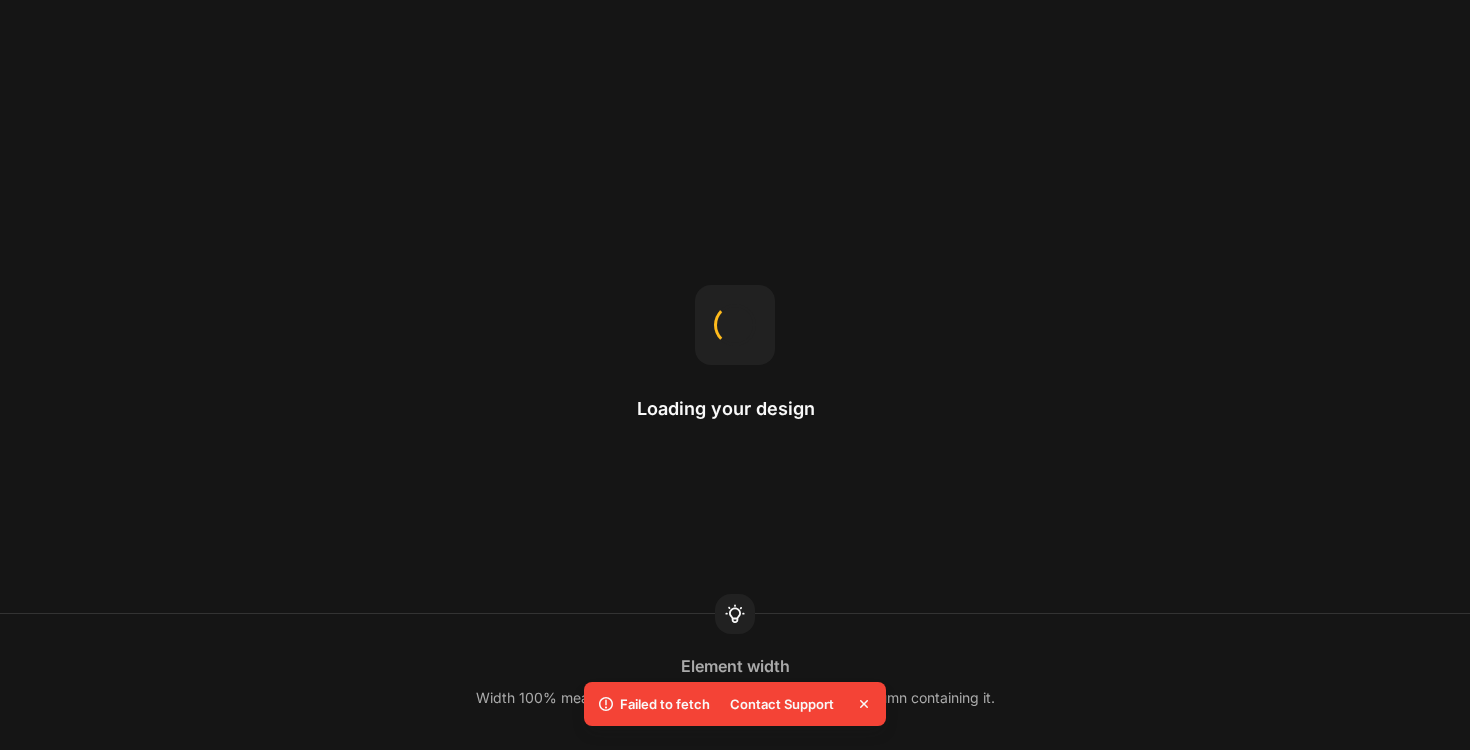 scroll, scrollTop: 0, scrollLeft: 0, axis: both 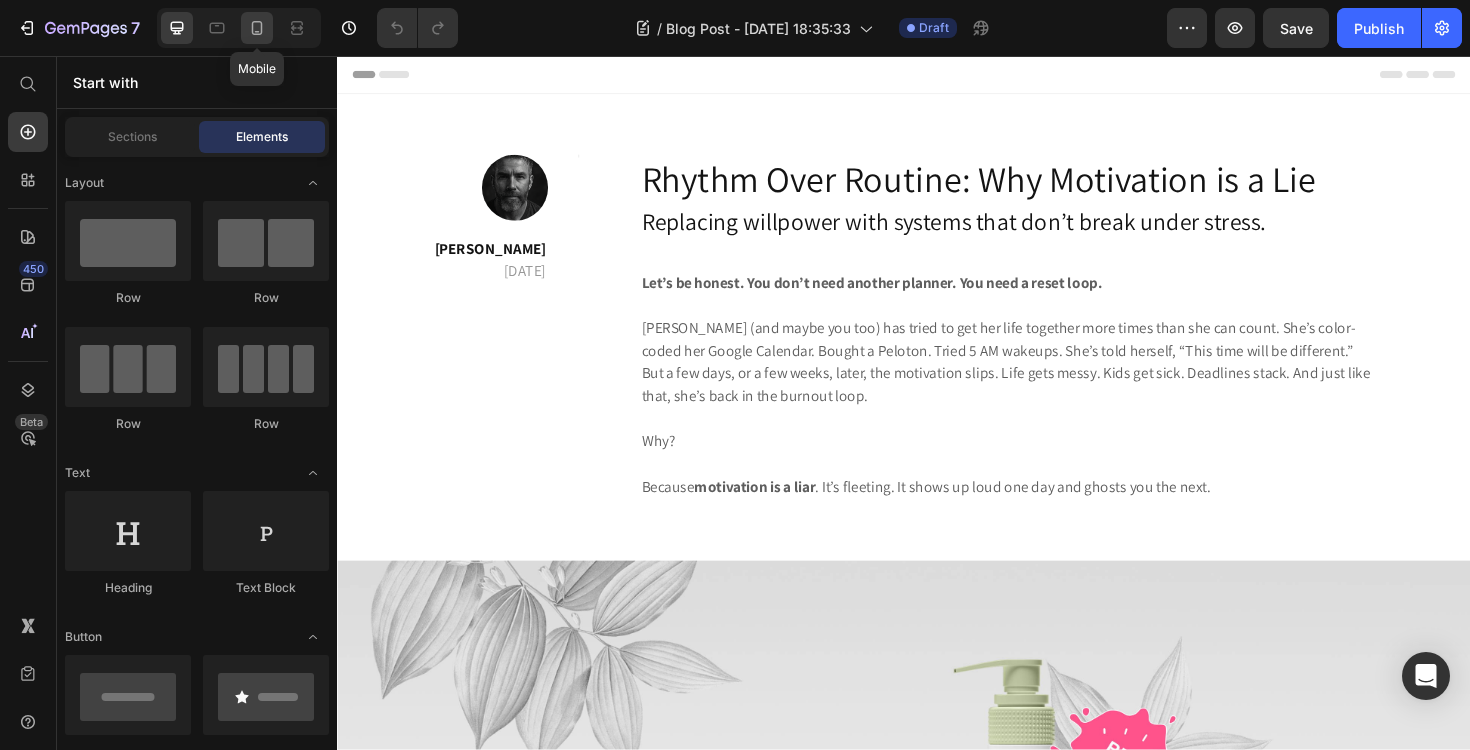click 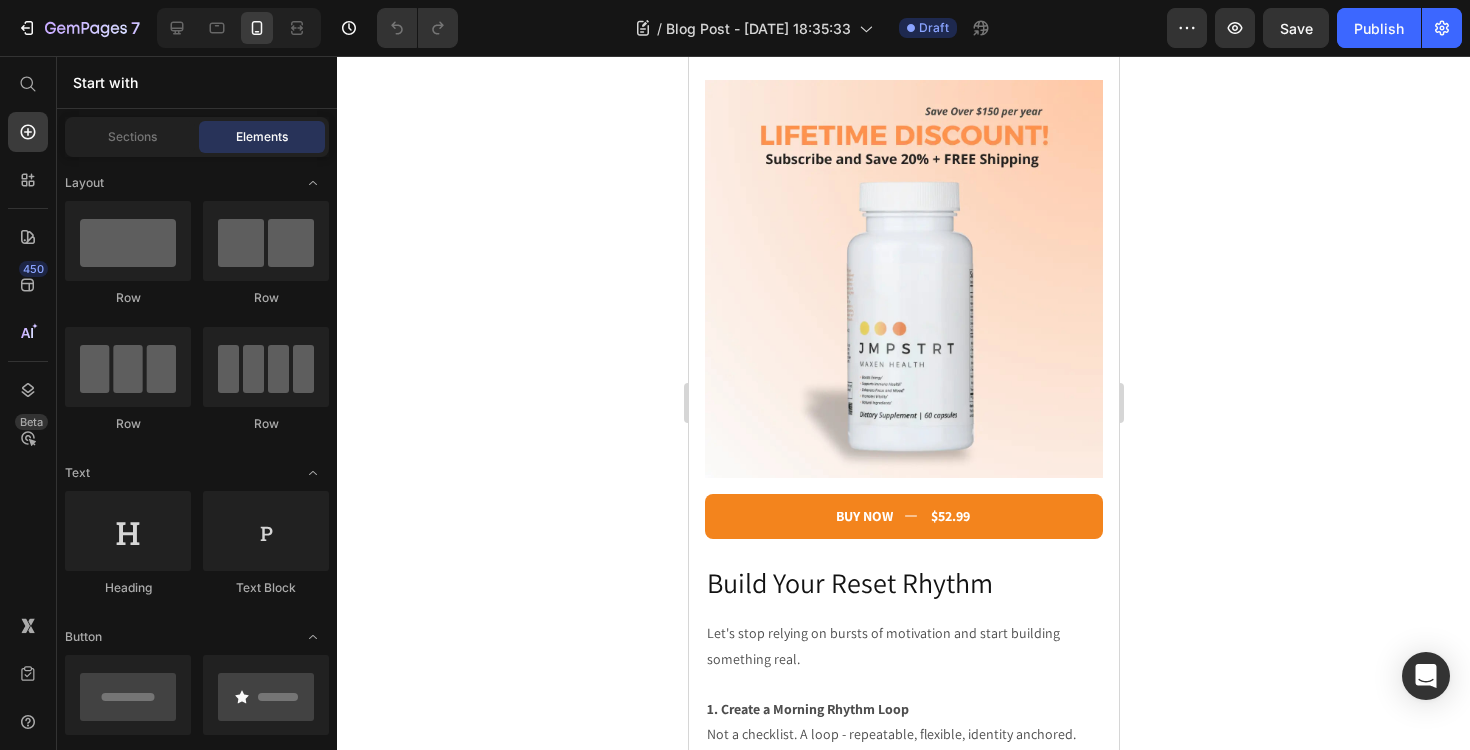 scroll, scrollTop: 2243, scrollLeft: 0, axis: vertical 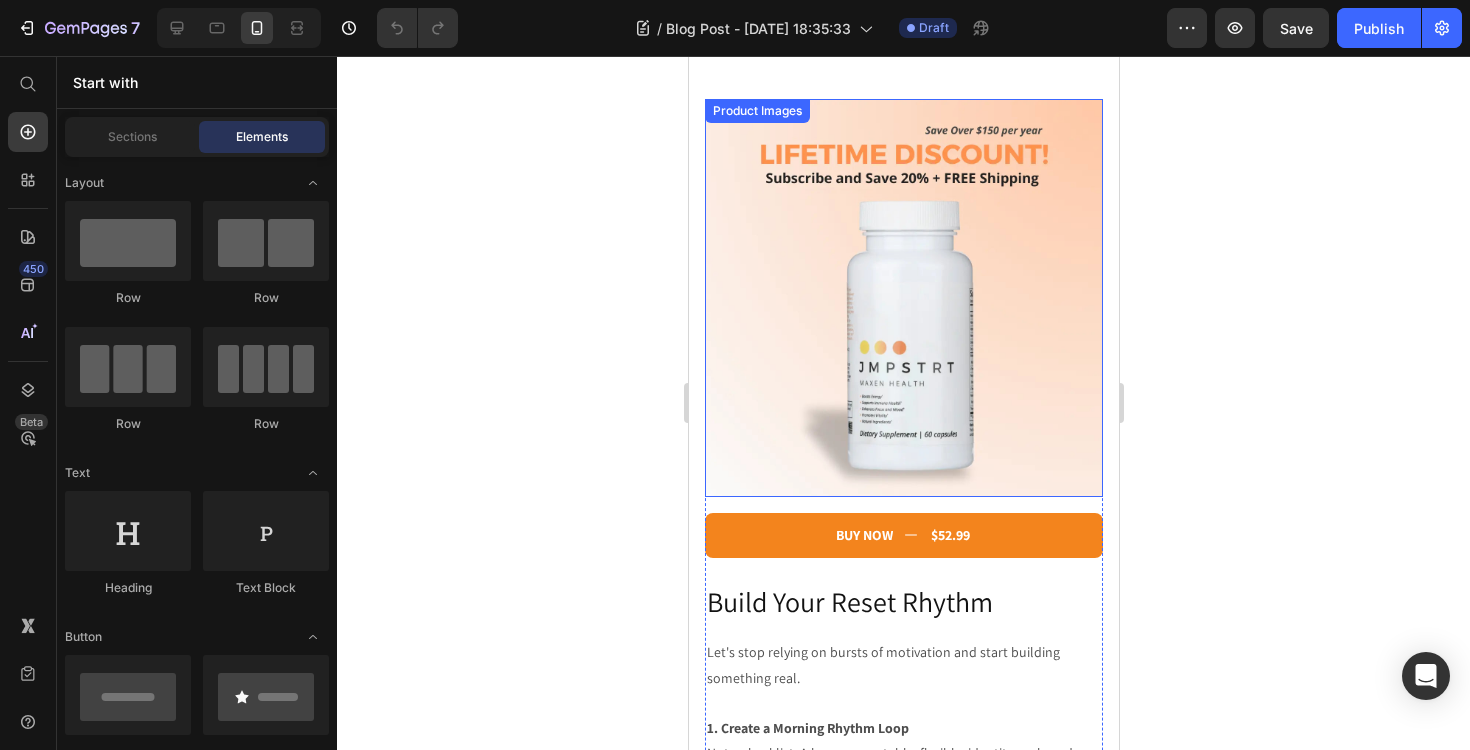 click at bounding box center (903, 298) 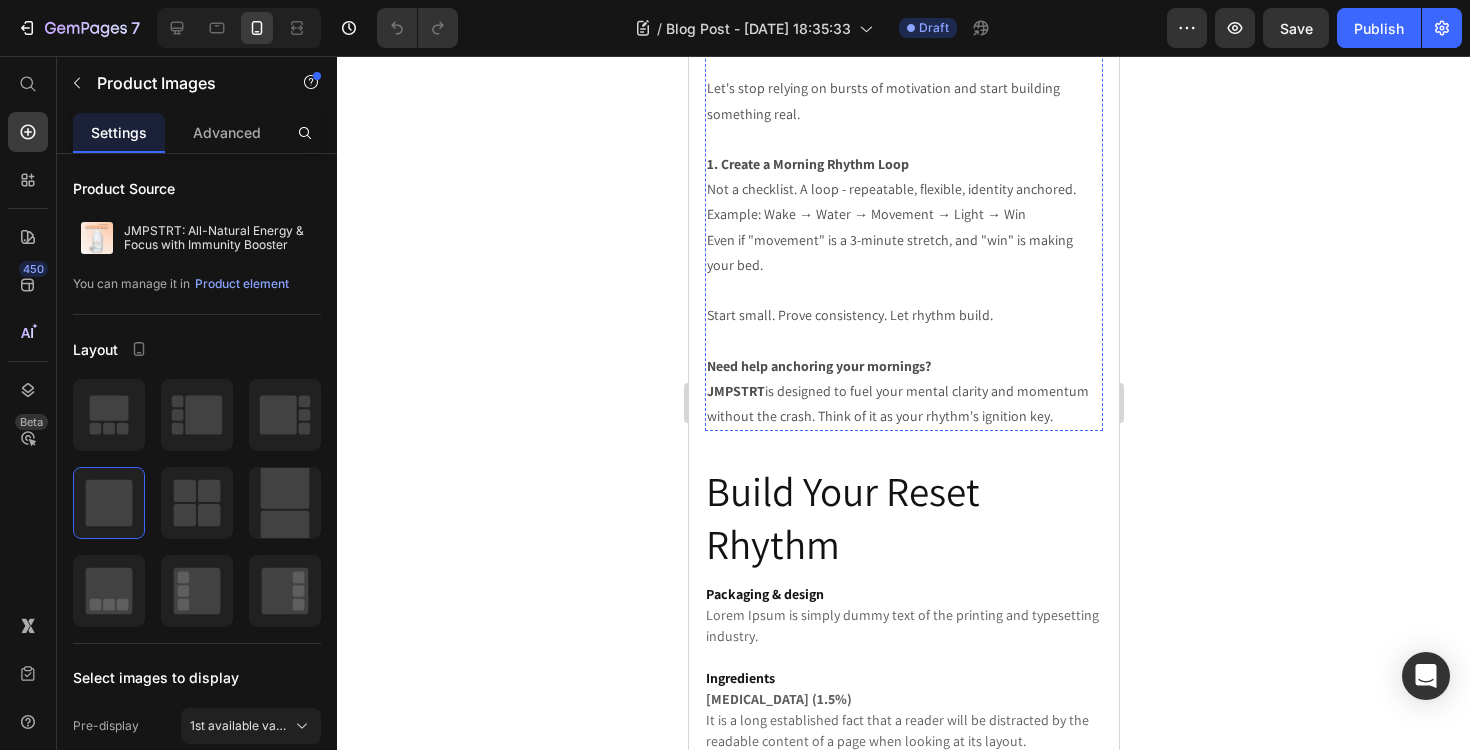 scroll, scrollTop: 2812, scrollLeft: 0, axis: vertical 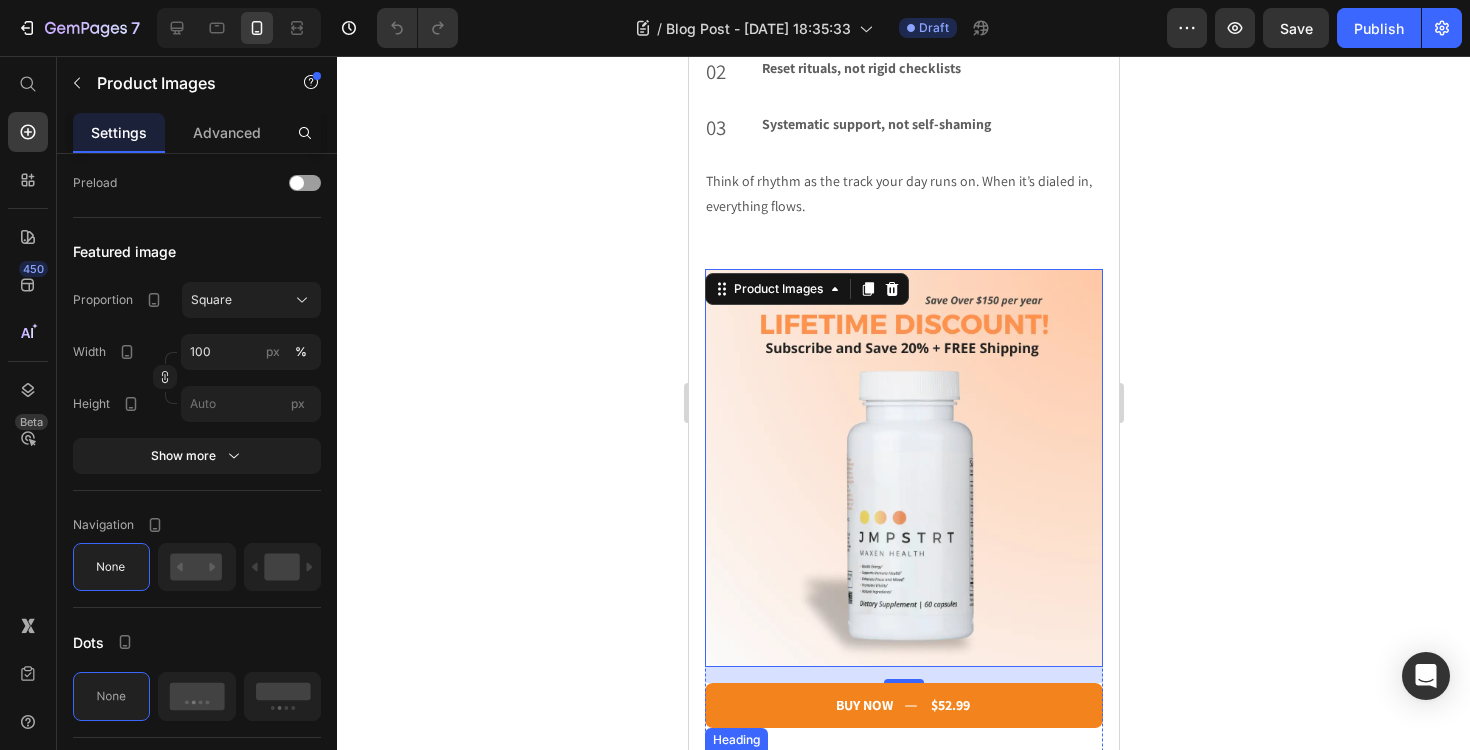 click at bounding box center [903, 468] 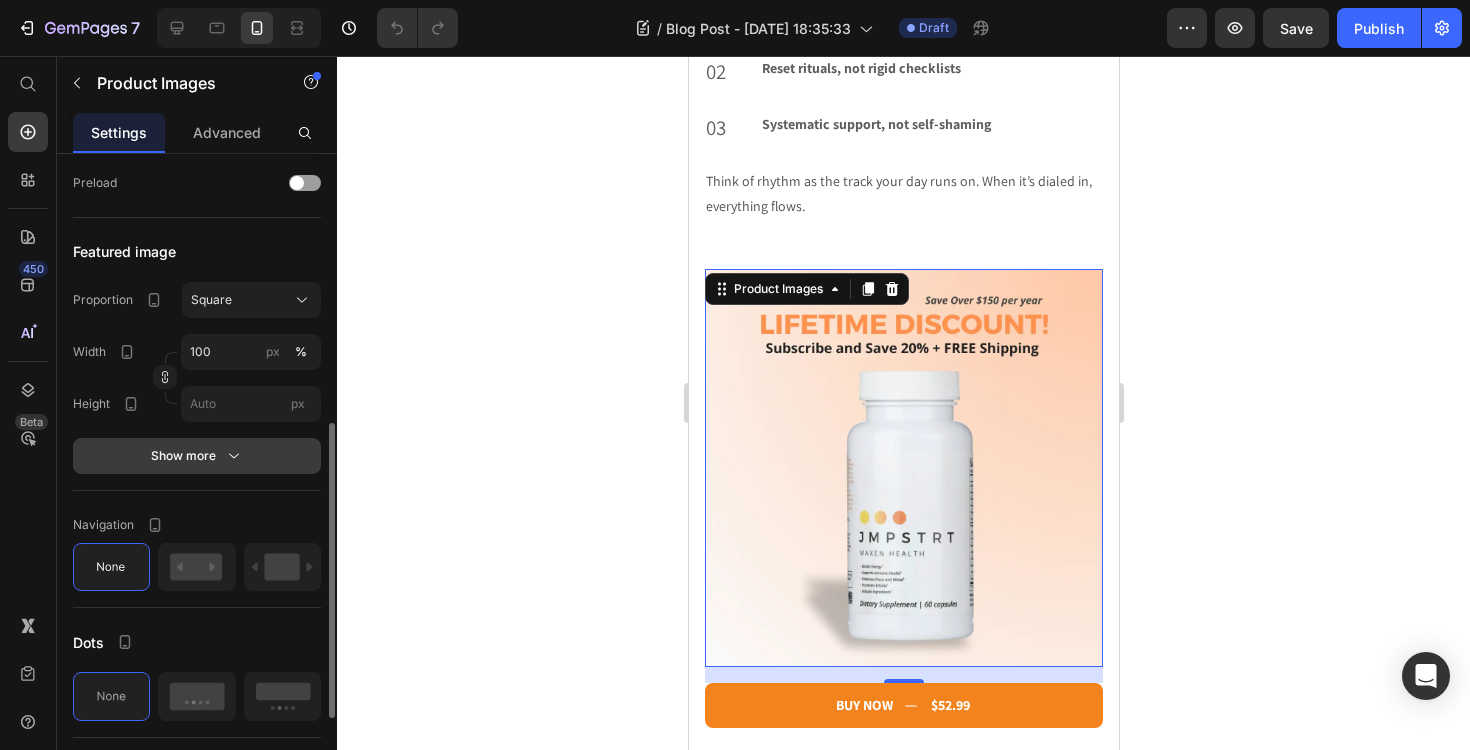 click on "Show more" at bounding box center [197, 456] 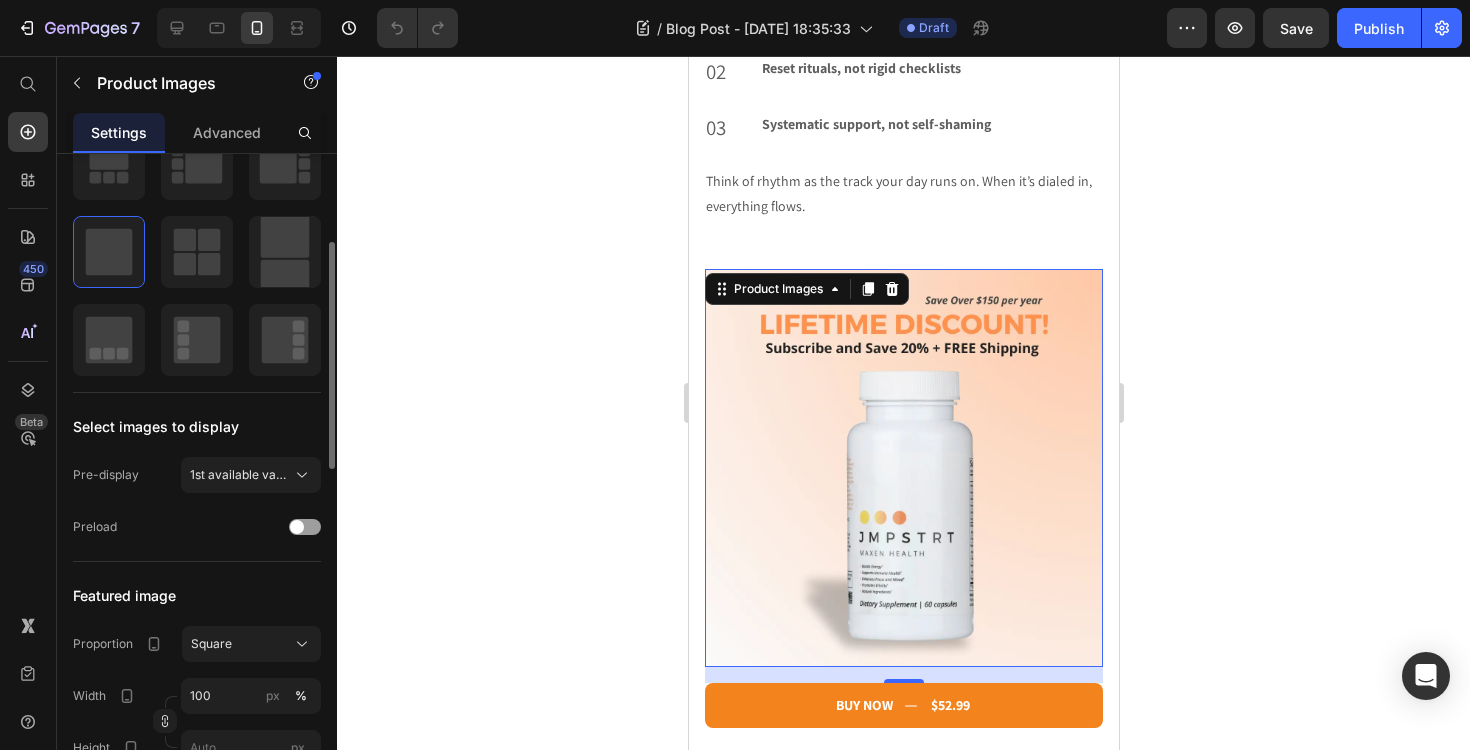 scroll, scrollTop: 254, scrollLeft: 0, axis: vertical 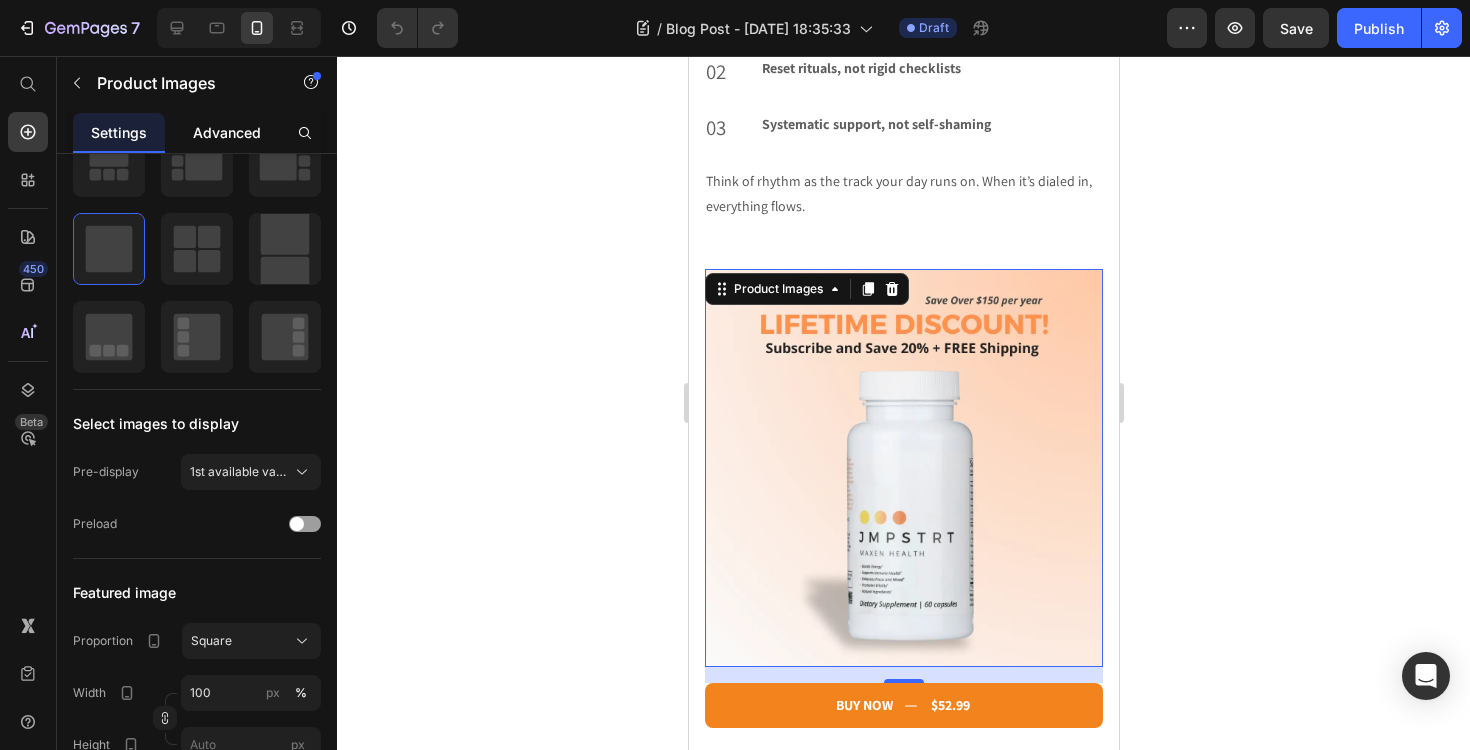 click on "Advanced" at bounding box center (227, 132) 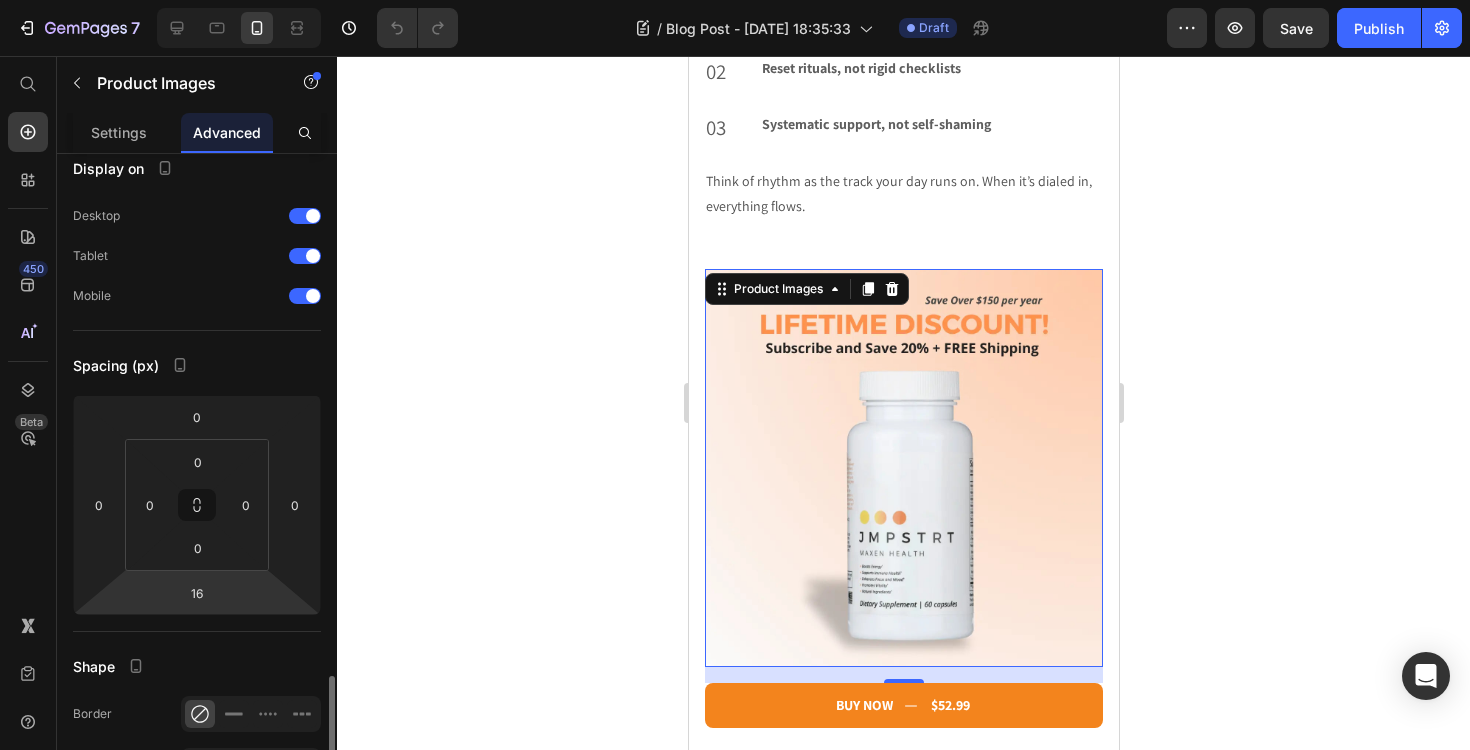 scroll, scrollTop: 0, scrollLeft: 0, axis: both 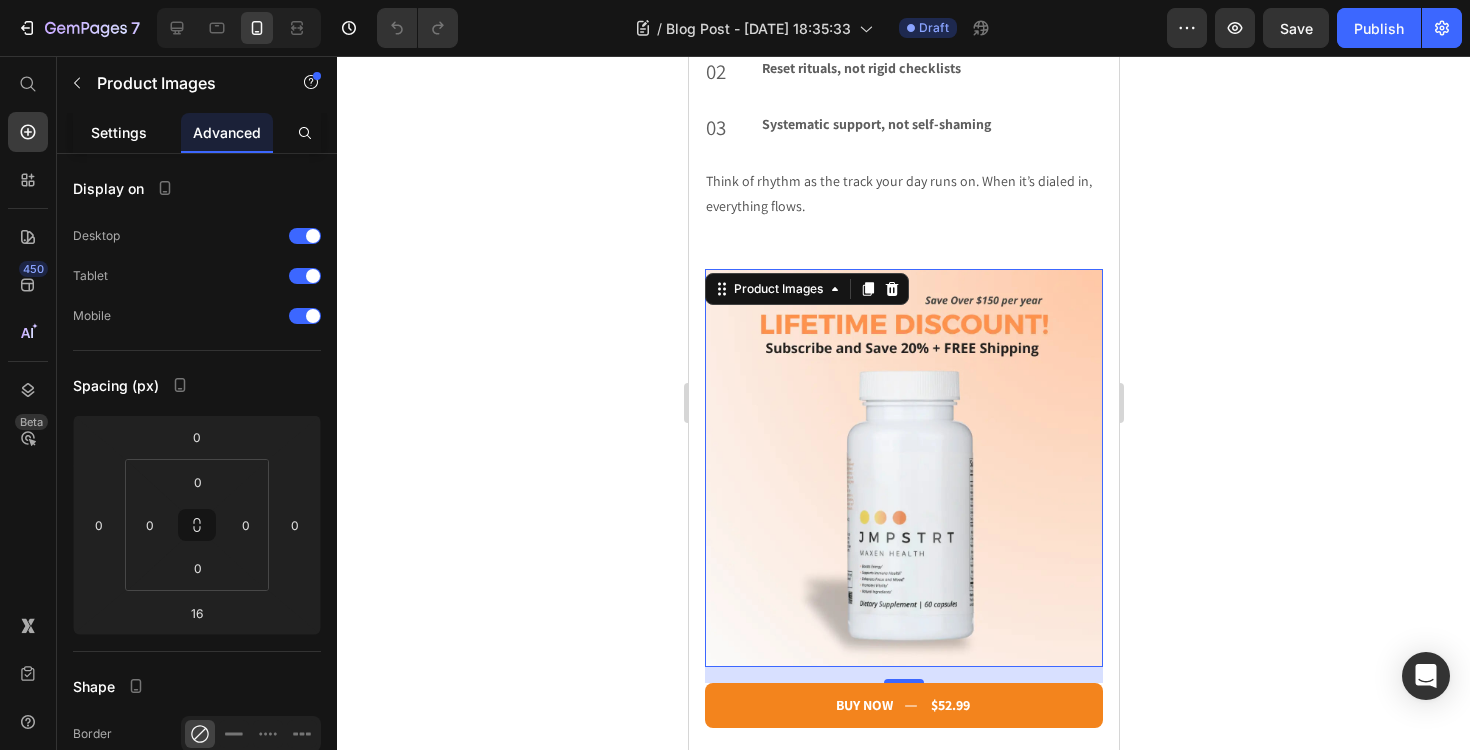 click on "Settings" at bounding box center [119, 132] 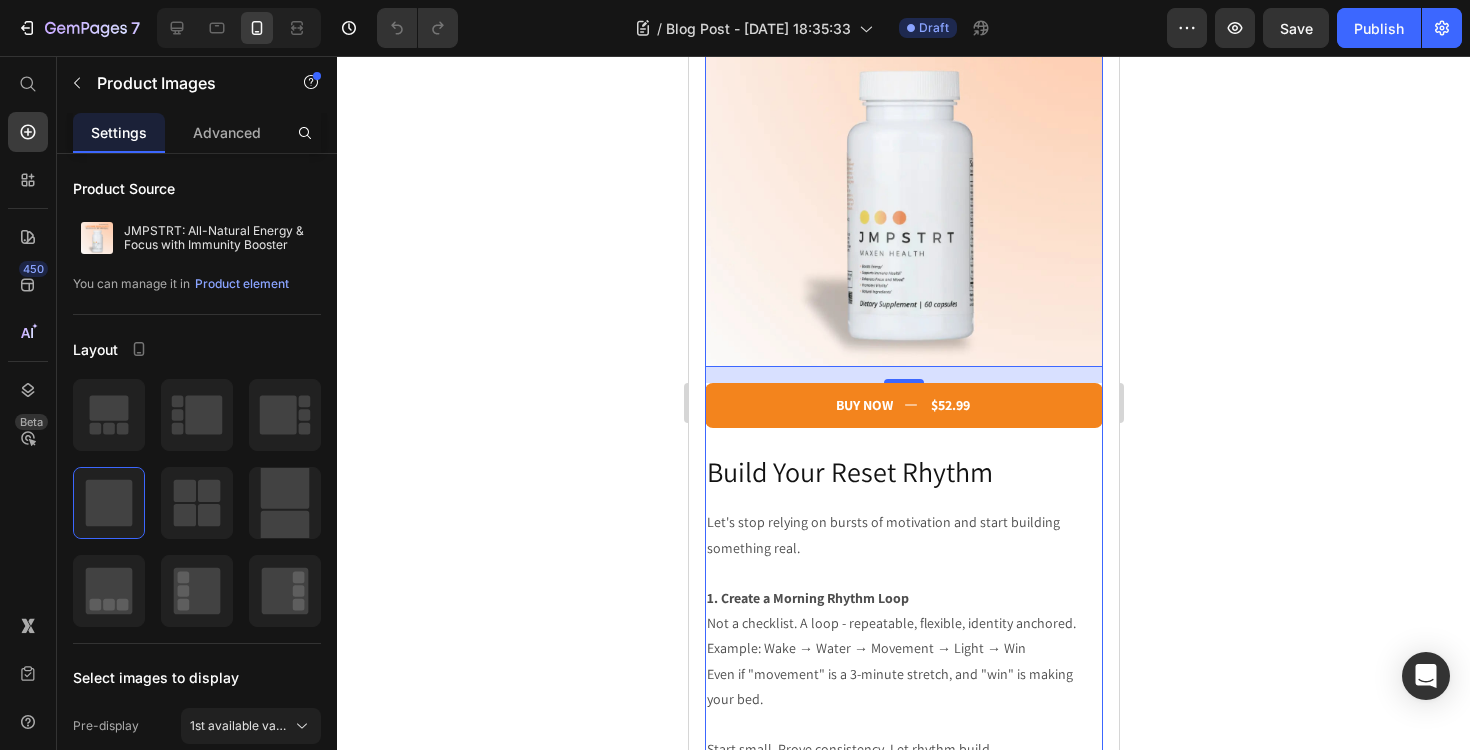 scroll, scrollTop: 2367, scrollLeft: 0, axis: vertical 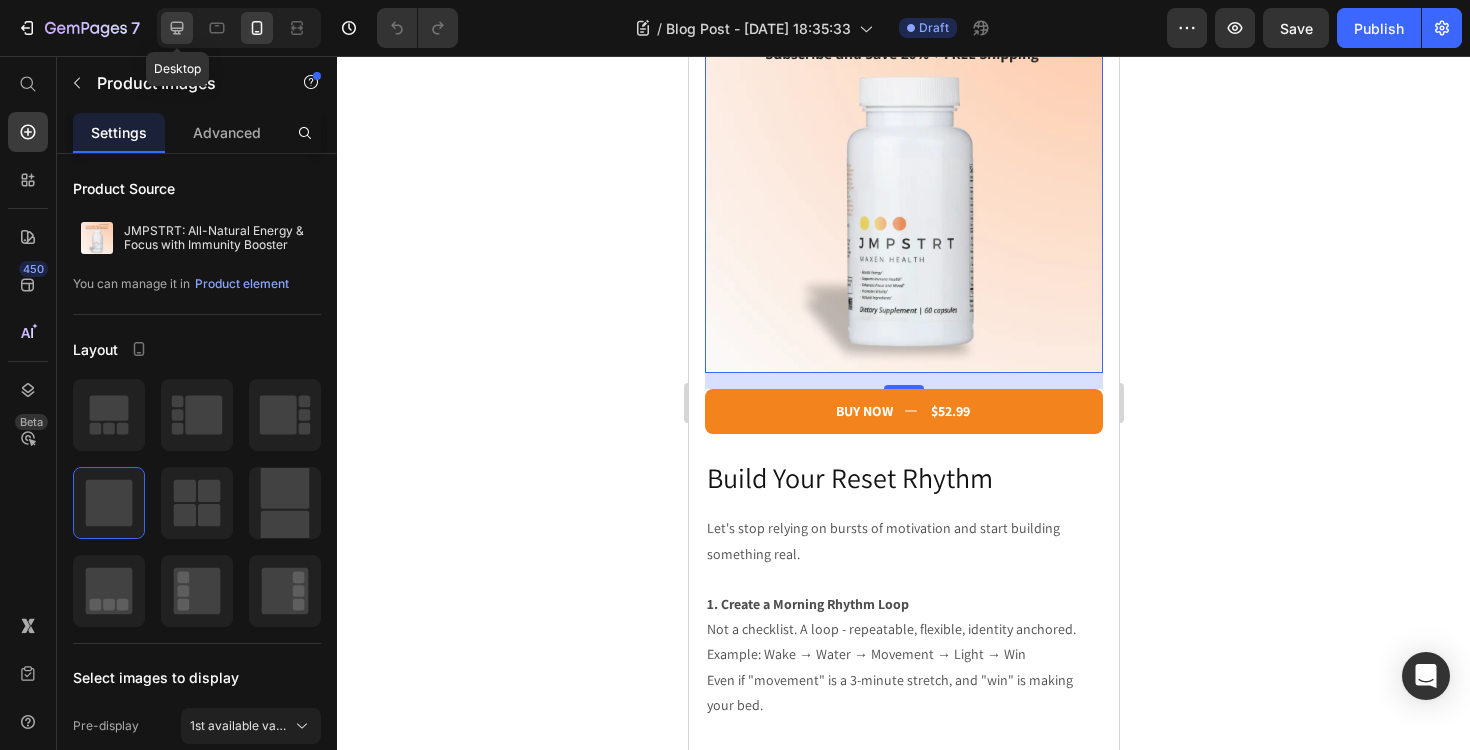 click 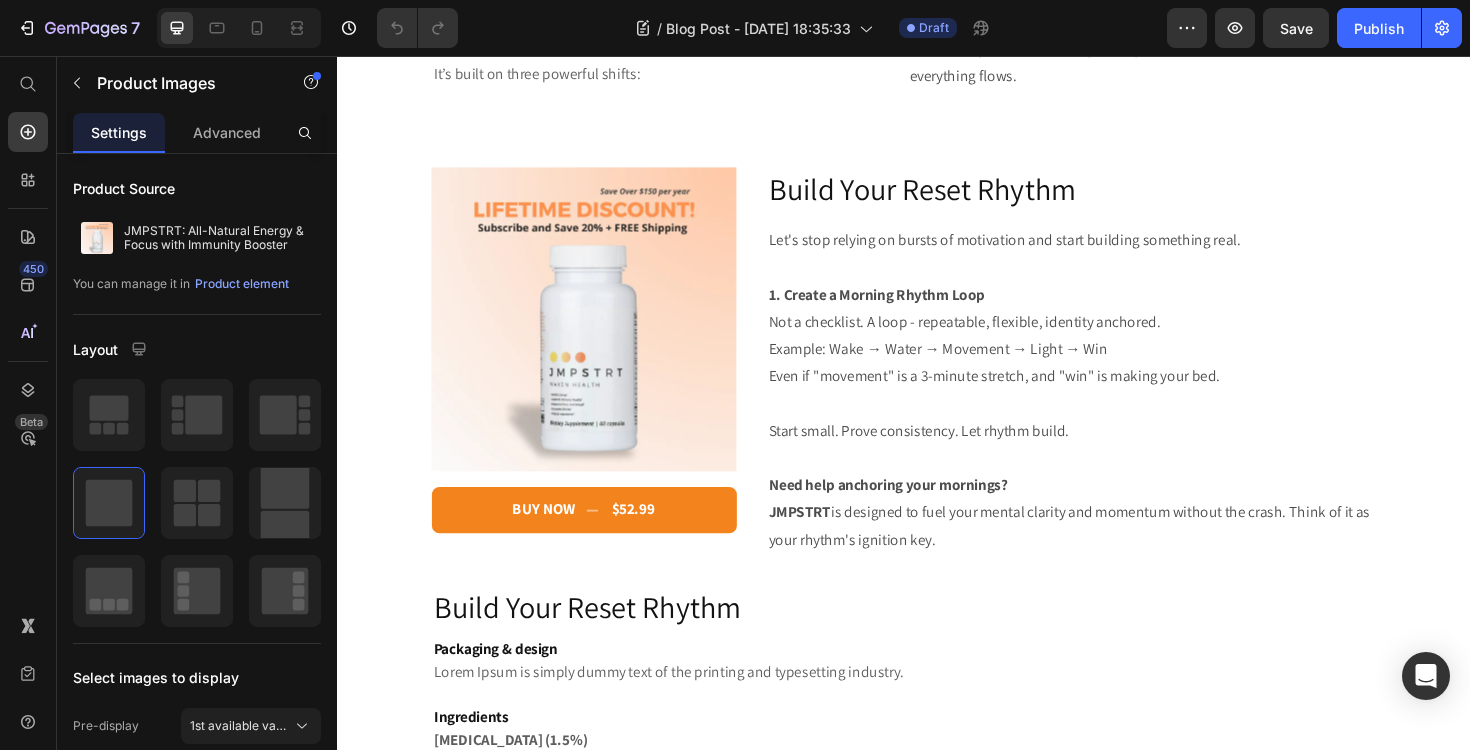 scroll, scrollTop: 1952, scrollLeft: 0, axis: vertical 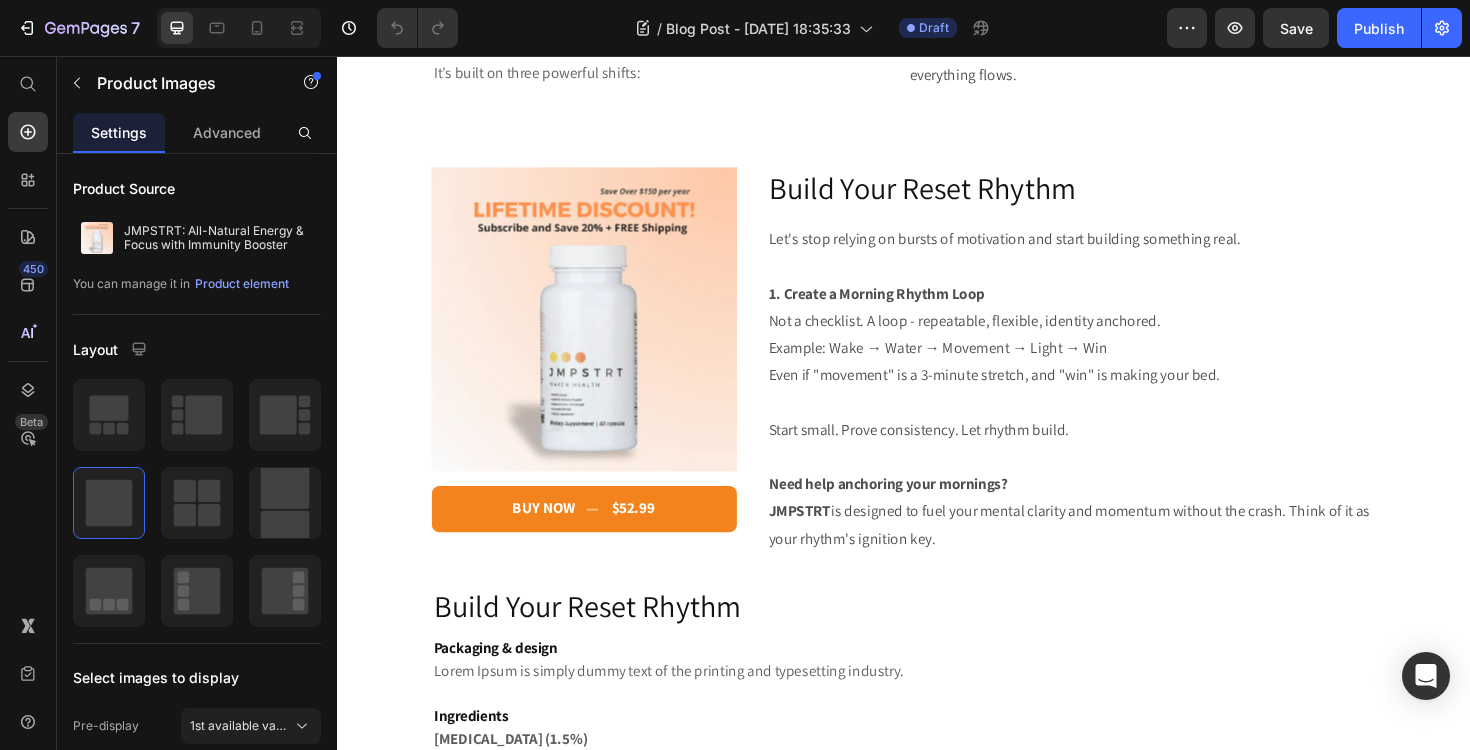 click at bounding box center [598, 335] 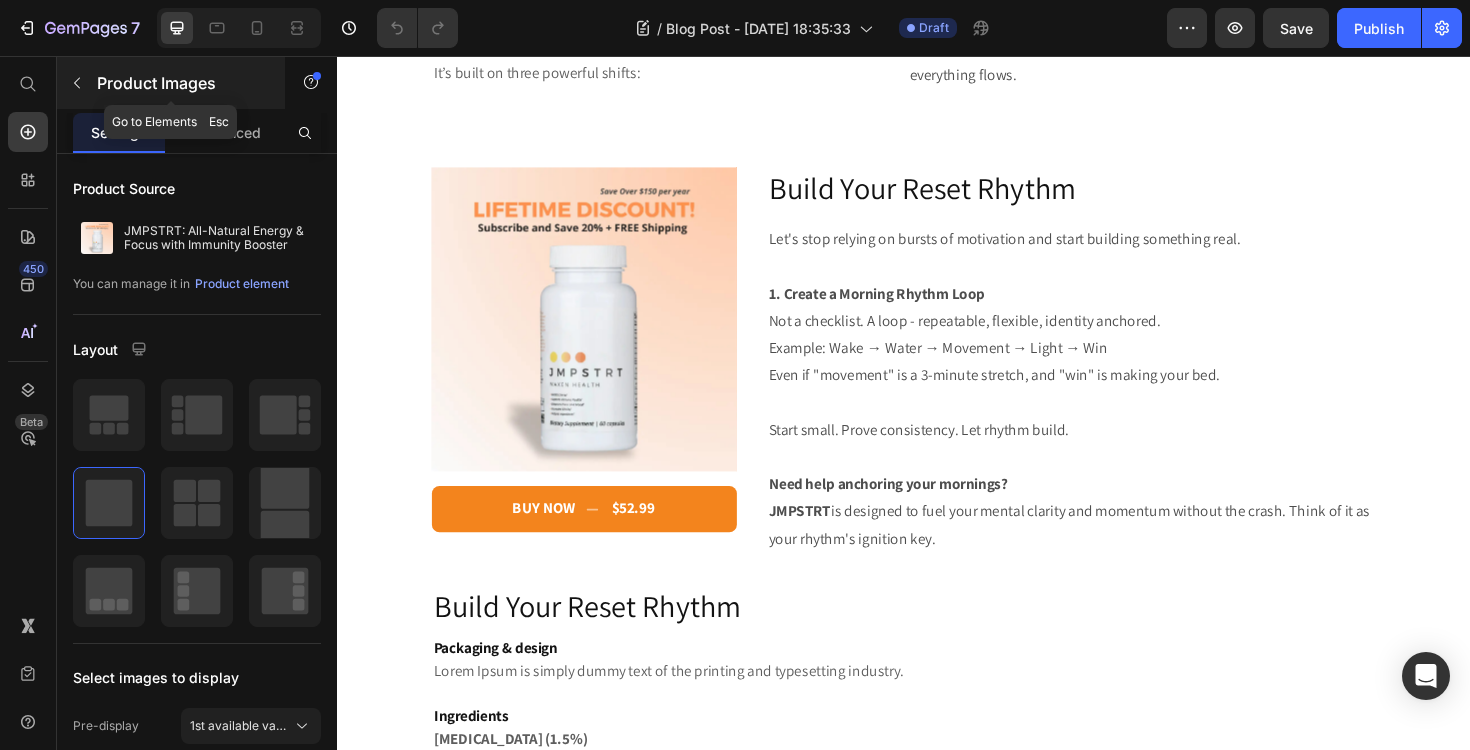 click at bounding box center [77, 83] 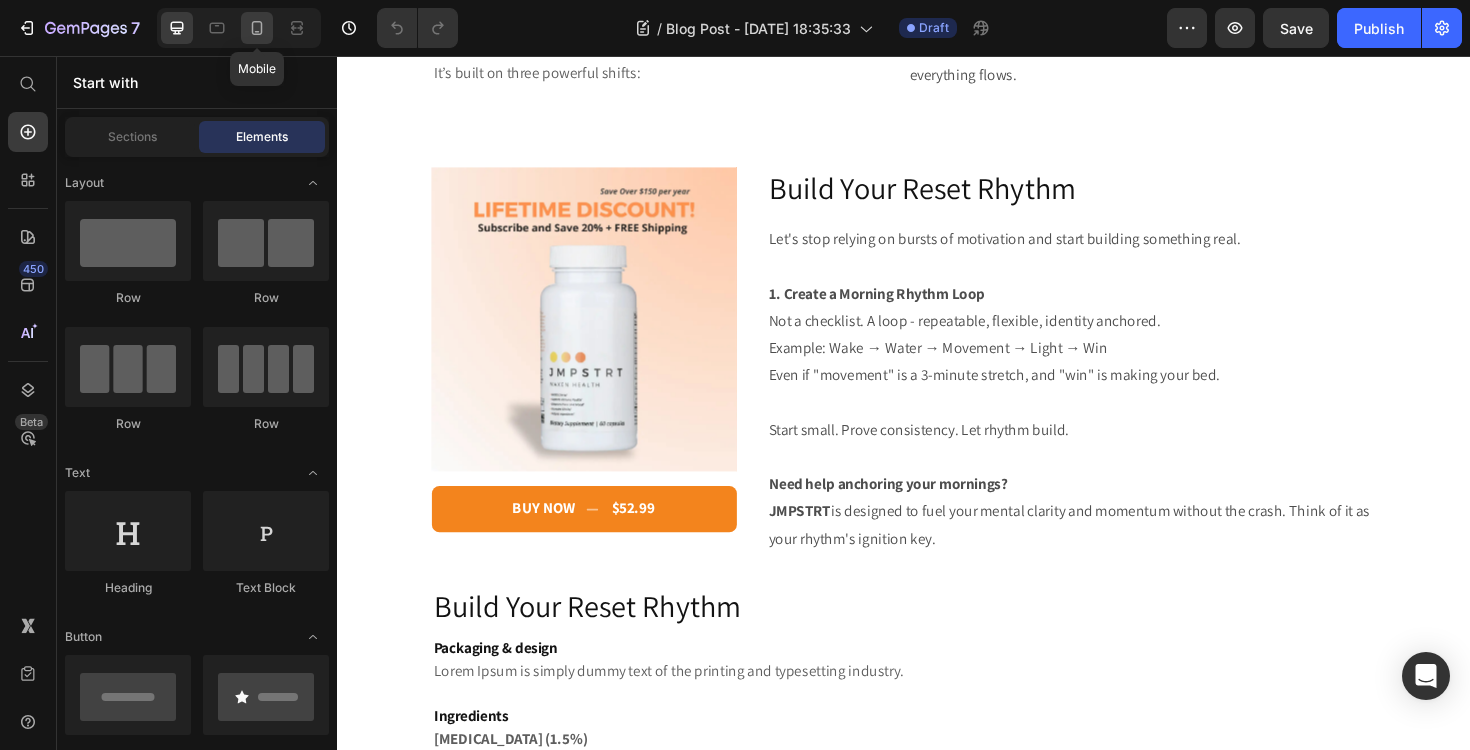 click 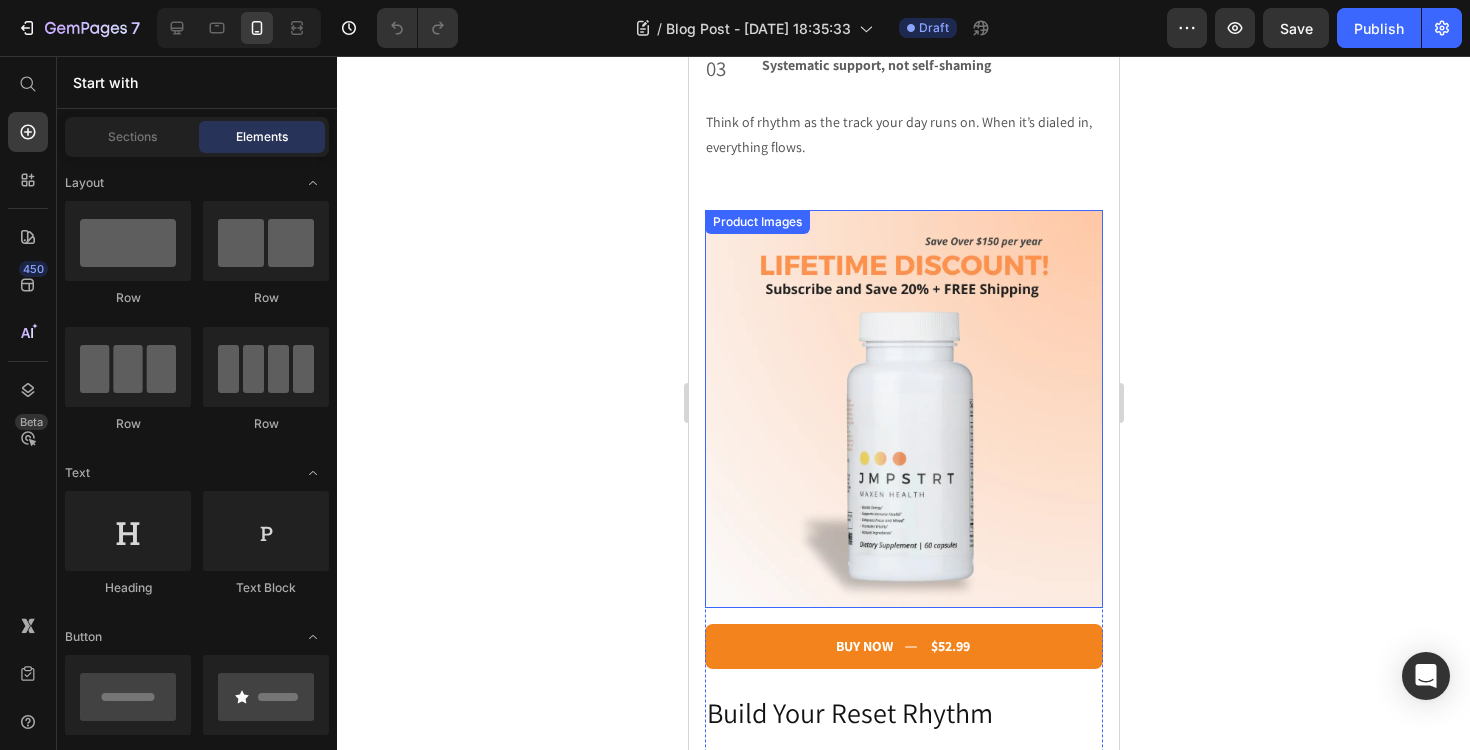 scroll, scrollTop: 2204, scrollLeft: 0, axis: vertical 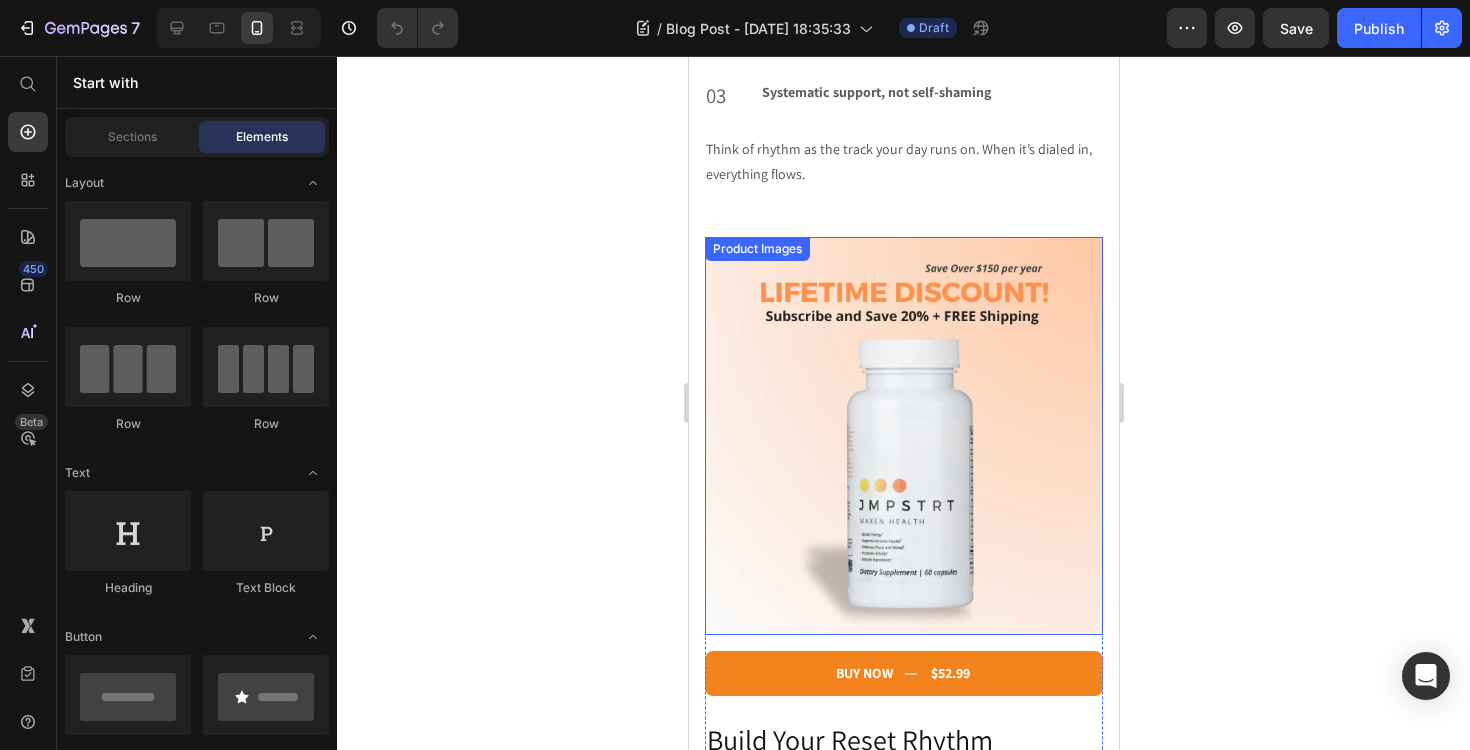 click at bounding box center (903, 436) 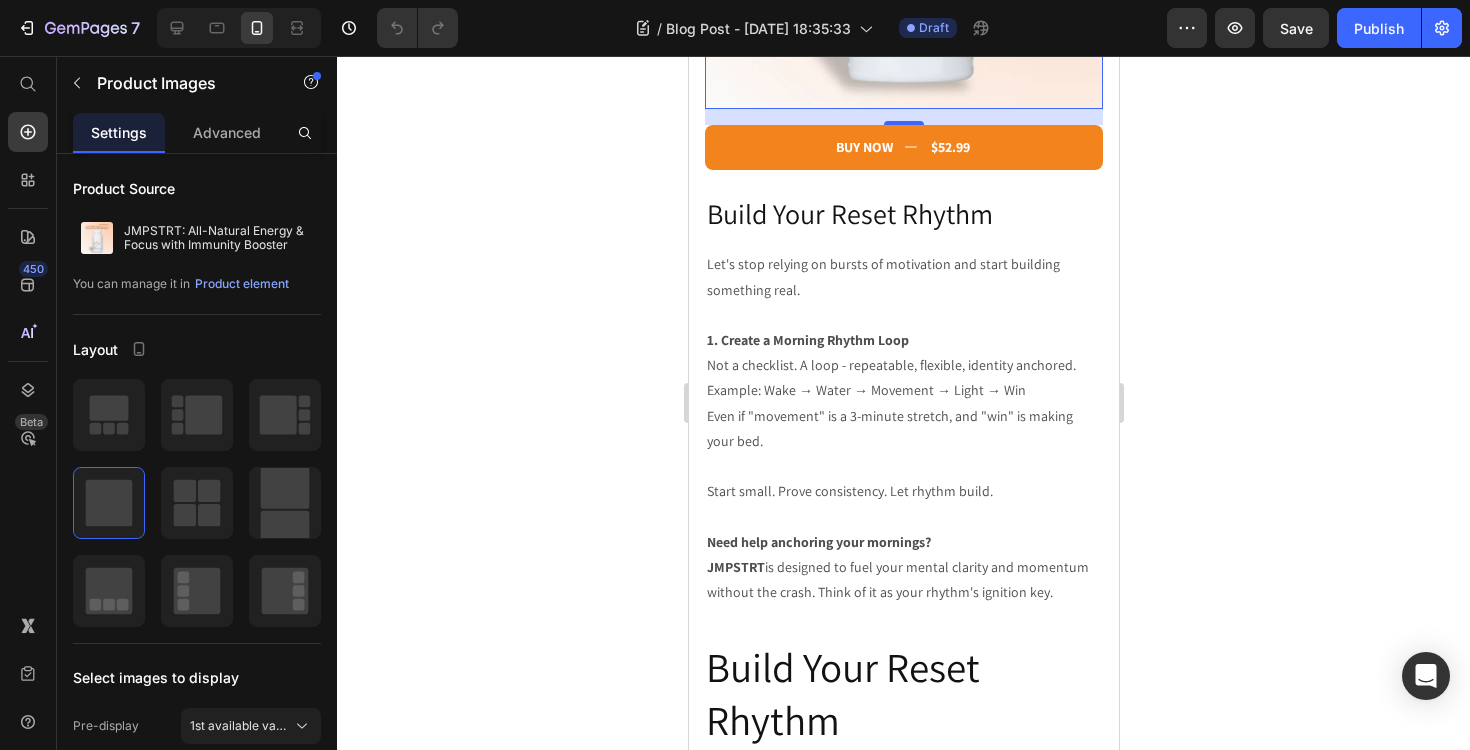 scroll, scrollTop: 2701, scrollLeft: 0, axis: vertical 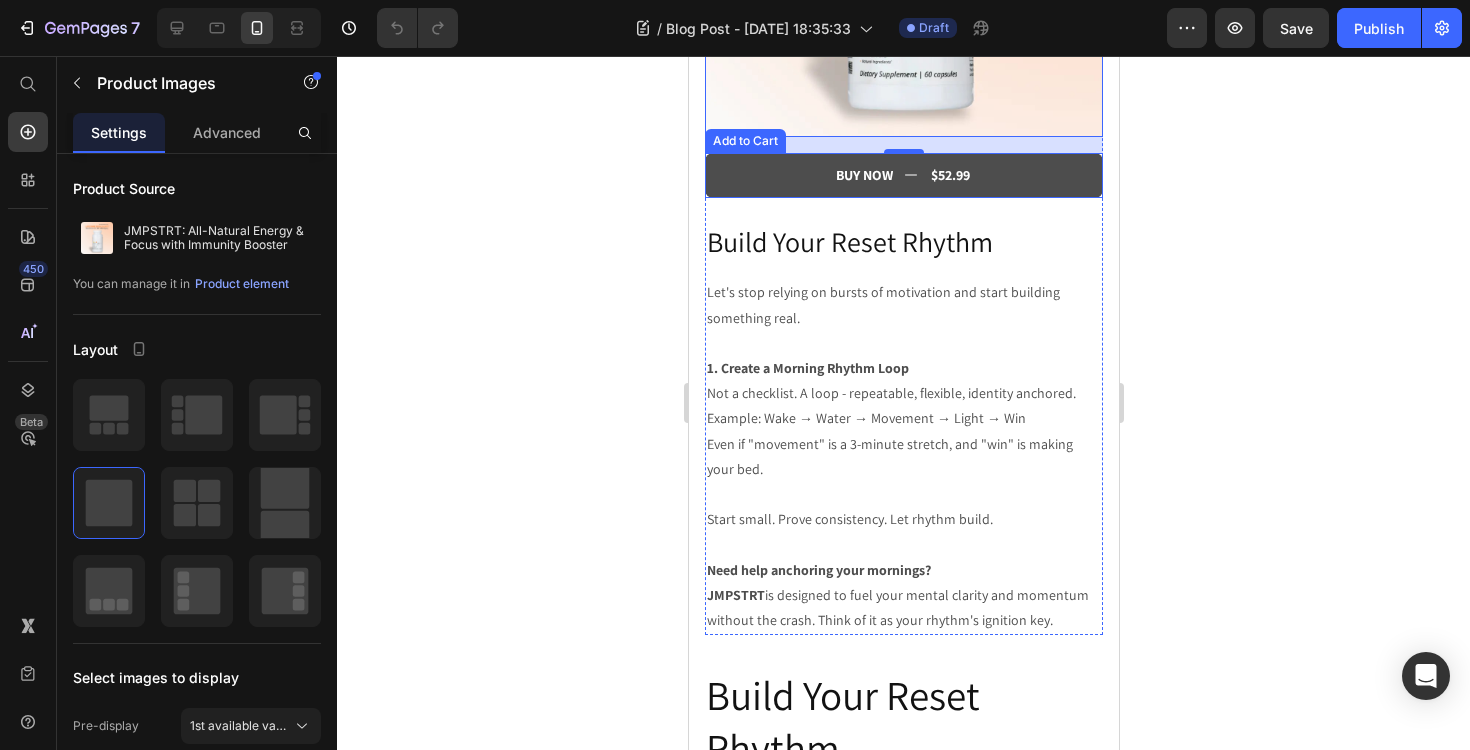 click on "Buy Now
$52.99" at bounding box center (903, 175) 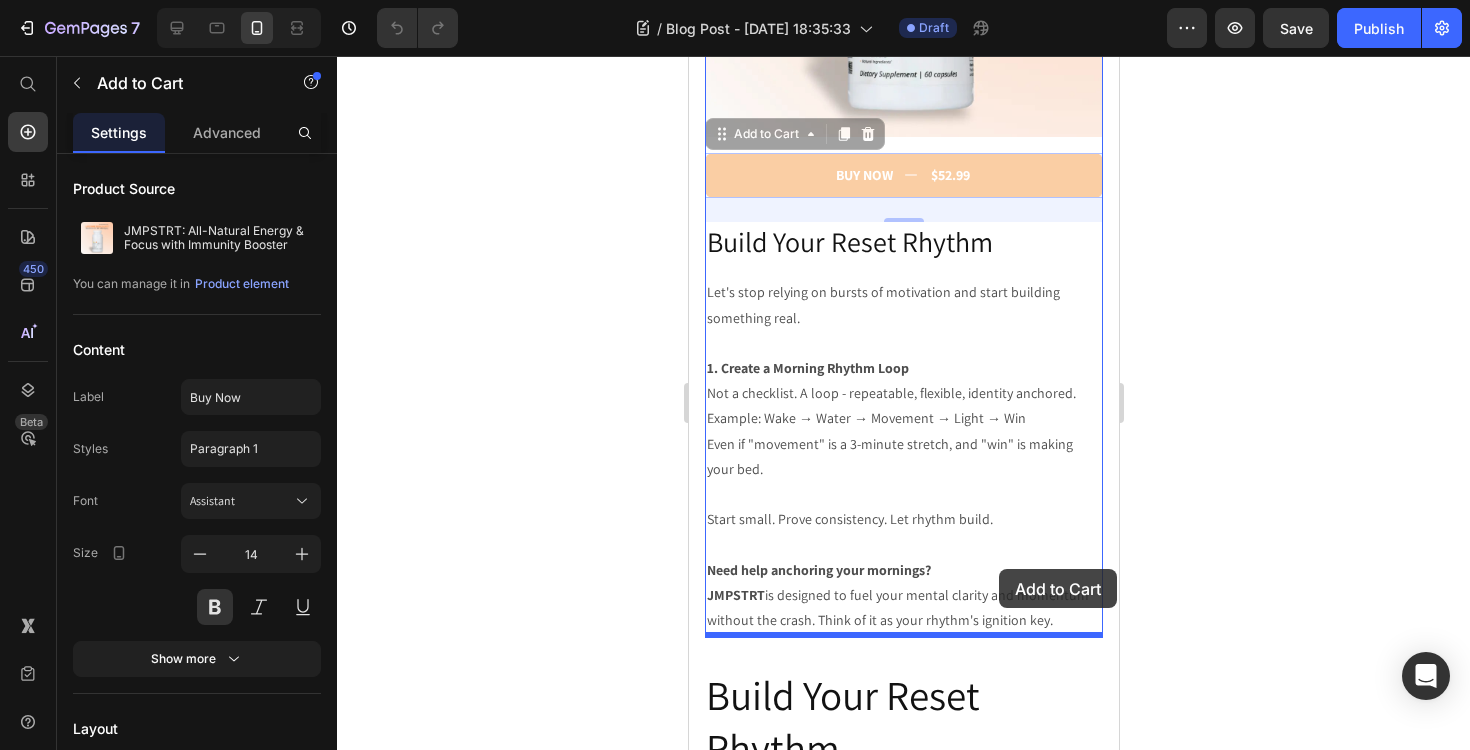 drag, startPoint x: 1017, startPoint y: 188, endPoint x: 998, endPoint y: 569, distance: 381.47345 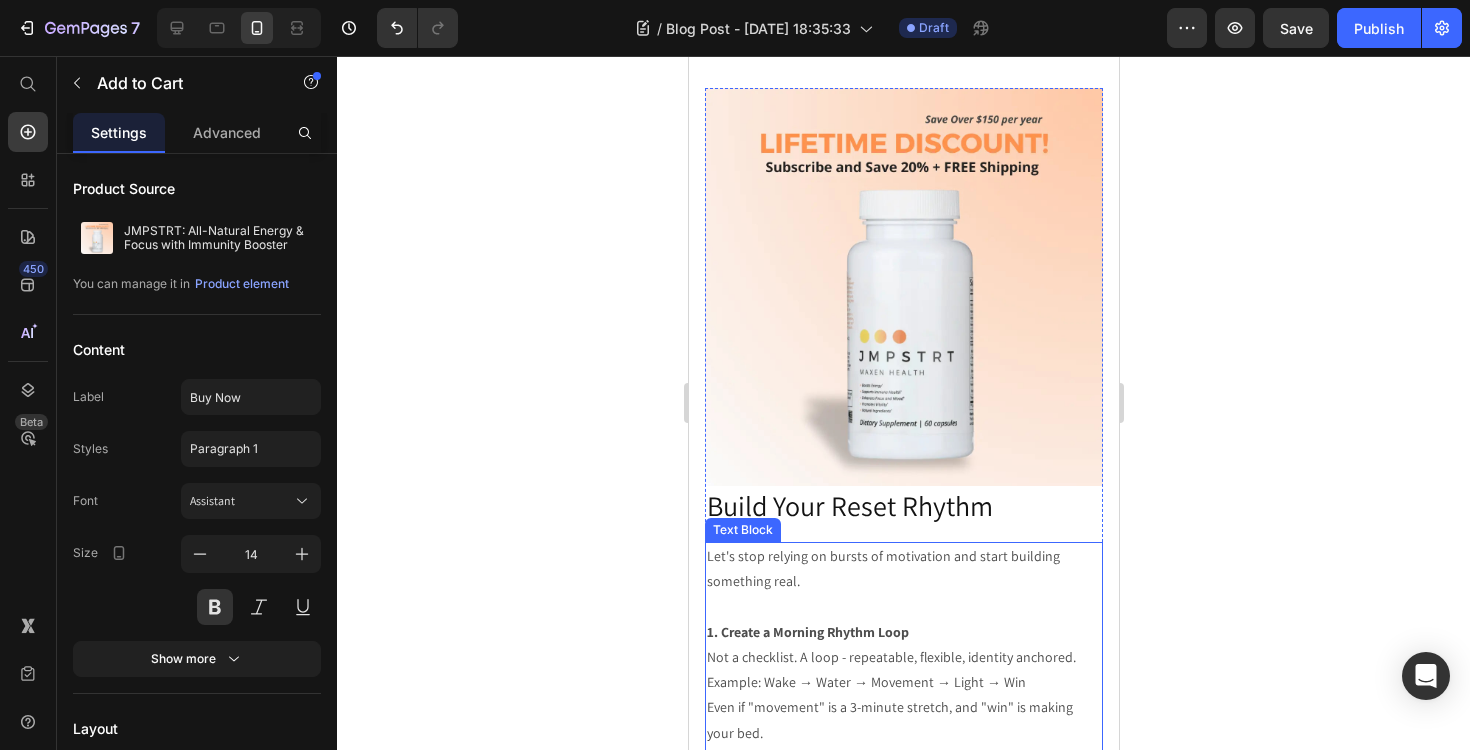 scroll, scrollTop: 2339, scrollLeft: 0, axis: vertical 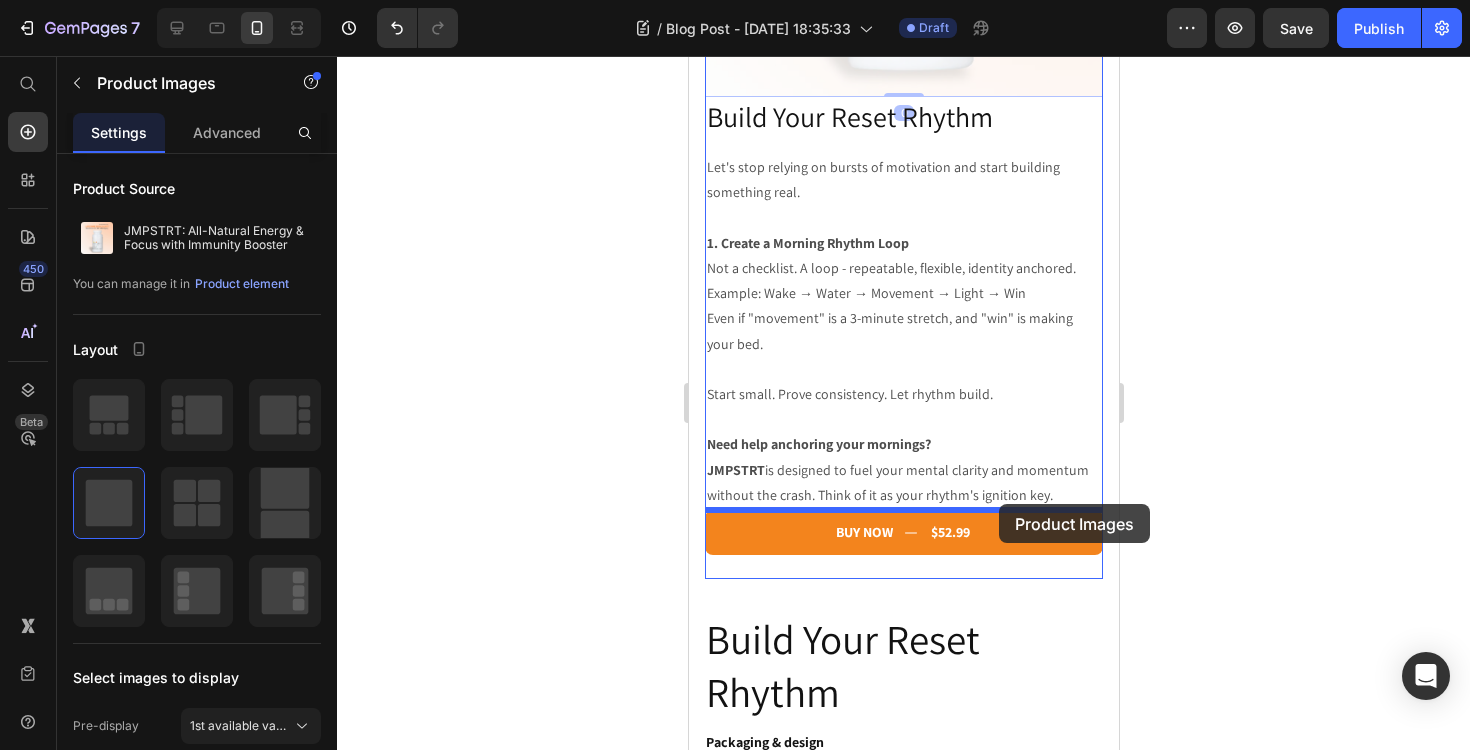 drag, startPoint x: 1004, startPoint y: 366, endPoint x: 998, endPoint y: 504, distance: 138.13037 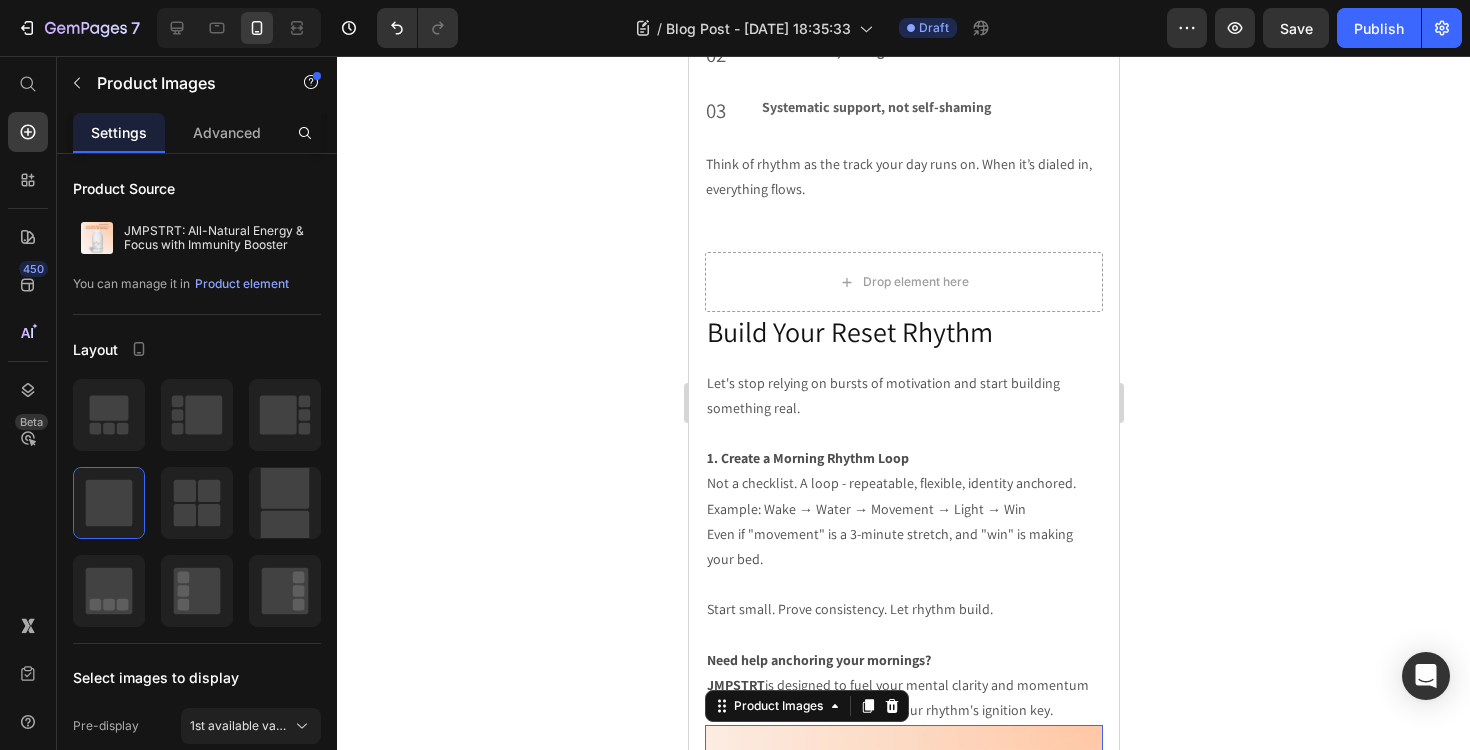 scroll, scrollTop: 2187, scrollLeft: 0, axis: vertical 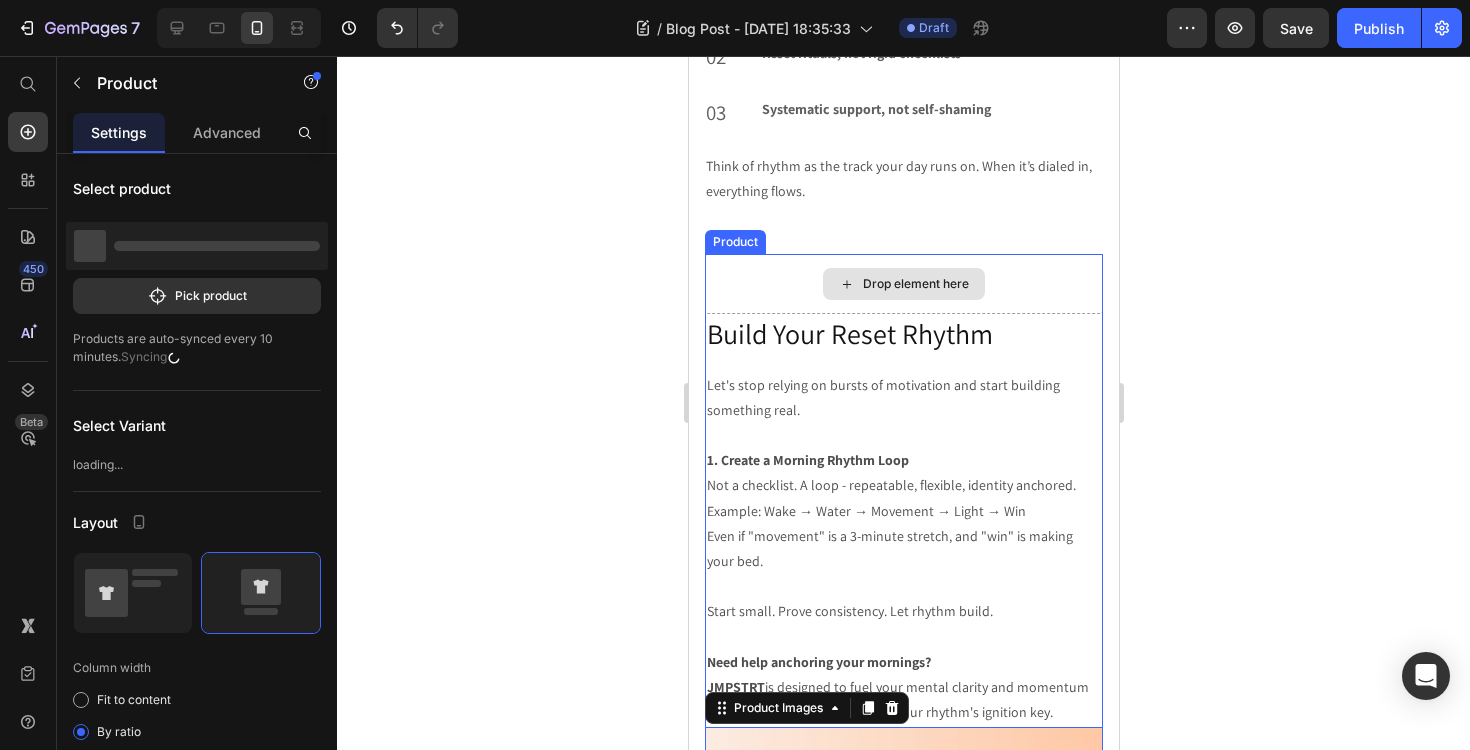 click on "Drop element here" at bounding box center (903, 284) 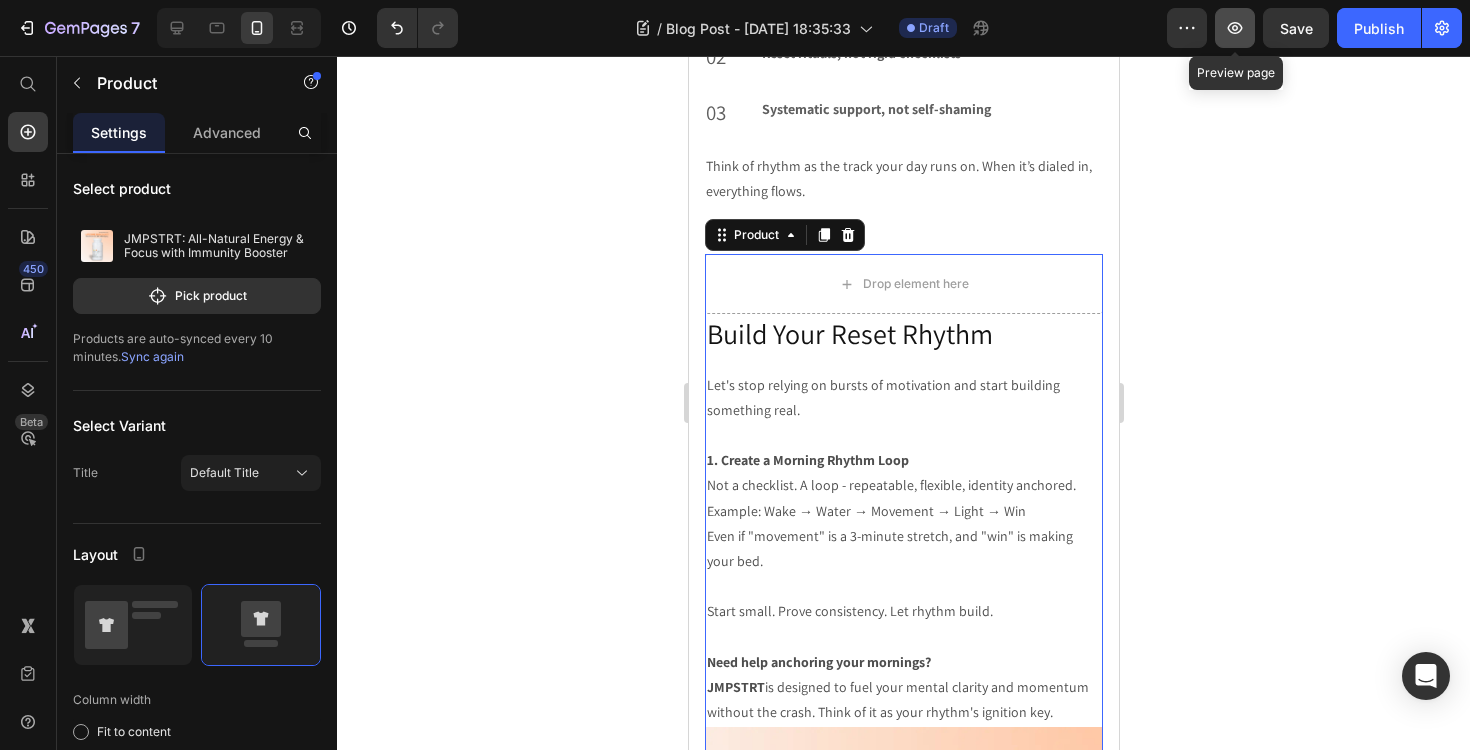 click 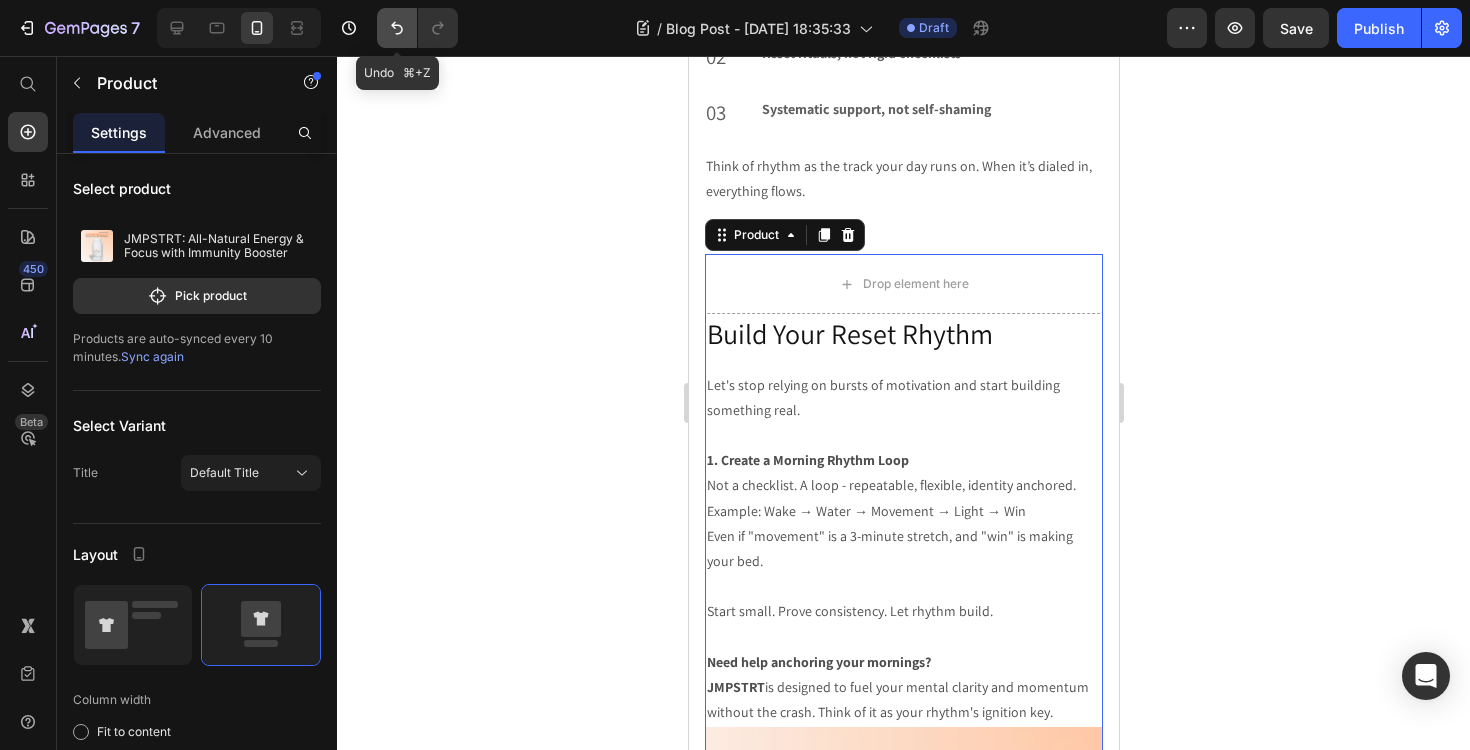 click 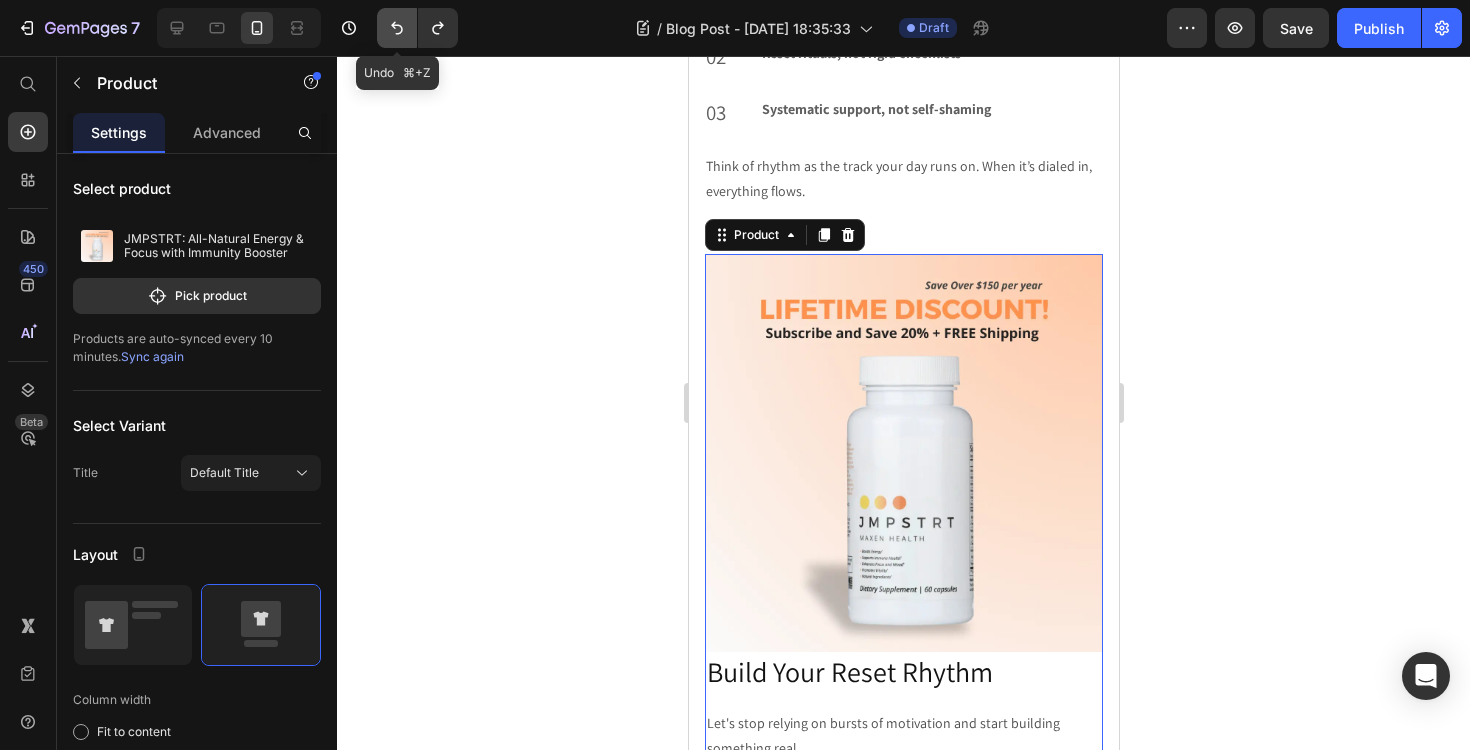 click 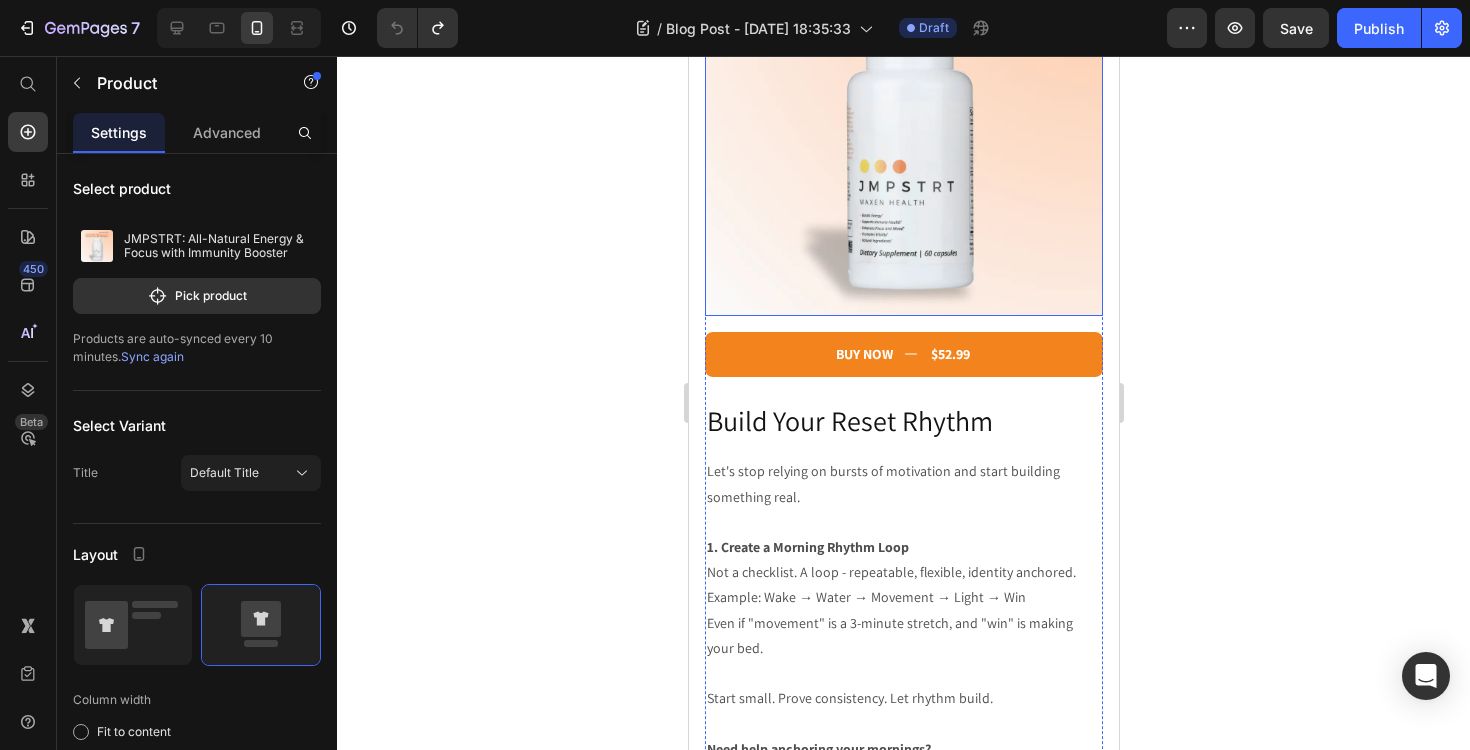 scroll, scrollTop: 2531, scrollLeft: 0, axis: vertical 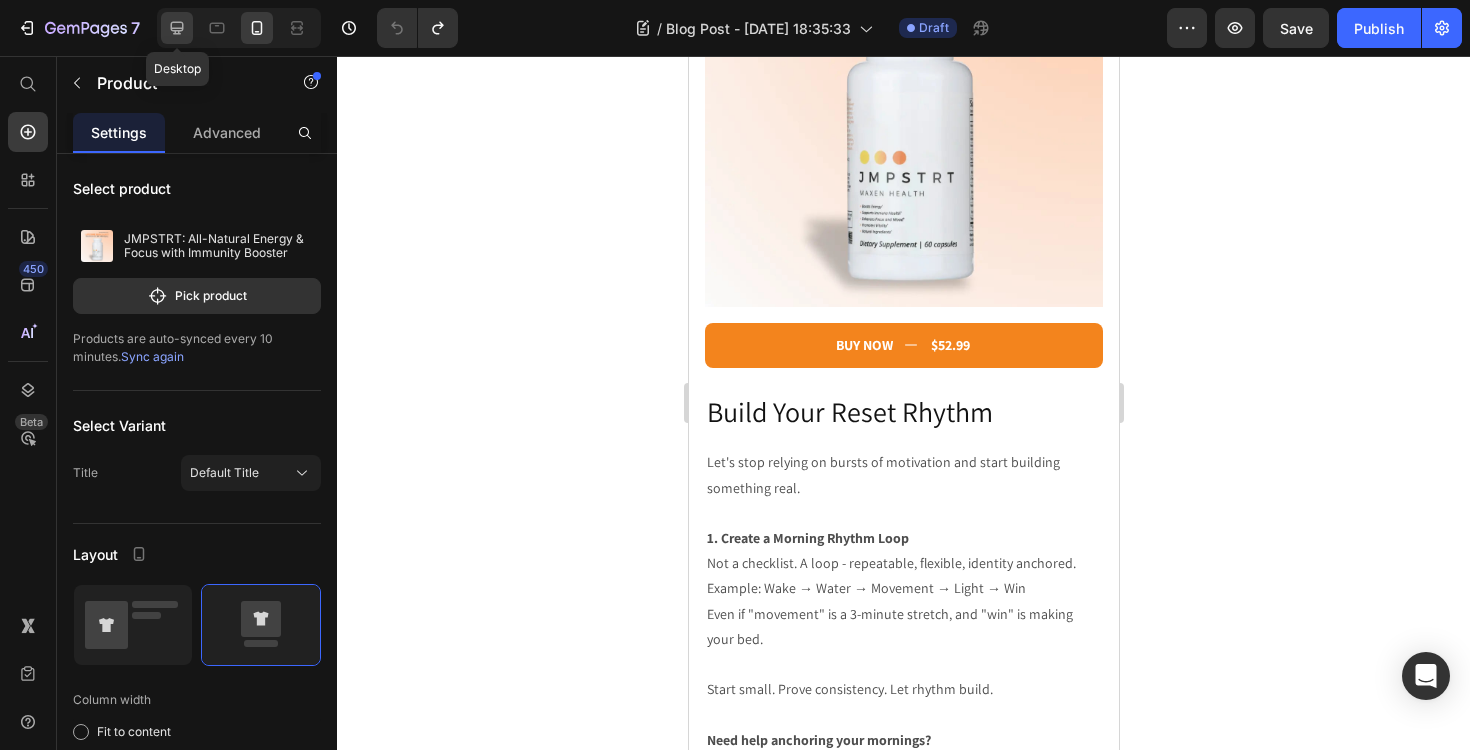 click 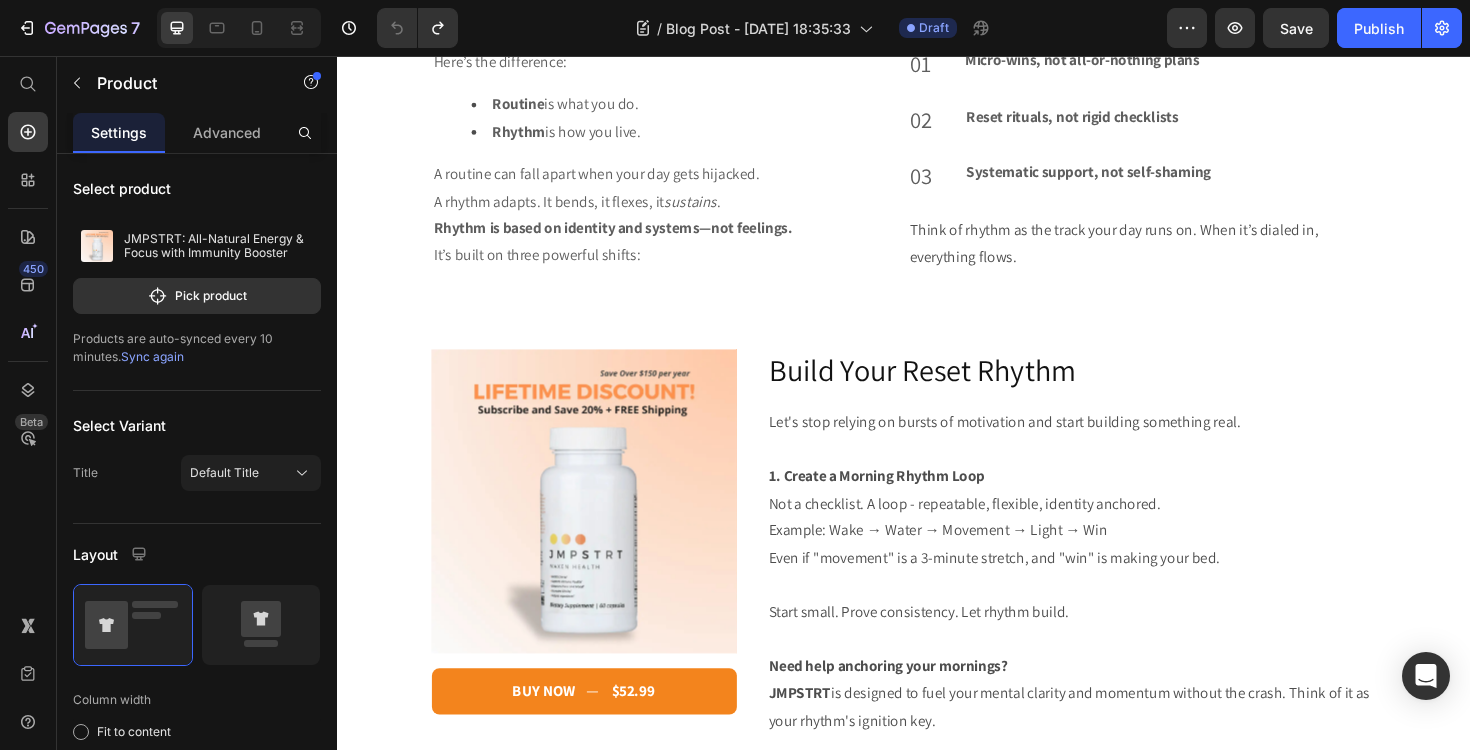 scroll, scrollTop: 1755, scrollLeft: 0, axis: vertical 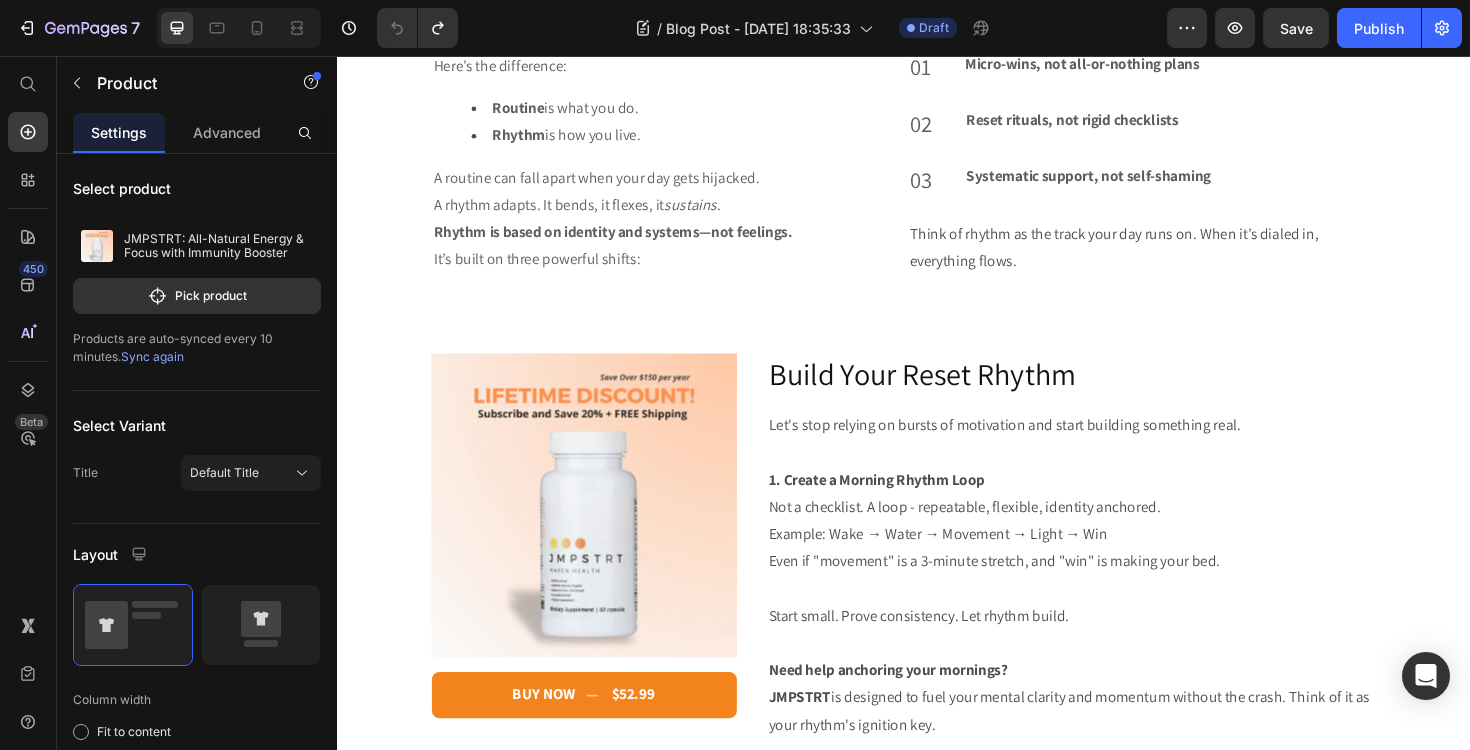 click on "Product Images Buy Now
$52.99 Add to Cart Build Your Reset Rhythm Heading Let's stop relying on bursts of motivation and start building something real. 1. Create a Morning Rhythm Loop Not a checklist. A loop - repeatable, flexible, identity anchored. Example: Wake → Water → Movement → Light → Win Even if "movement" is a 3-minute stretch, and "win" is making your bed.   Start small. Prove consistency. Let rhythm build.   Need help anchoring your mornings? JMPSTRT  is designed to fuel your mental clarity and momentum without the crash. Think of it as your rhythm's ignition key. Text Block Product" at bounding box center [937, 576] 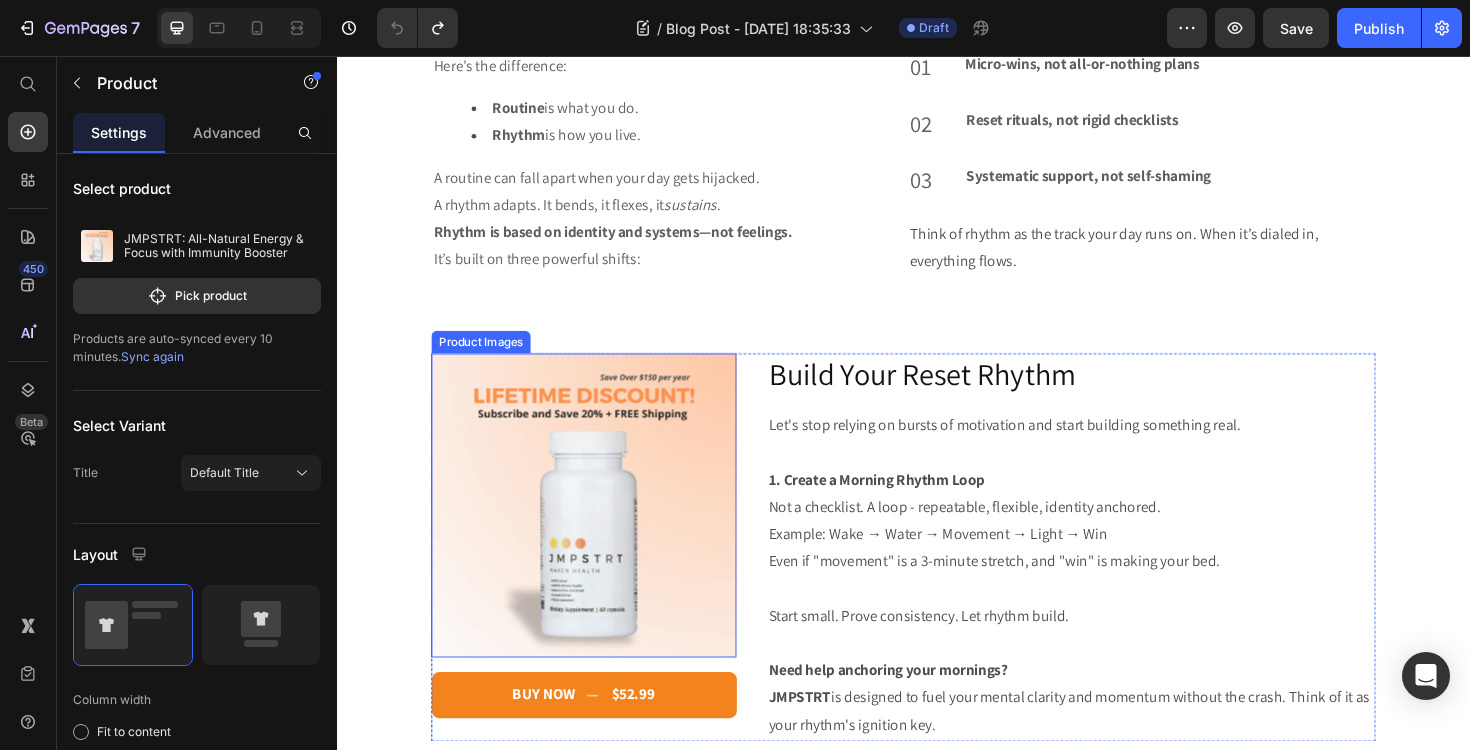 click on "Product Images" at bounding box center [489, 359] 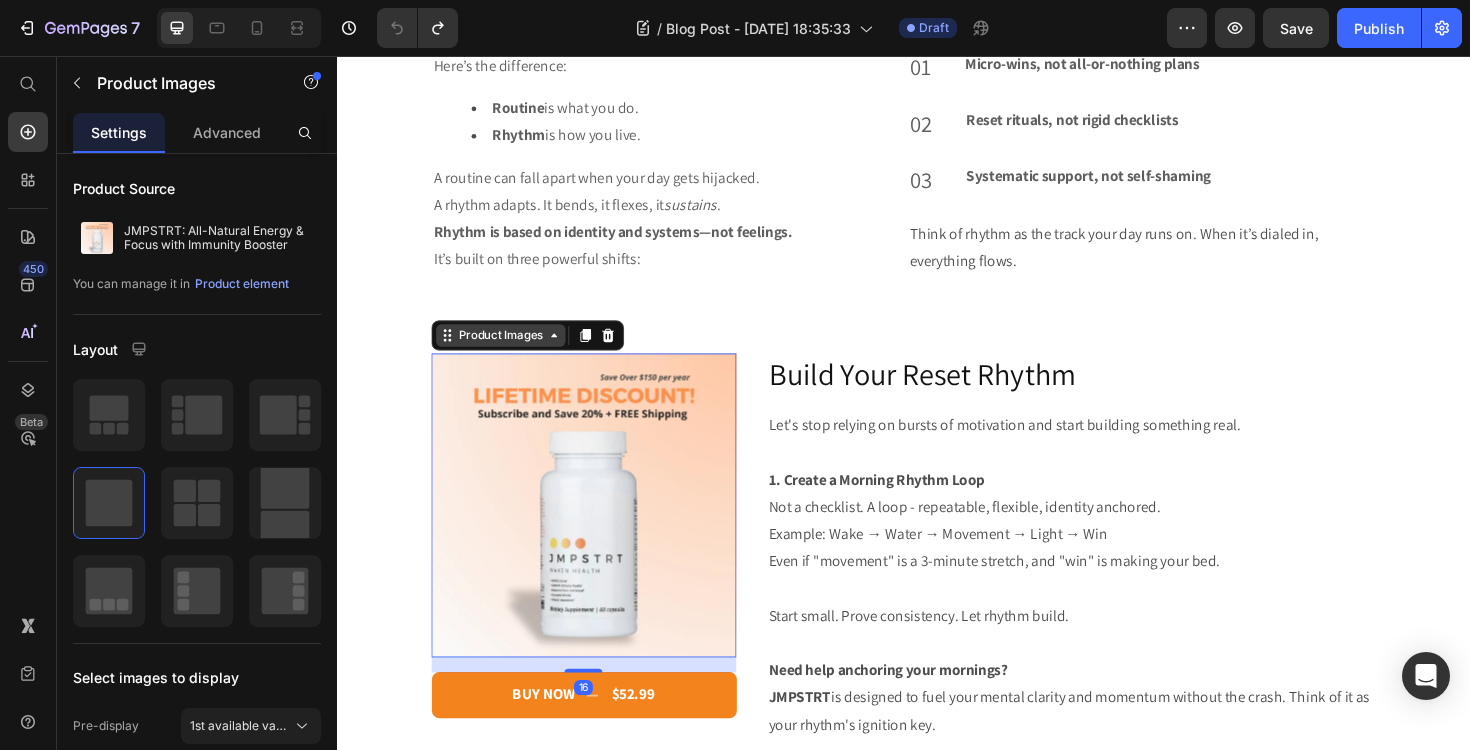 click on "Product Images" at bounding box center (510, 352) 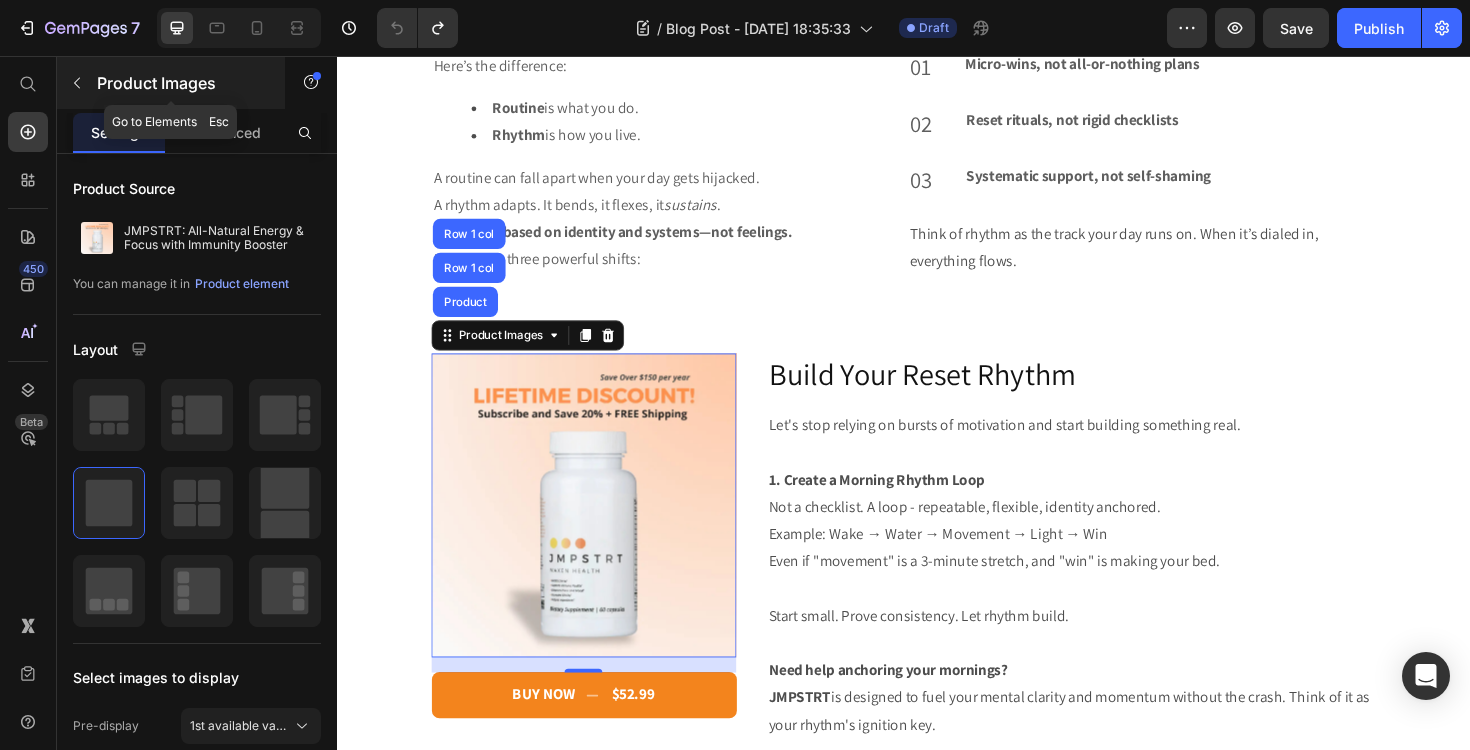 click 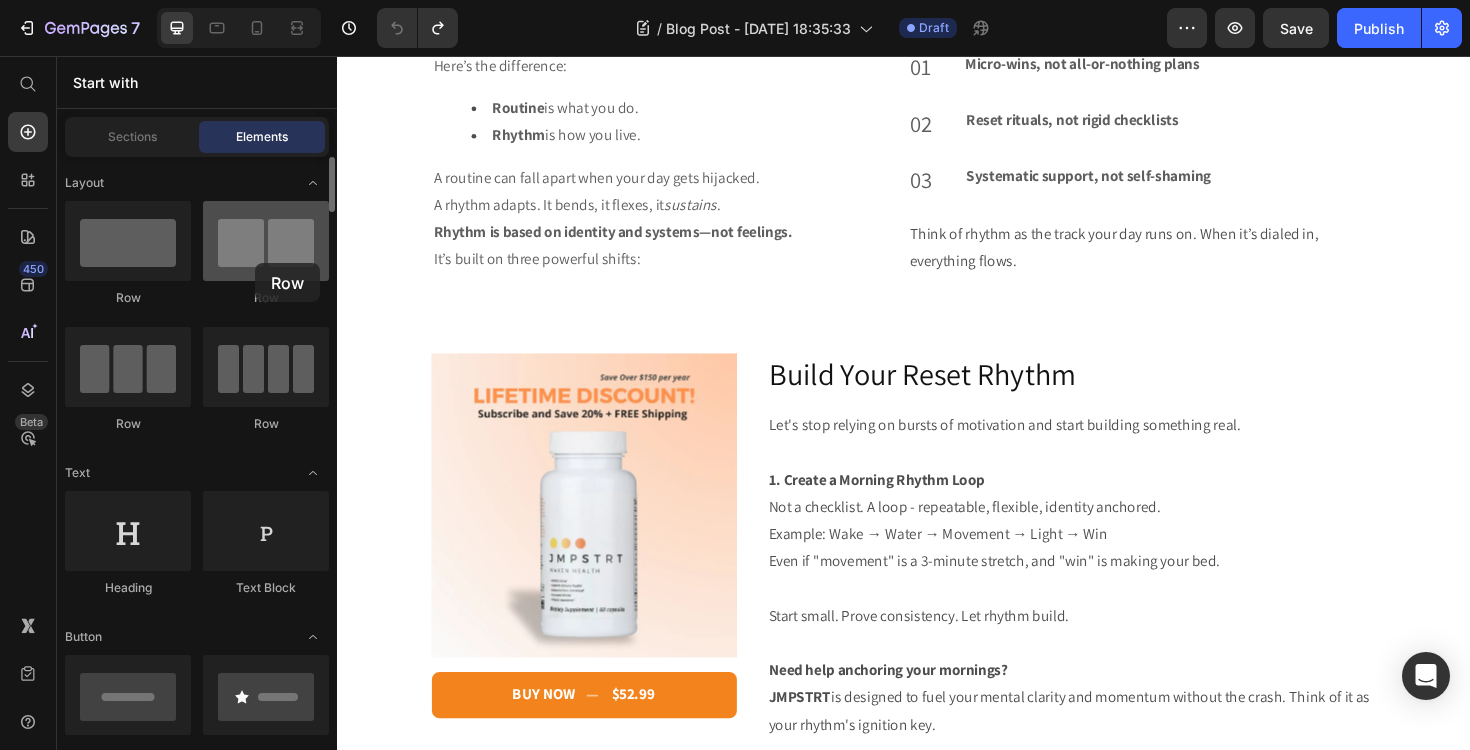 click at bounding box center (266, 241) 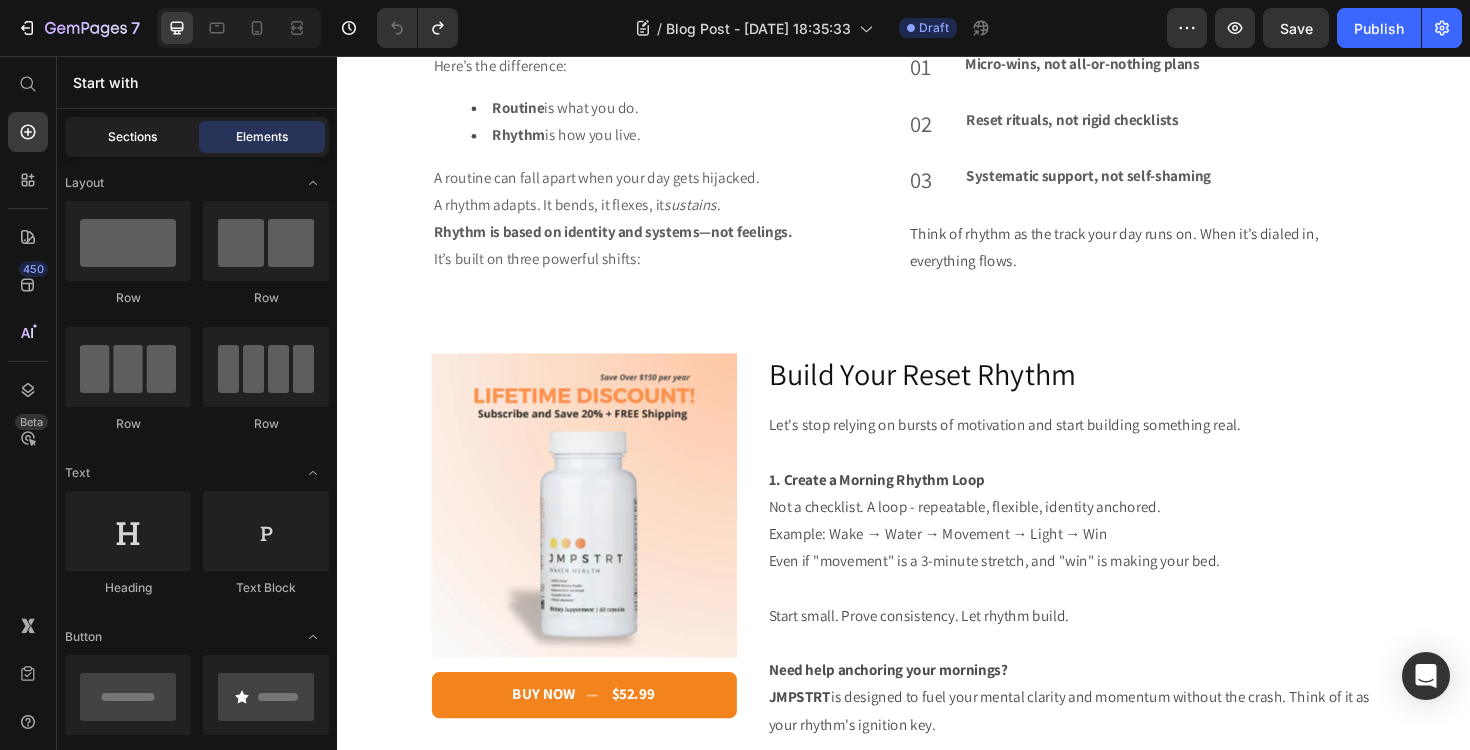 click on "Sections" at bounding box center (132, 137) 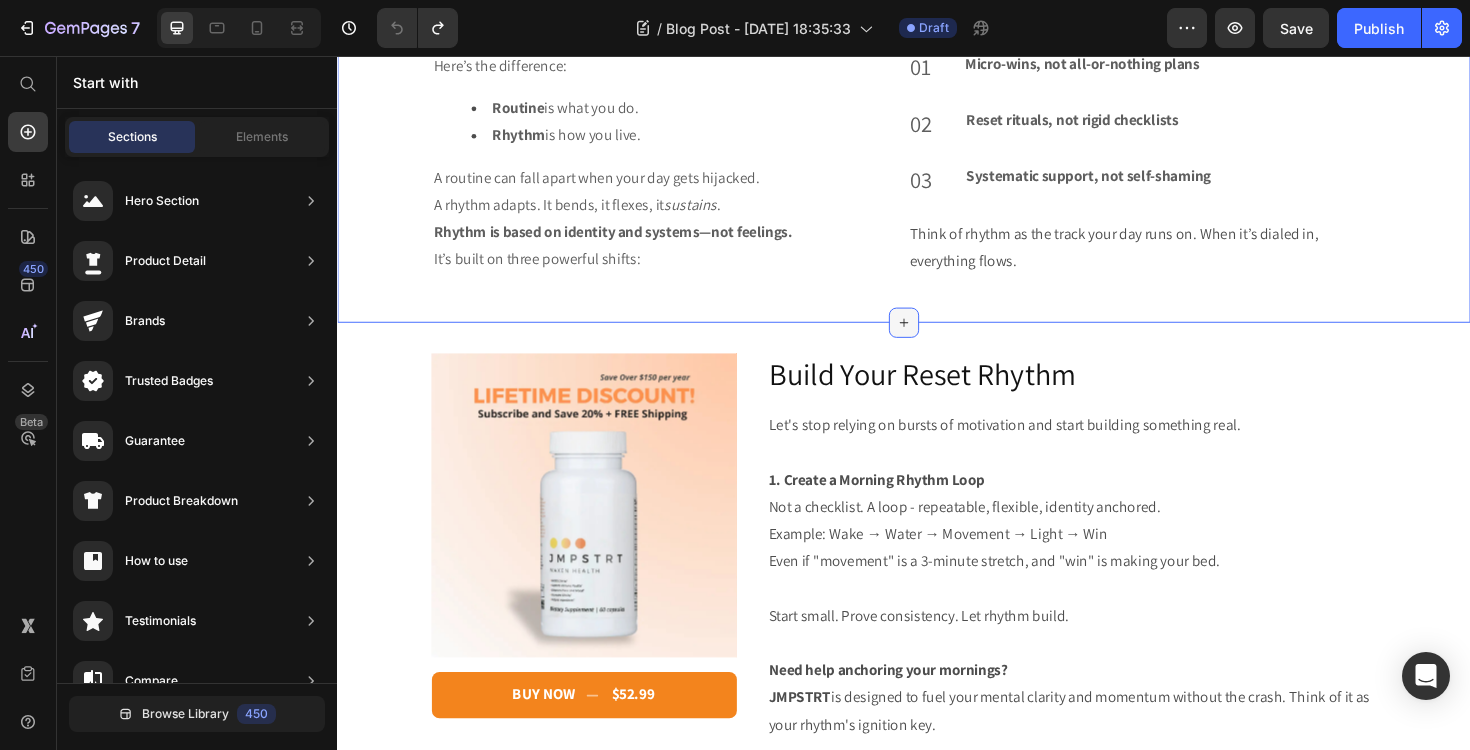 click 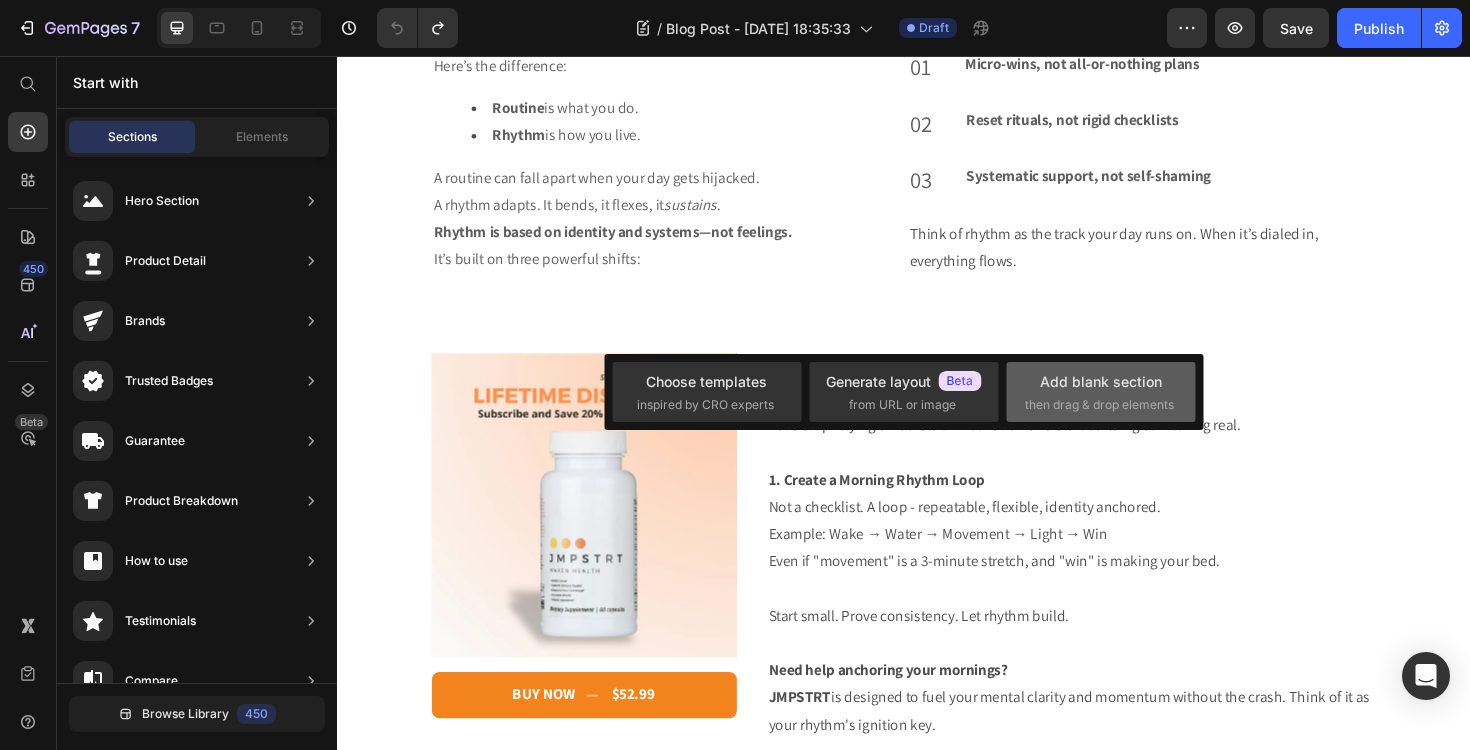 click on "then drag & drop elements" at bounding box center (1099, 405) 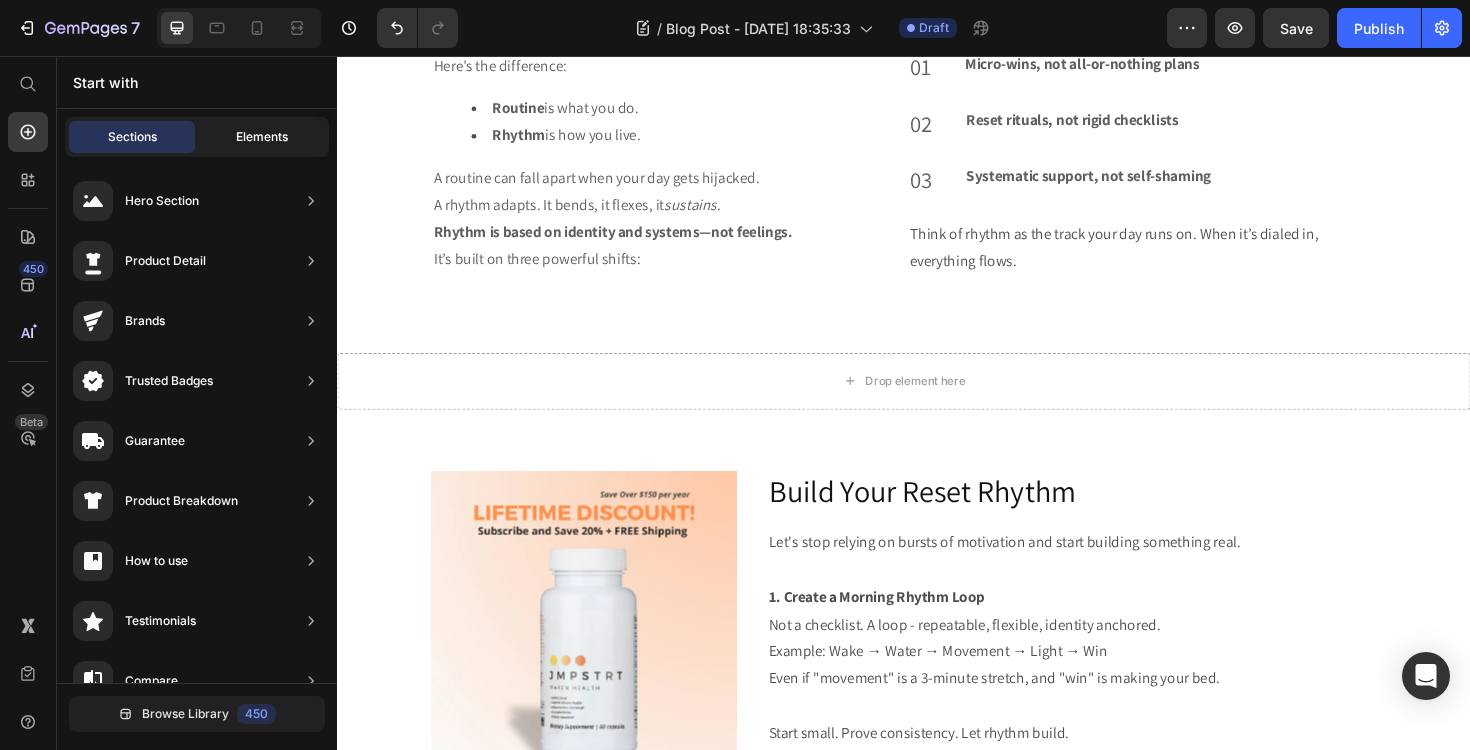 click on "Elements" at bounding box center [262, 137] 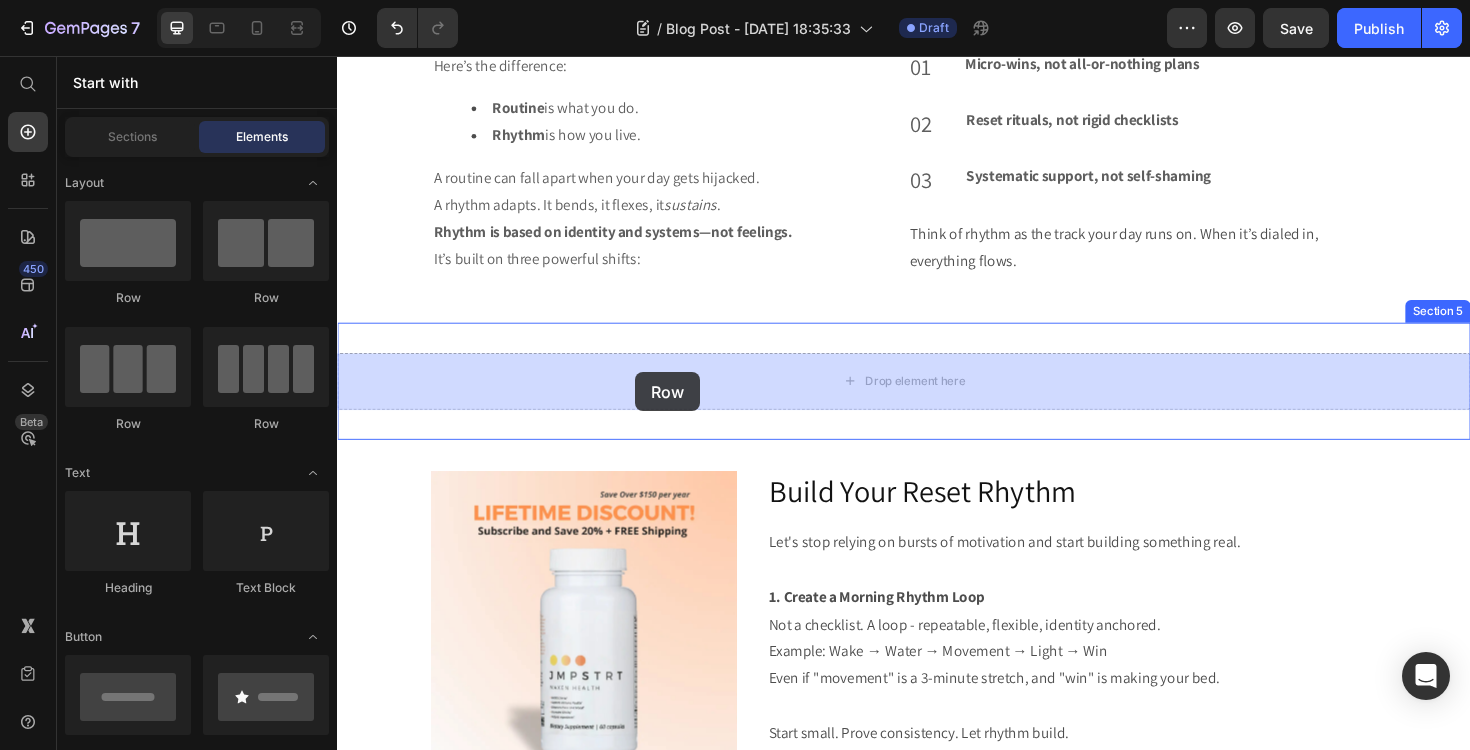 drag, startPoint x: 622, startPoint y: 304, endPoint x: 618, endPoint y: 359, distance: 55.145264 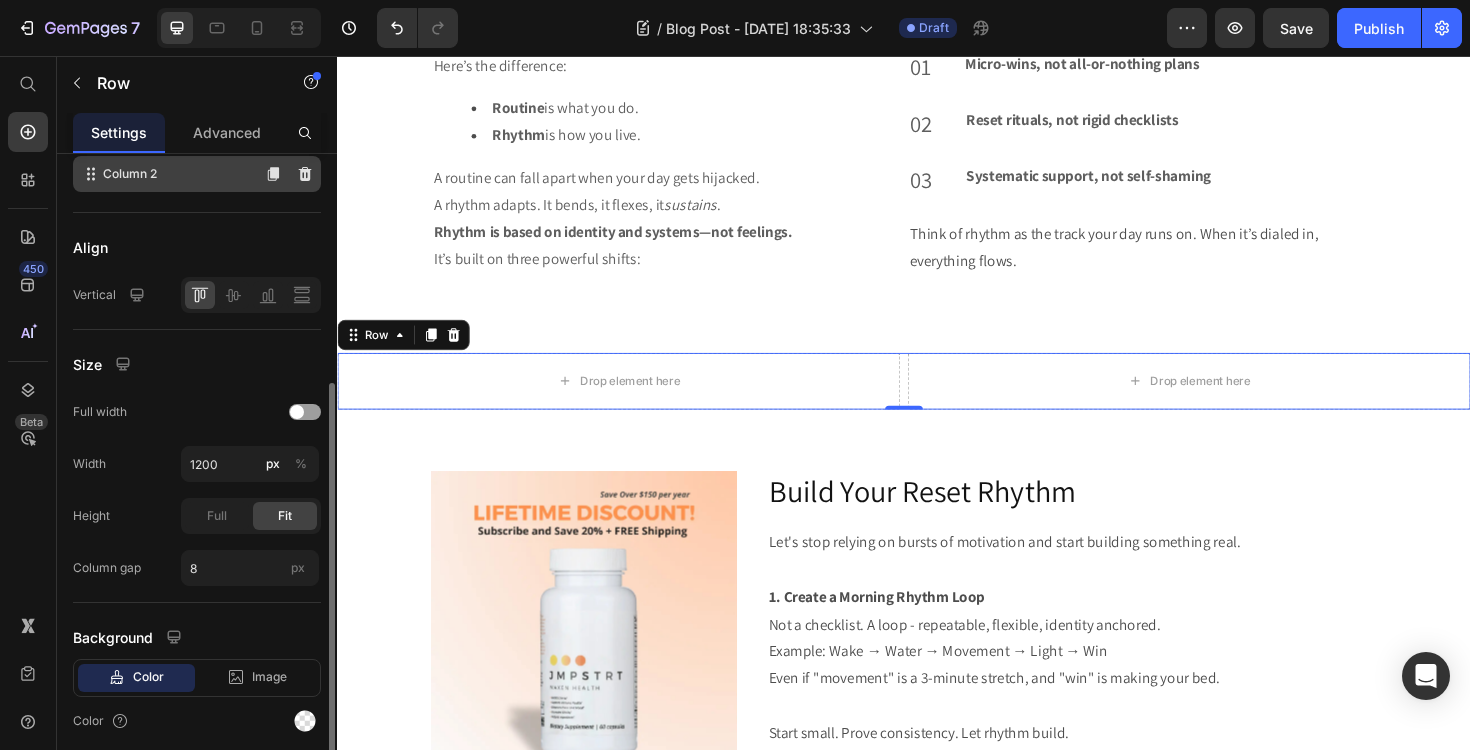 scroll, scrollTop: 402, scrollLeft: 0, axis: vertical 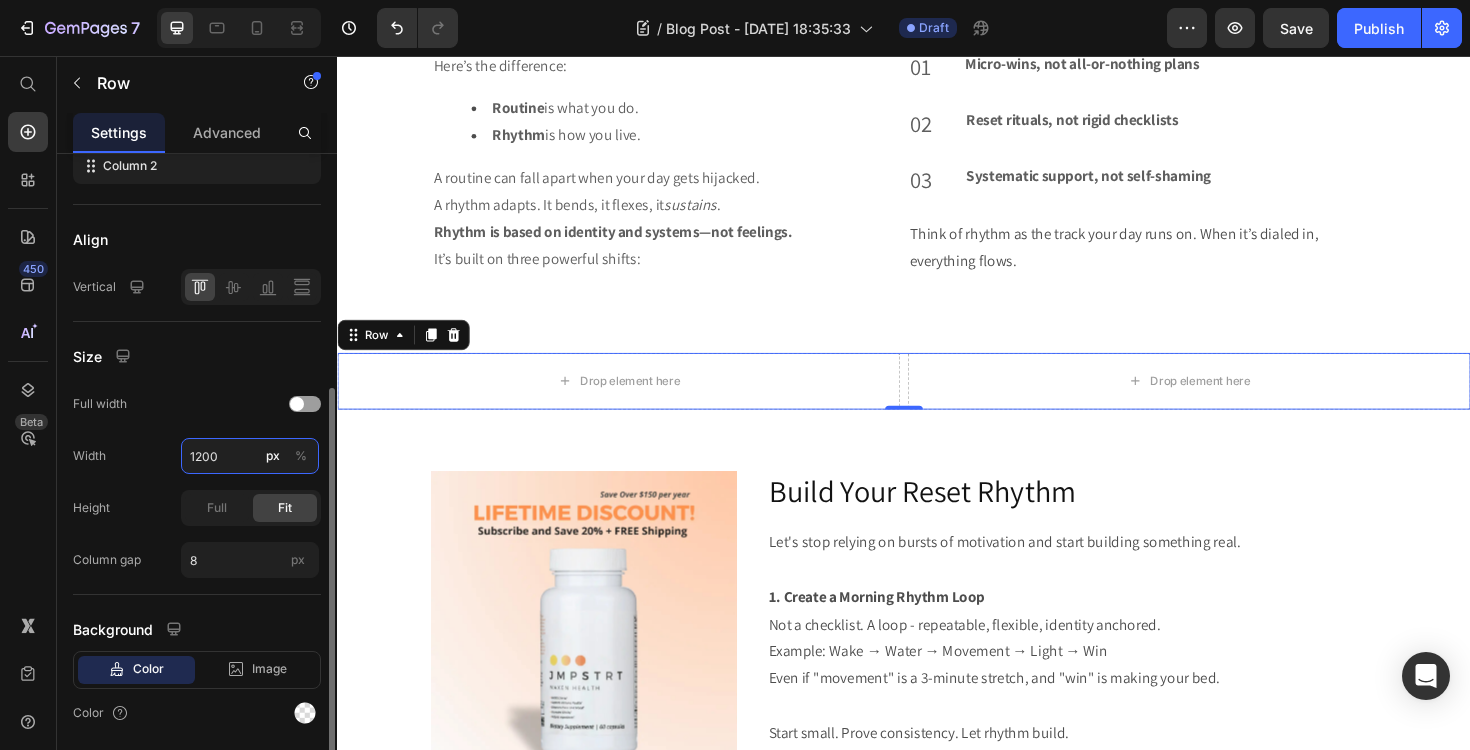 click on "1200" at bounding box center [250, 456] 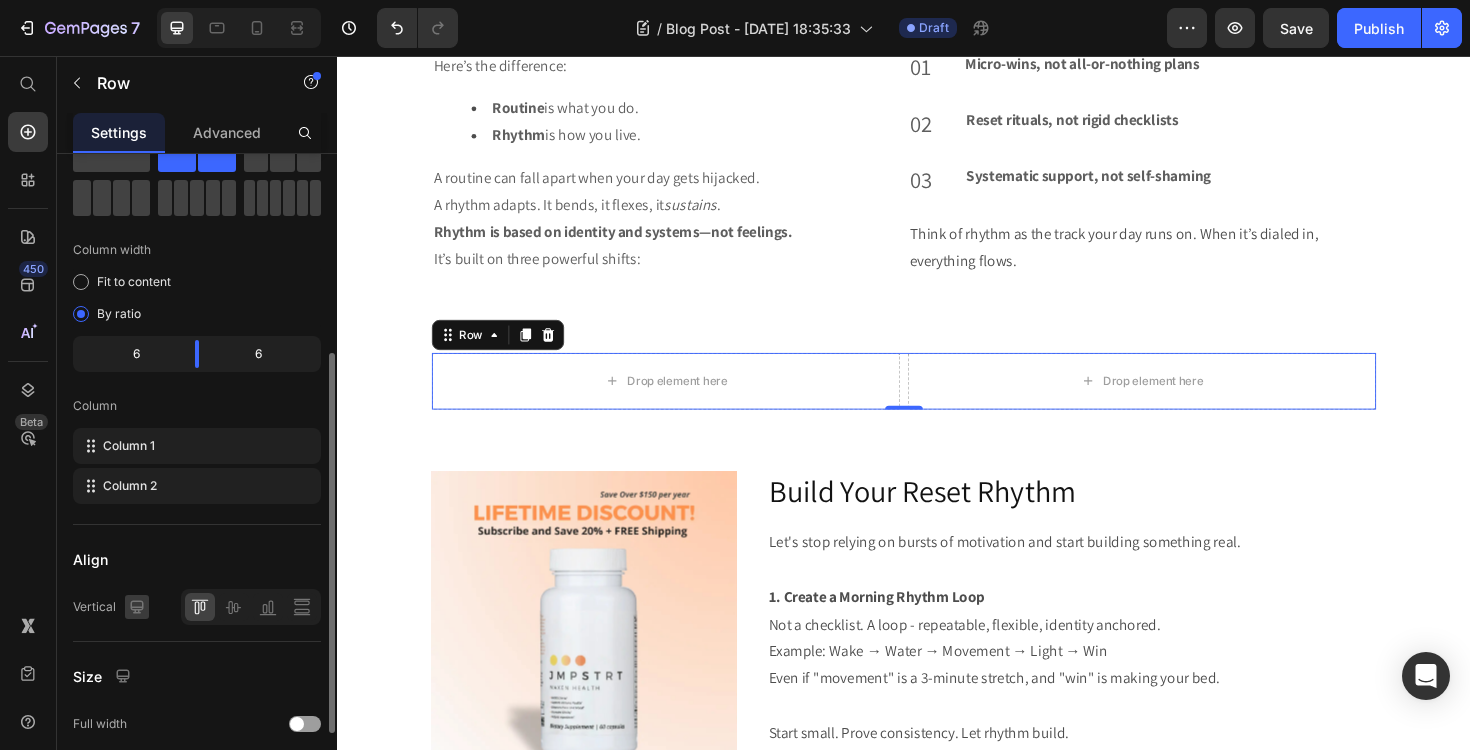 scroll, scrollTop: 0, scrollLeft: 0, axis: both 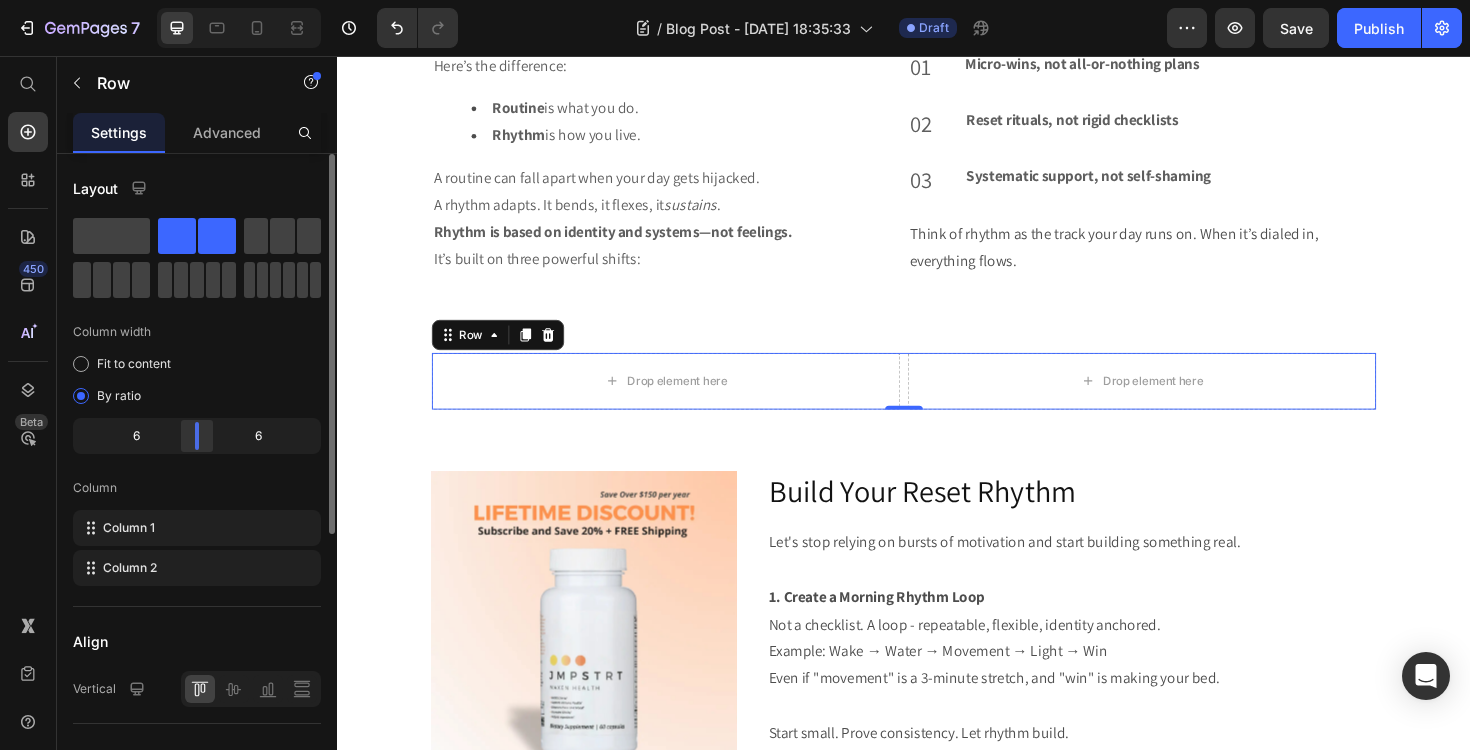 type on "1000" 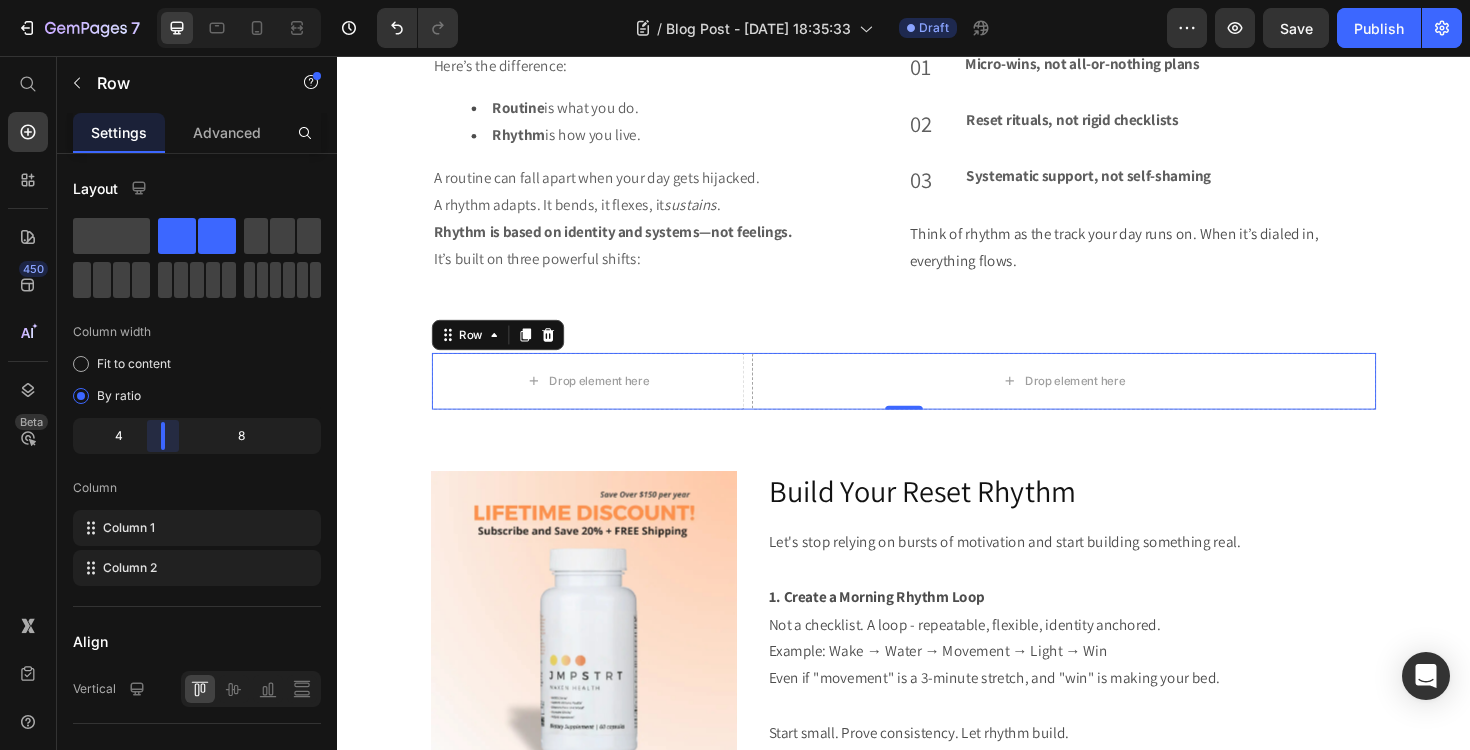 drag, startPoint x: 197, startPoint y: 434, endPoint x: 165, endPoint y: 435, distance: 32.01562 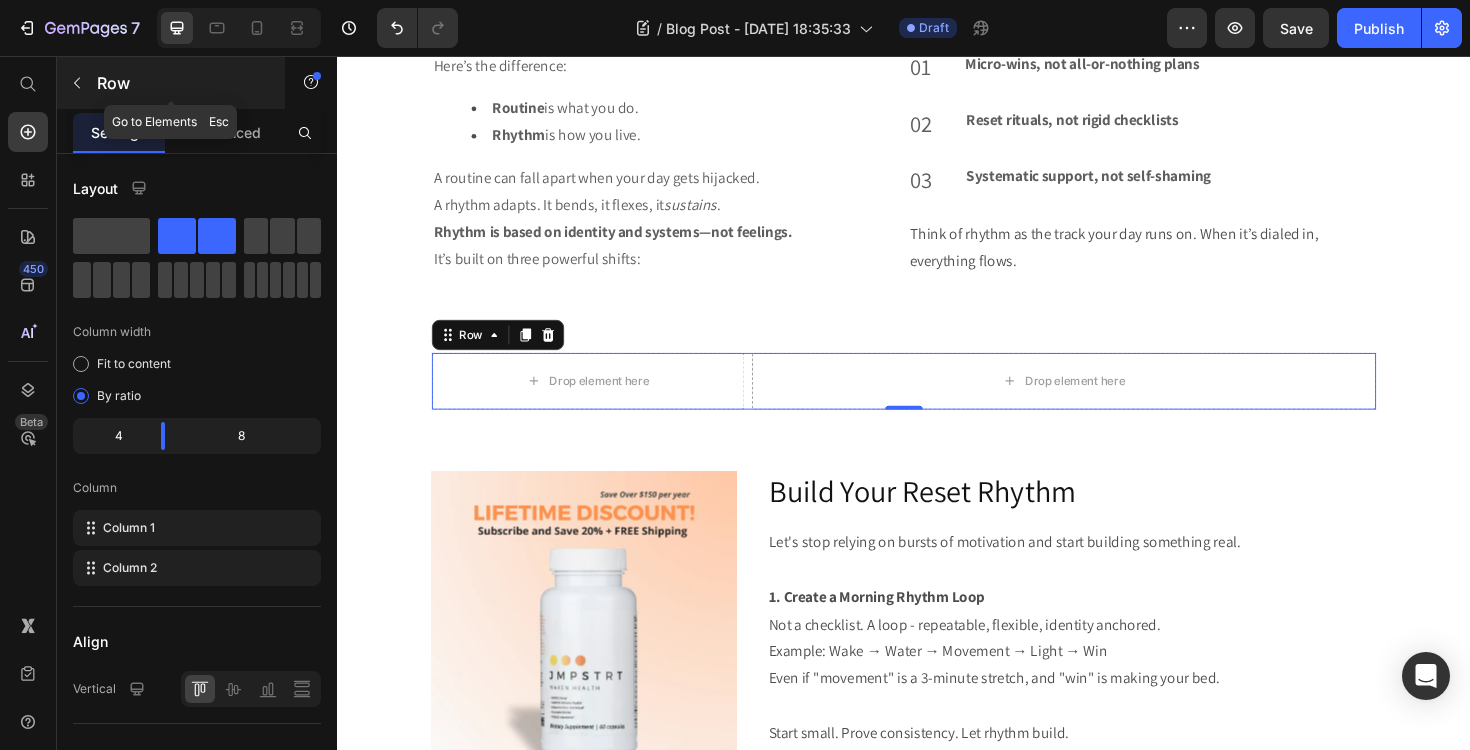 click 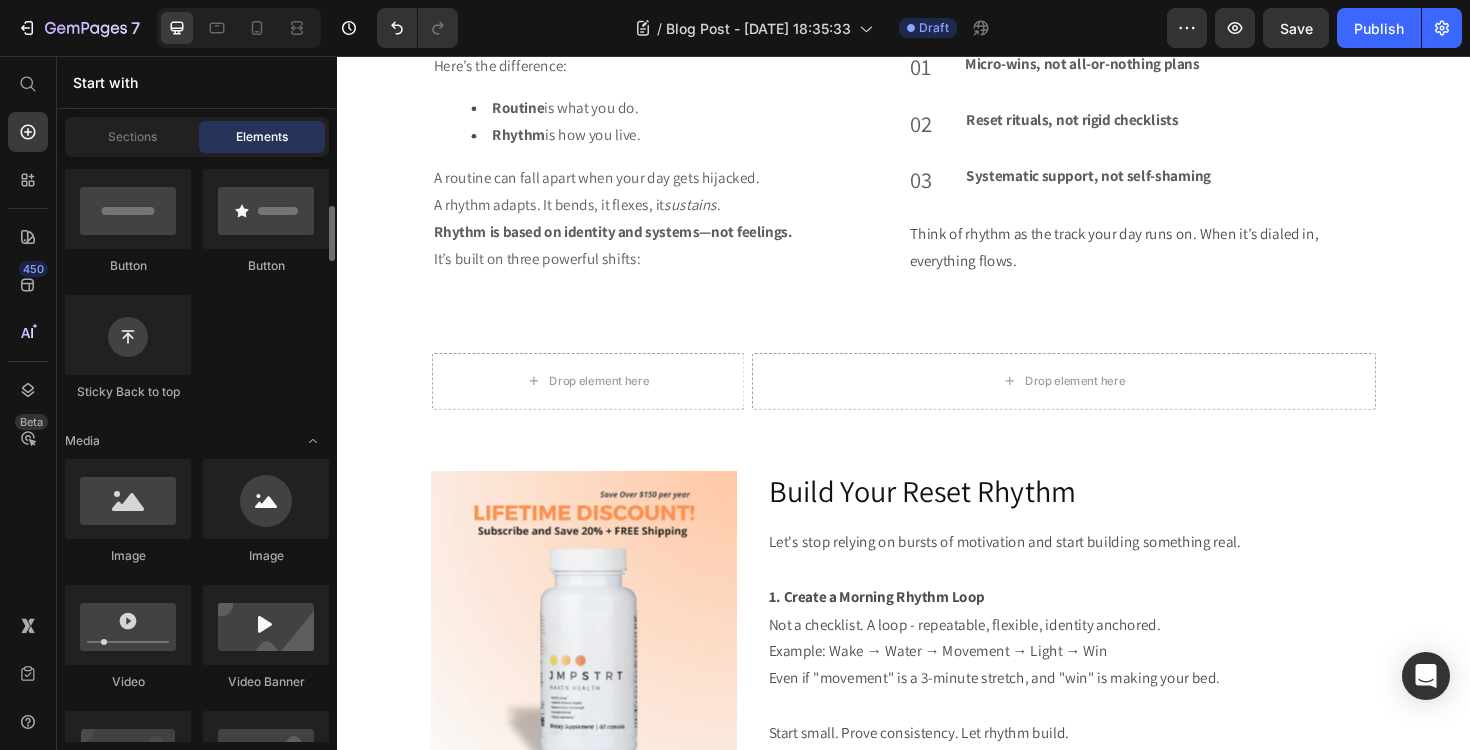 scroll, scrollTop: 511, scrollLeft: 0, axis: vertical 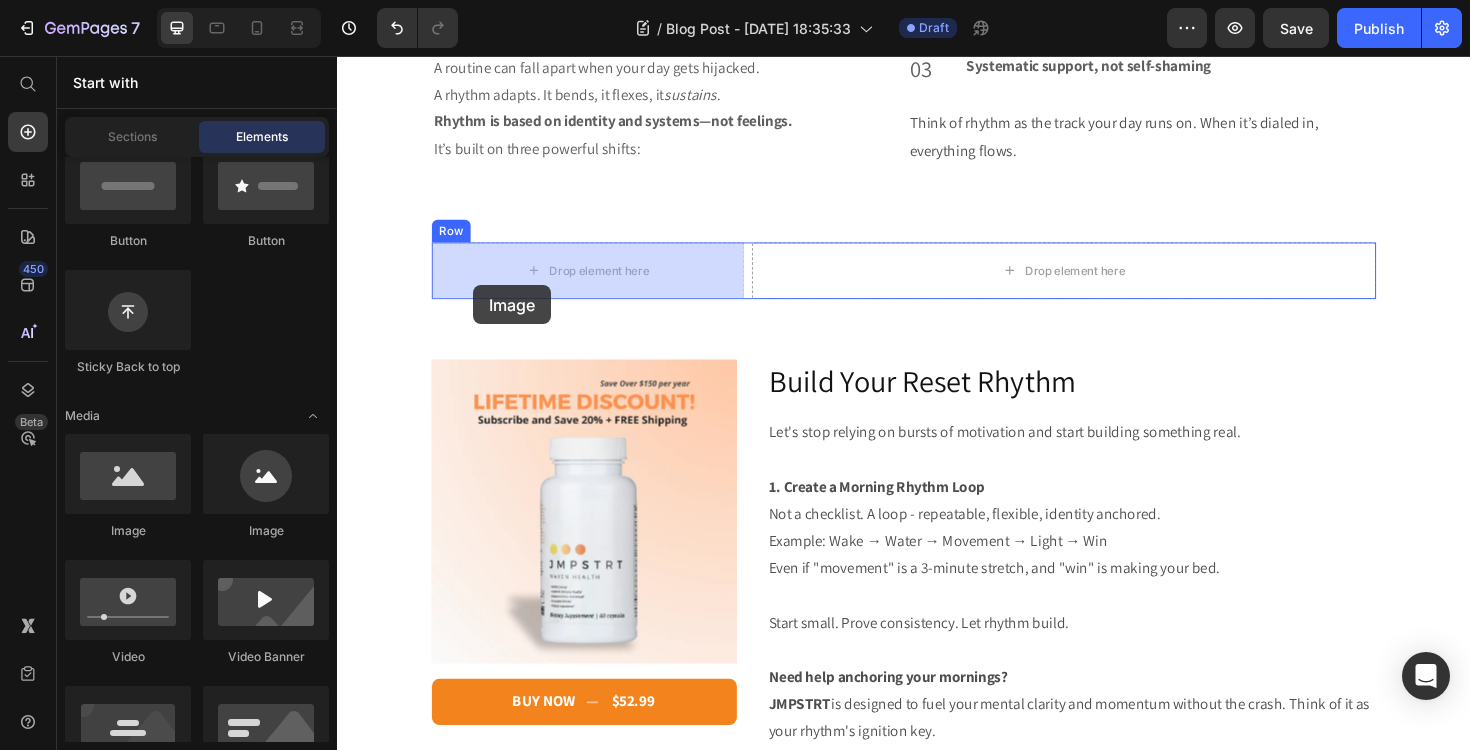 drag, startPoint x: 465, startPoint y: 529, endPoint x: 482, endPoint y: 299, distance: 230.62741 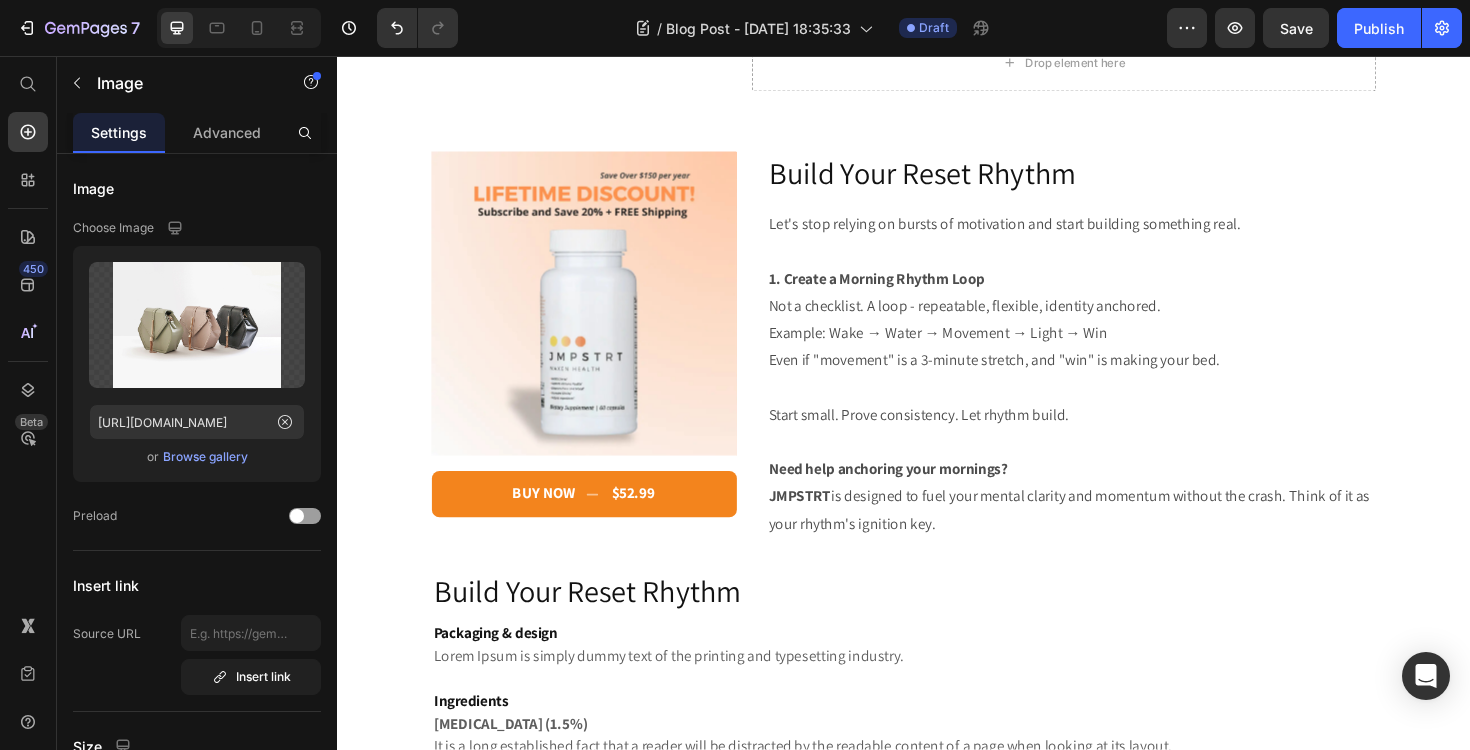 scroll, scrollTop: 2097, scrollLeft: 0, axis: vertical 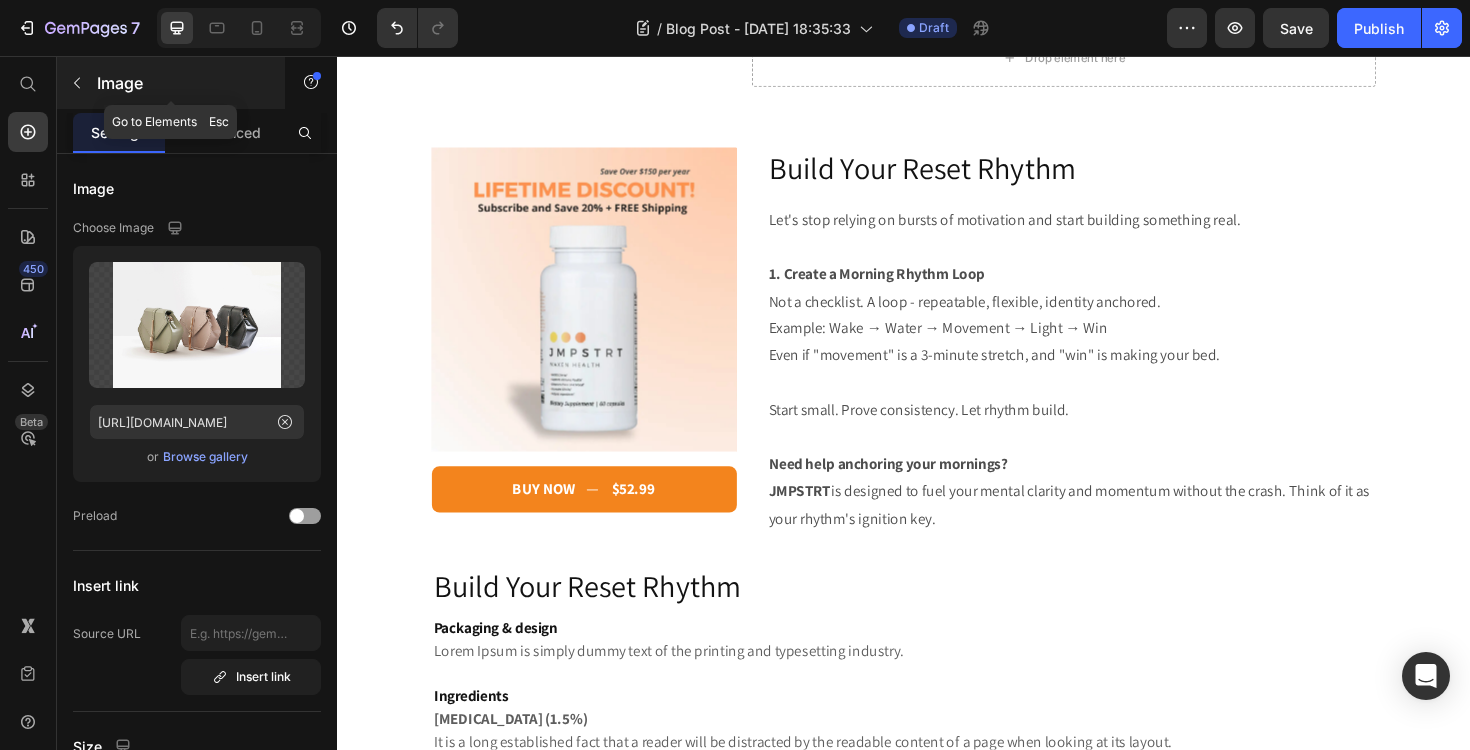 click 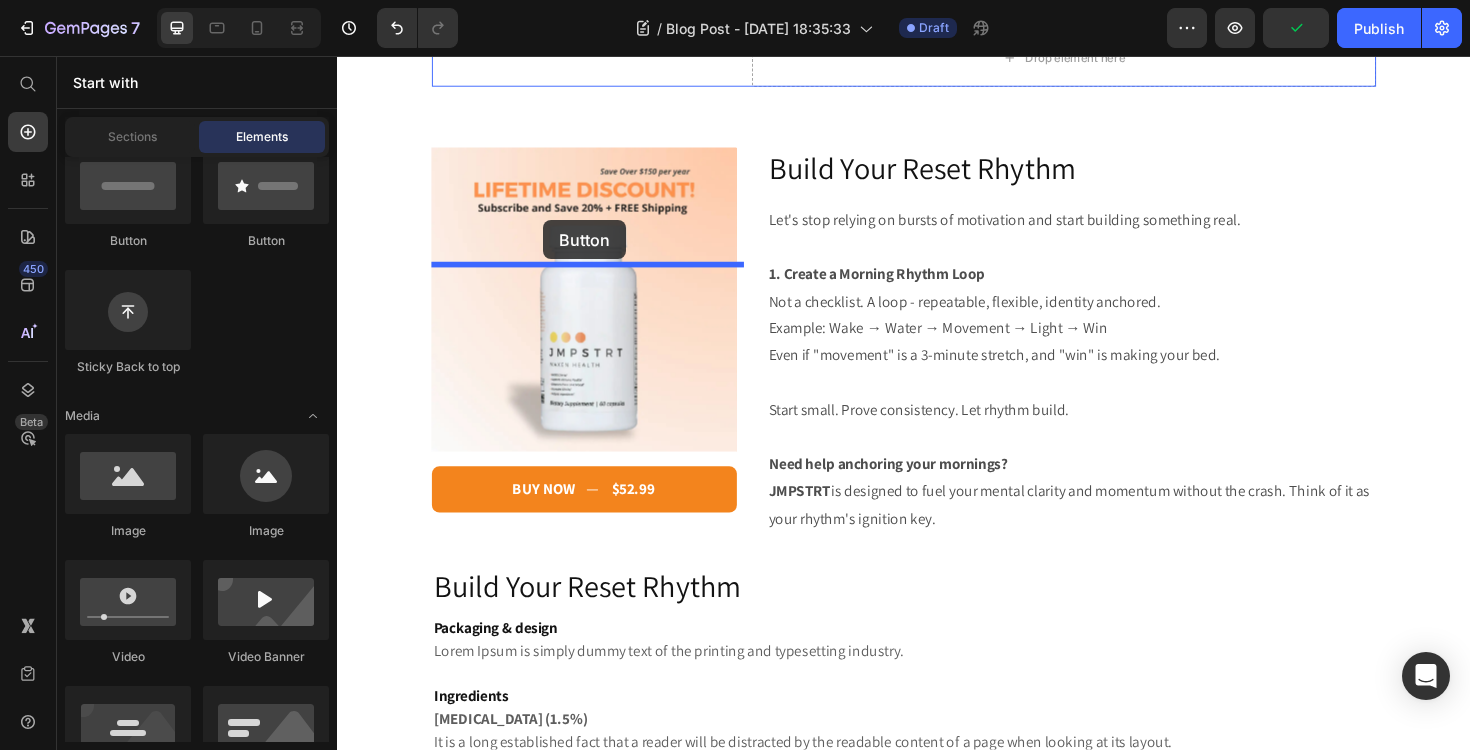 drag, startPoint x: 477, startPoint y: 244, endPoint x: 555, endPoint y: 230, distance: 79.24645 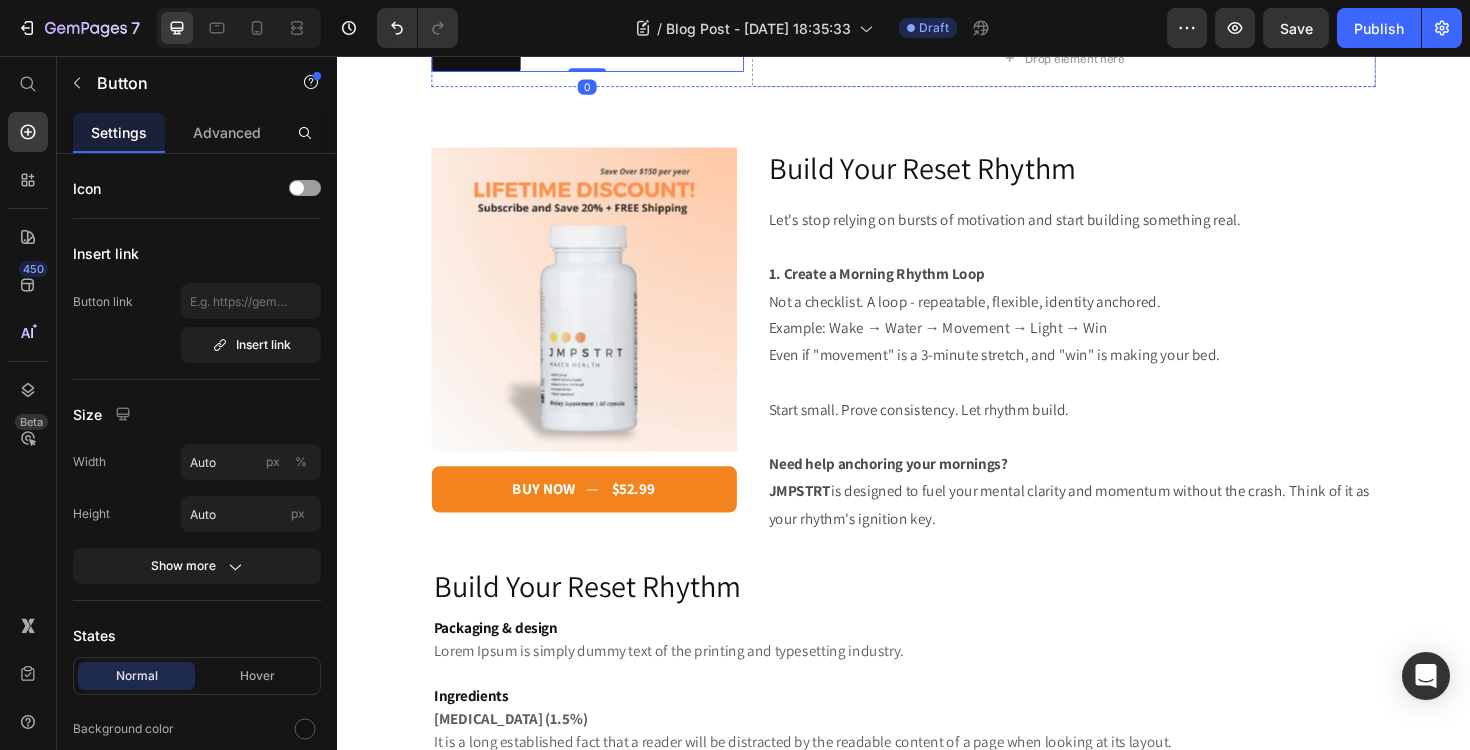 click at bounding box center [602, 29] 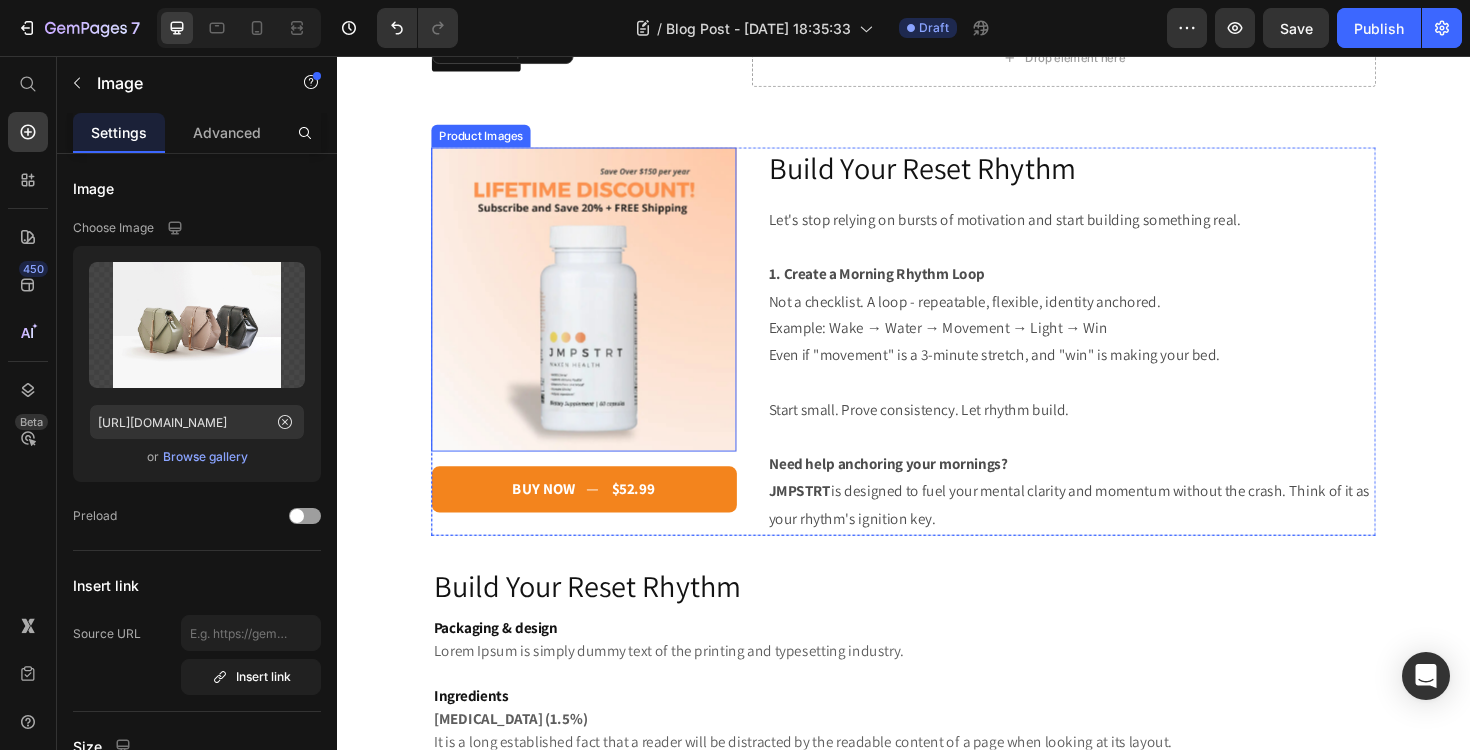 click at bounding box center (598, 314) 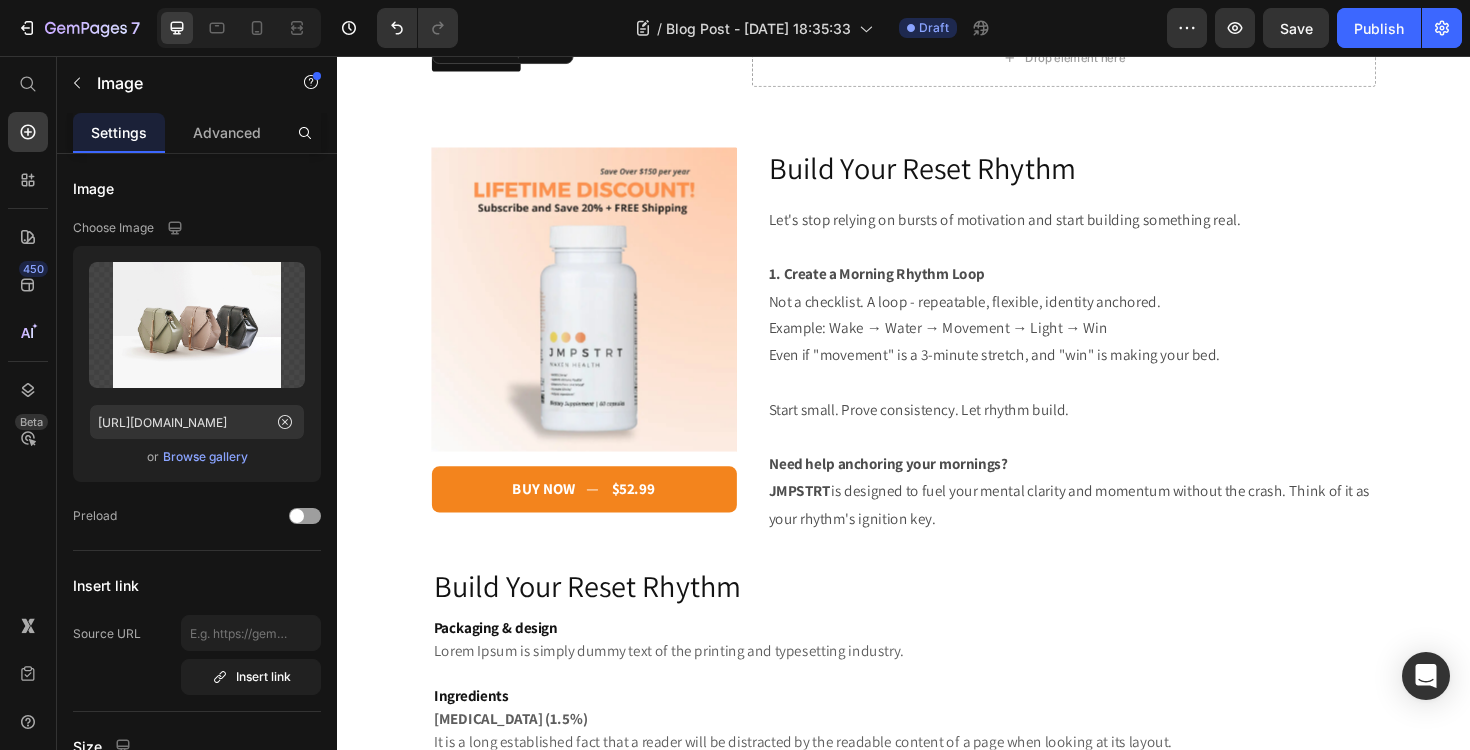 click at bounding box center (602, 29) 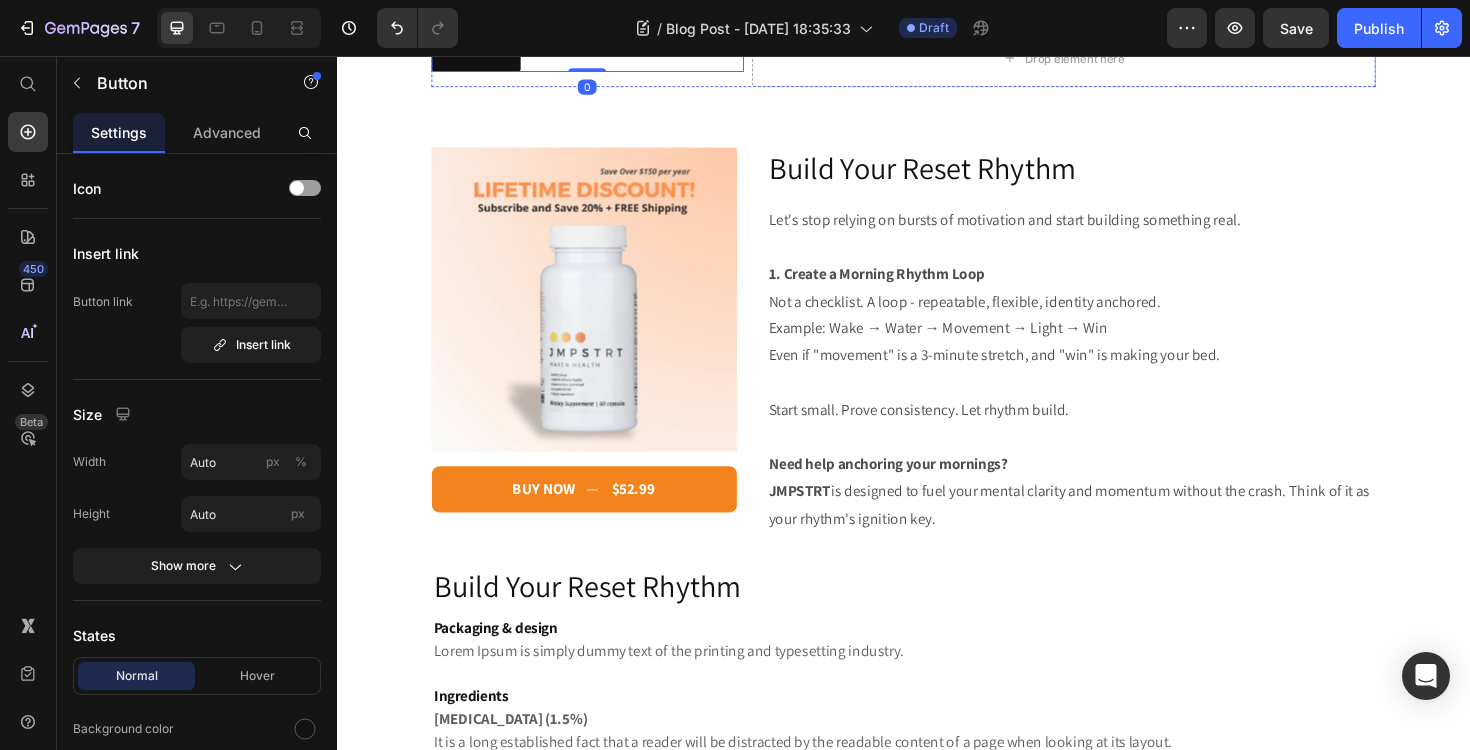 click at bounding box center [602, 29] 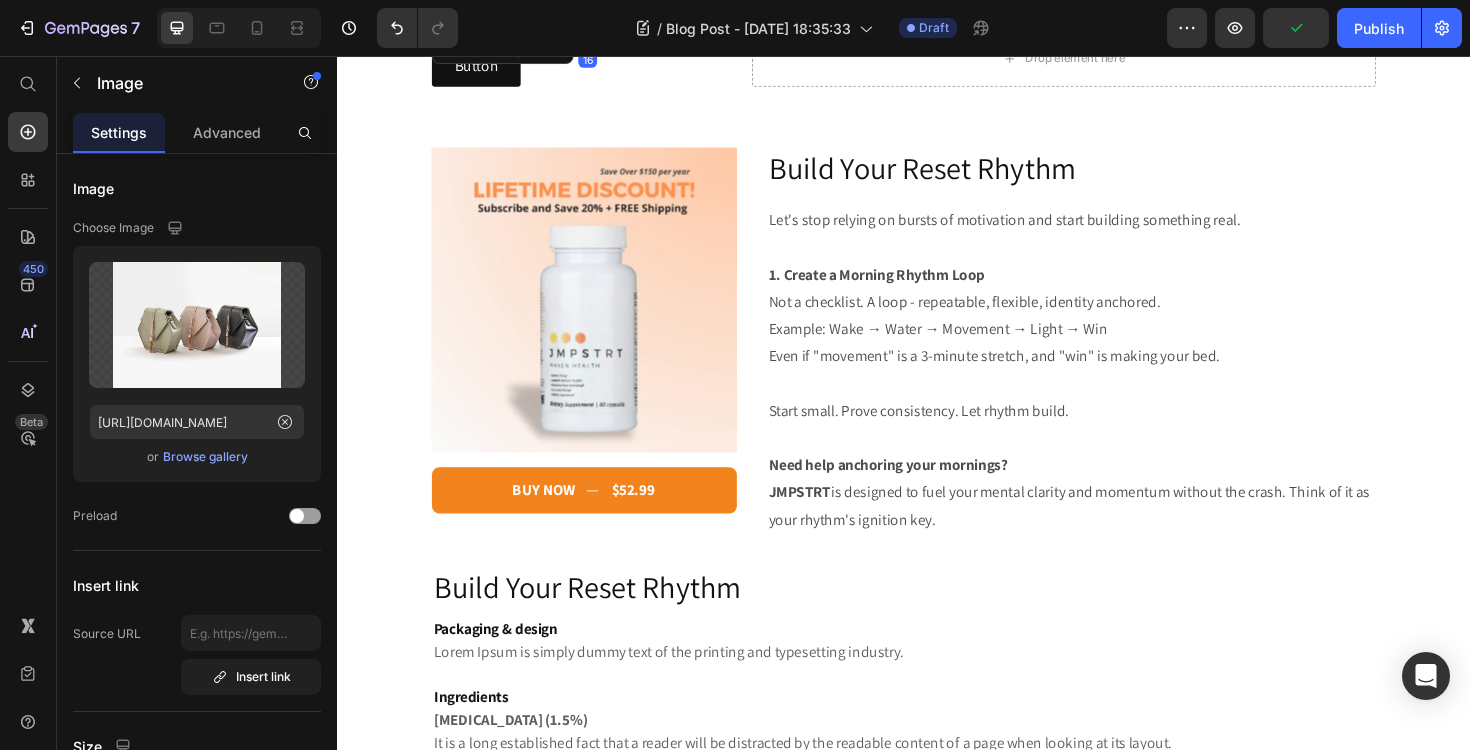 drag, startPoint x: 608, startPoint y: 272, endPoint x: 608, endPoint y: 288, distance: 16 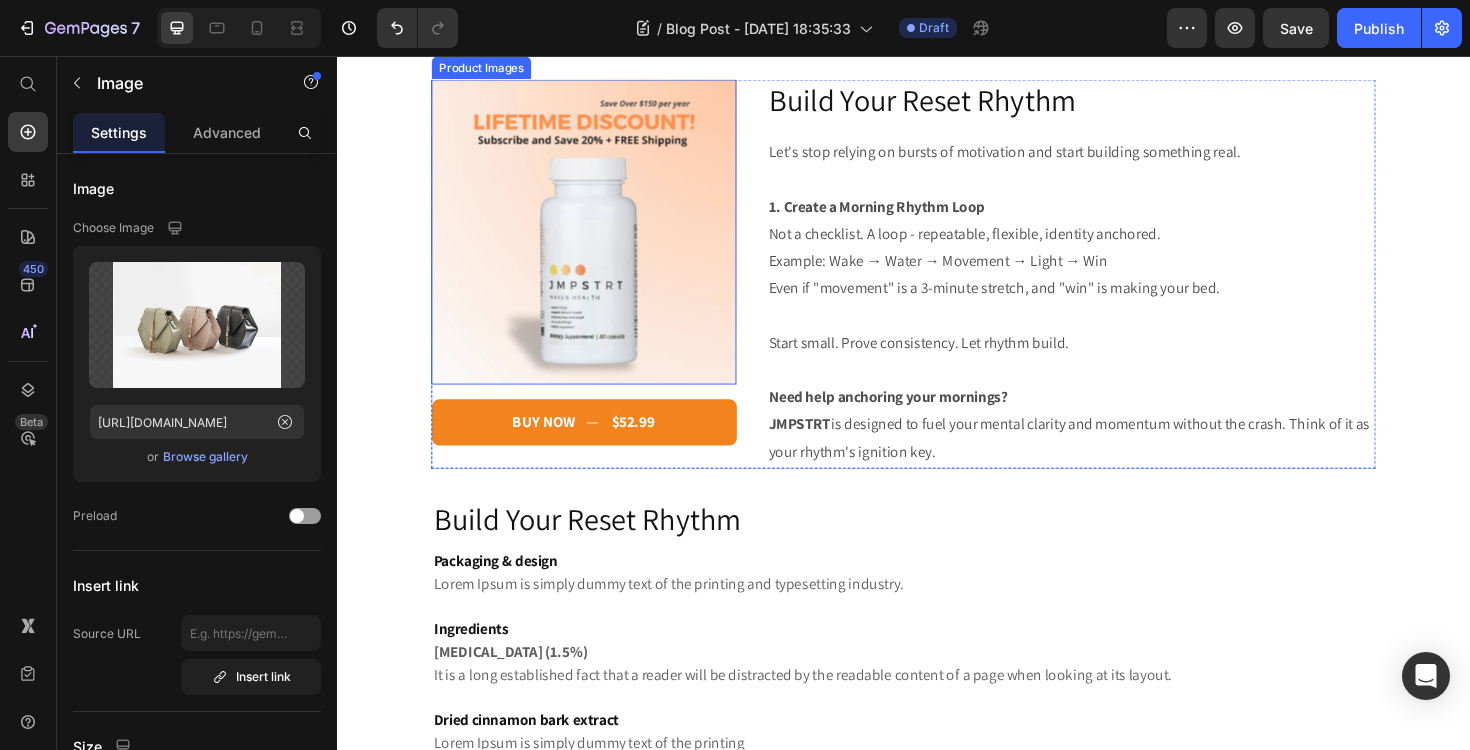 scroll, scrollTop: 2203, scrollLeft: 0, axis: vertical 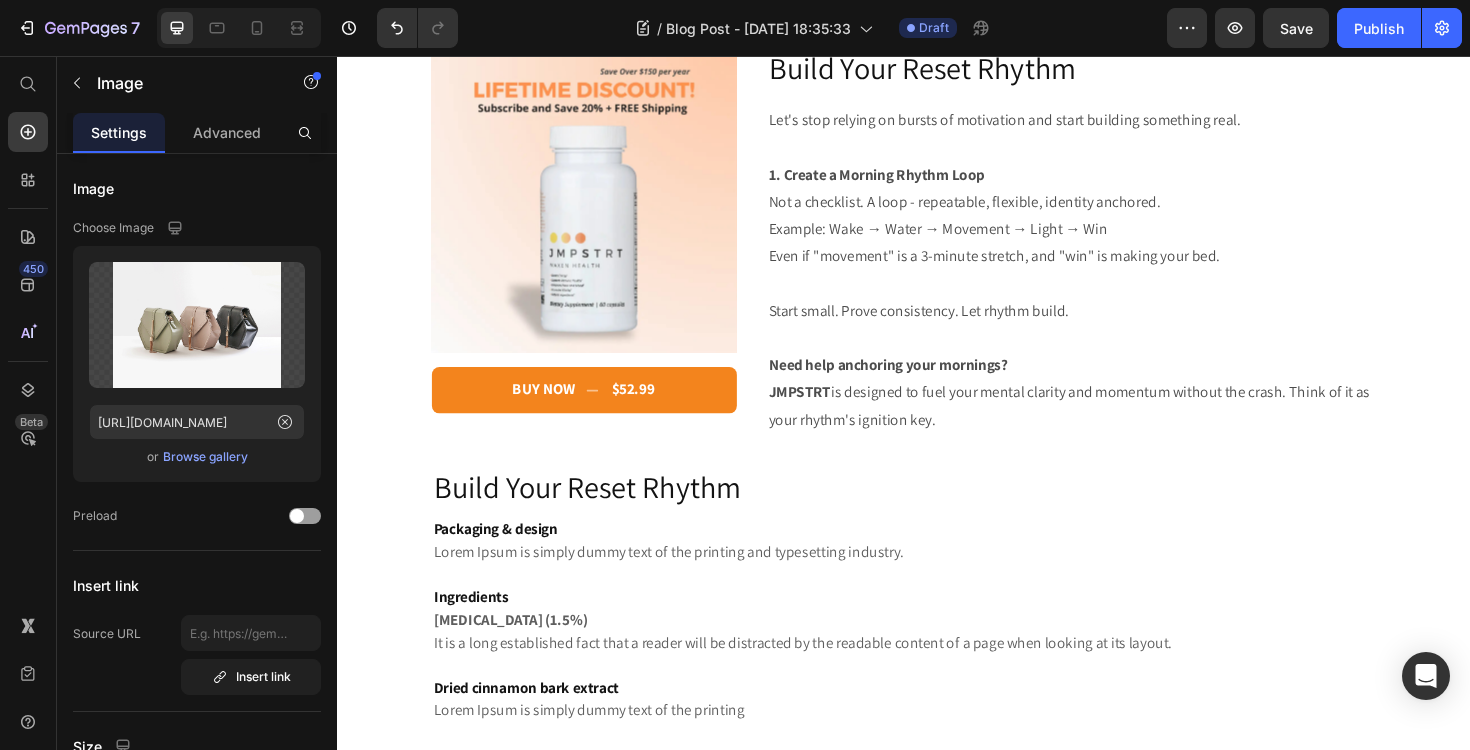 click on "Button Button" at bounding box center (602, -39) 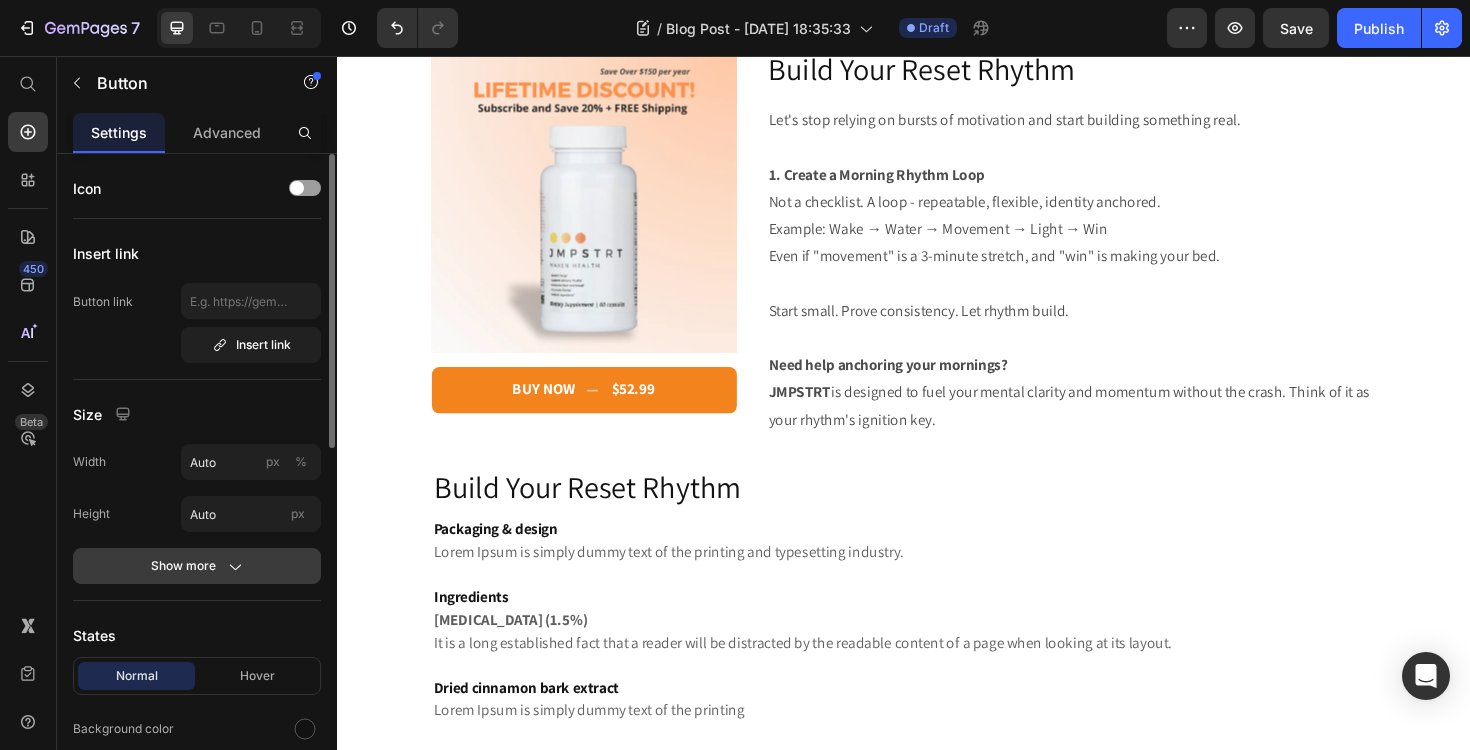 click 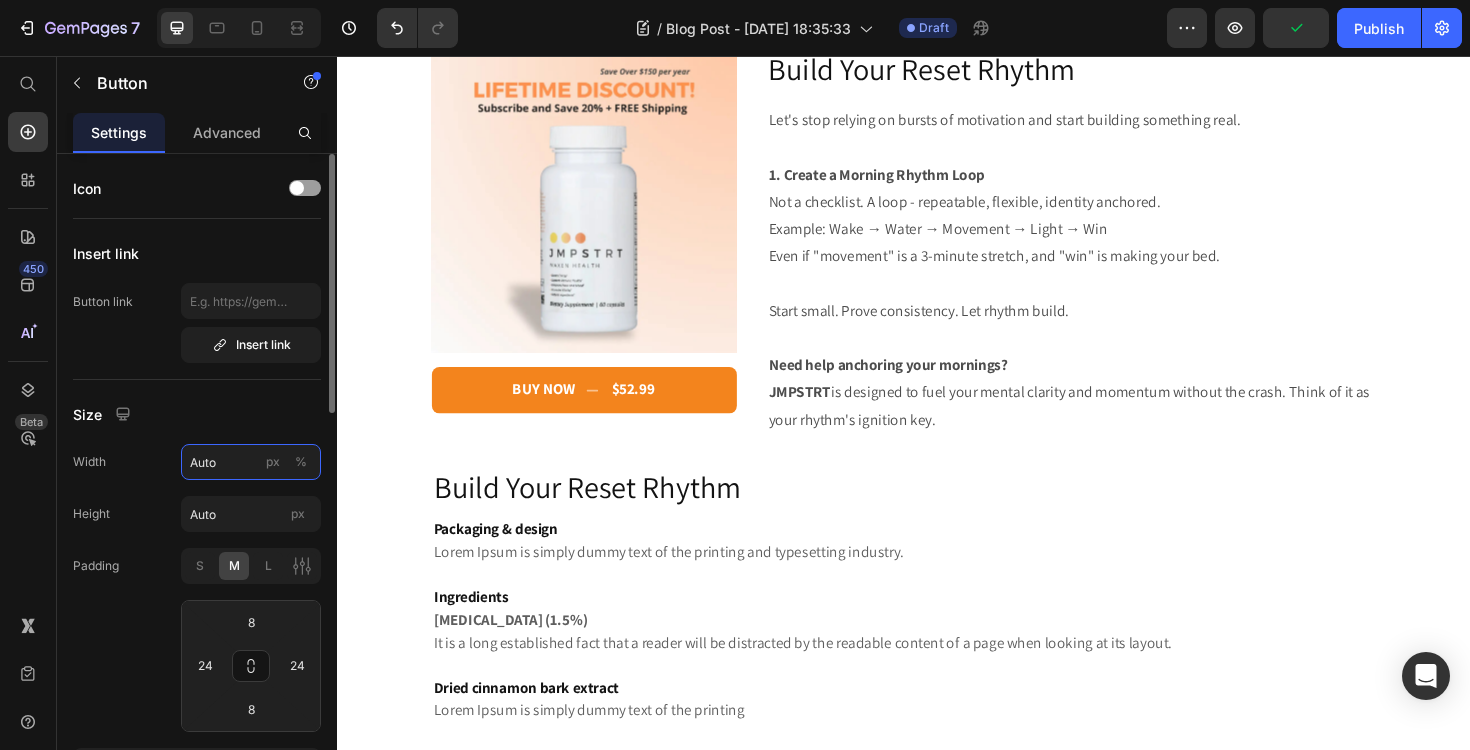 click on "Auto" at bounding box center [251, 462] 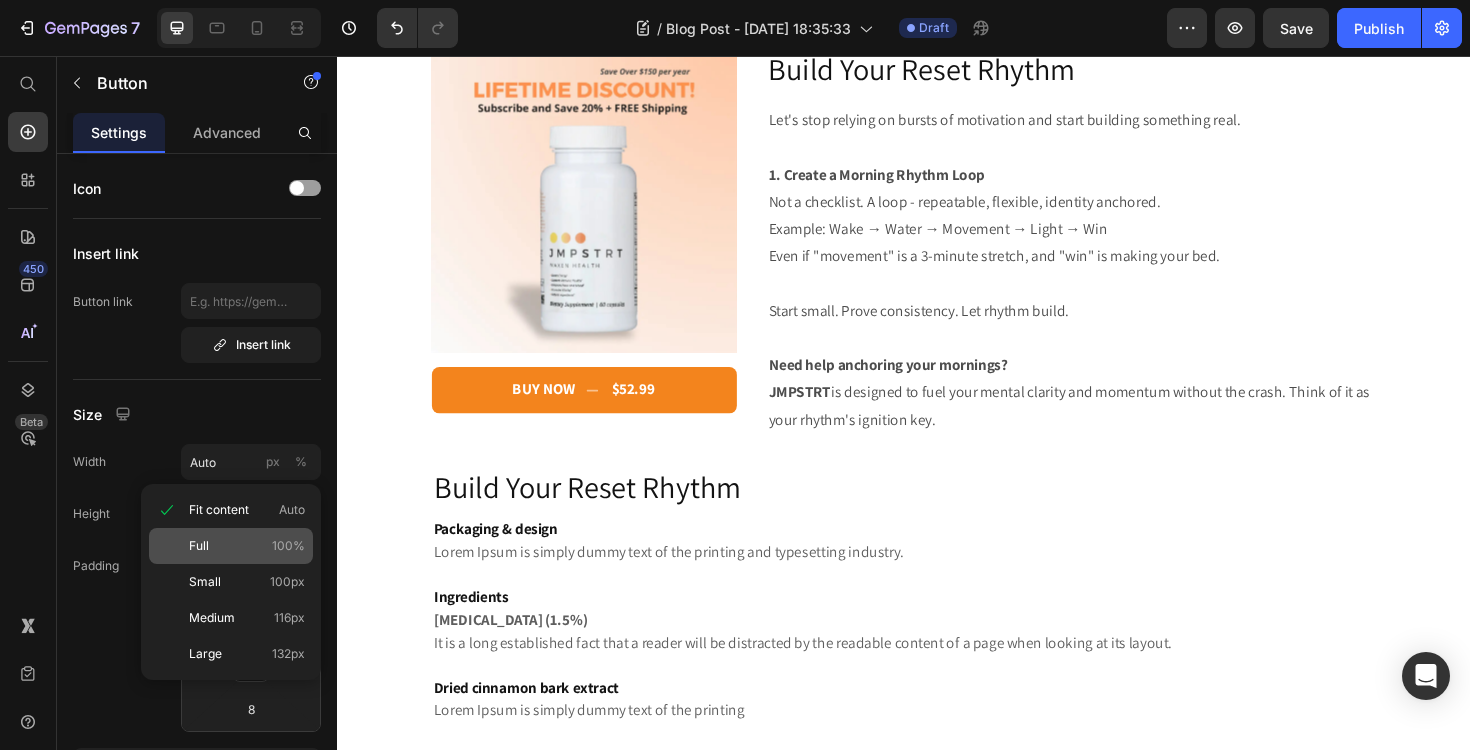 click on "Full 100%" at bounding box center (247, 546) 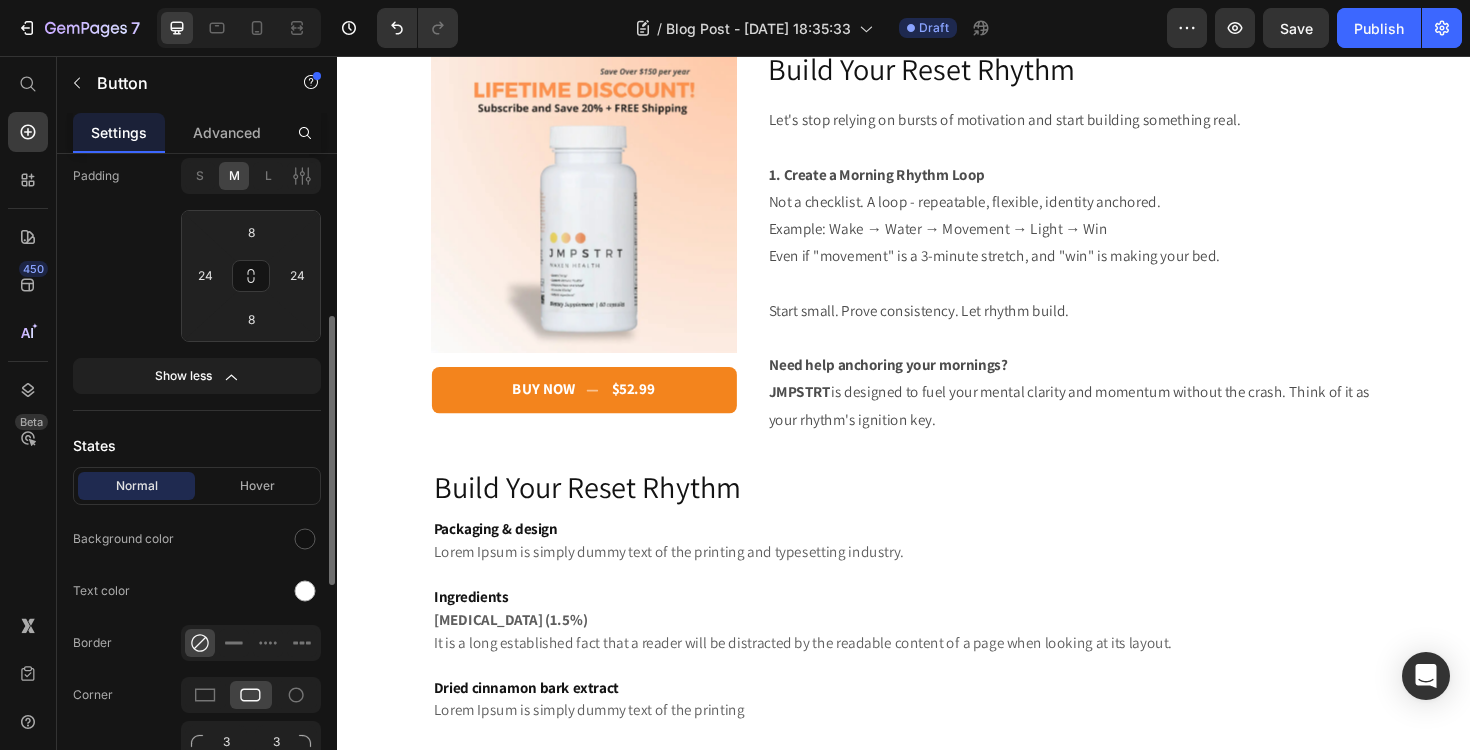 scroll, scrollTop: 392, scrollLeft: 0, axis: vertical 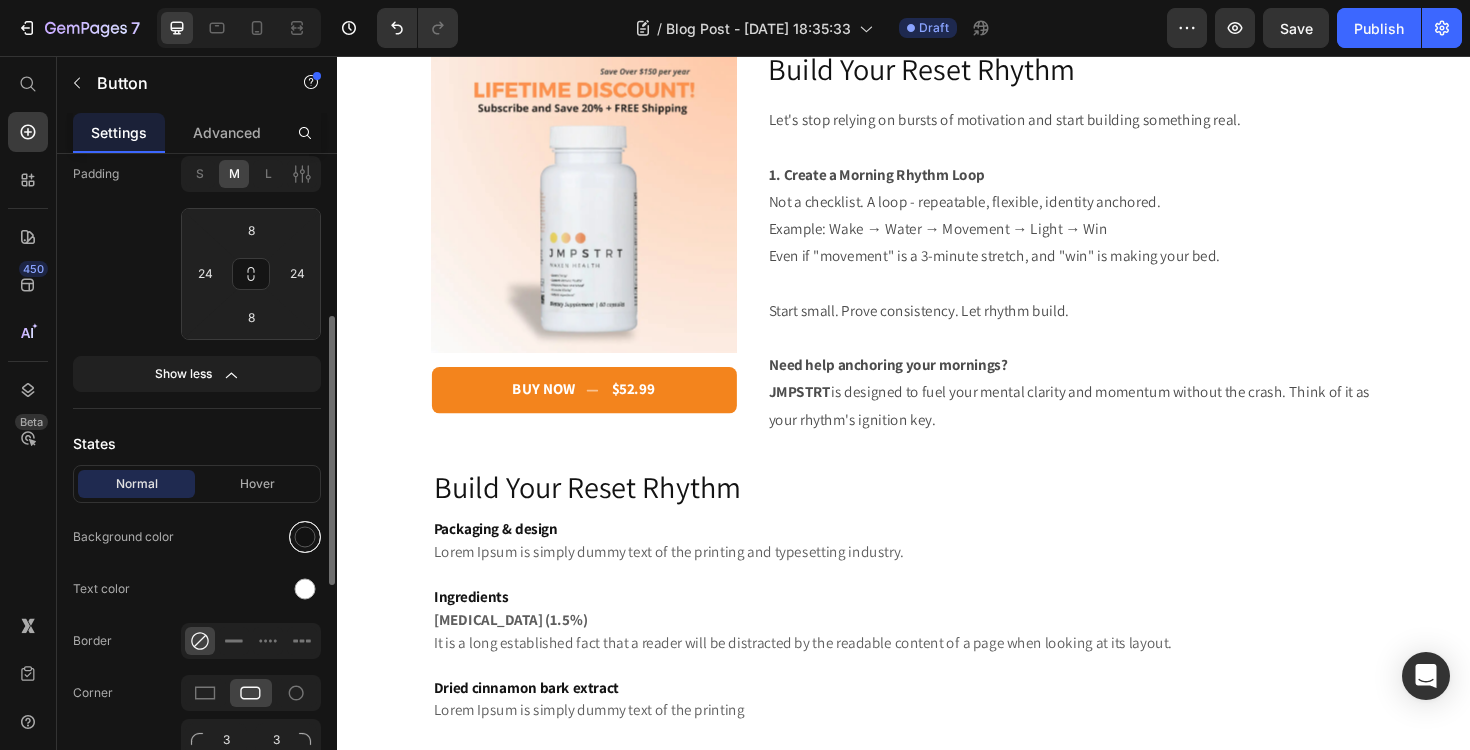 click at bounding box center (305, 537) 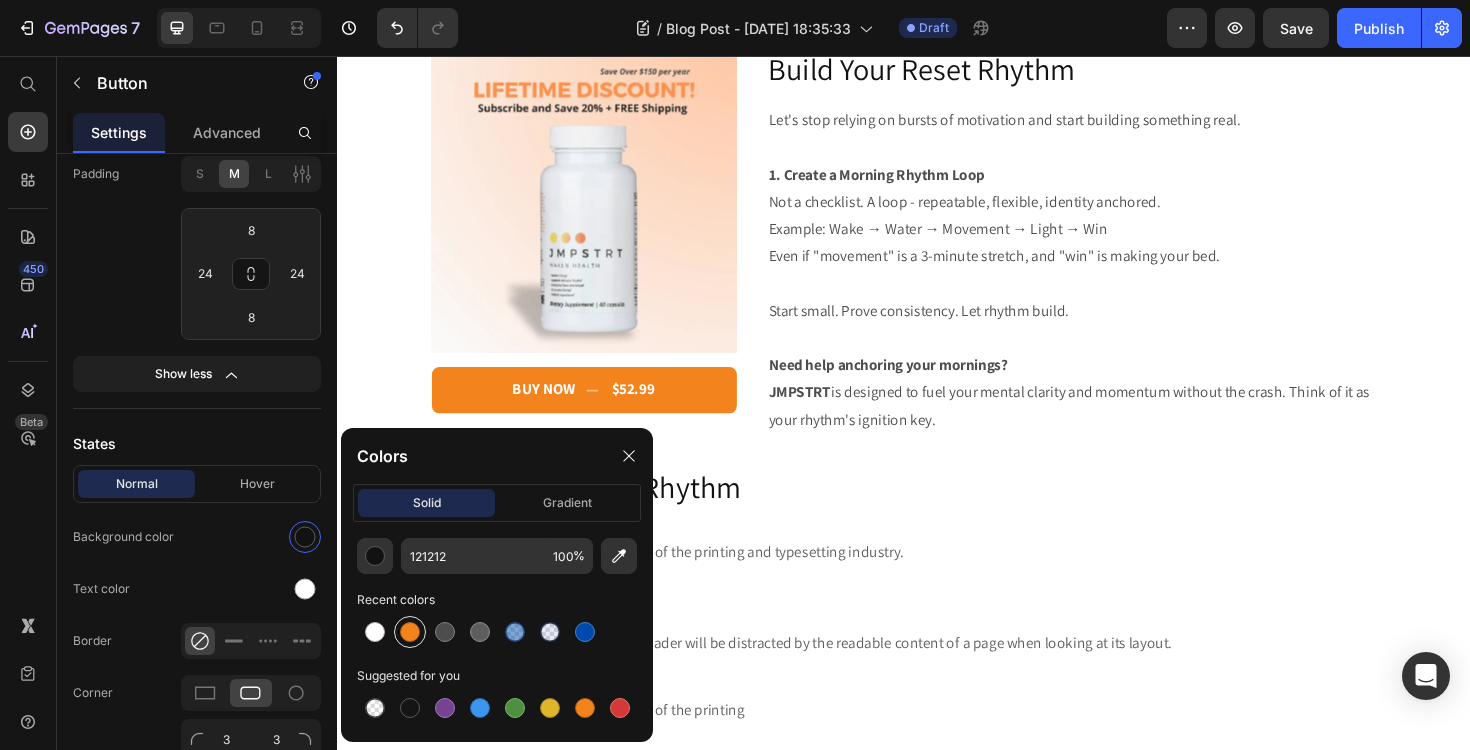 click at bounding box center [410, 632] 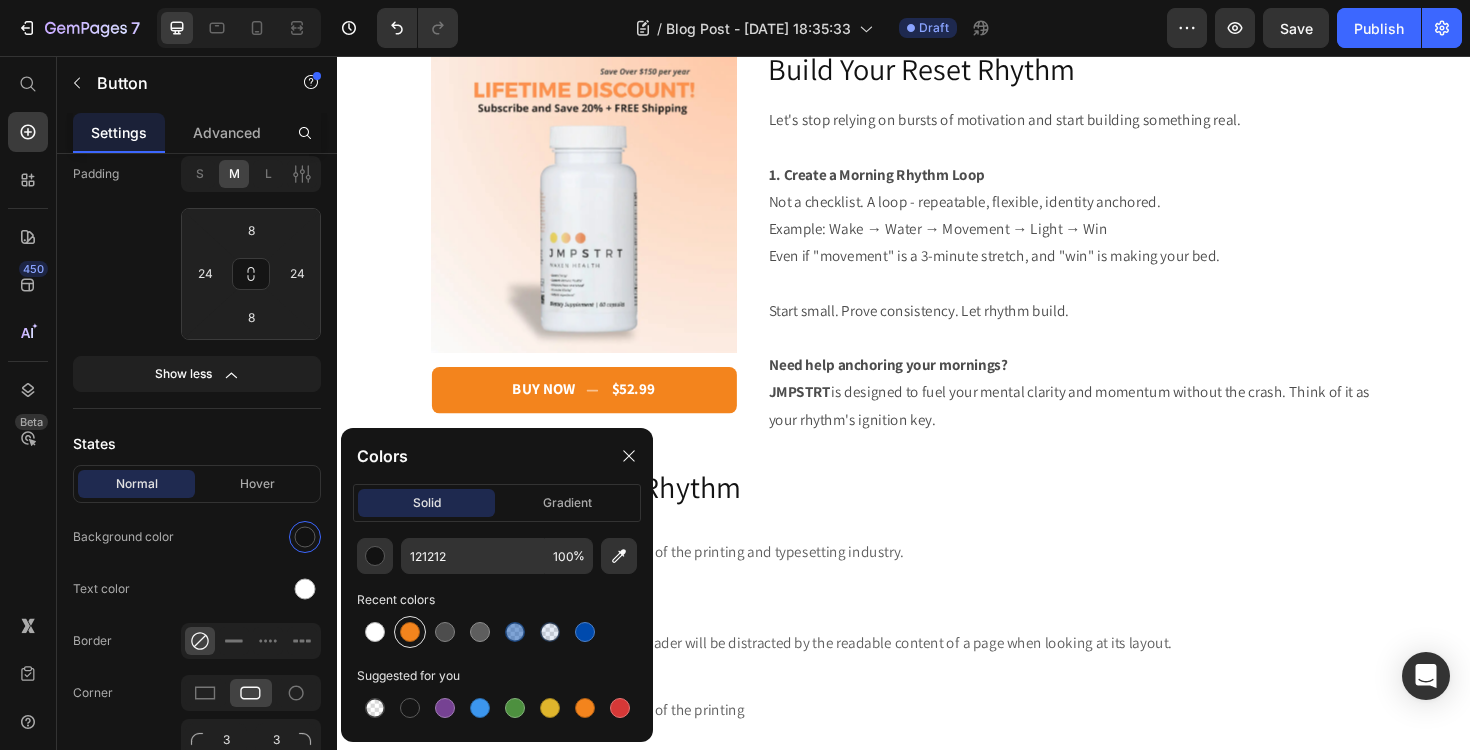 type on "F3841D" 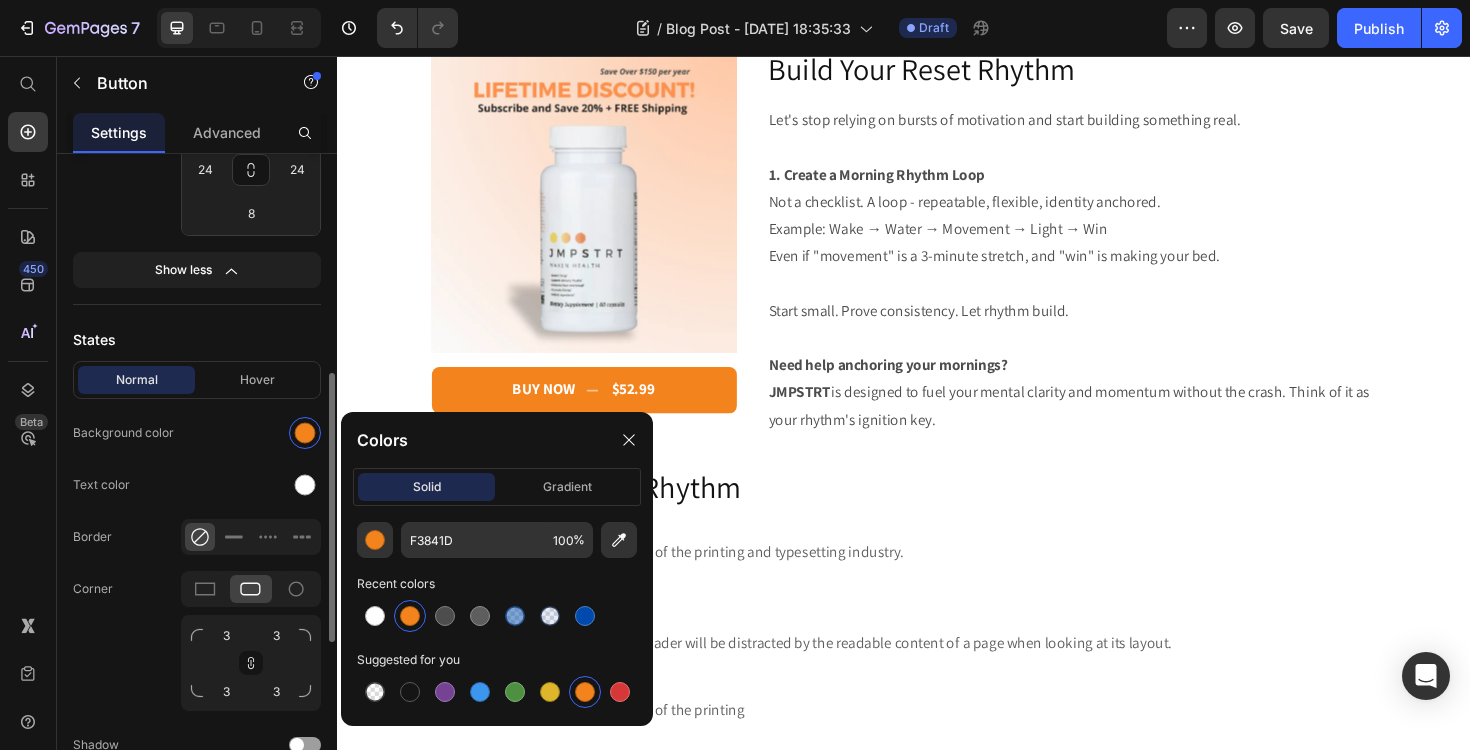 scroll, scrollTop: 560, scrollLeft: 0, axis: vertical 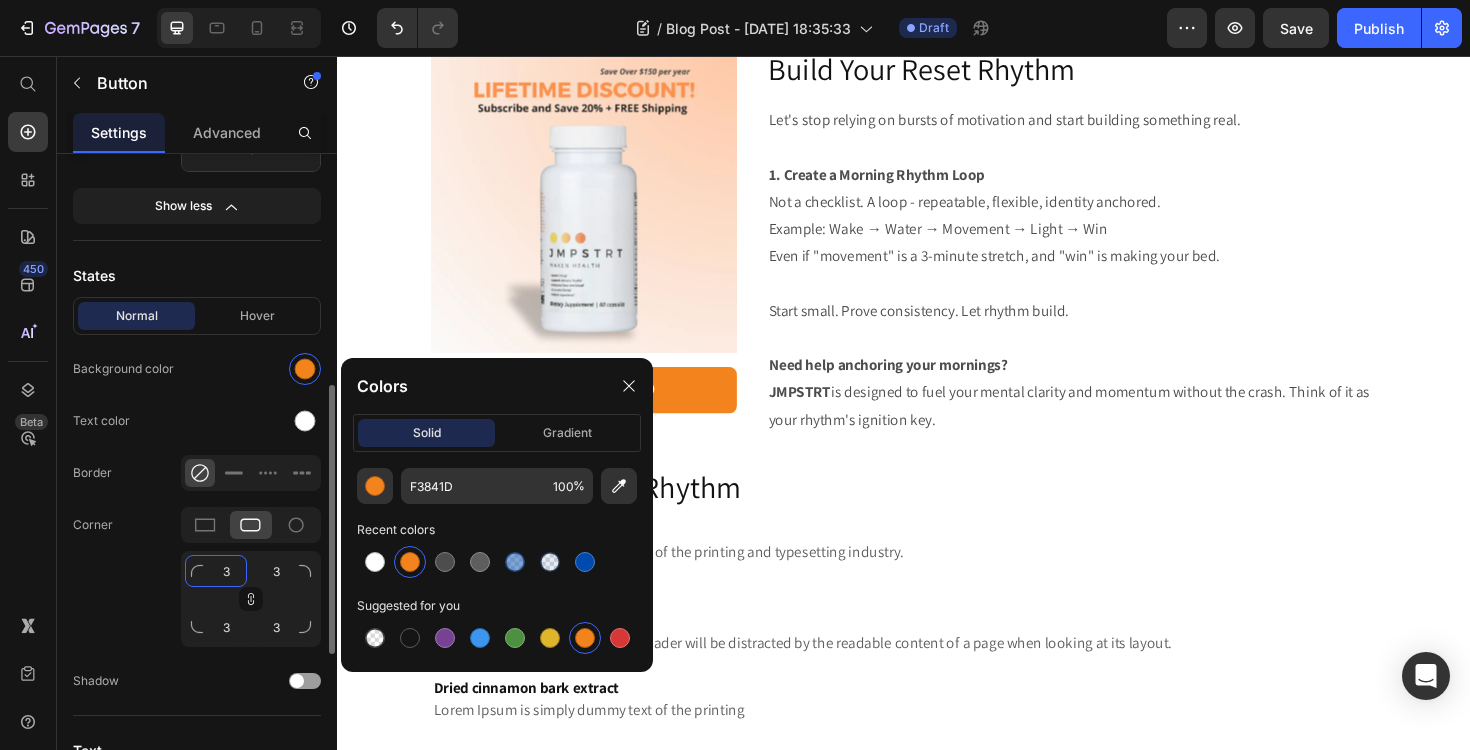 click on "3" 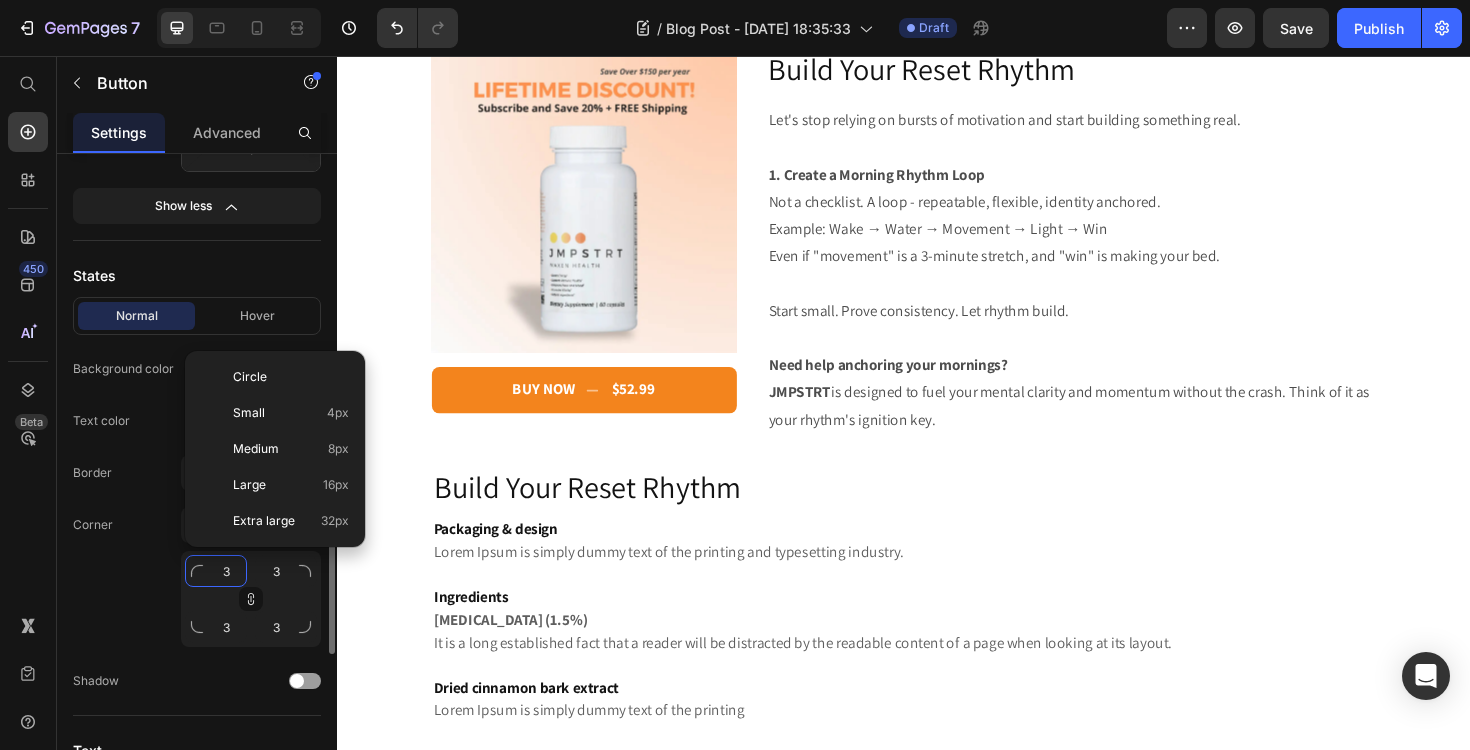 type on "8" 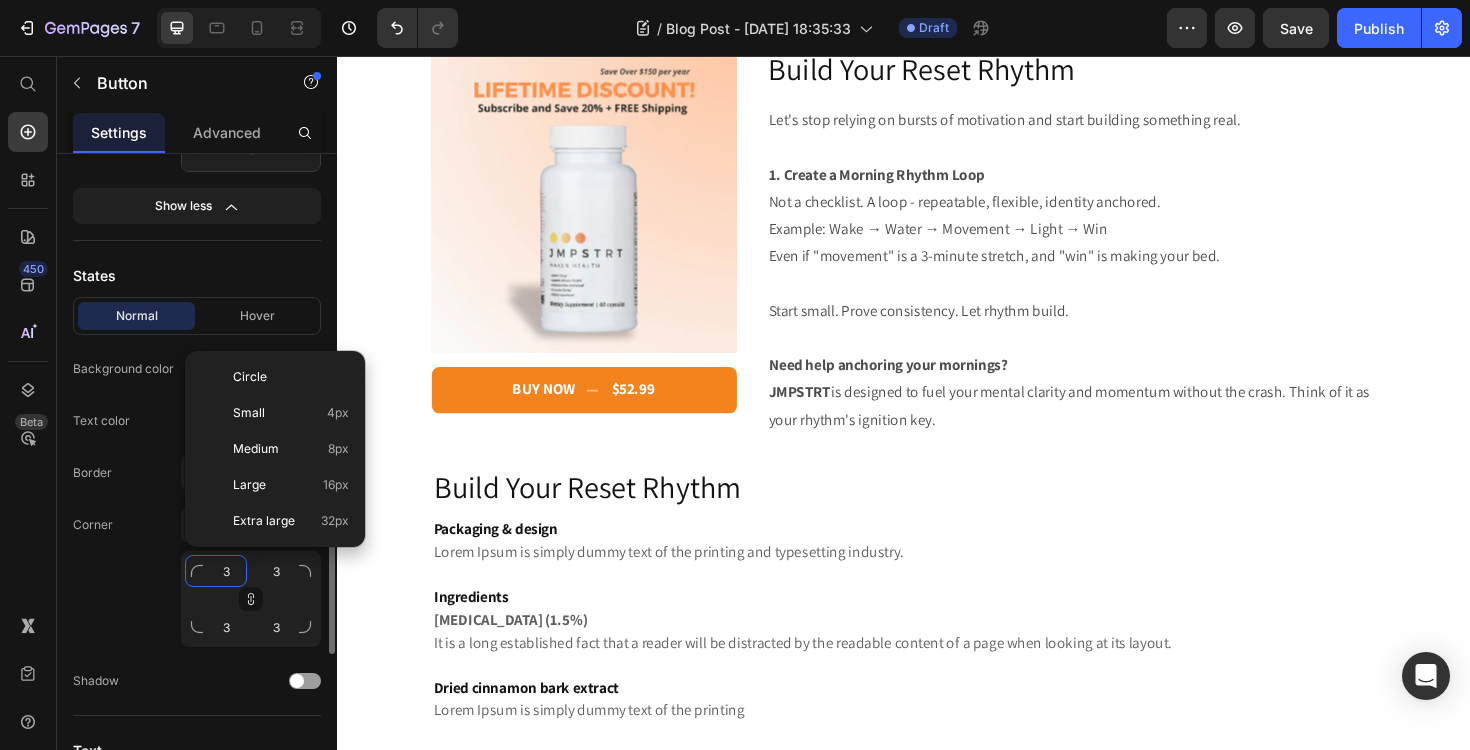type on "8" 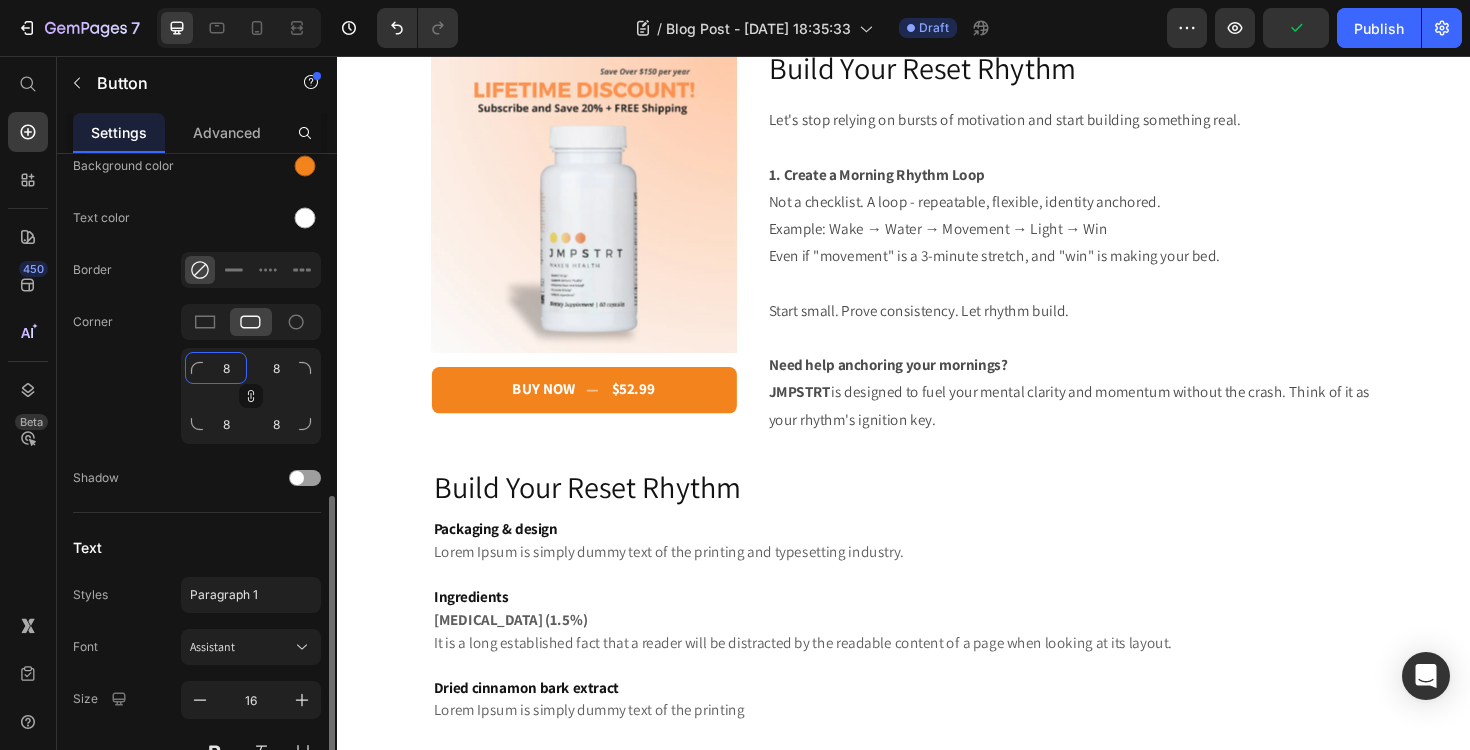 scroll, scrollTop: 782, scrollLeft: 0, axis: vertical 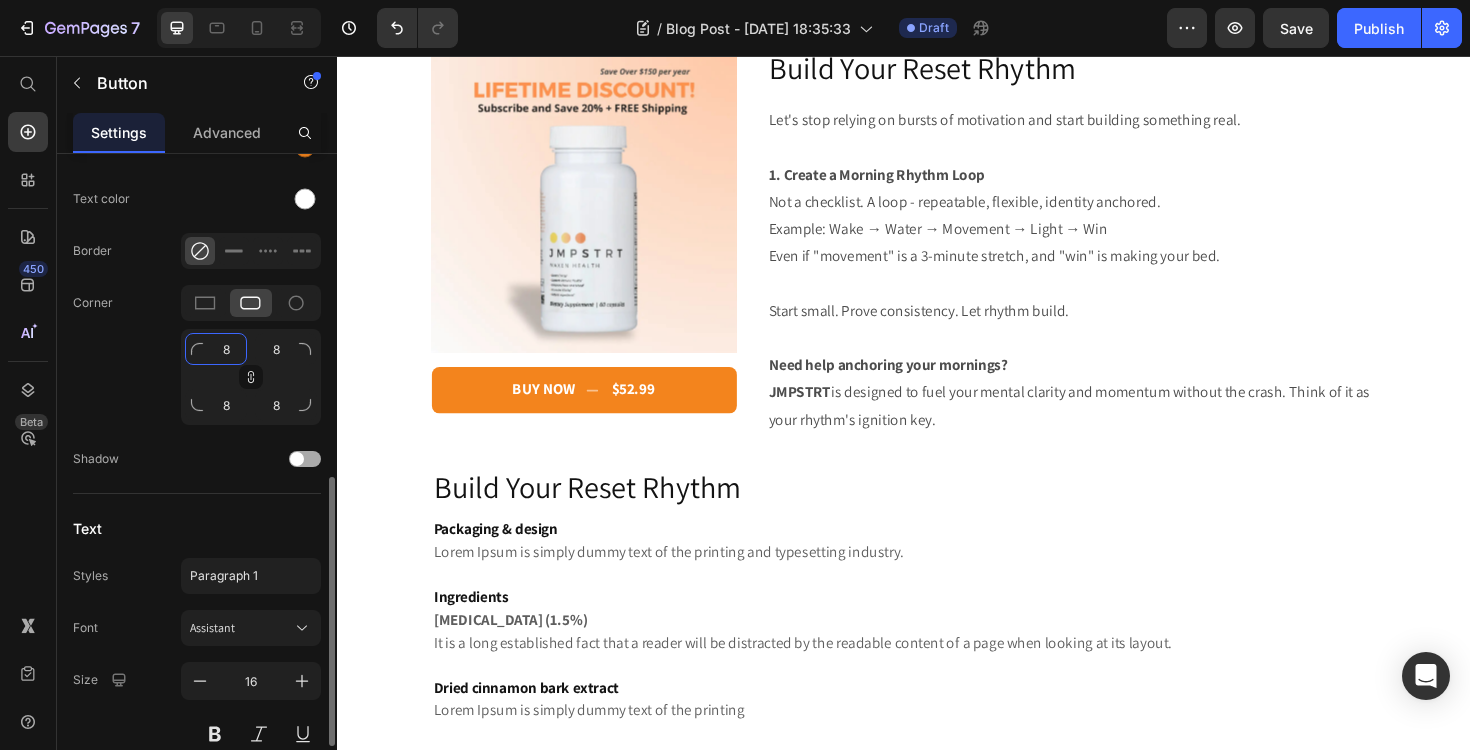 type on "8" 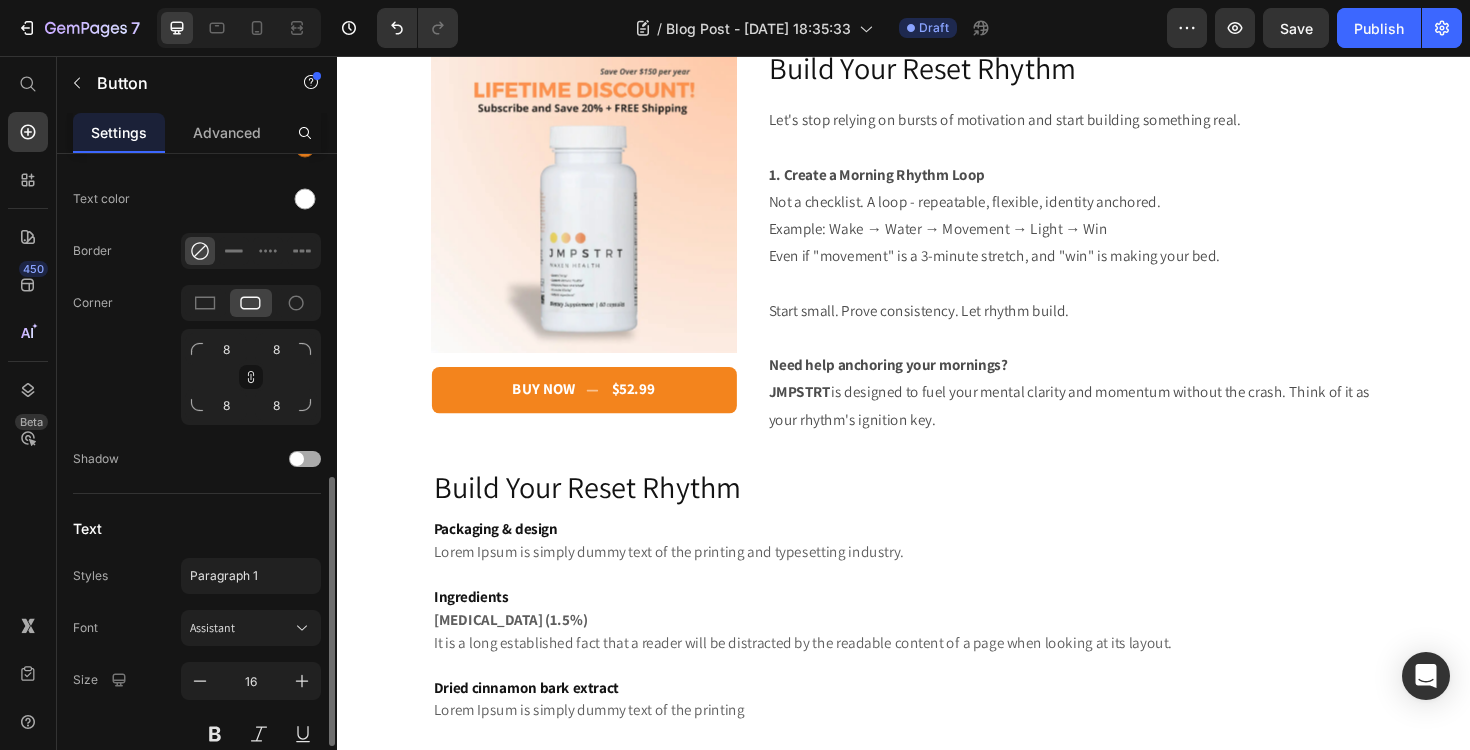 click at bounding box center [297, 459] 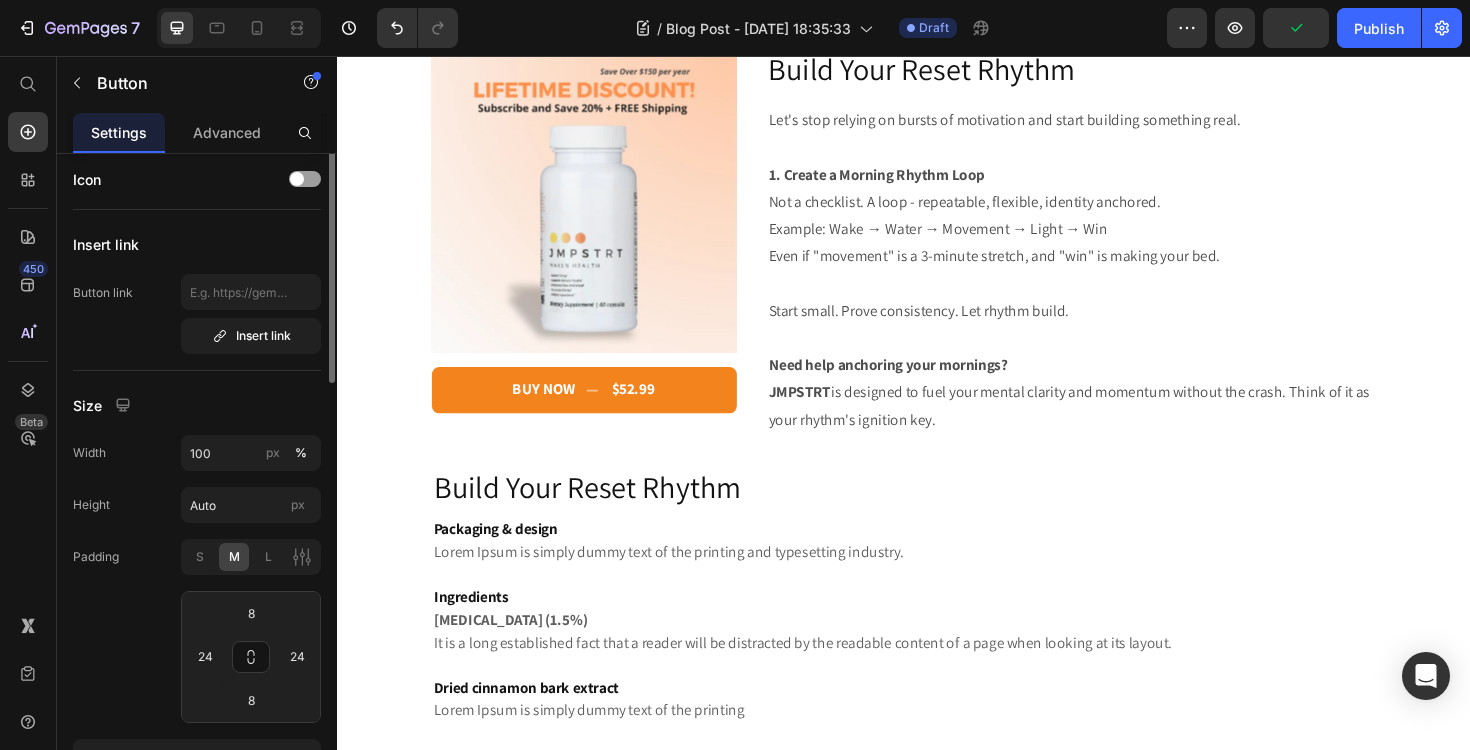 scroll, scrollTop: 0, scrollLeft: 0, axis: both 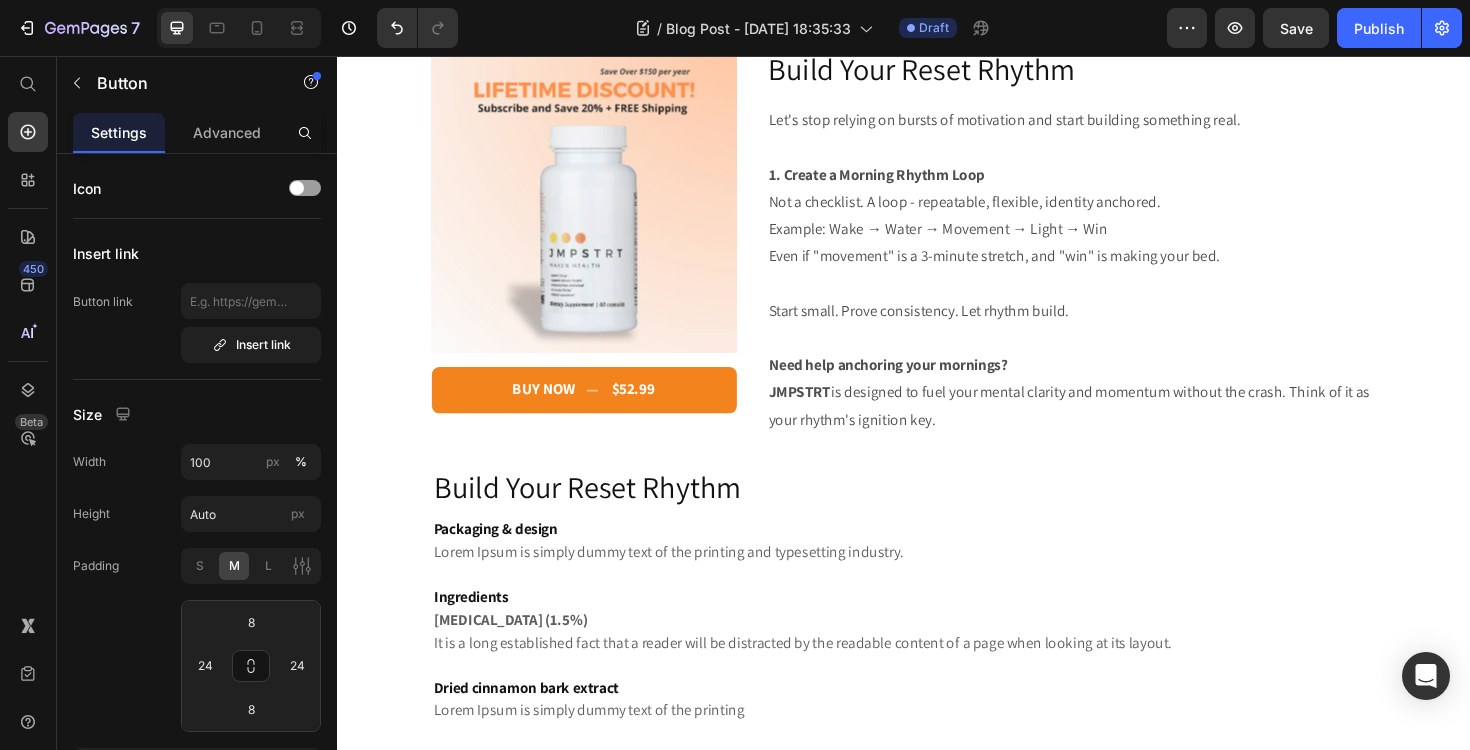 click on "Button" at bounding box center [602, -39] 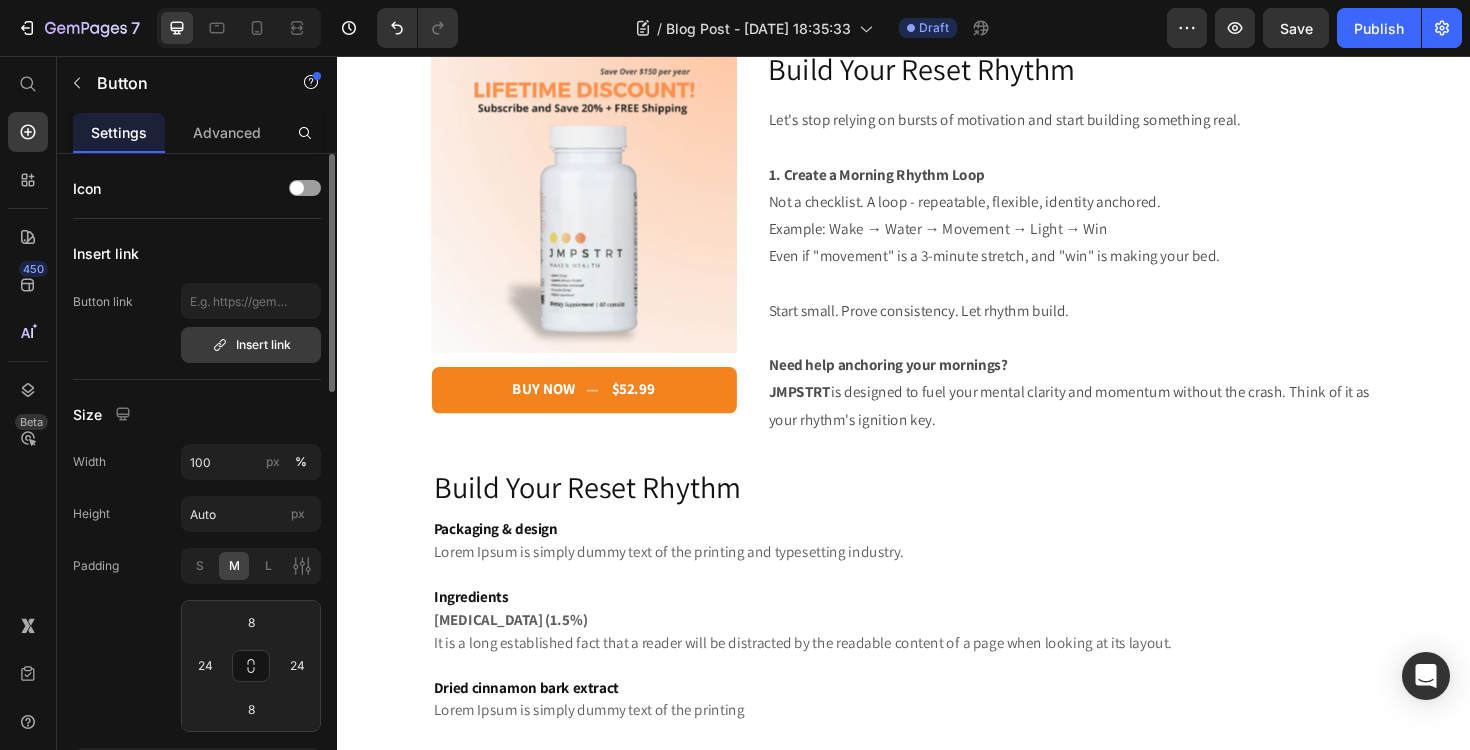 click on "Insert link" at bounding box center [251, 345] 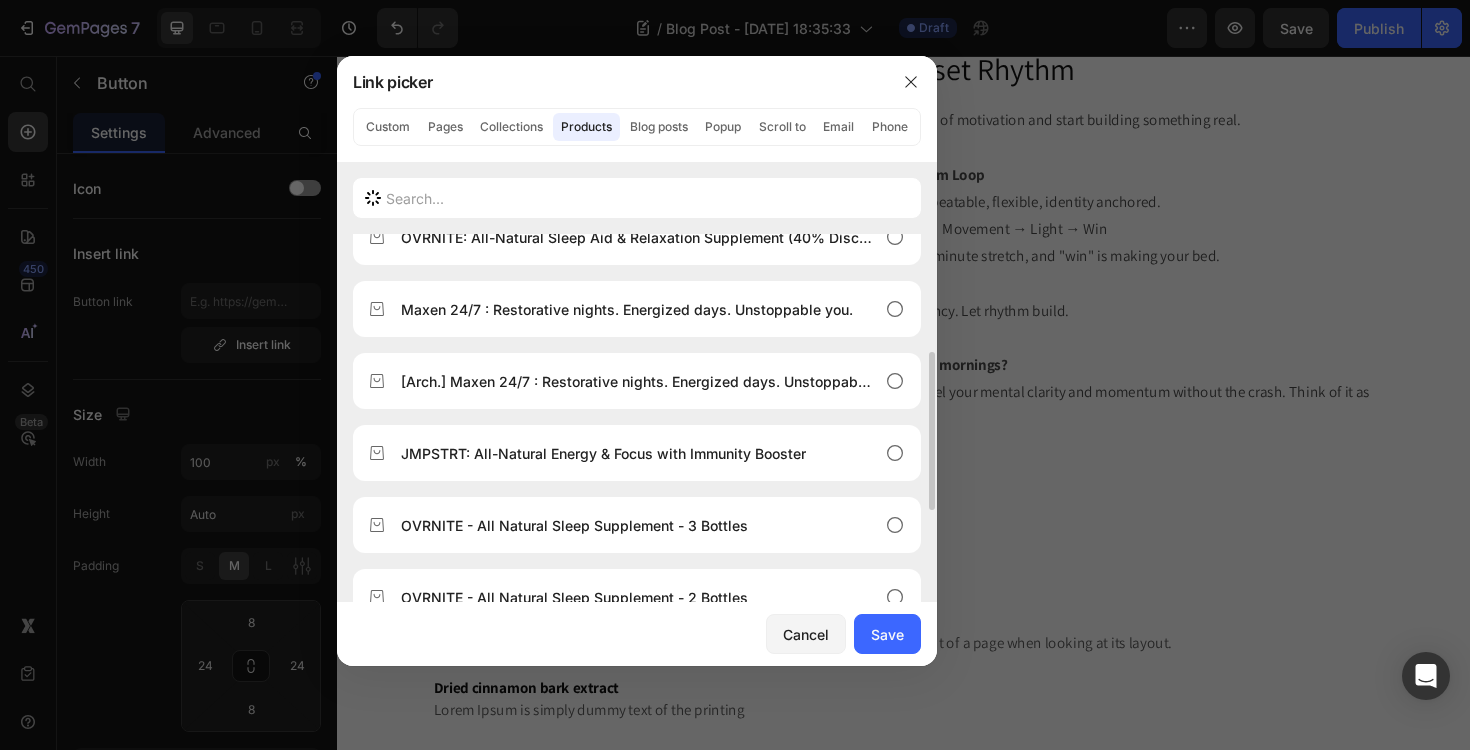 scroll, scrollTop: 254, scrollLeft: 0, axis: vertical 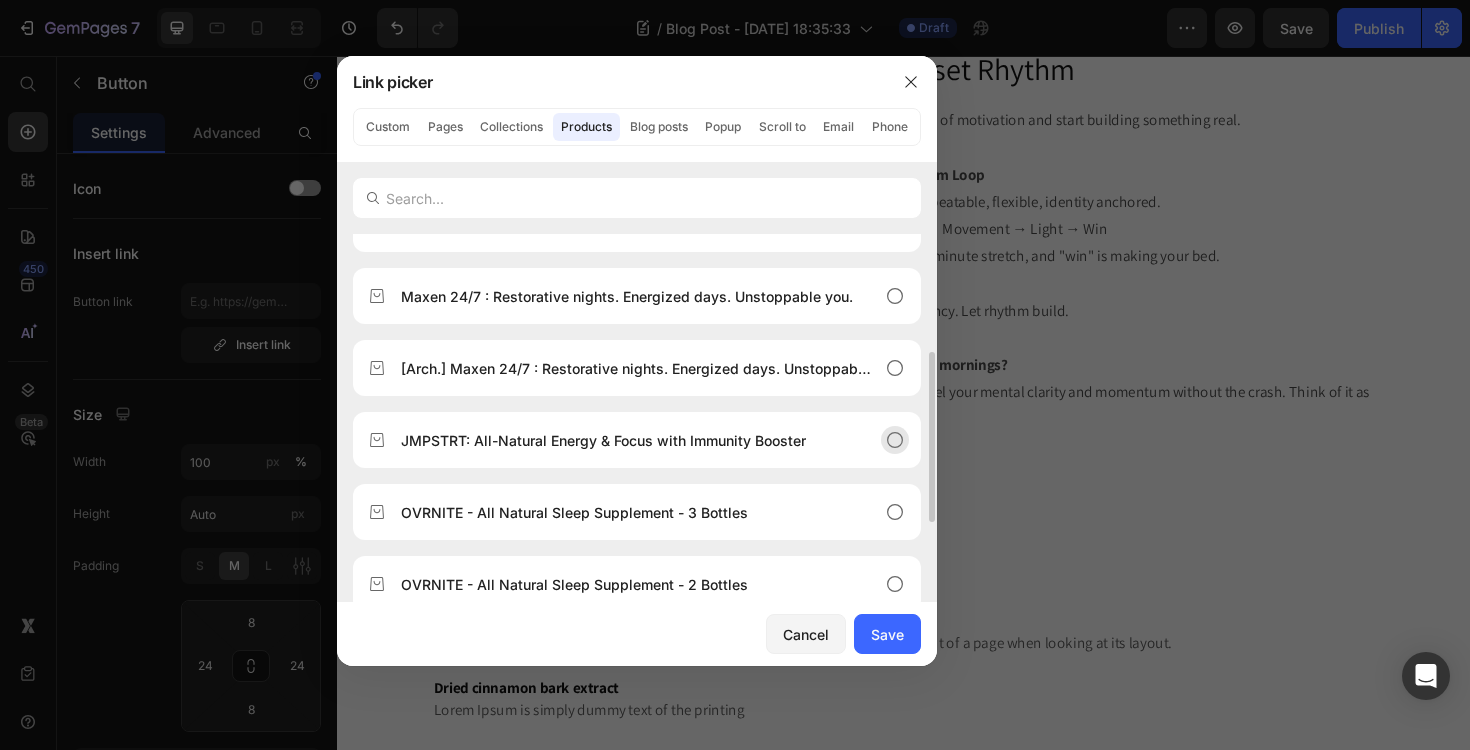 click 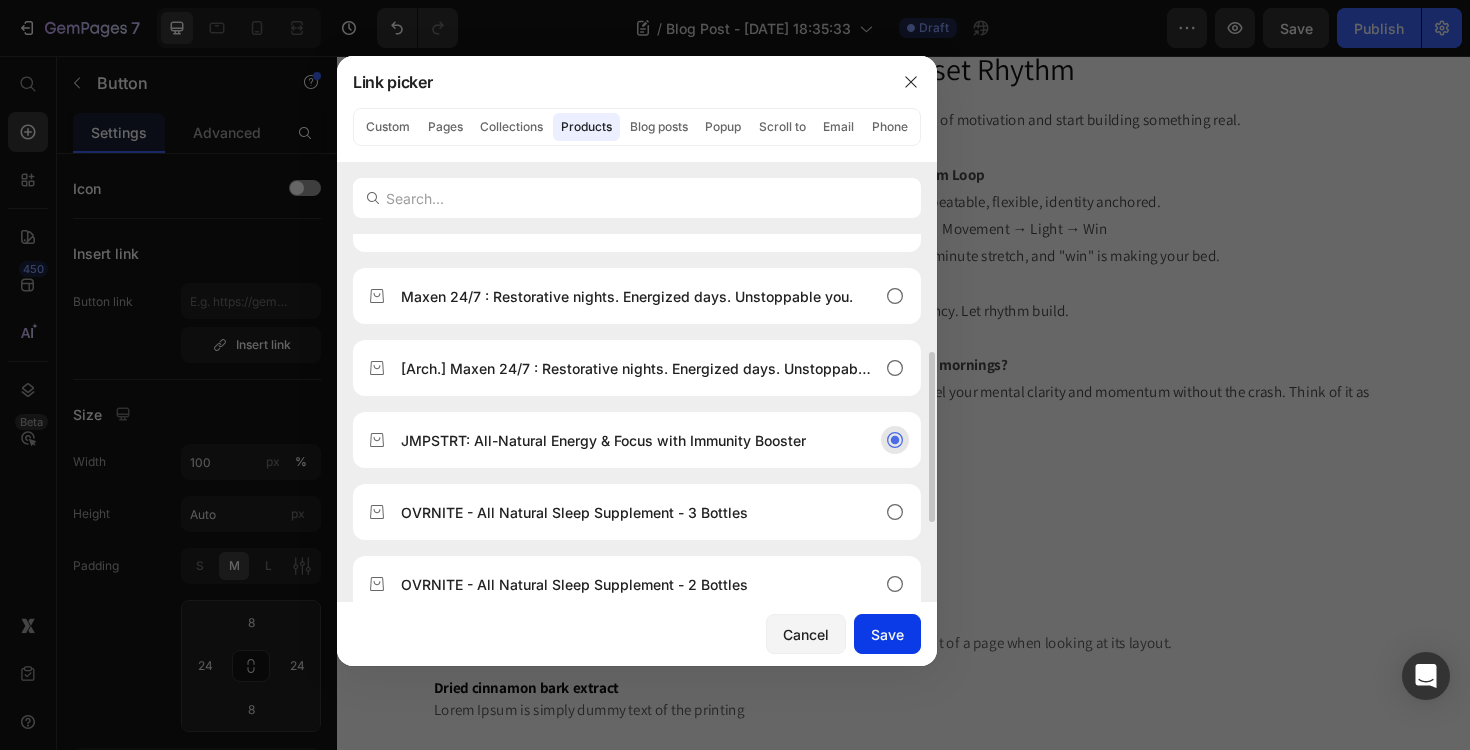 click on "Save" at bounding box center [887, 634] 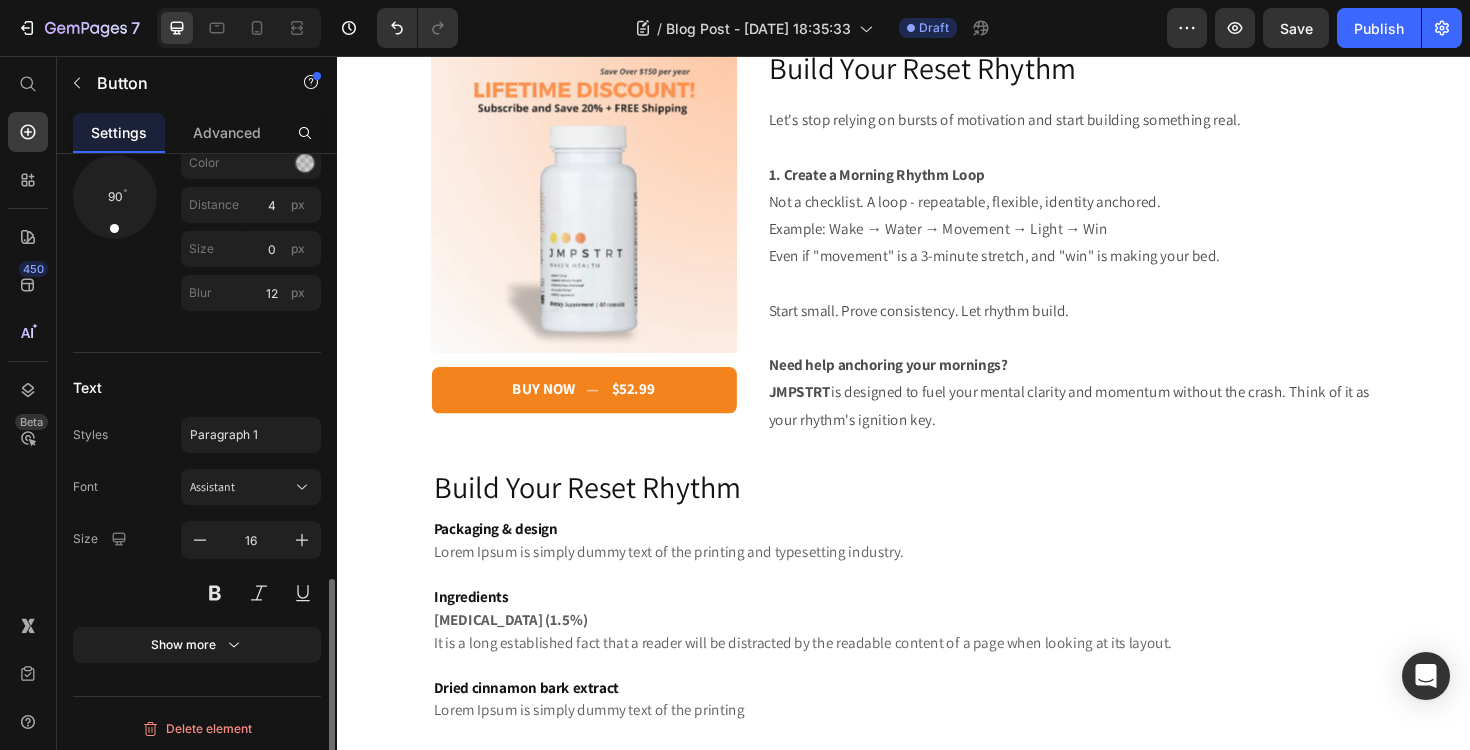 scroll, scrollTop: 1184, scrollLeft: 0, axis: vertical 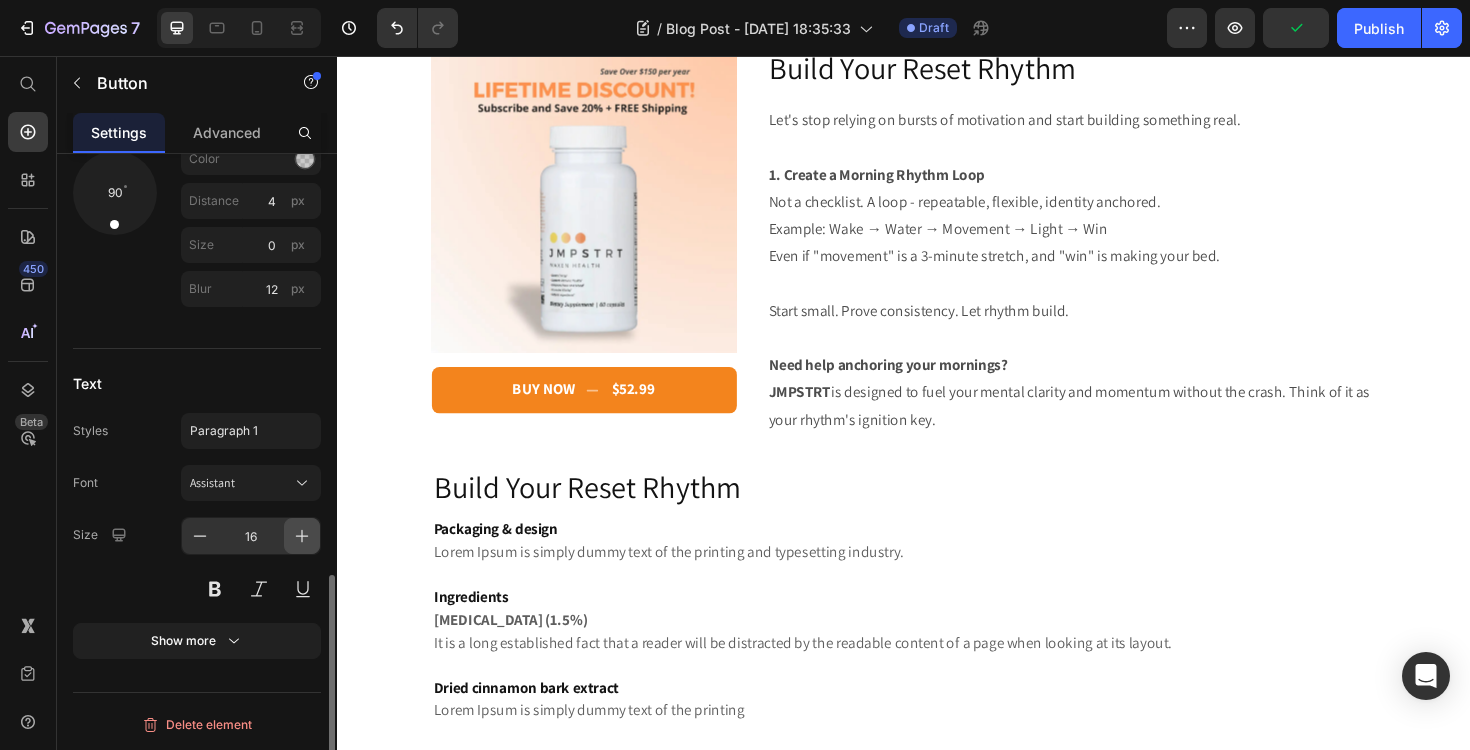 click 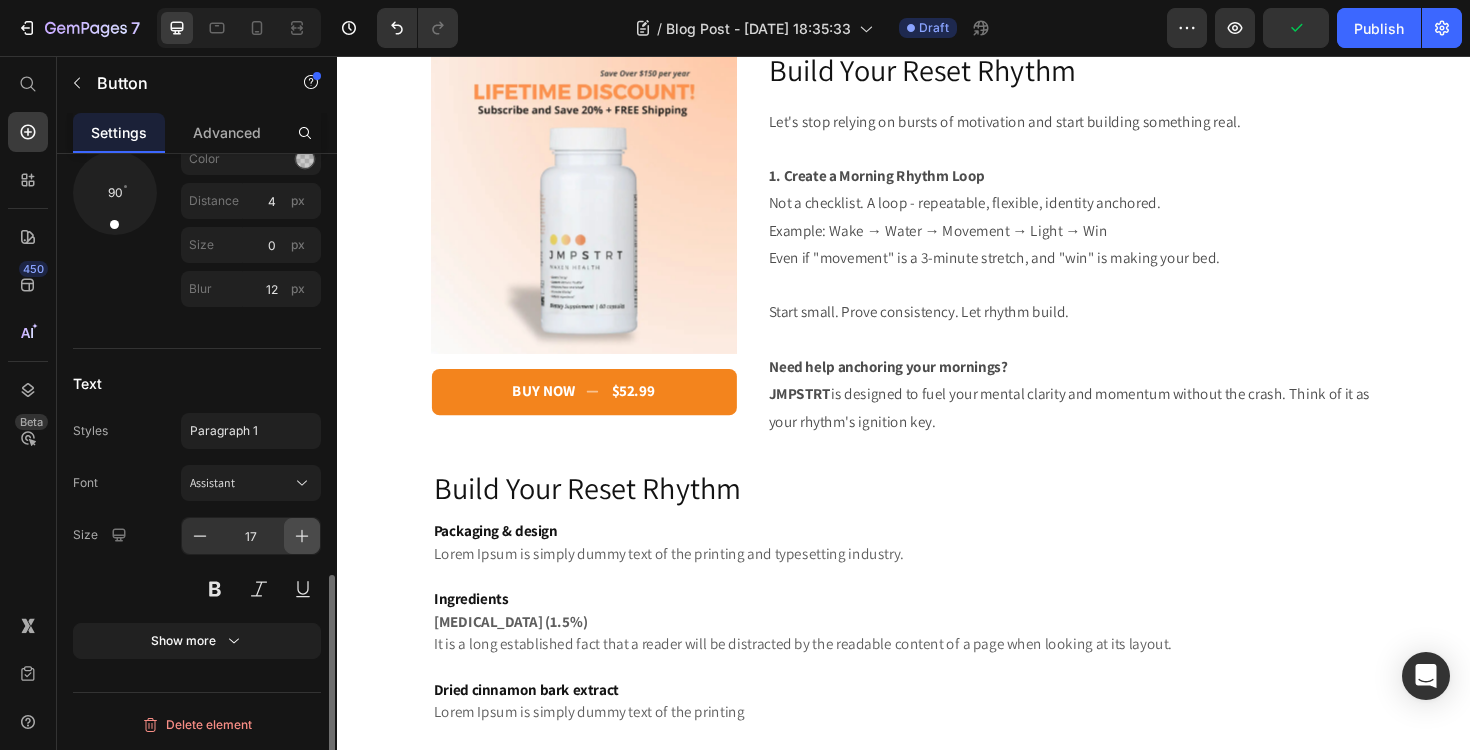 click 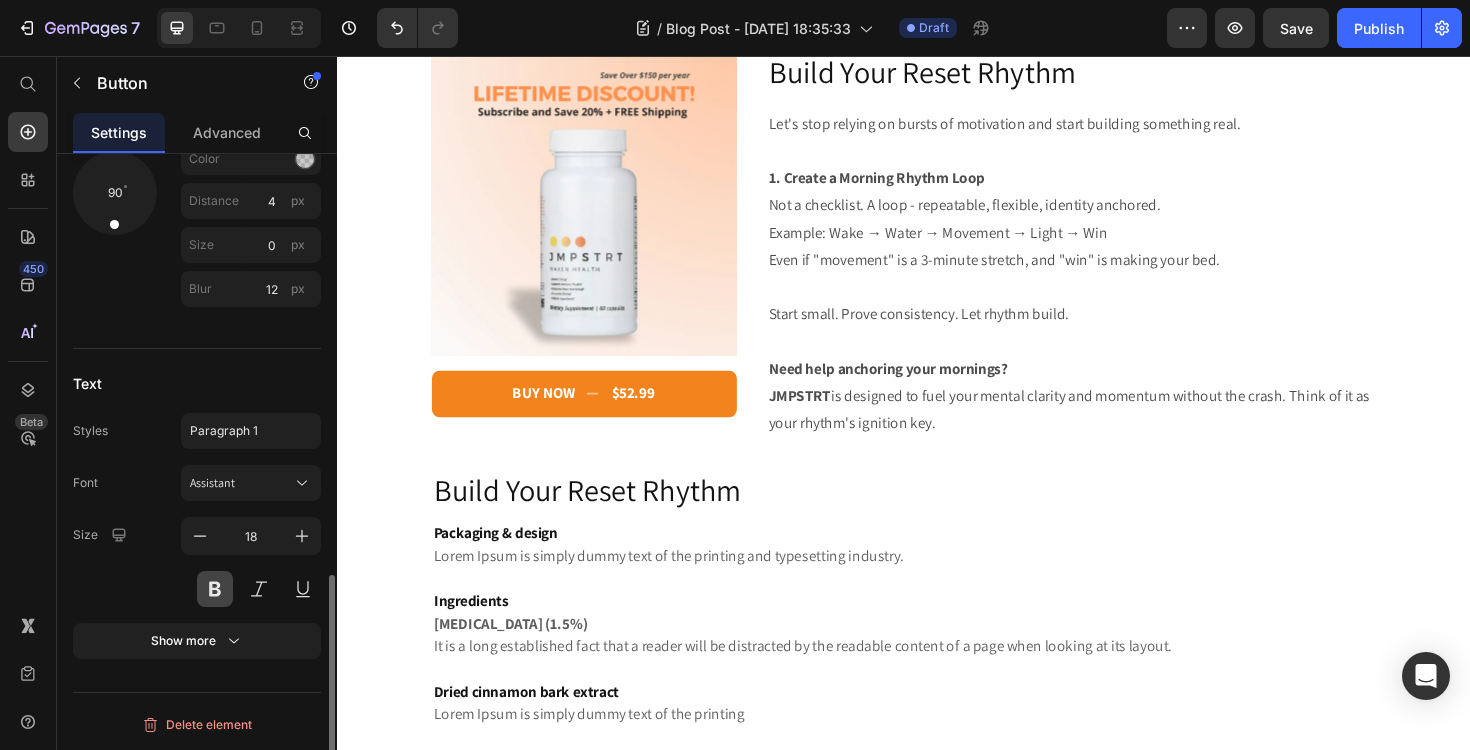 click at bounding box center (215, 589) 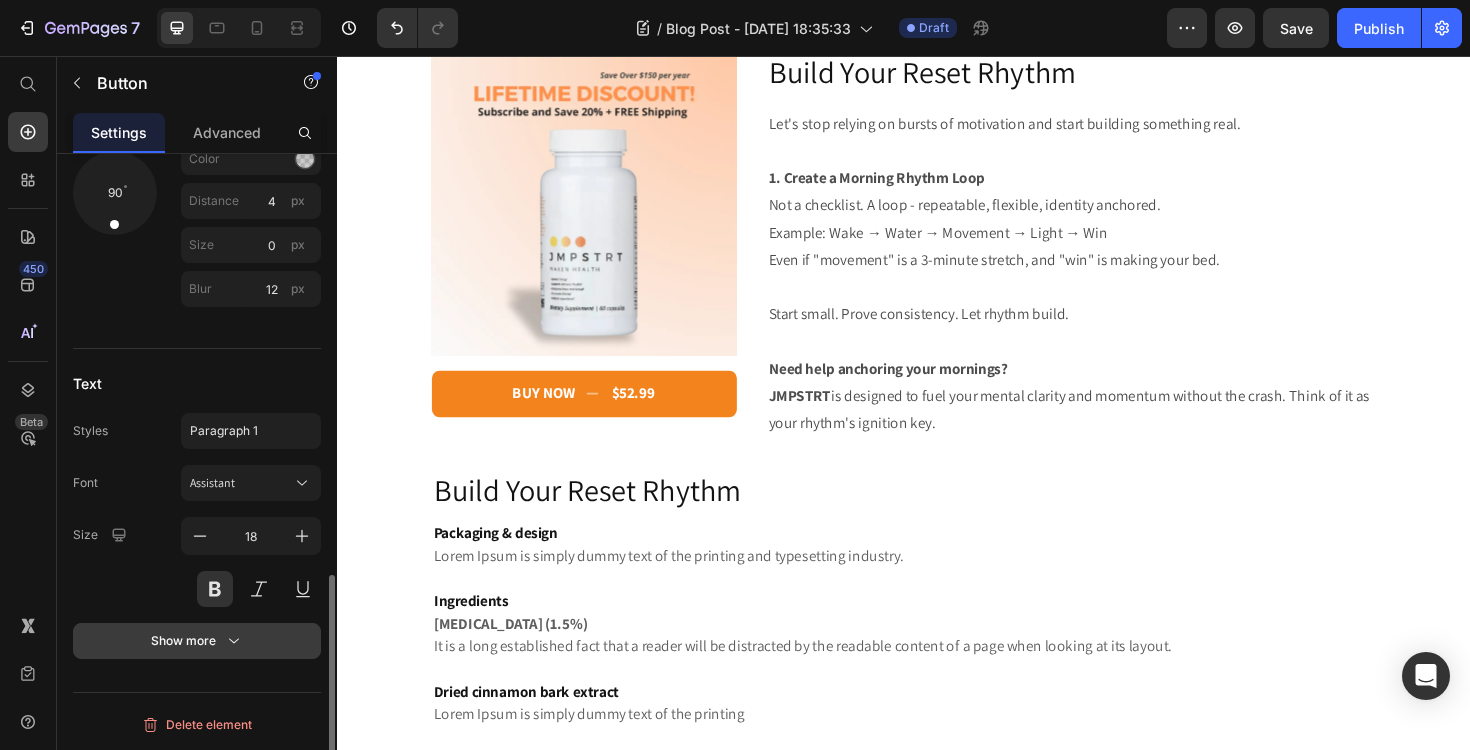 click on "Show more" at bounding box center [197, 641] 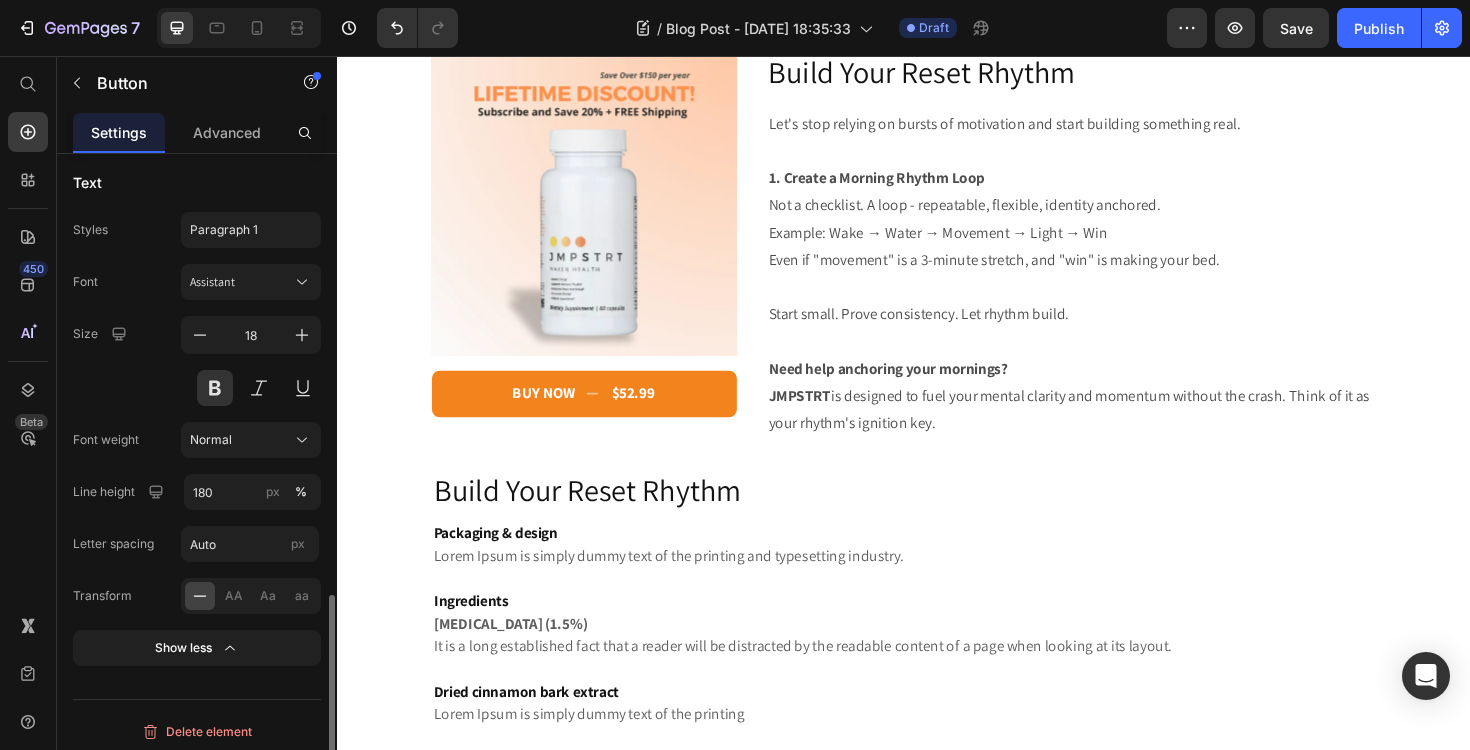 scroll, scrollTop: 1386, scrollLeft: 0, axis: vertical 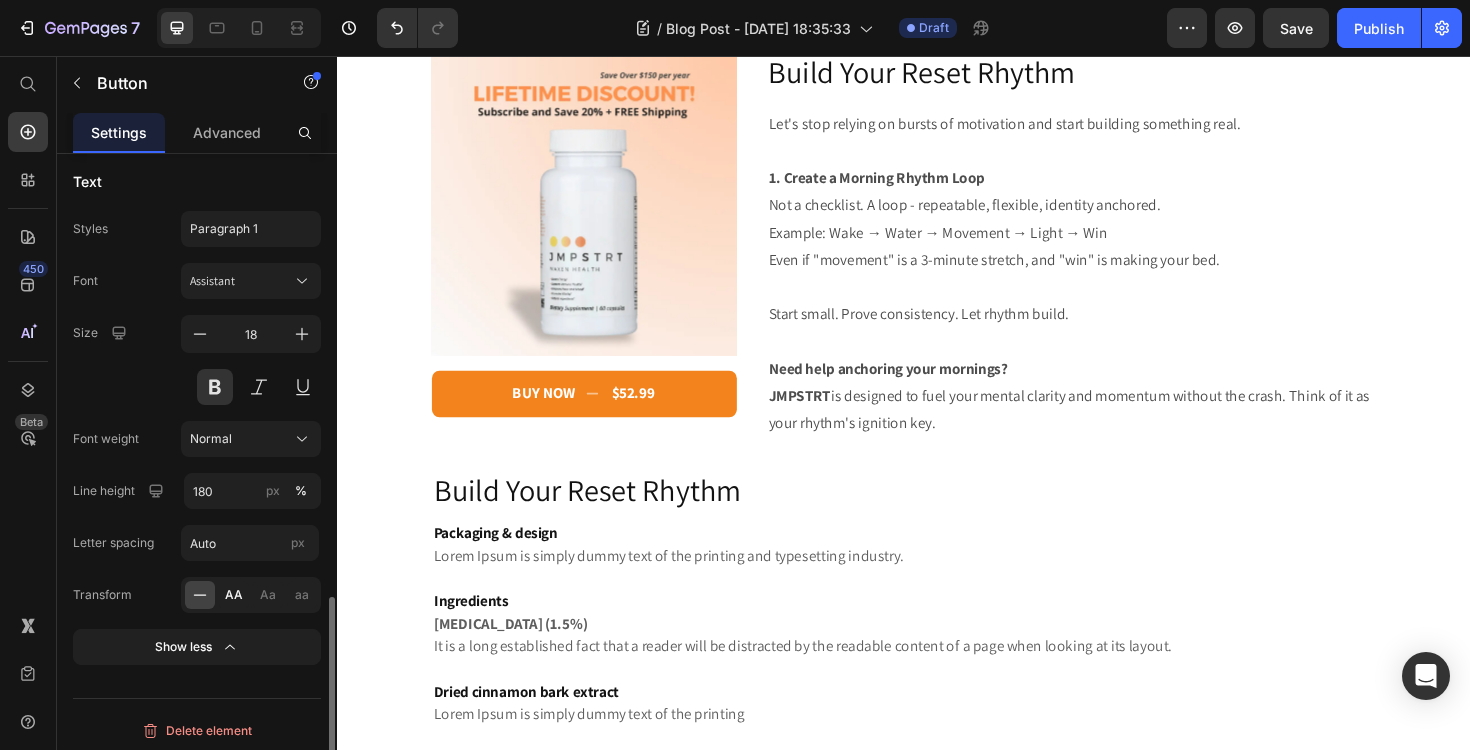 click on "AA" 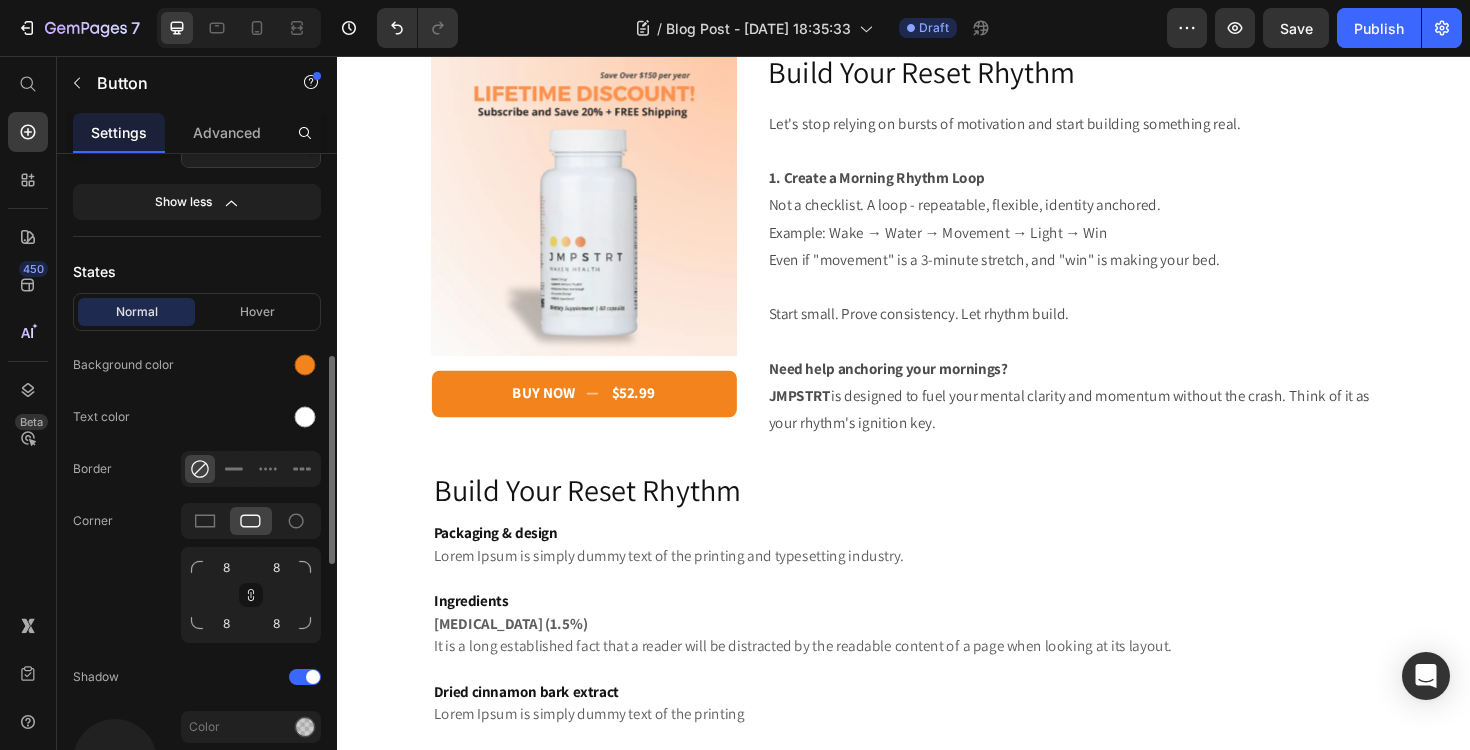 scroll, scrollTop: 621, scrollLeft: 0, axis: vertical 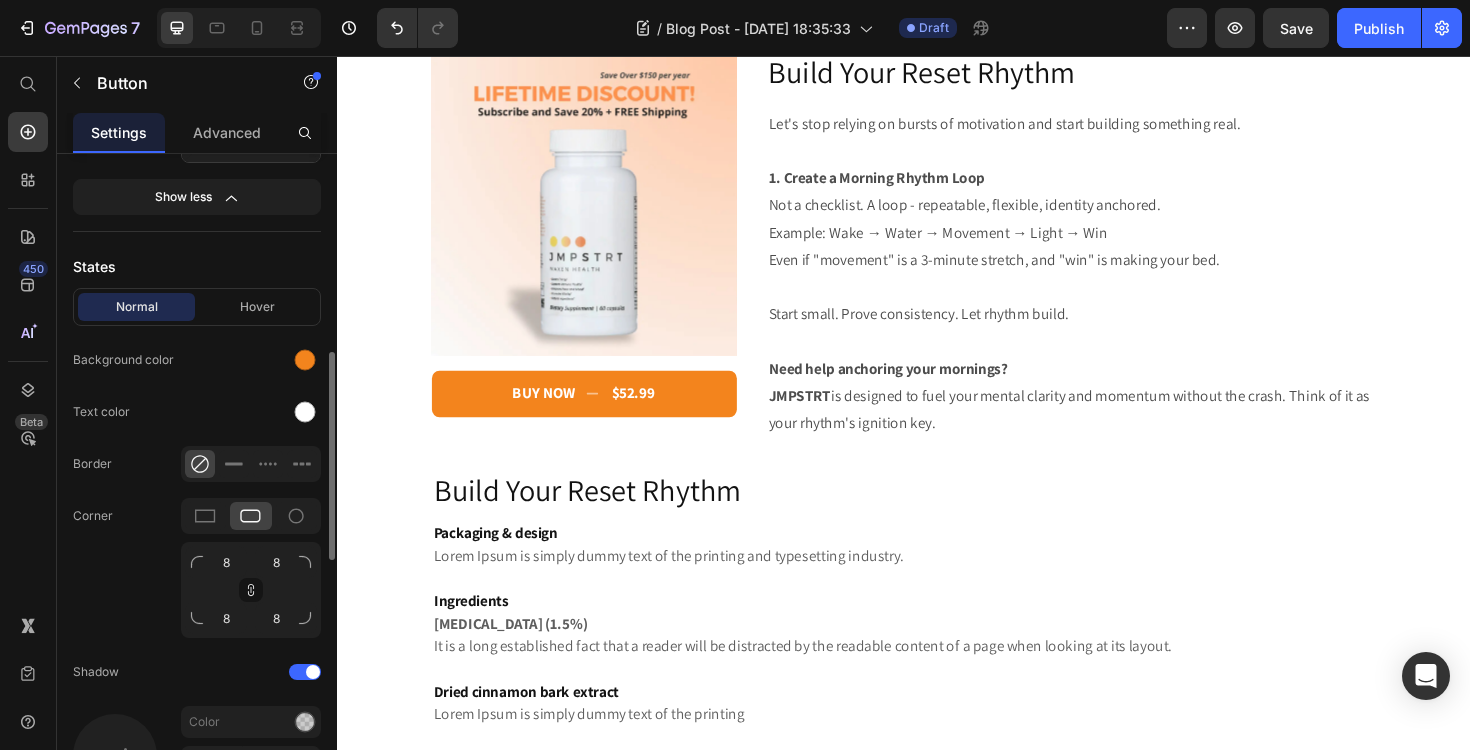 click on "Button" at bounding box center [602, -37] 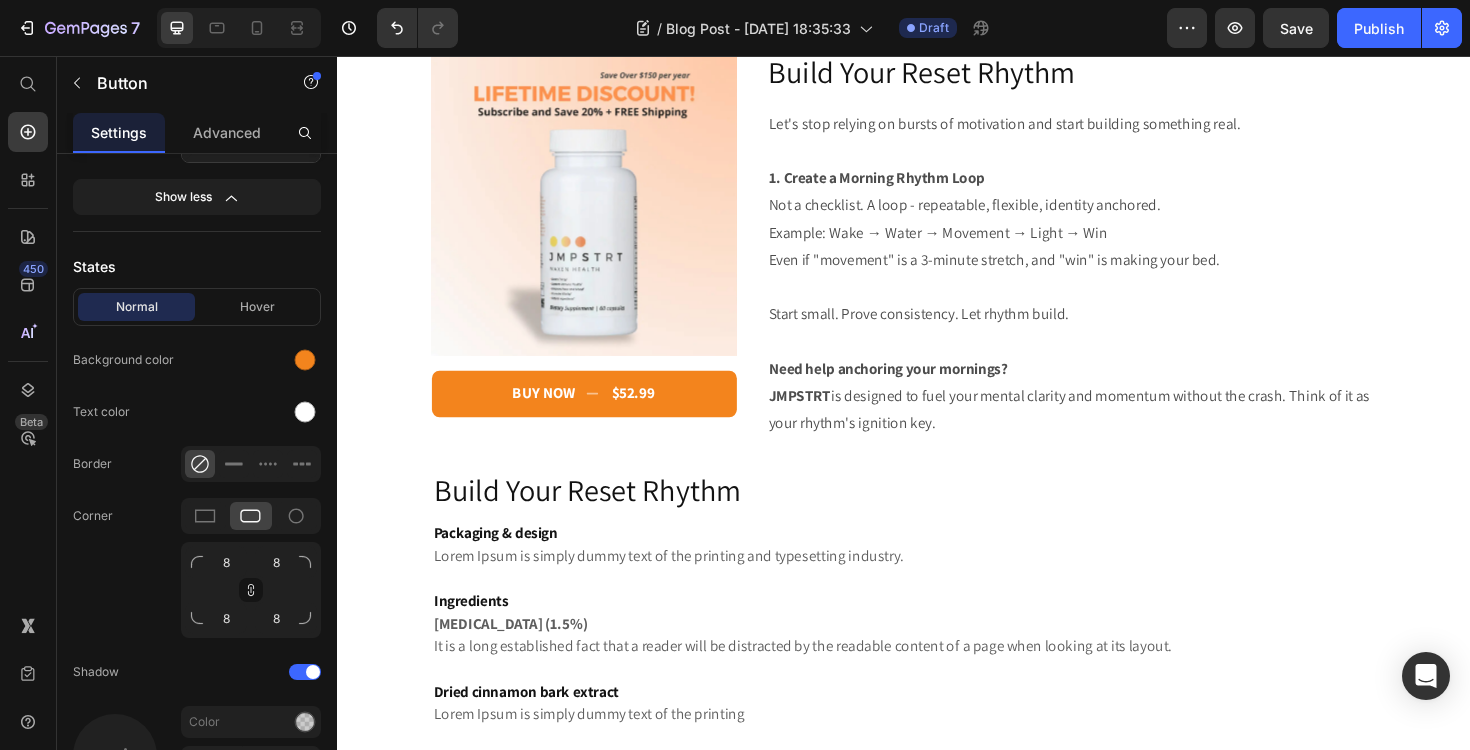 click on "Button" at bounding box center (602, -37) 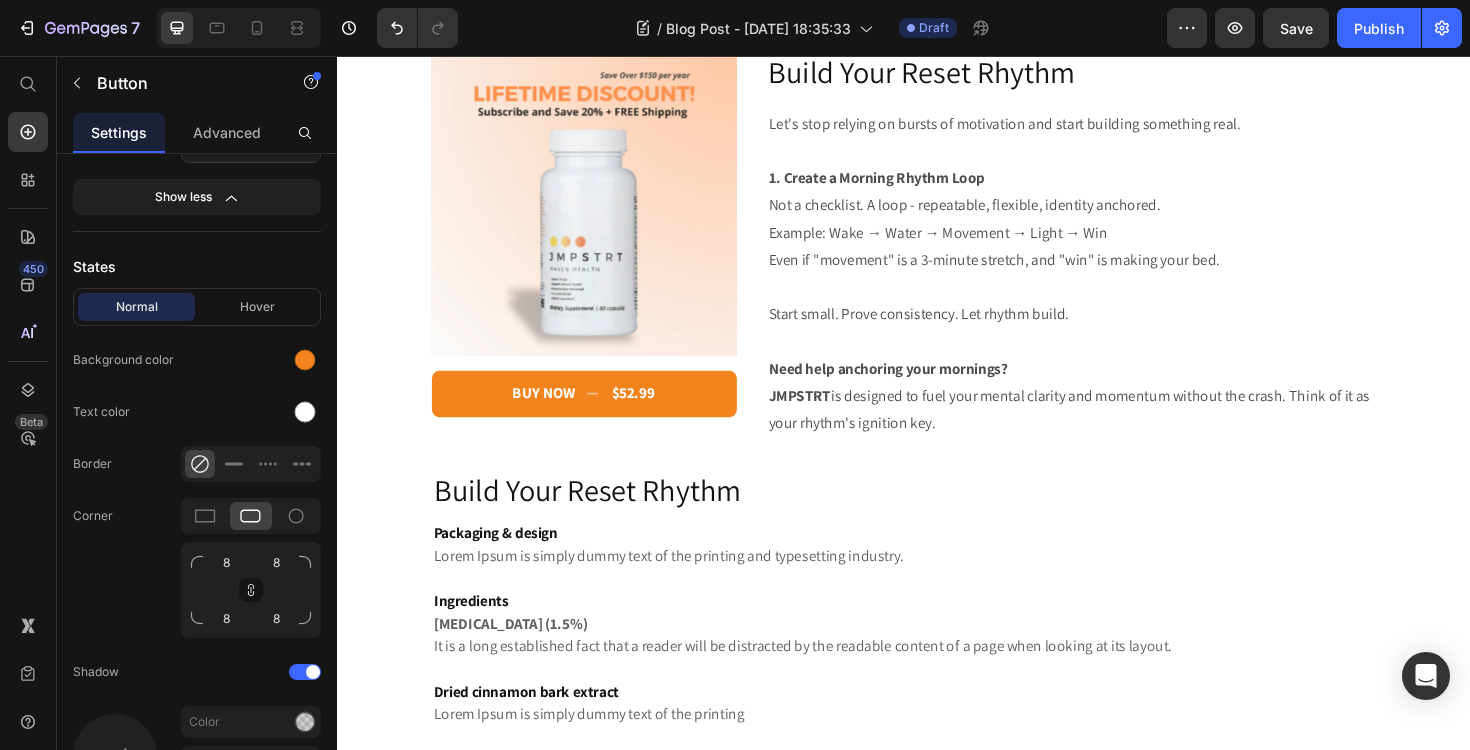 click on "Image learn more Button   0
Drop element here Row" at bounding box center [937, -45] 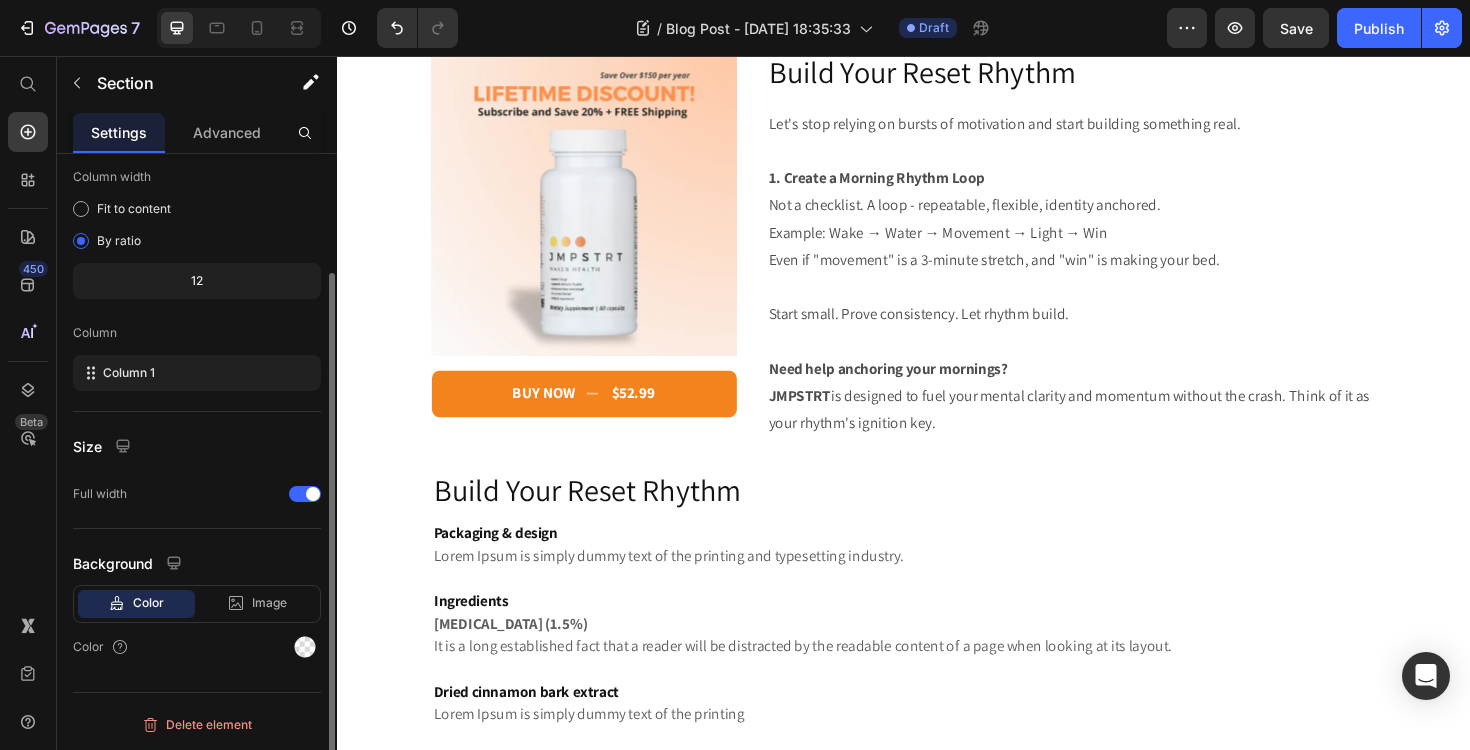 scroll, scrollTop: 0, scrollLeft: 0, axis: both 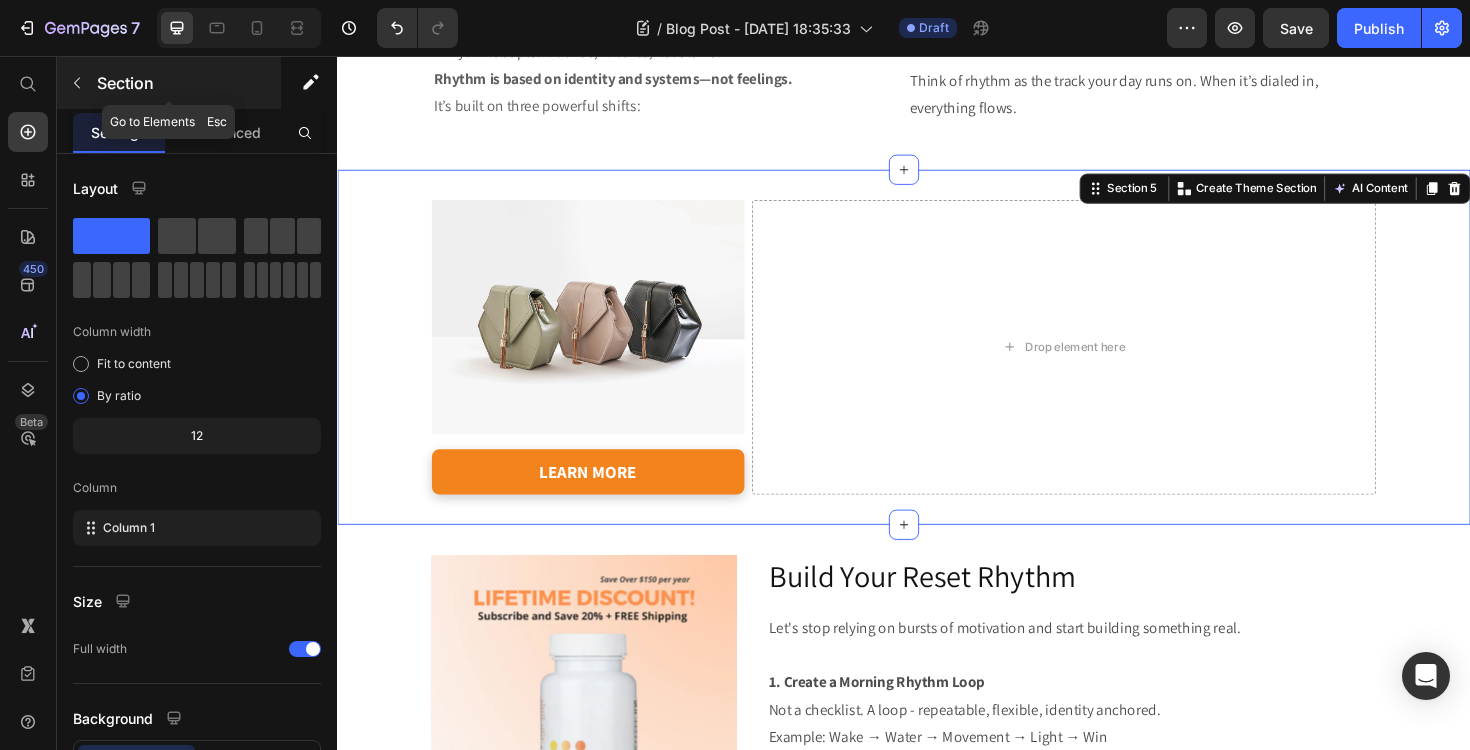 click 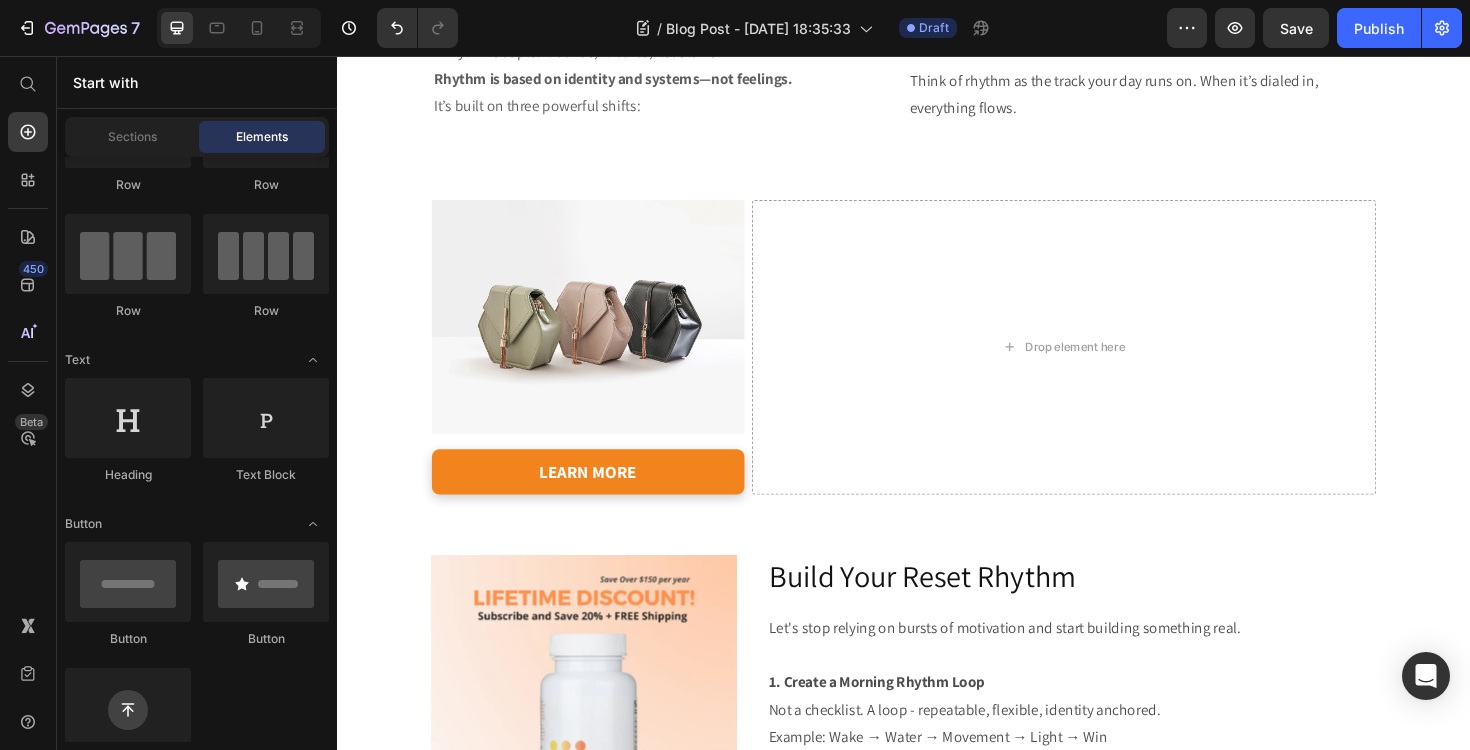 scroll, scrollTop: 0, scrollLeft: 0, axis: both 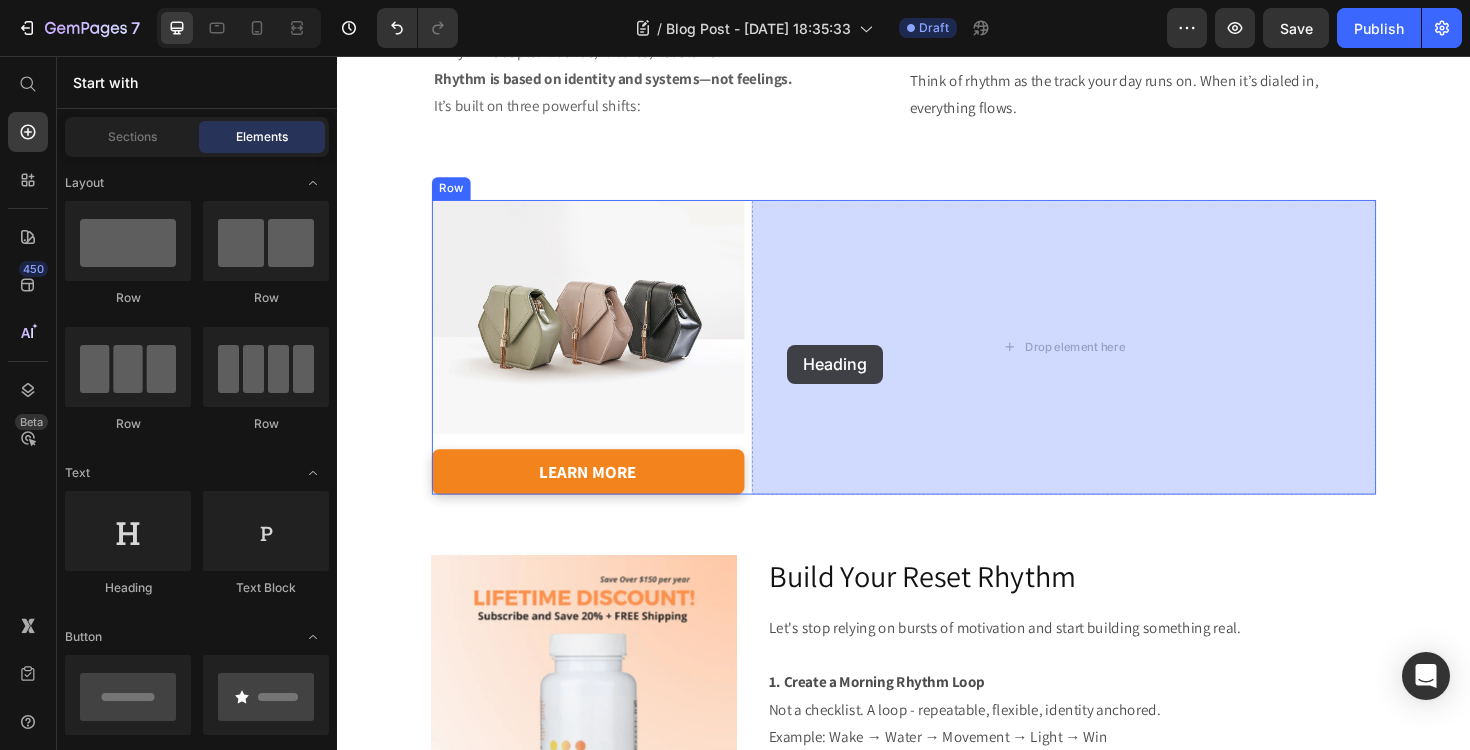 drag, startPoint x: 497, startPoint y: 571, endPoint x: 814, endPoint y: 362, distance: 379.69724 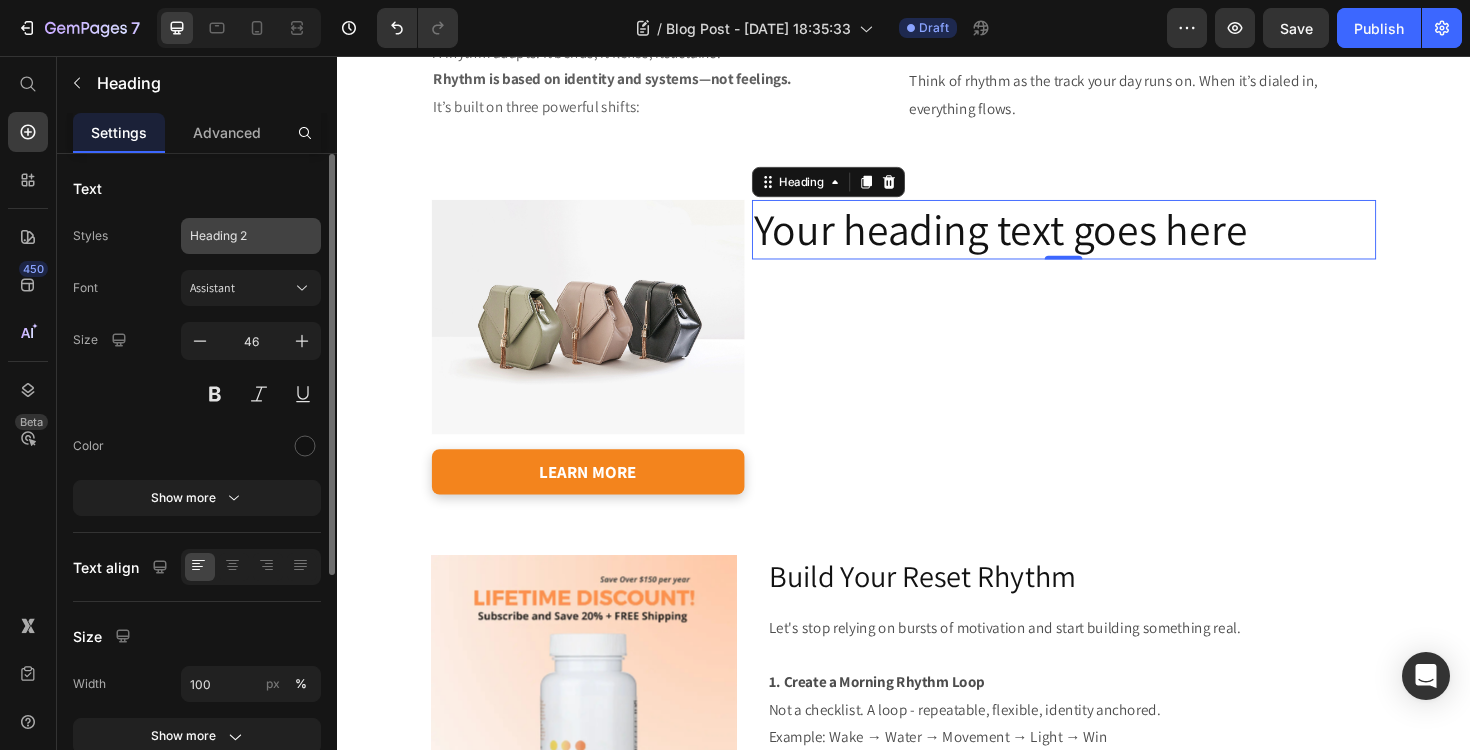 click on "Heading 2" at bounding box center [239, 236] 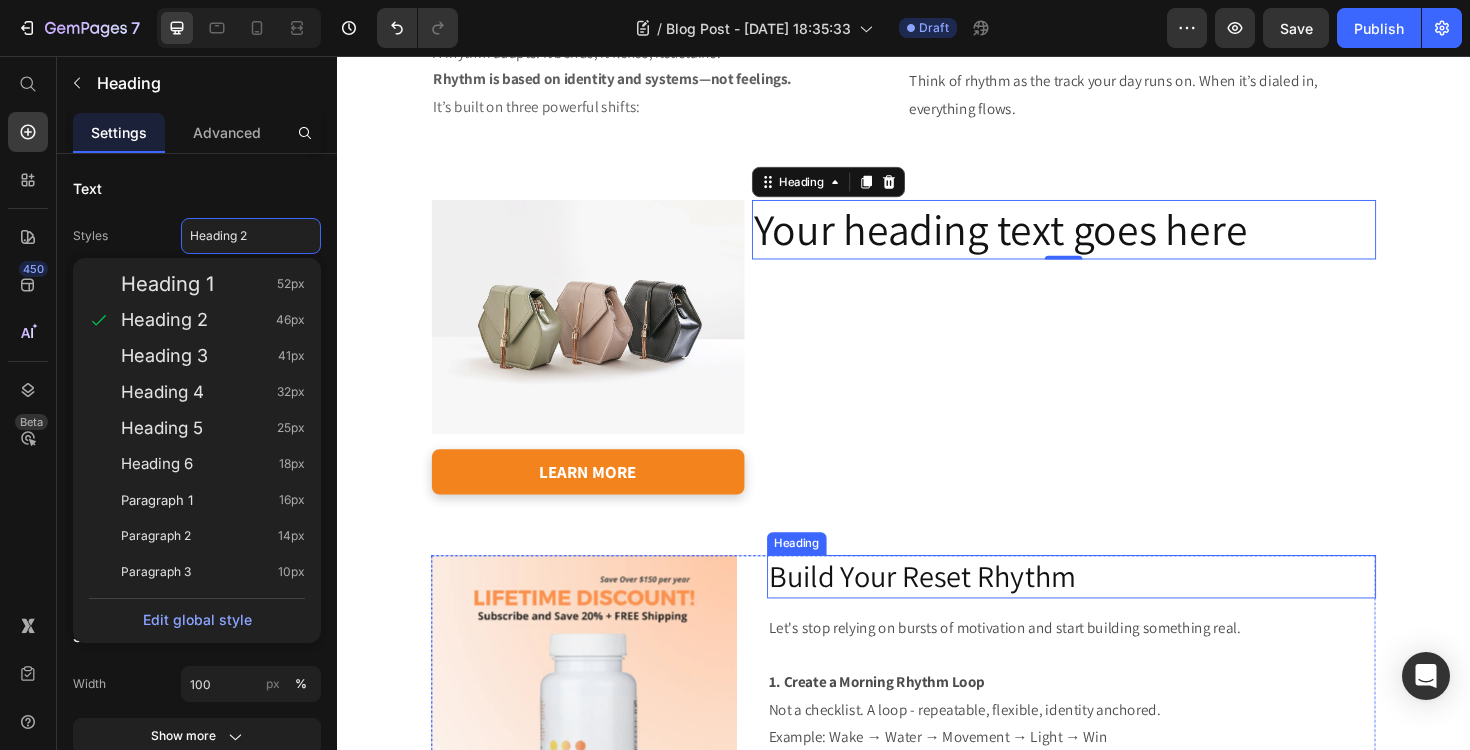 click on "Build Your Reset Rhythm" at bounding box center [1114, 608] 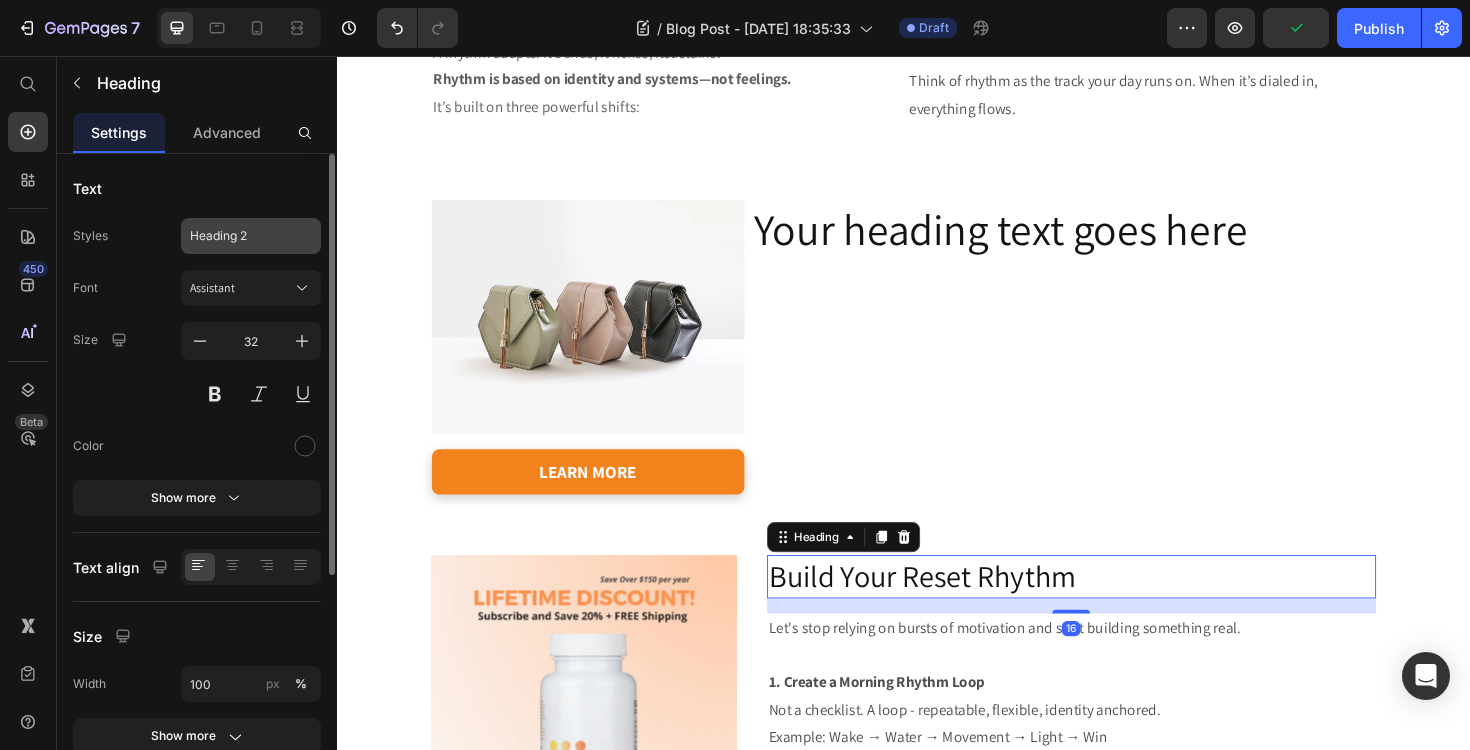 click on "Heading 2" at bounding box center (239, 236) 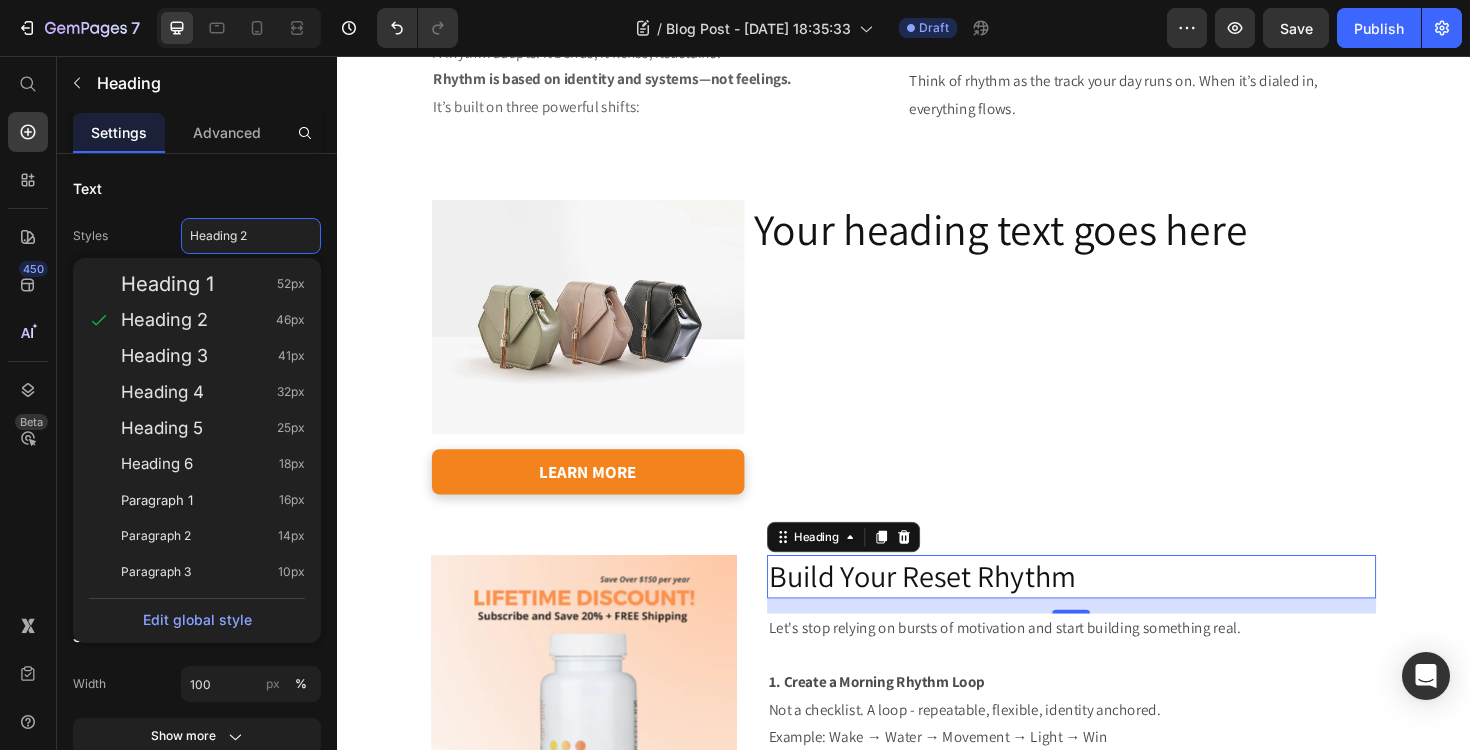 click on "Build Your Reset Rhythm" at bounding box center [1114, 608] 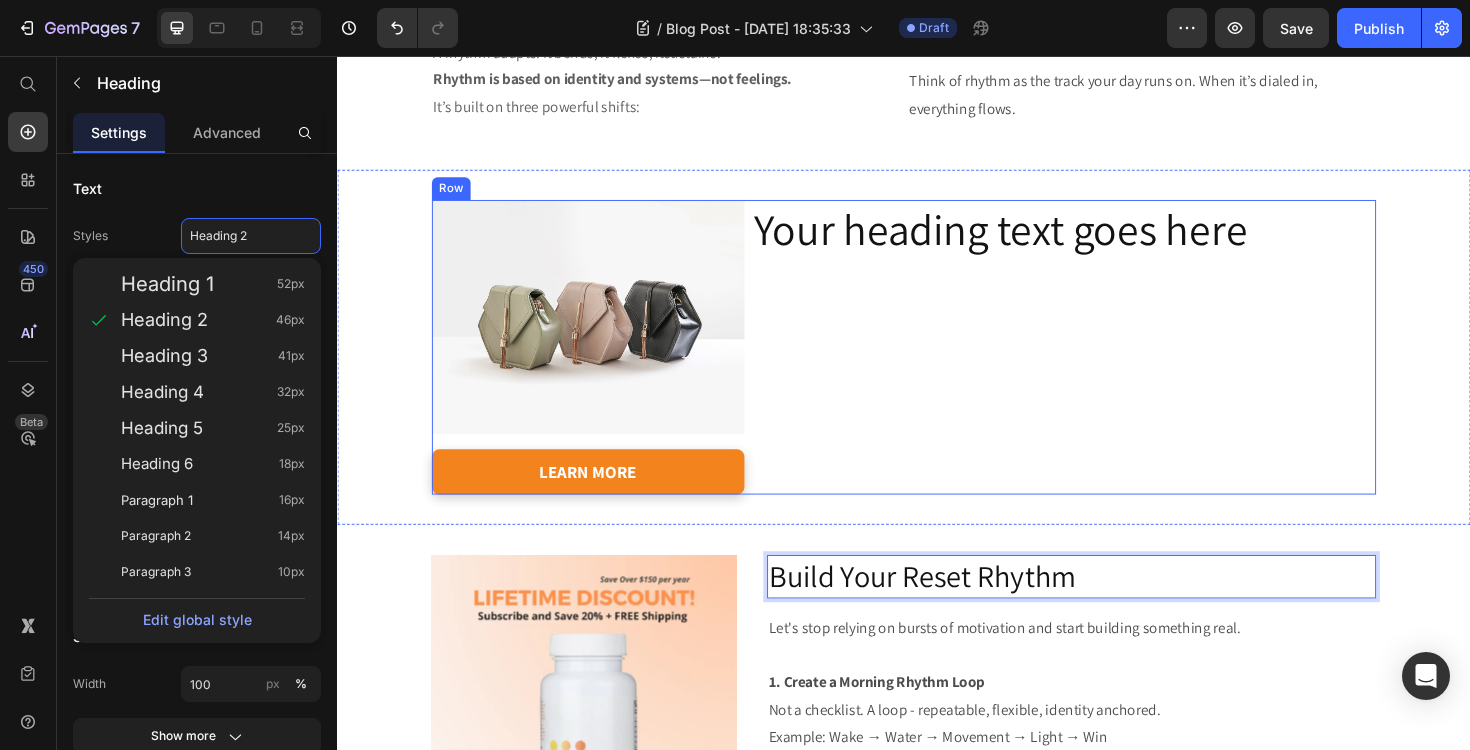 click on "Your heading text goes here Heading" at bounding box center [1106, 365] 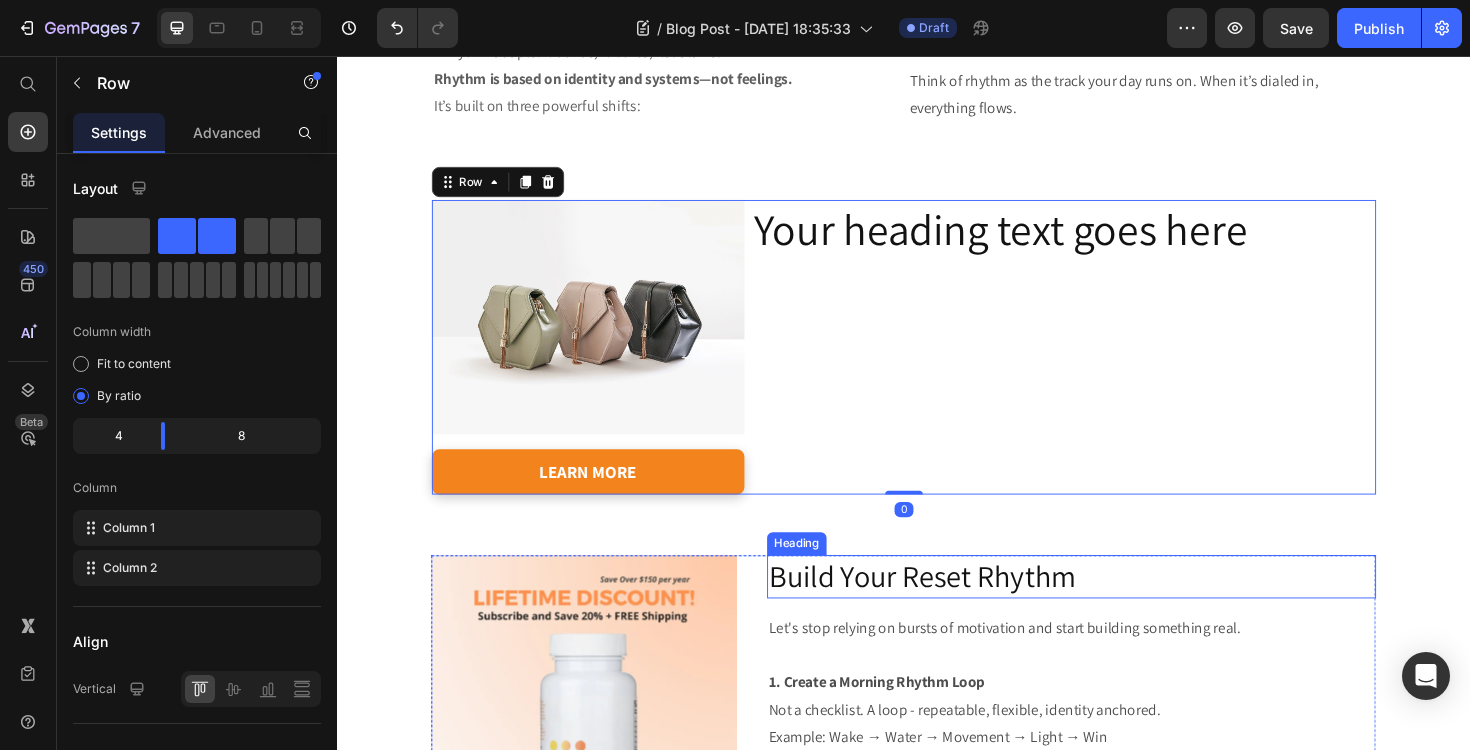 click on "Build Your Reset Rhythm" at bounding box center (1114, 608) 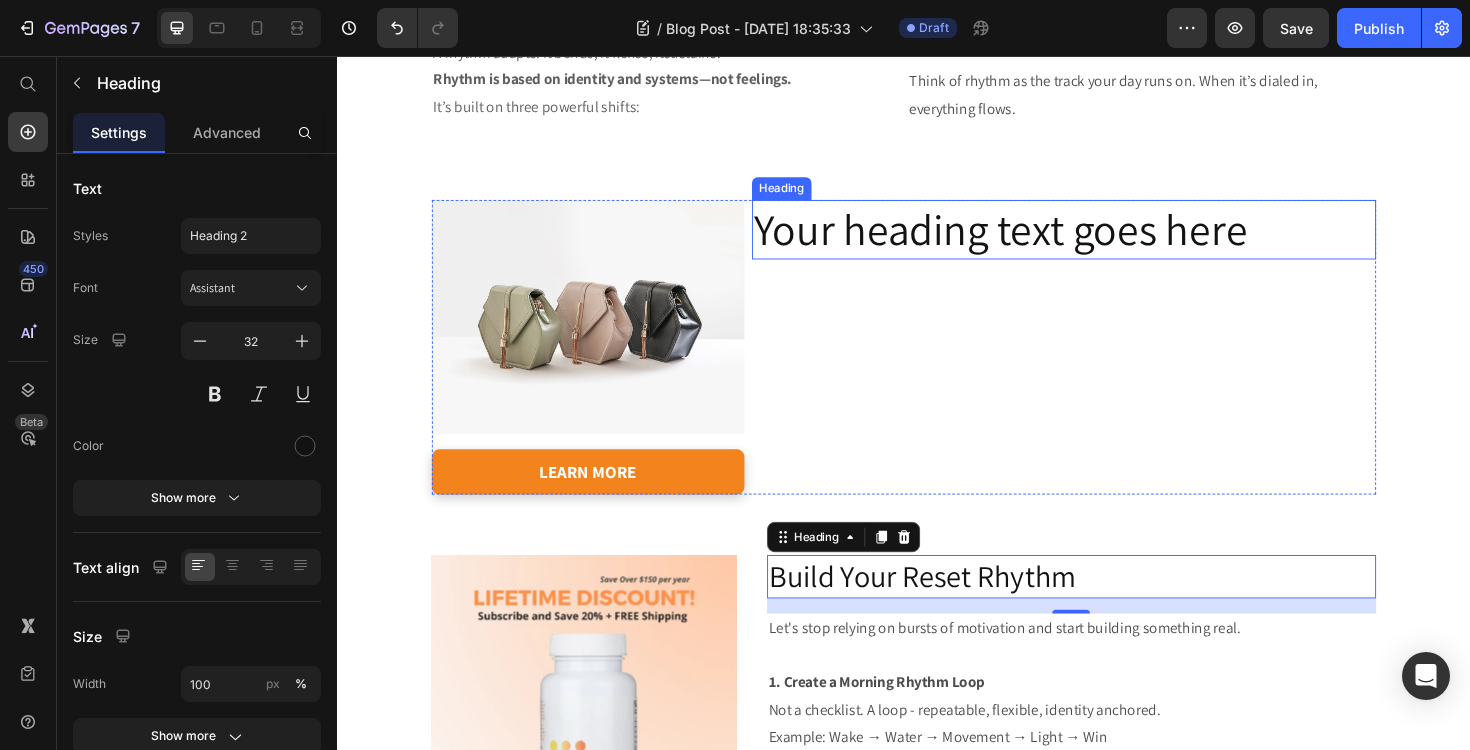 click on "Your heading text goes here" at bounding box center [1106, 241] 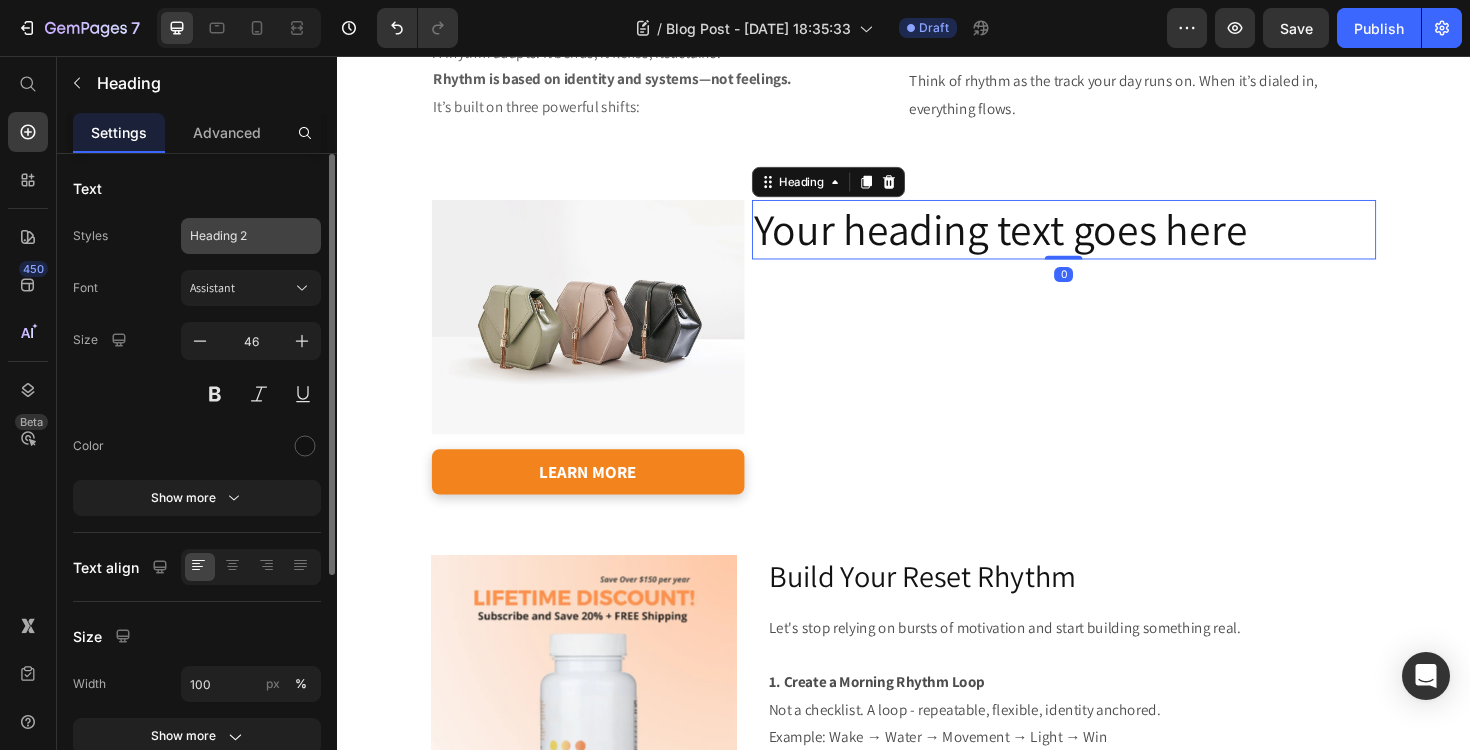 click on "Heading 2" 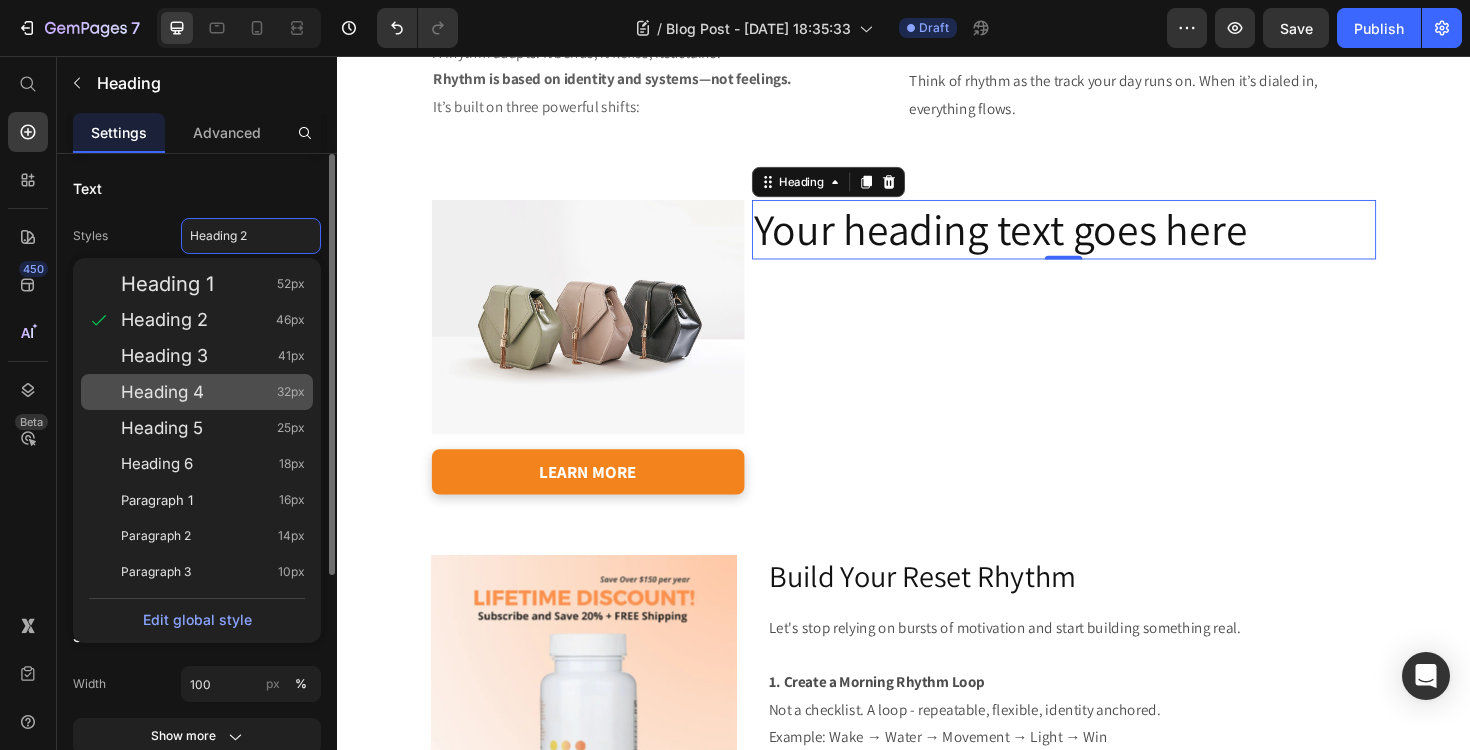 click on "Heading 4" at bounding box center [162, 392] 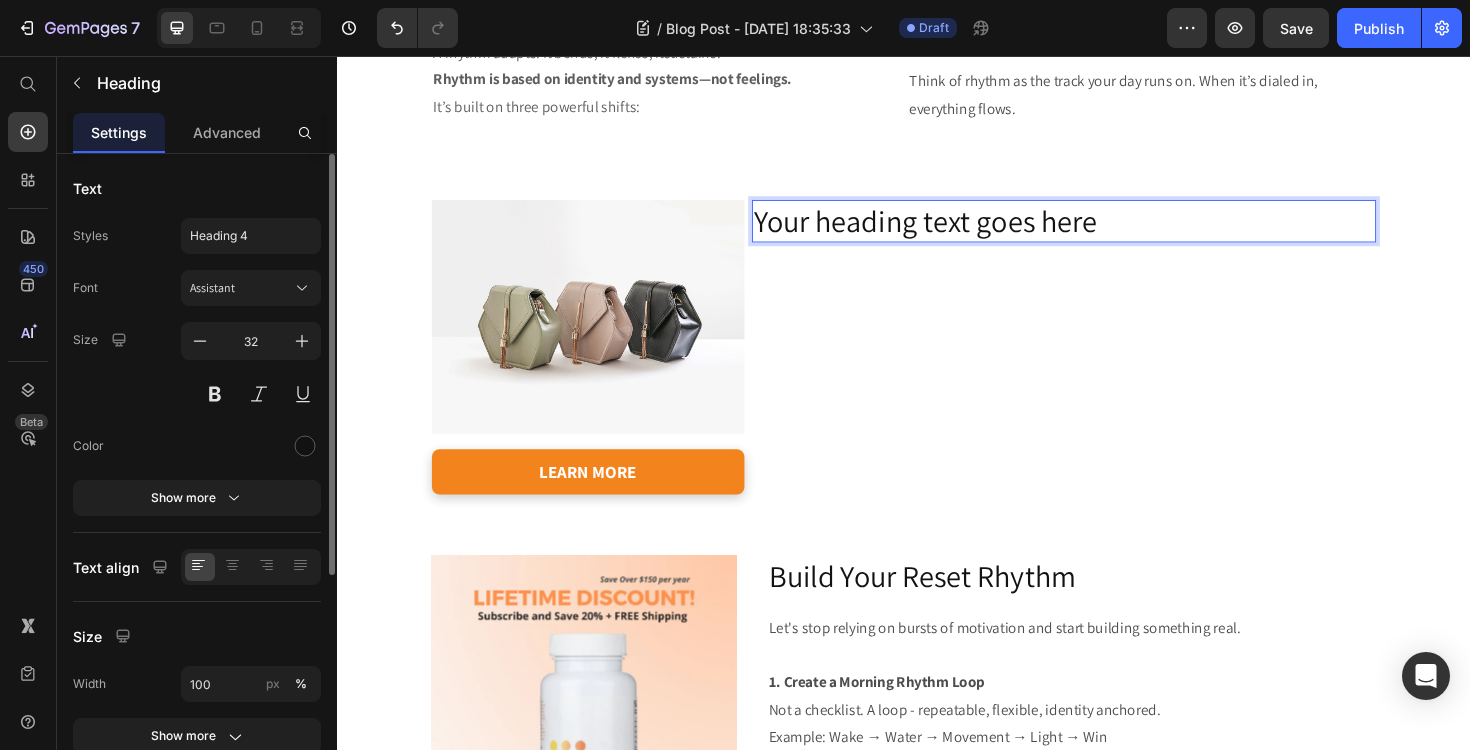 click on "Your heading text goes here" at bounding box center [1106, 232] 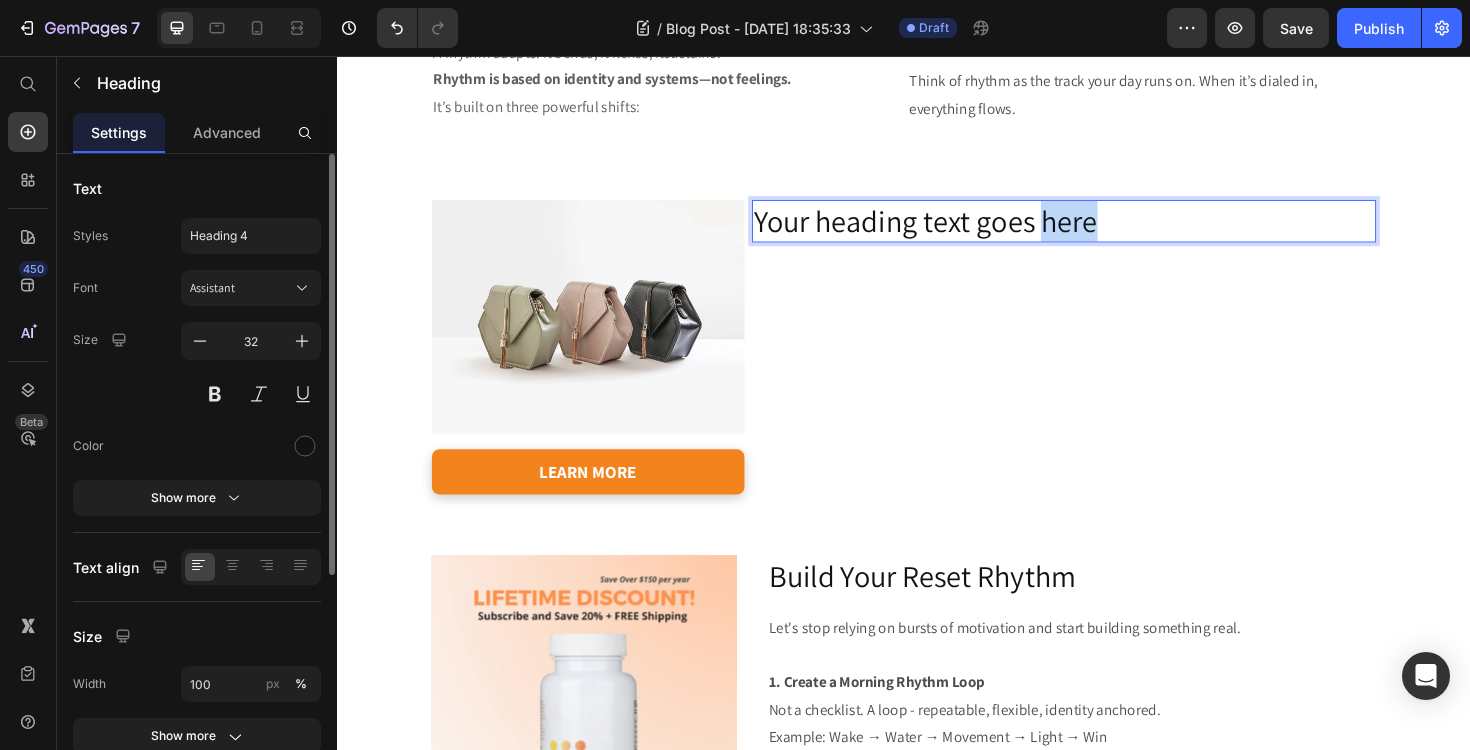 click on "Your heading text goes here" at bounding box center (1106, 232) 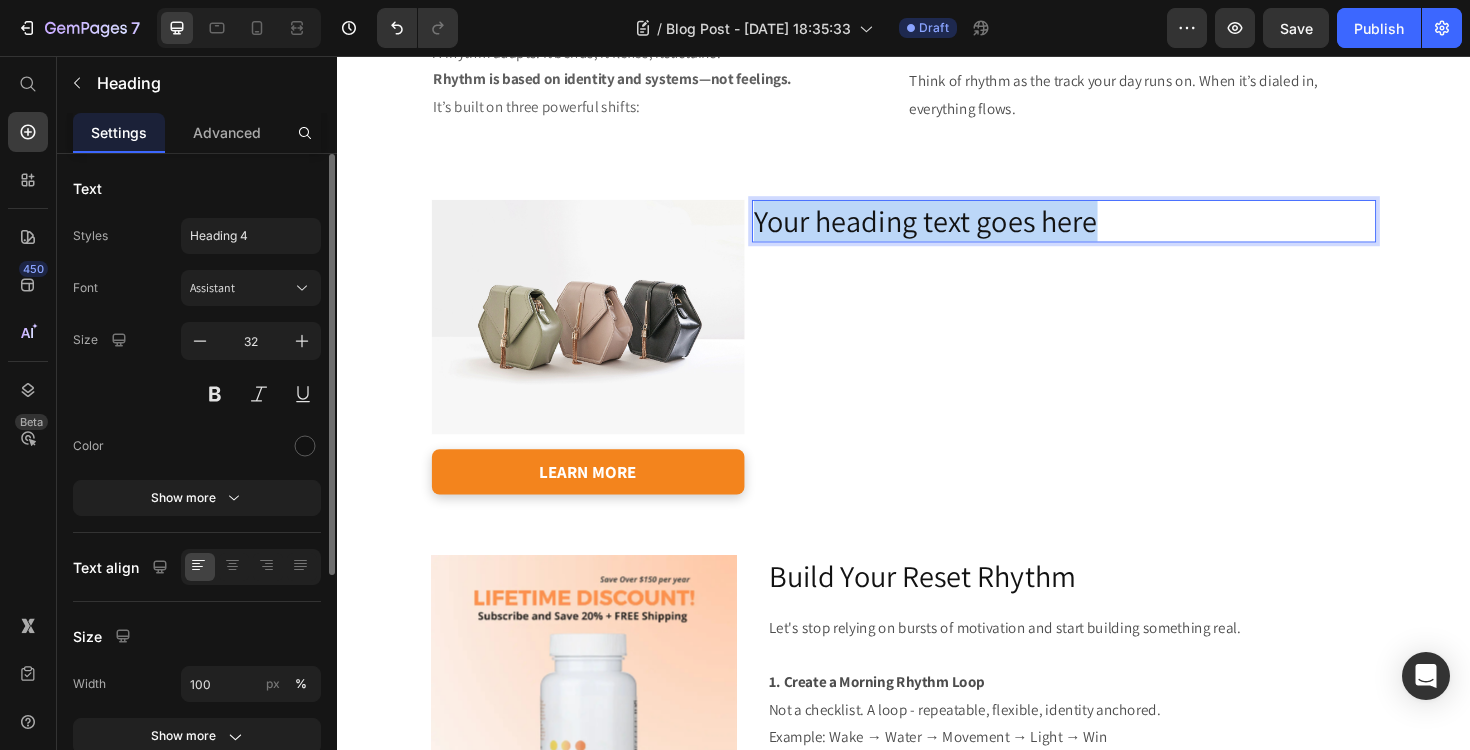 click on "Your heading text goes here" at bounding box center [1106, 232] 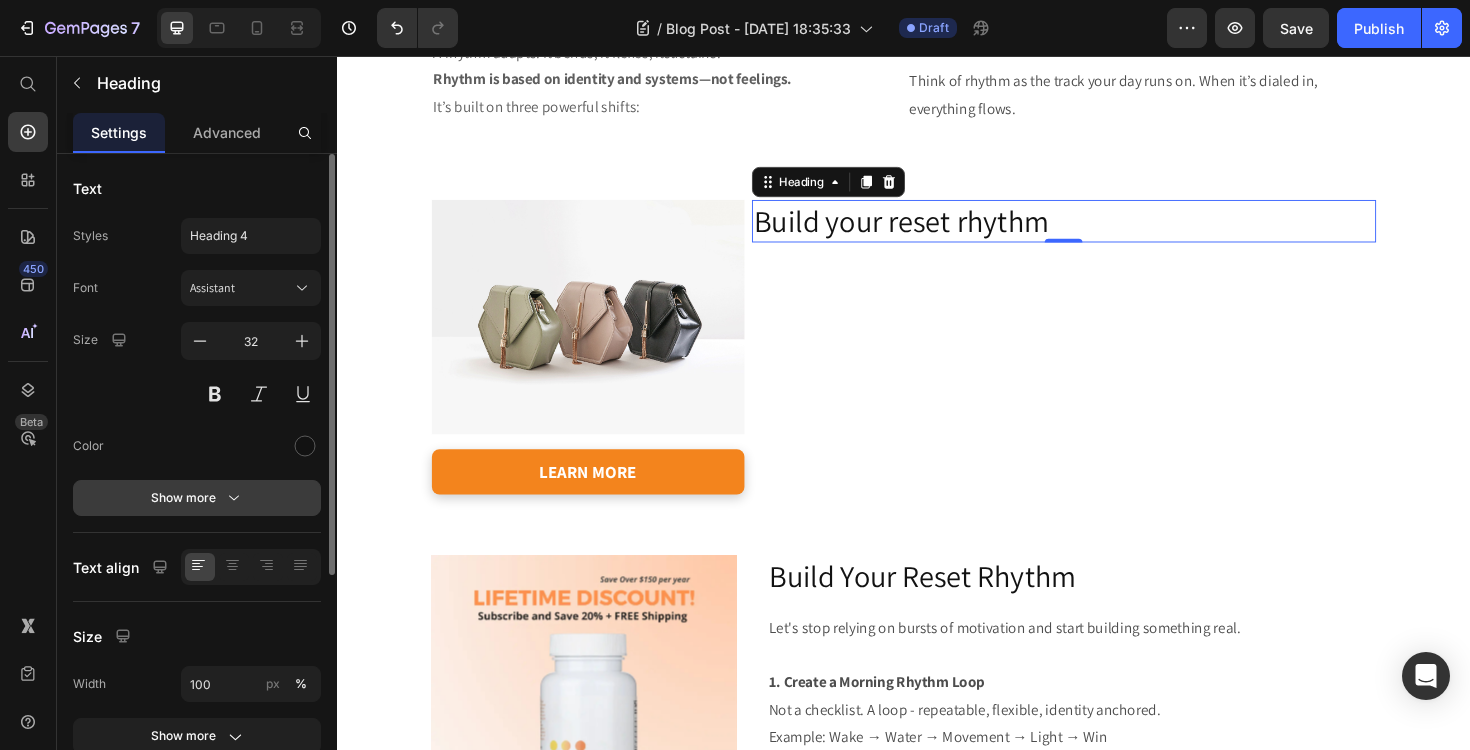 click 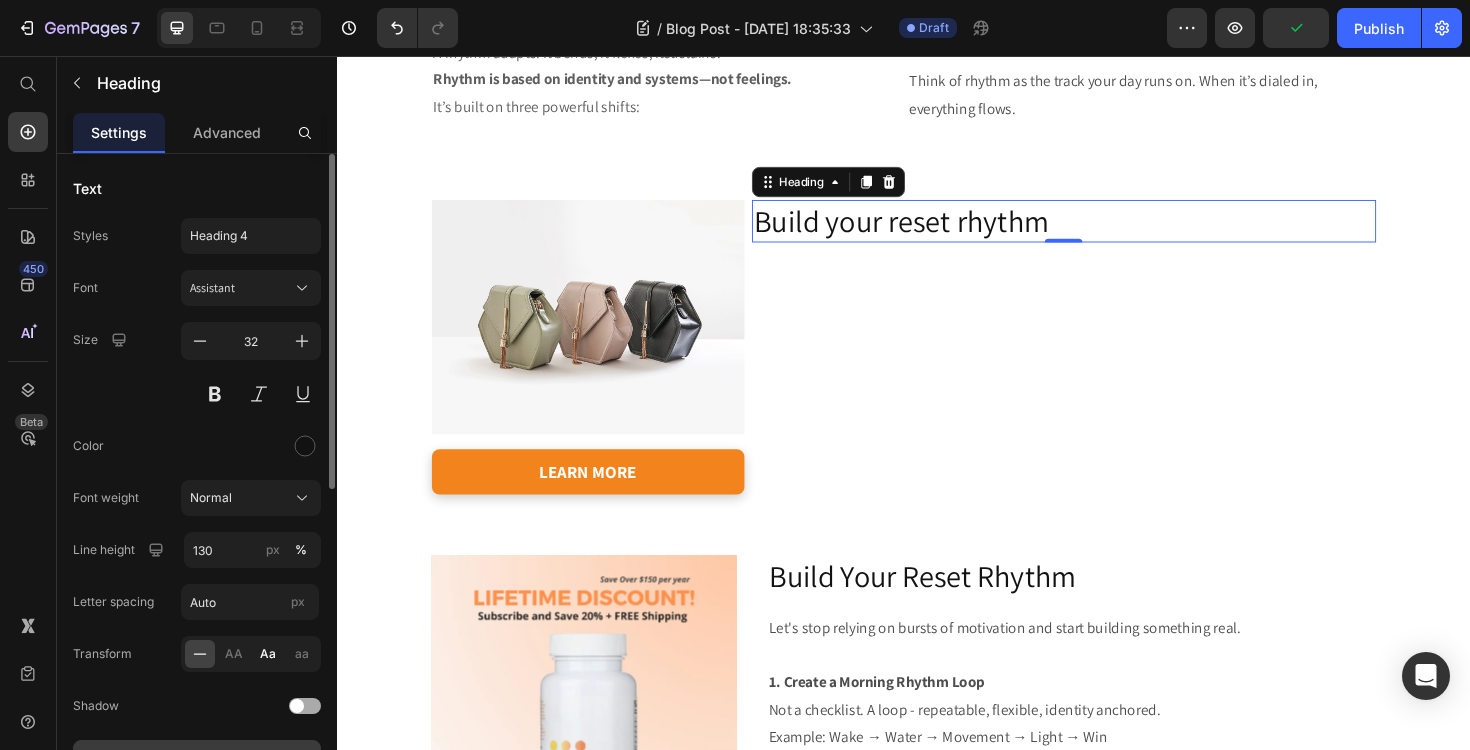 click on "Aa" 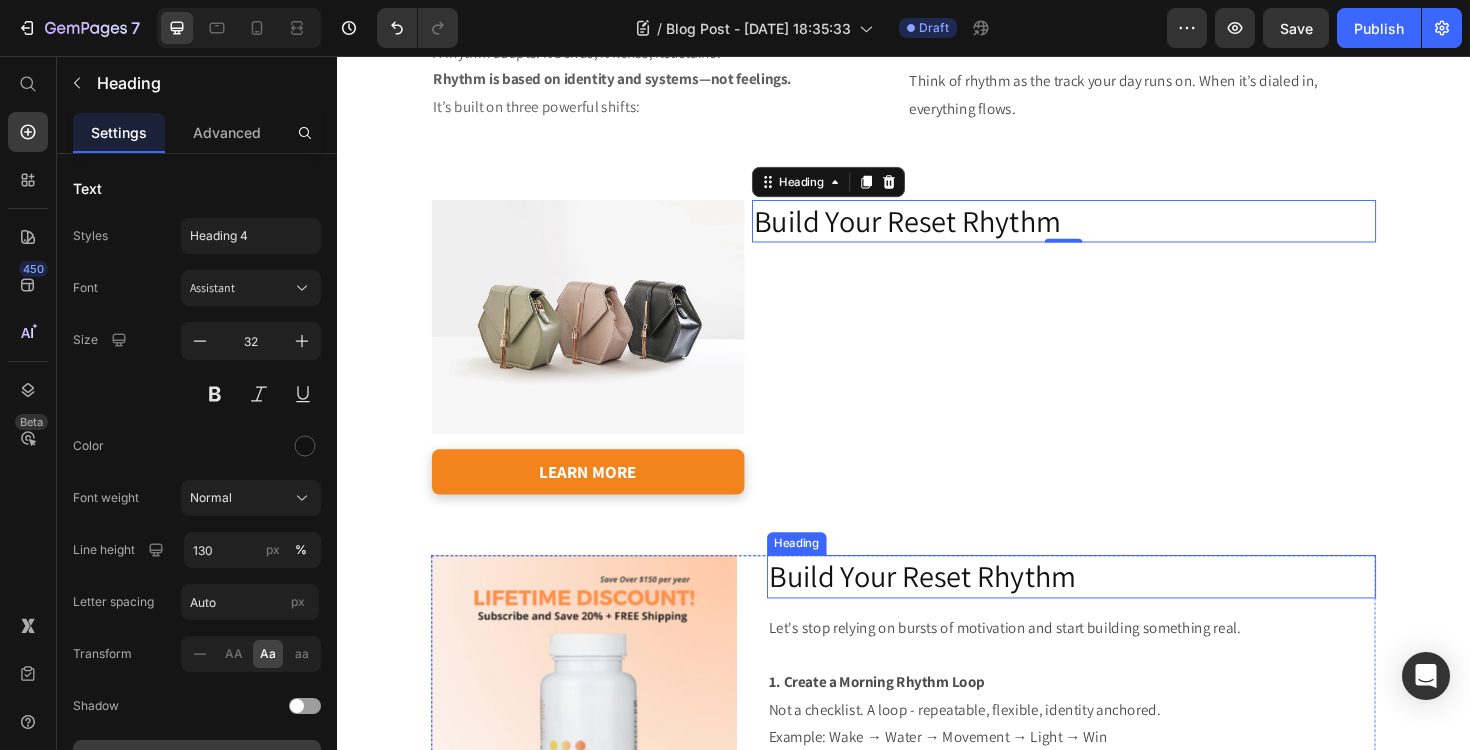click on "Build Your Reset Rhythm" at bounding box center (1114, 608) 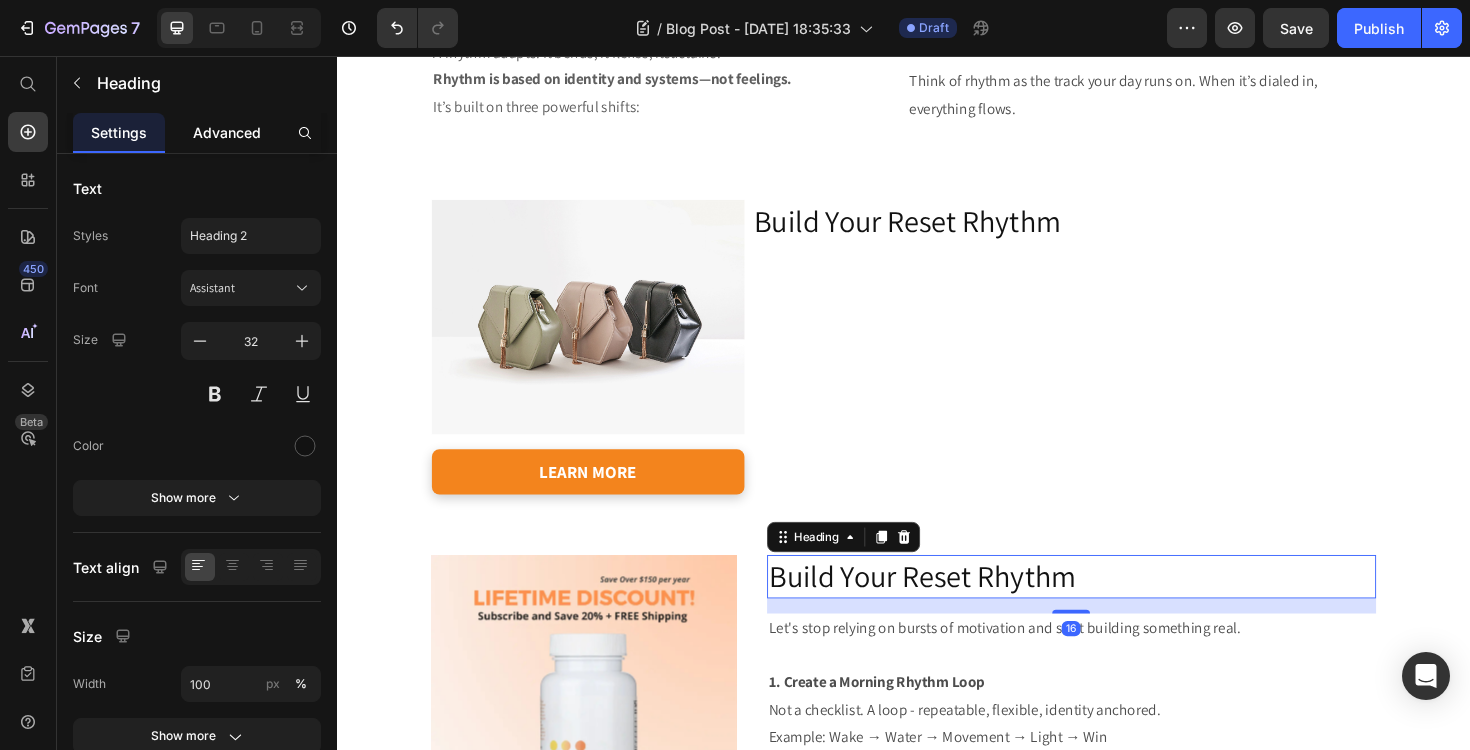 click on "Advanced" 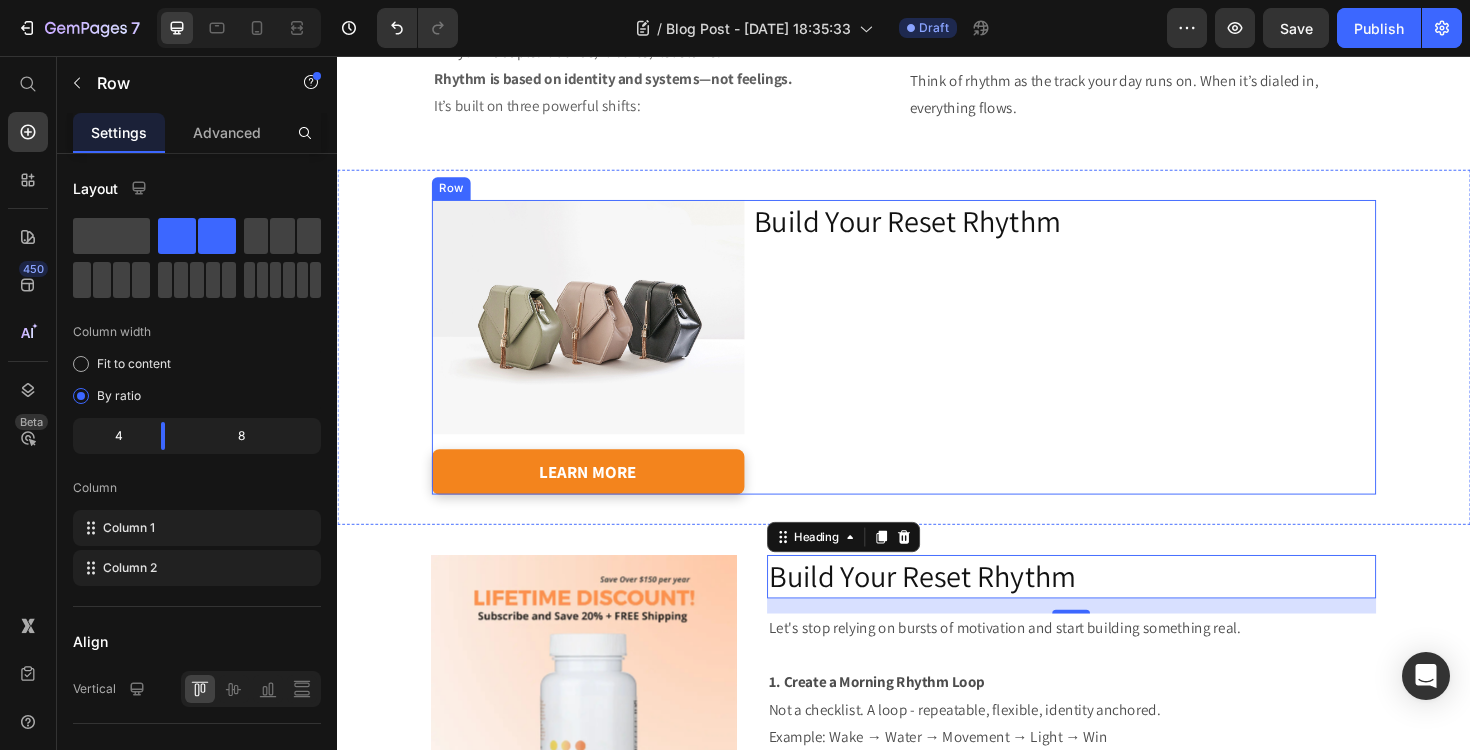 click on "Build your reset rhythm Heading" at bounding box center [1106, 365] 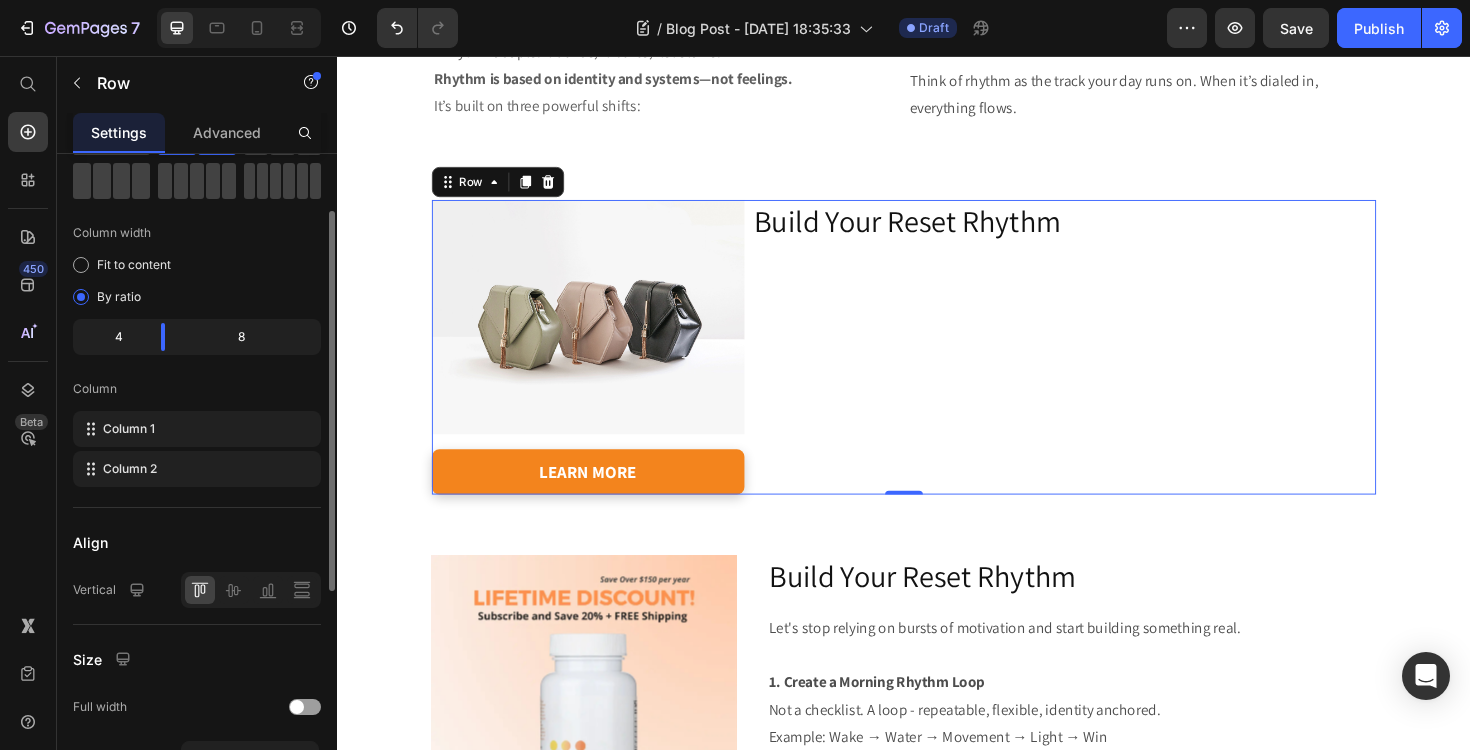 scroll, scrollTop: 0, scrollLeft: 0, axis: both 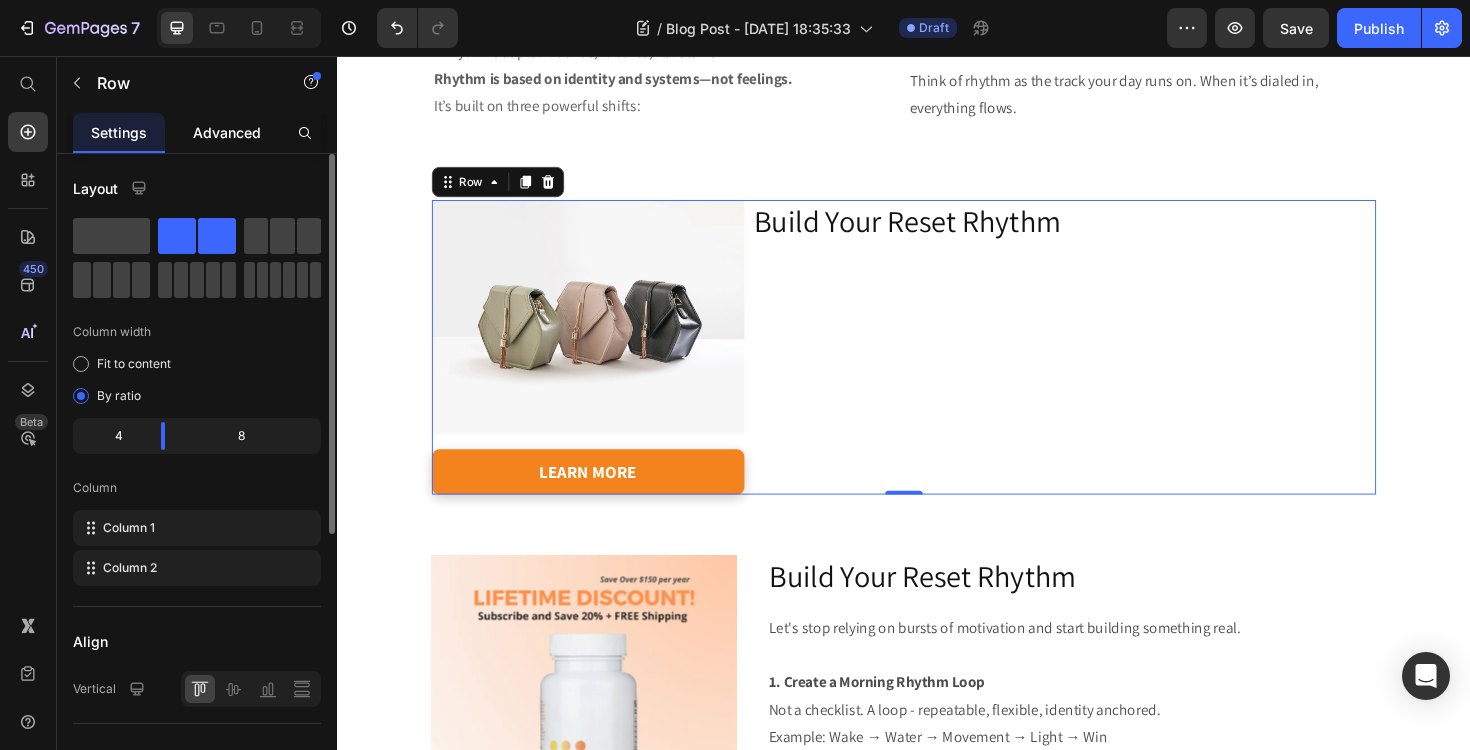 click on "Advanced" at bounding box center (227, 132) 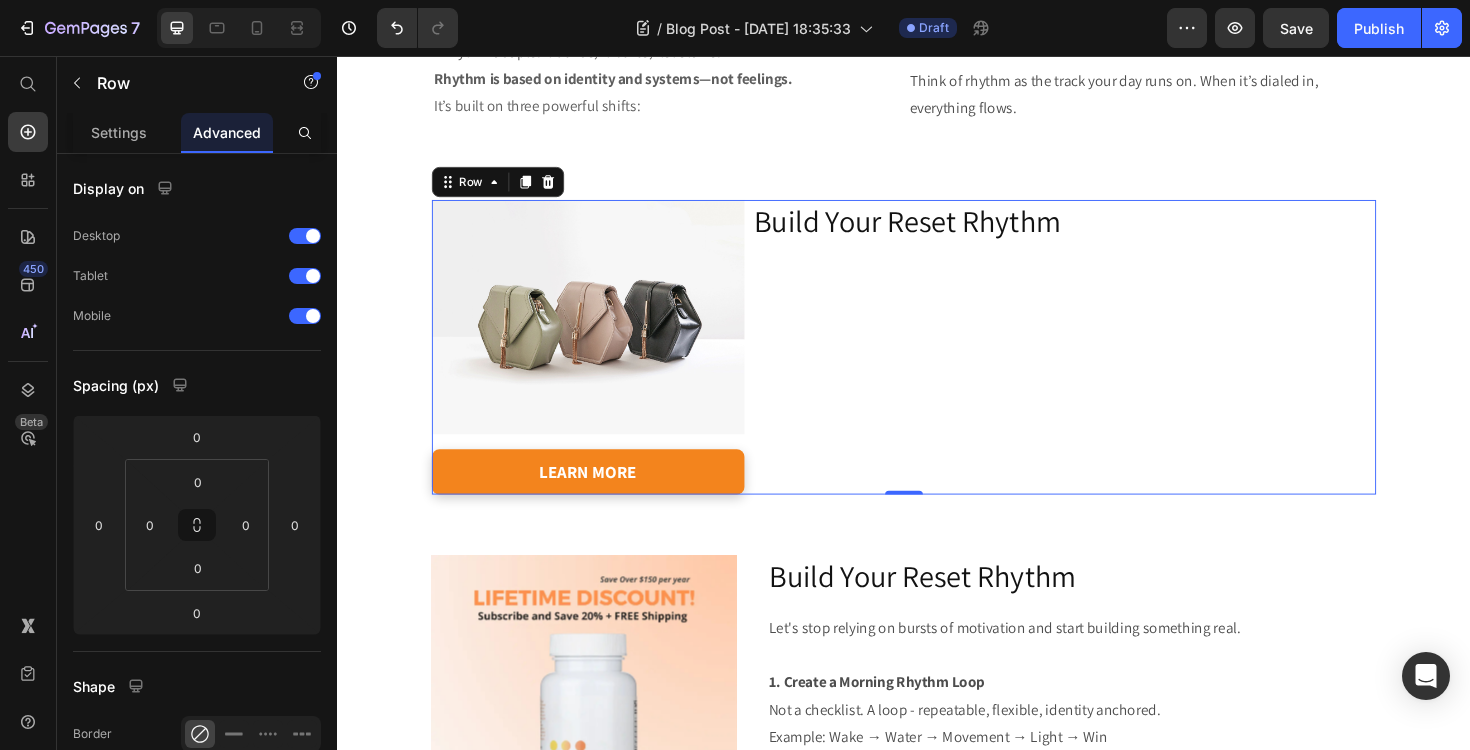 click on "Build your reset rhythm Heading" at bounding box center (1106, 365) 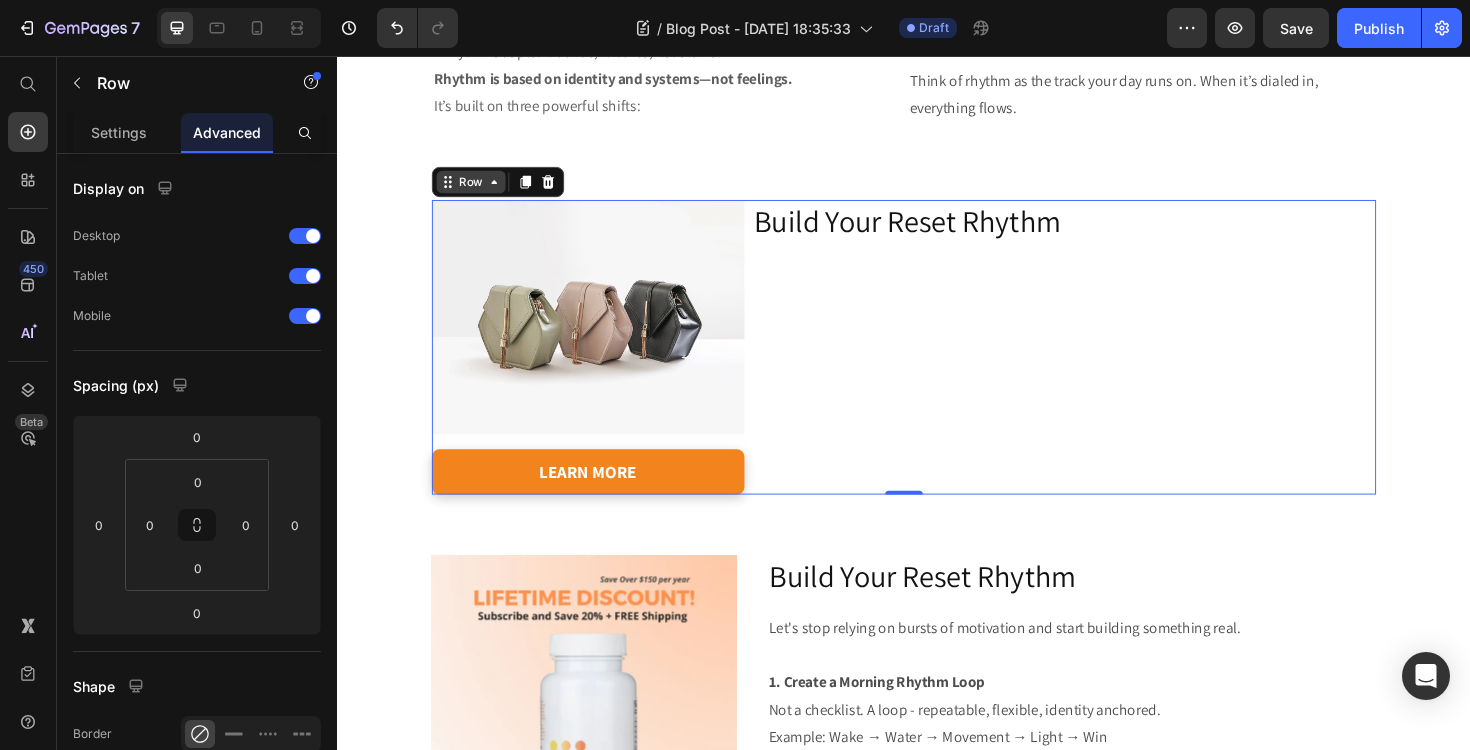 click on "Row" at bounding box center (478, 190) 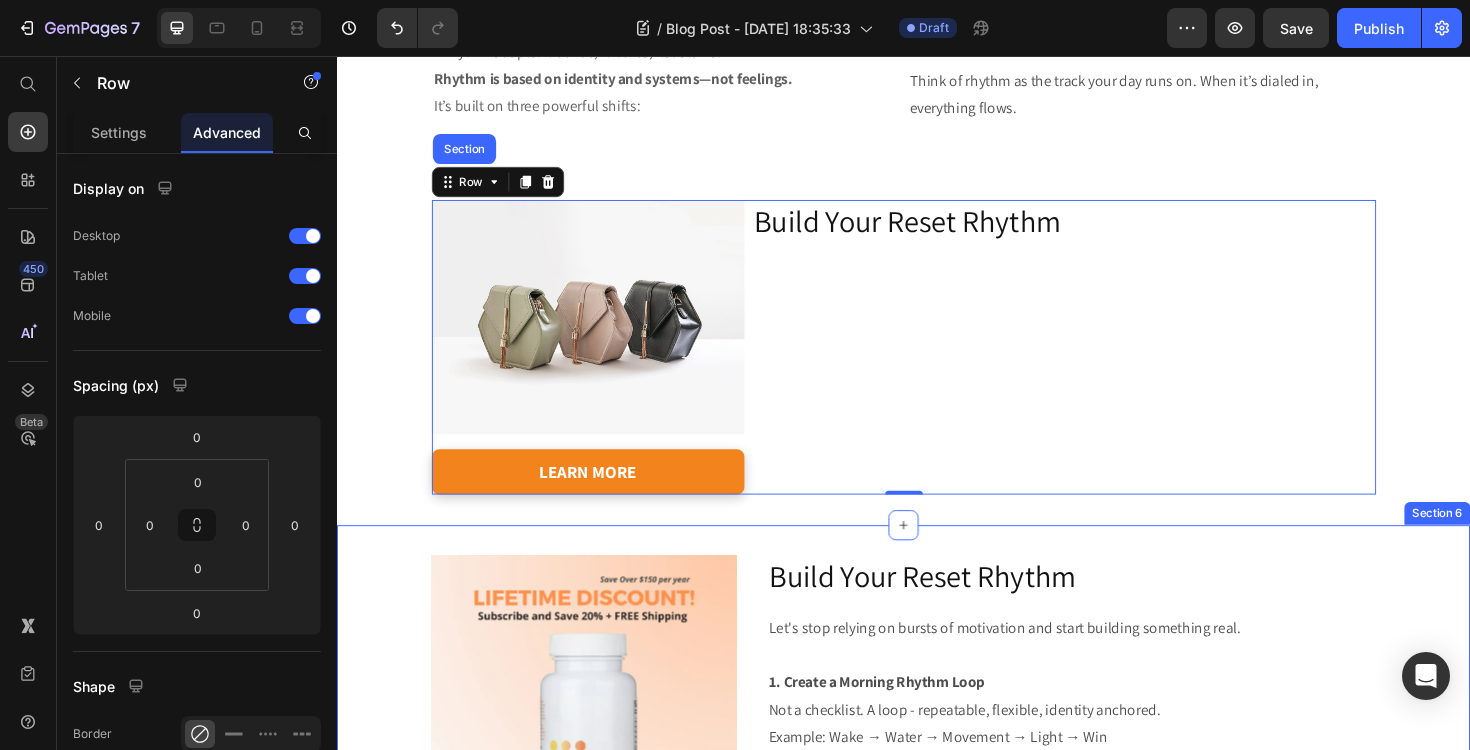 click on "Product Images Buy Now
$52.99 Add to Cart Build Your Reset Rhythm Heading Let's stop relying on bursts of motivation and start building something real. 1. Create a Morning Rhythm Loop Not a checklist. A loop - repeatable, flexible, identity anchored. Example: Wake → Water → Movement → Light → Win Even if "movement" is a 3-minute stretch, and "win" is making your bed.   Start small. Prove consistency. Let rhythm build.   Need help anchoring your mornings? JMPSTRT  is designed to fuel your mental clarity and momentum without the crash. Think of it as your rhythm's ignition key. Text Block Product Row Row Section 6" at bounding box center [937, 790] 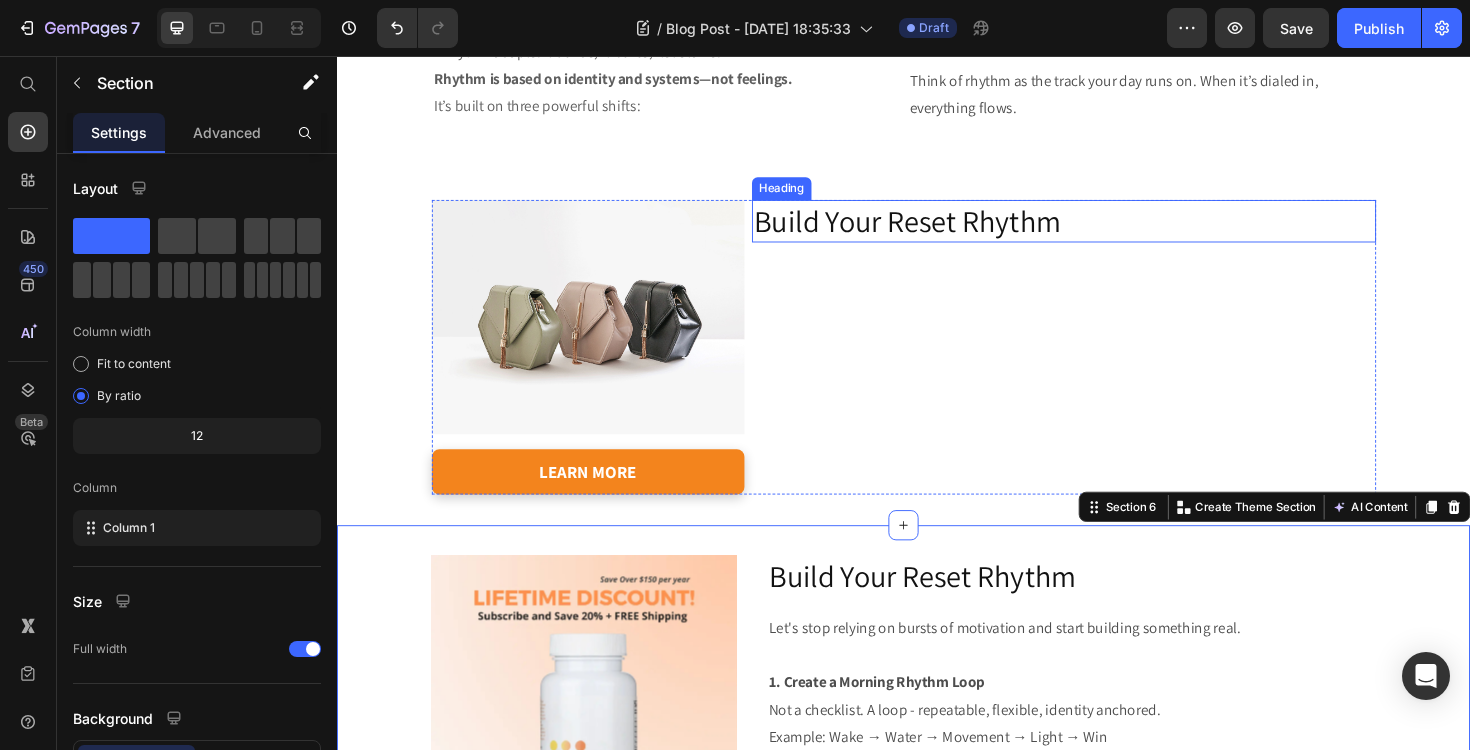 click on "Heading" at bounding box center [807, 197] 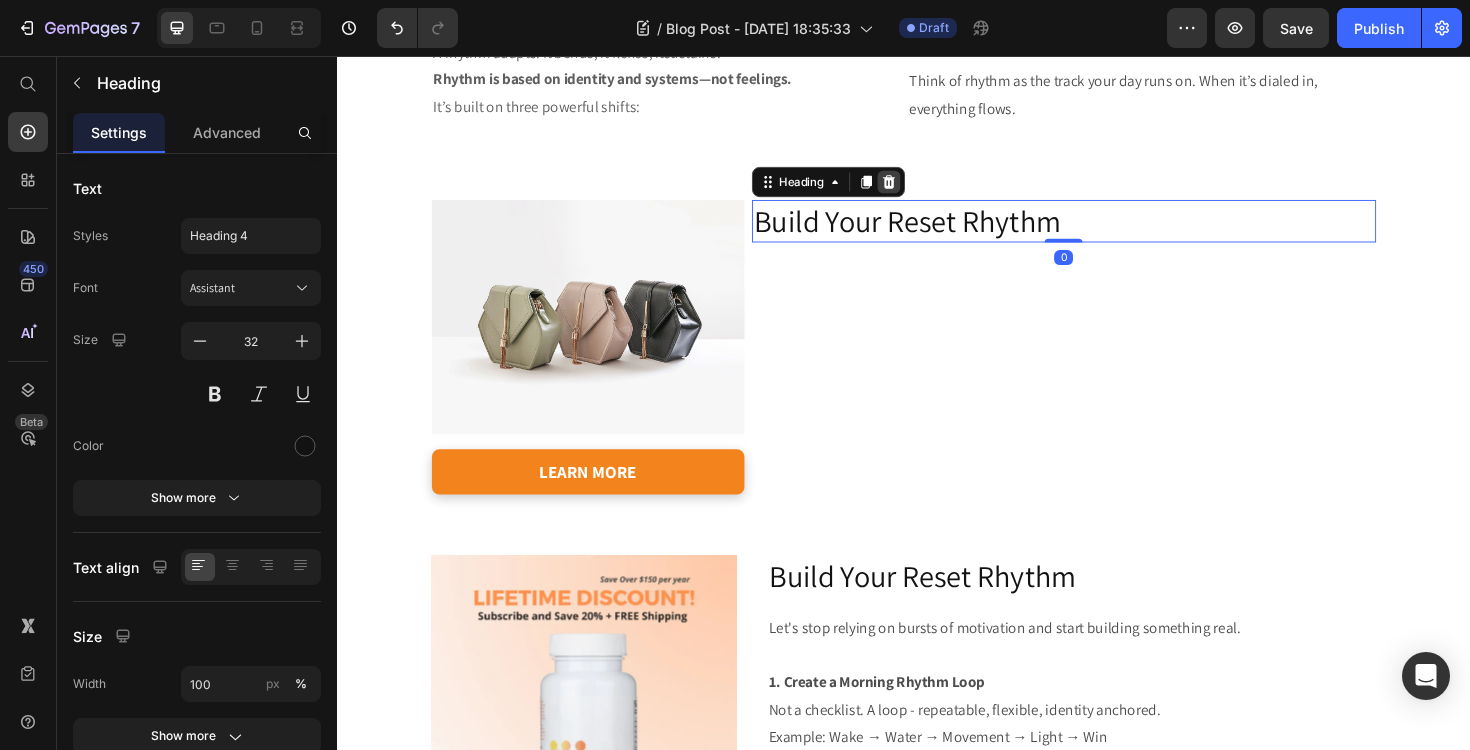 click 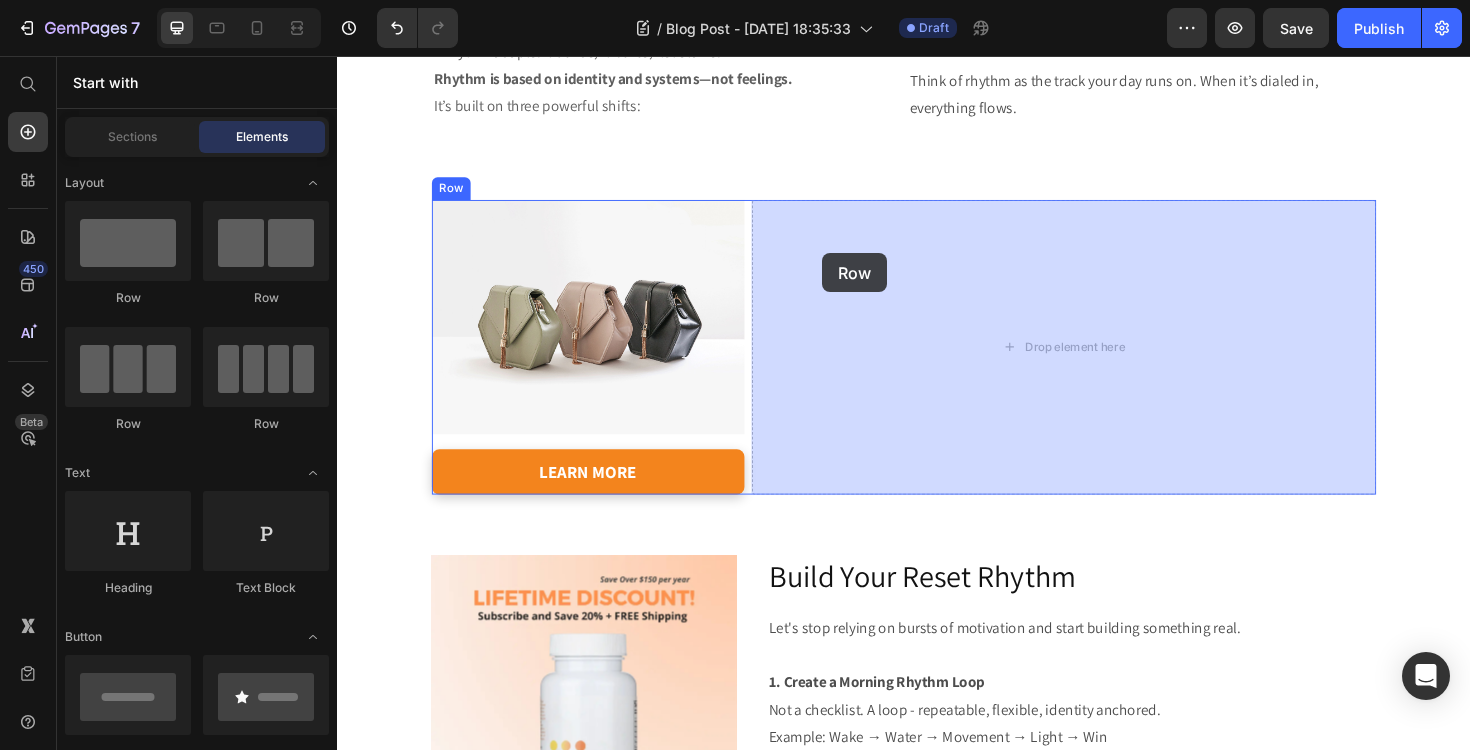 drag, startPoint x: 479, startPoint y: 297, endPoint x: 851, endPoint y: 265, distance: 373.3738 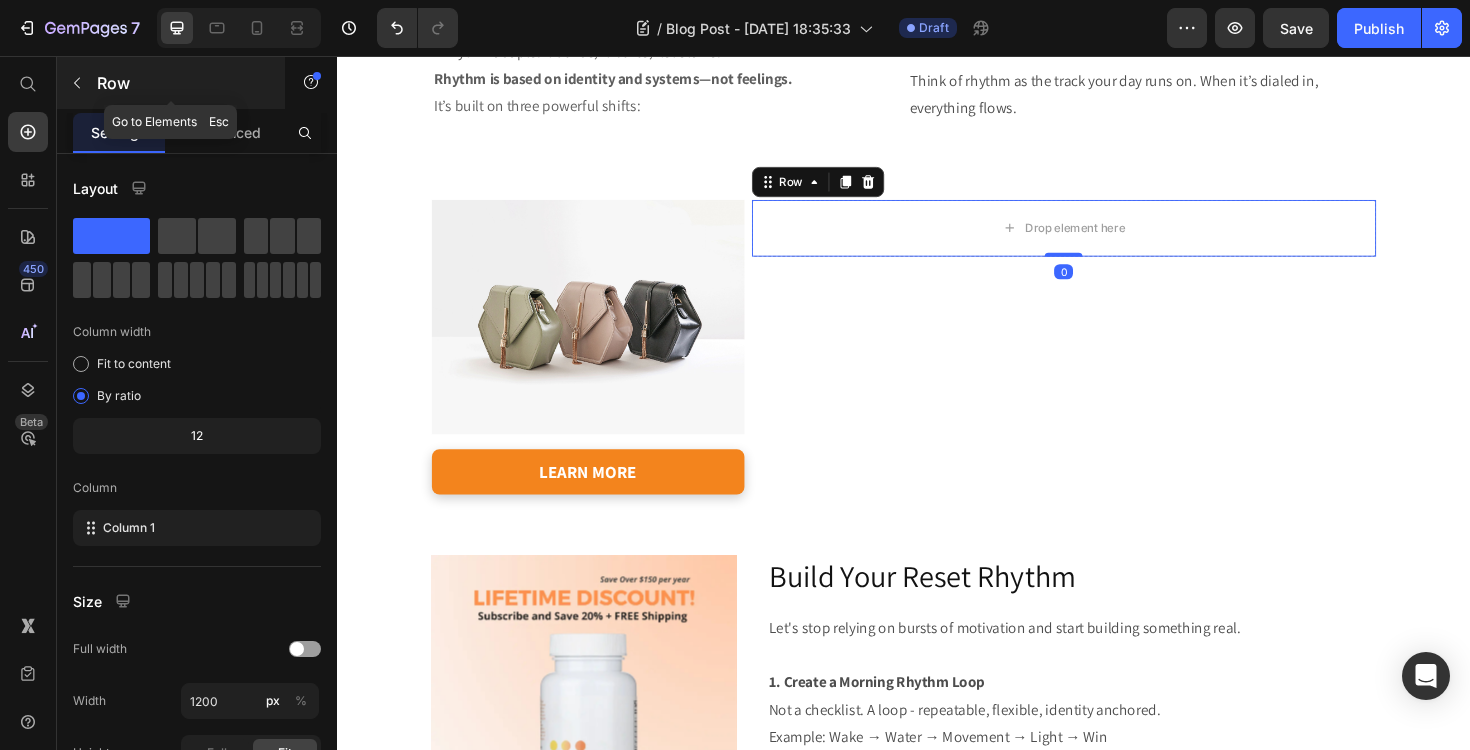 click 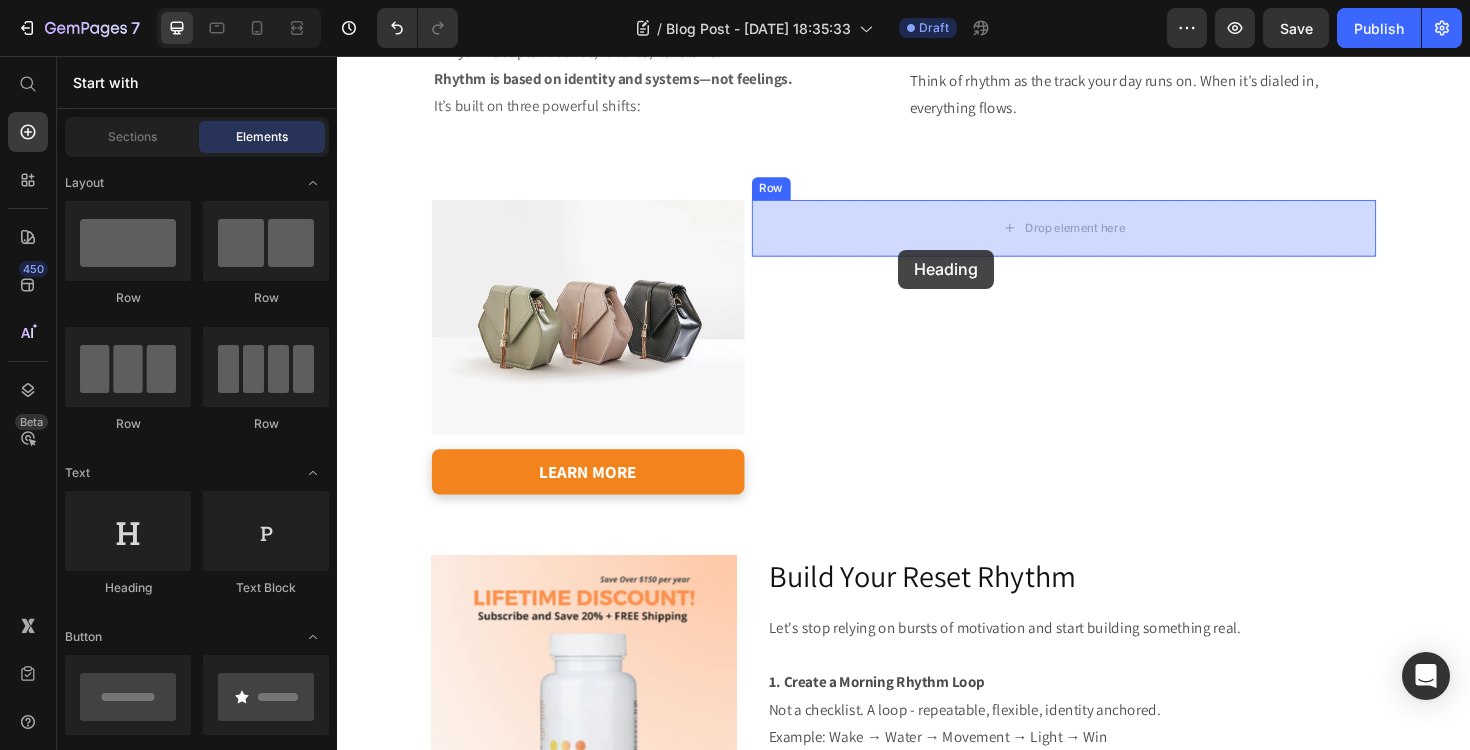drag, startPoint x: 459, startPoint y: 575, endPoint x: 931, endPoint y: 261, distance: 566.9039 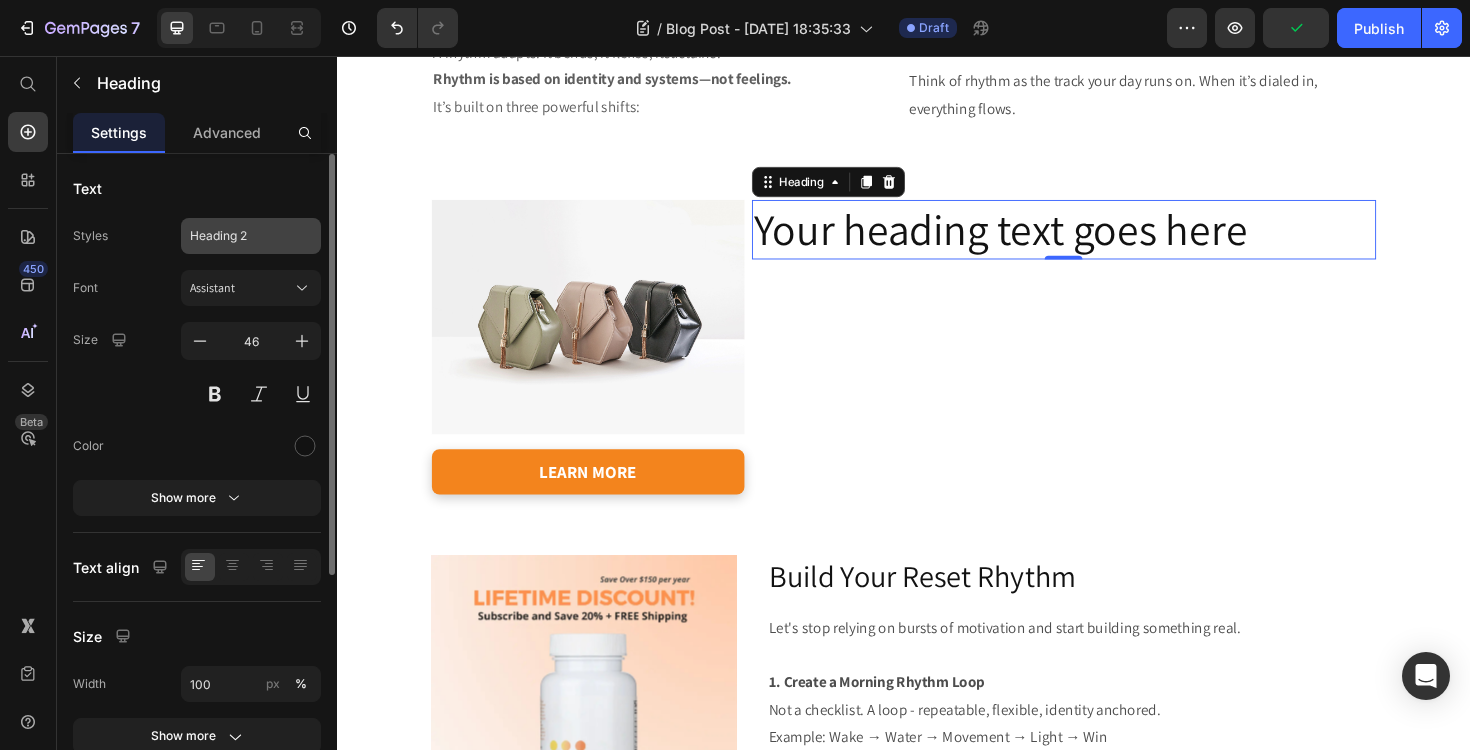 click on "Heading 2" at bounding box center [239, 236] 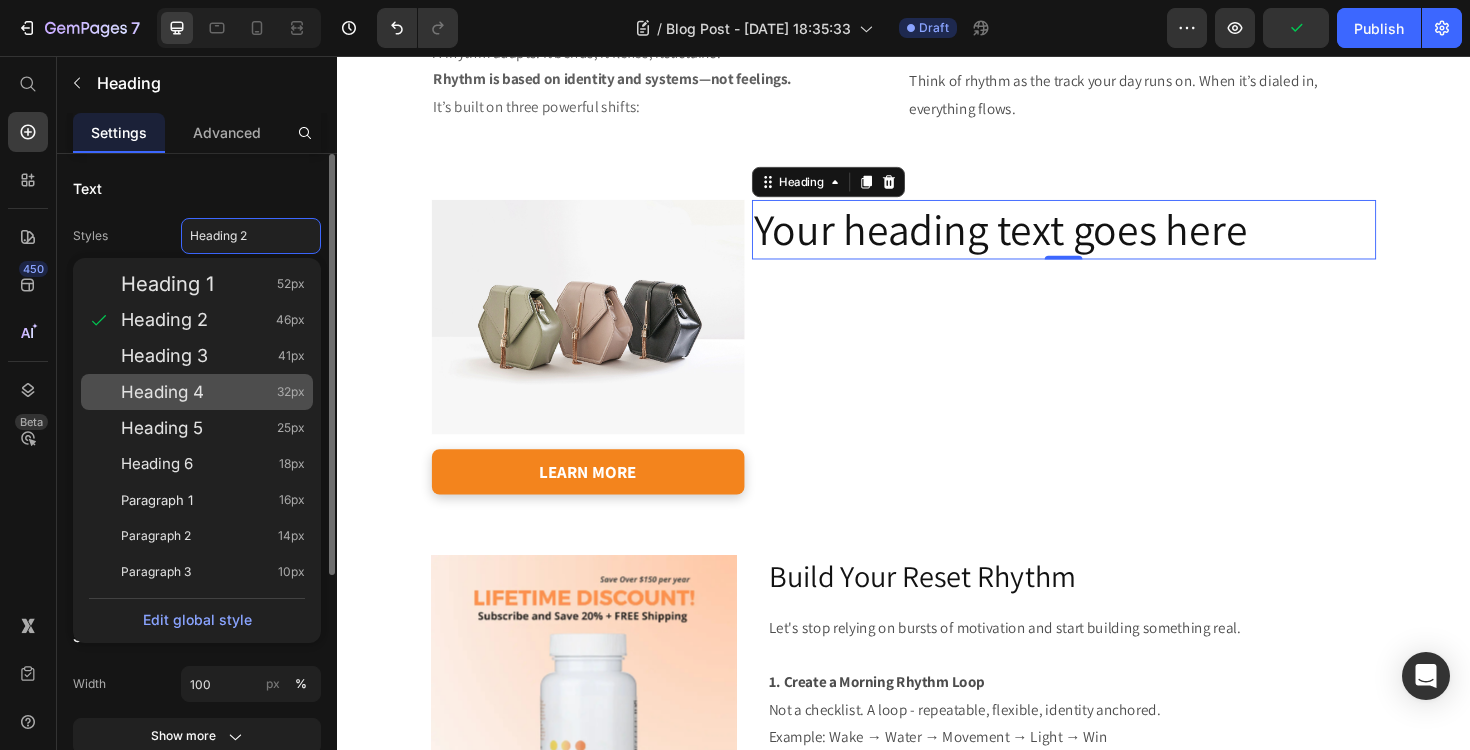 click on "Heading 4 32px" at bounding box center [213, 392] 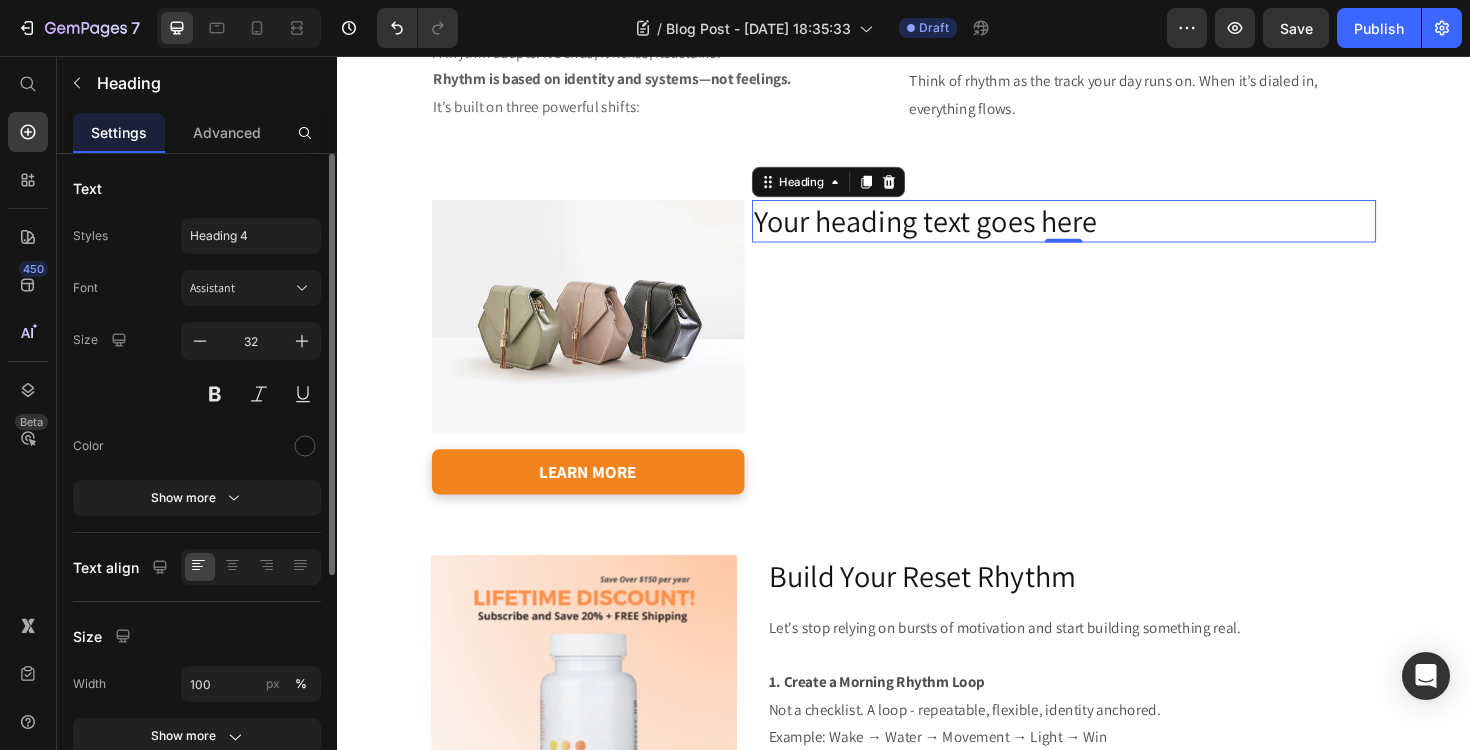 click on "Your heading text goes here" at bounding box center (1106, 232) 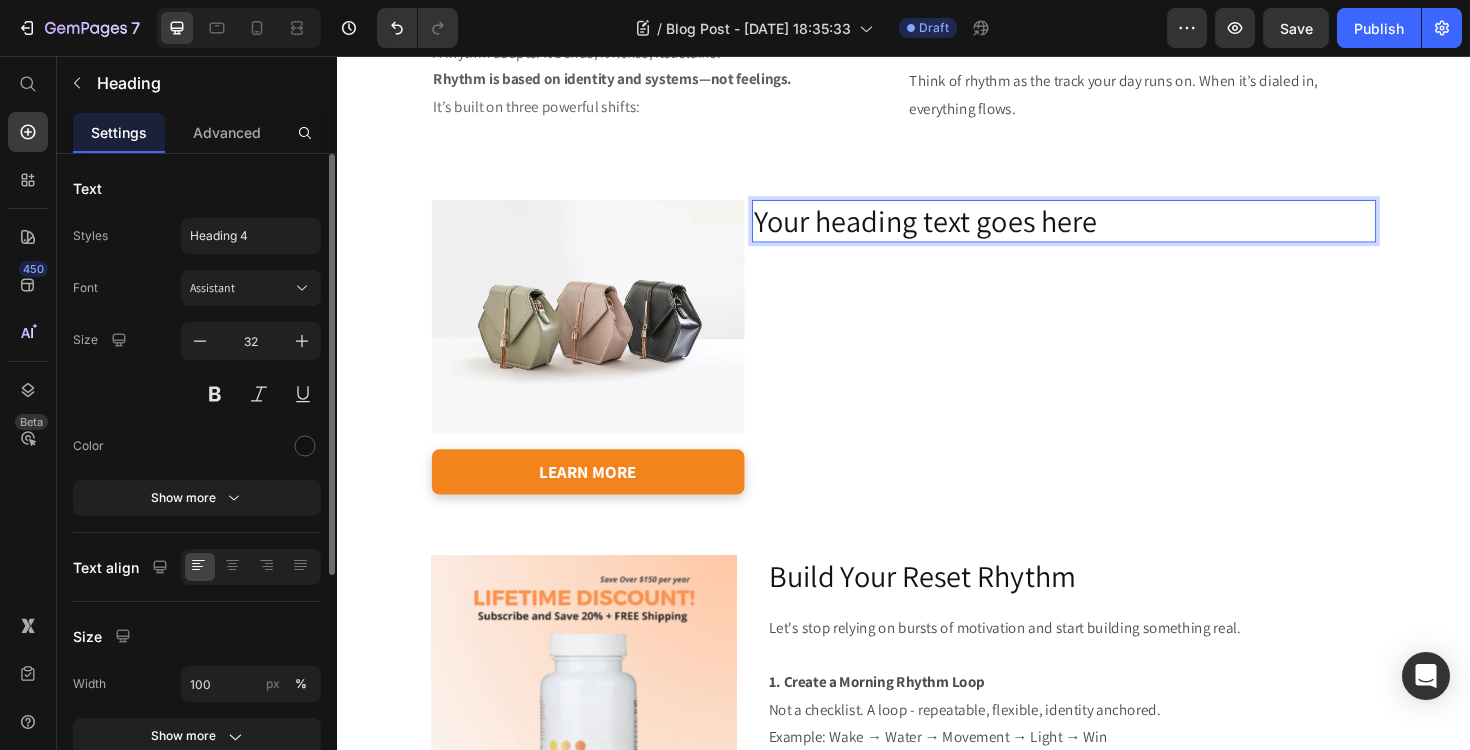 click on "Your heading text goes here" at bounding box center (1106, 232) 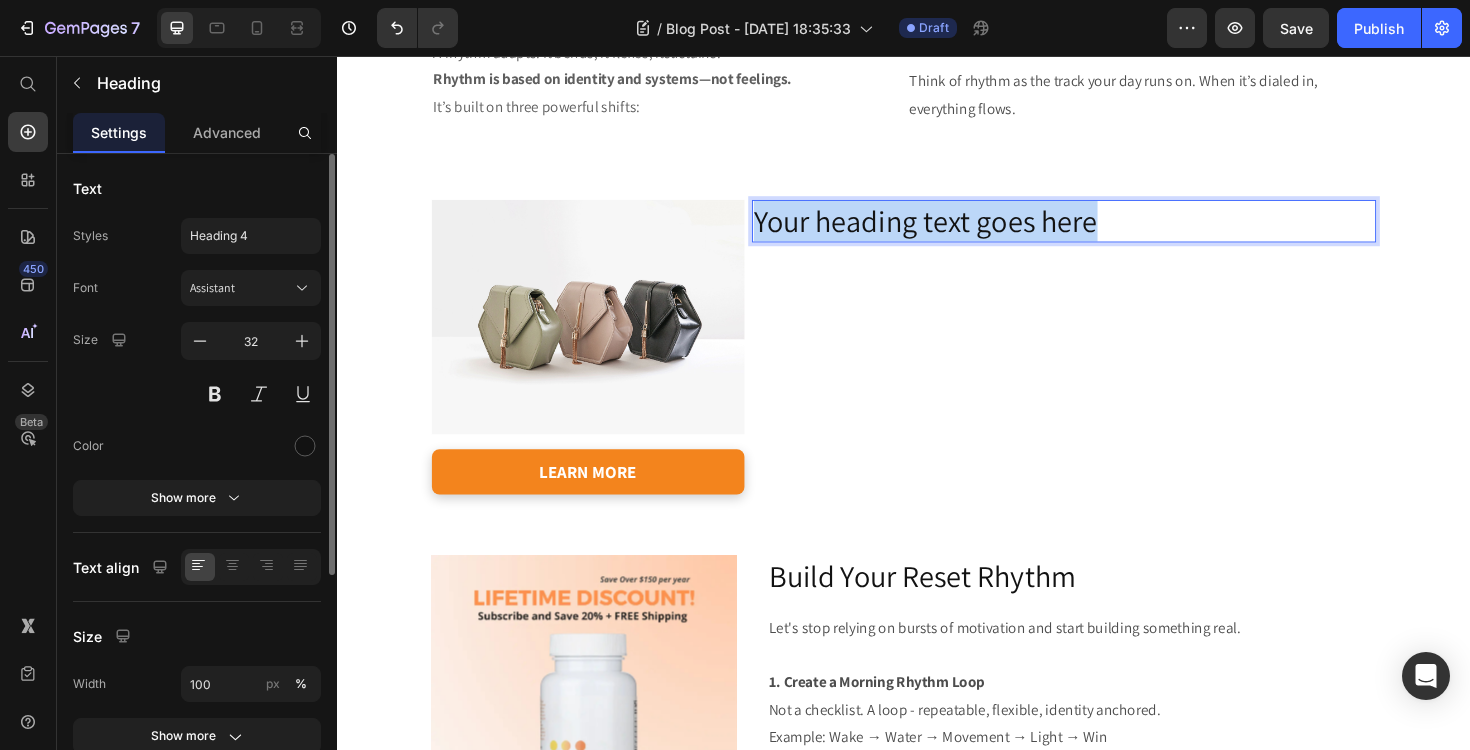 click on "Your heading text goes here" at bounding box center [1106, 232] 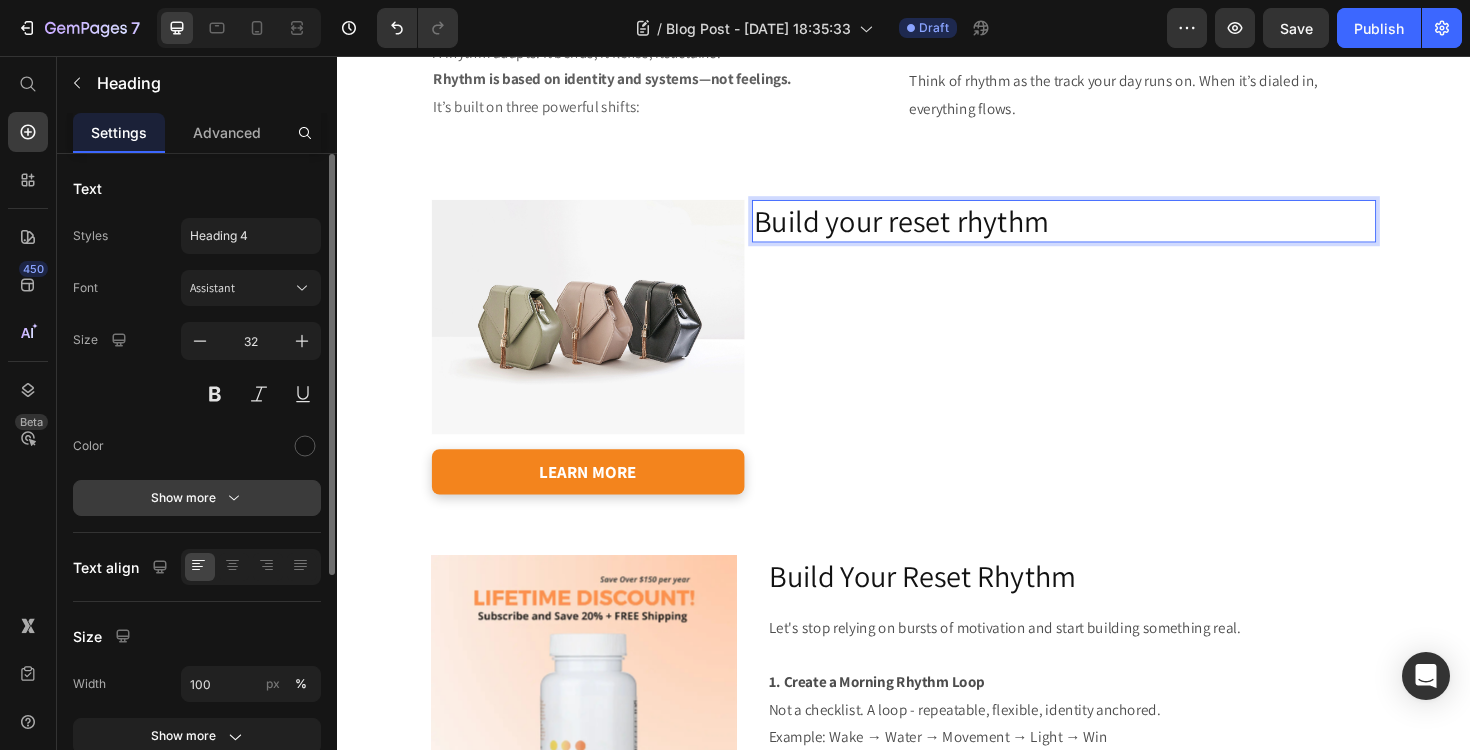 click on "Show more" at bounding box center [197, 498] 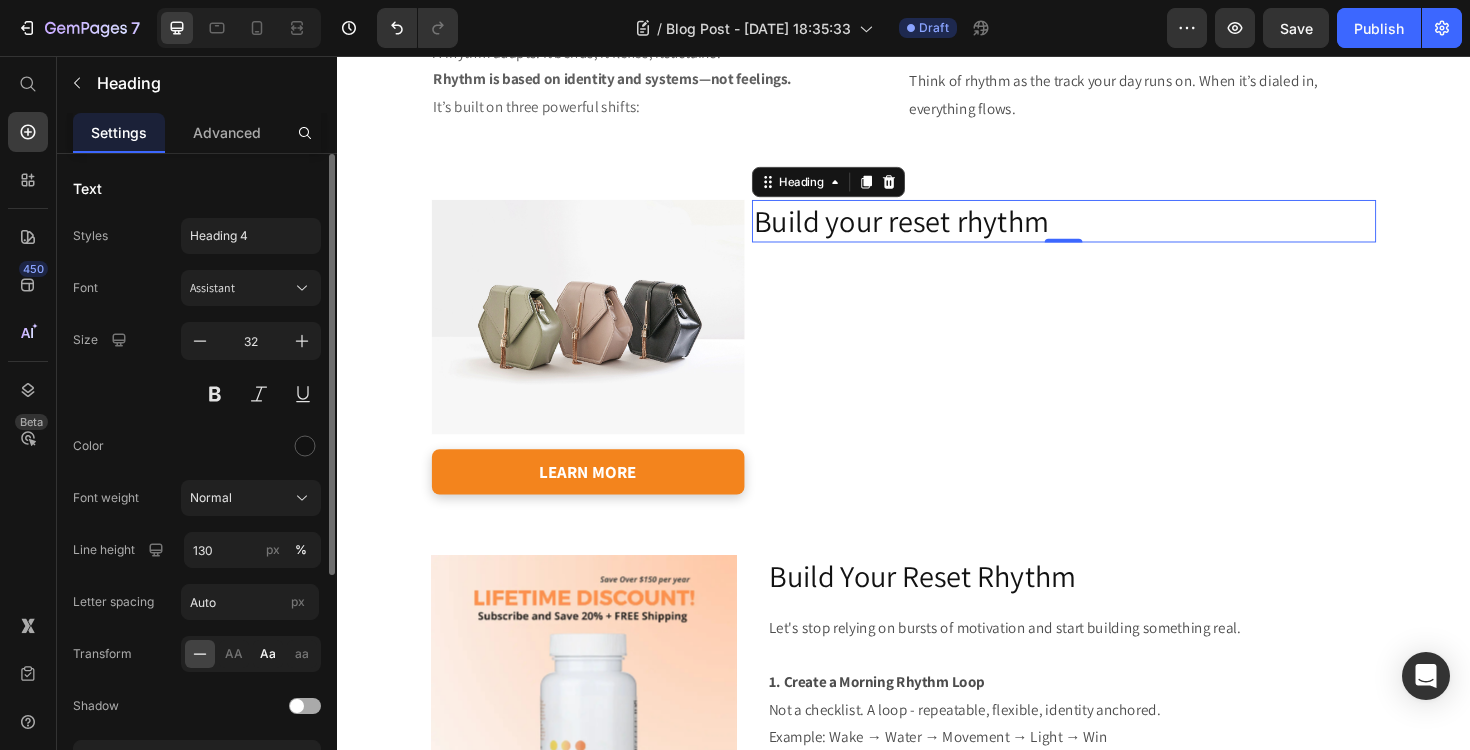 click on "Aa" 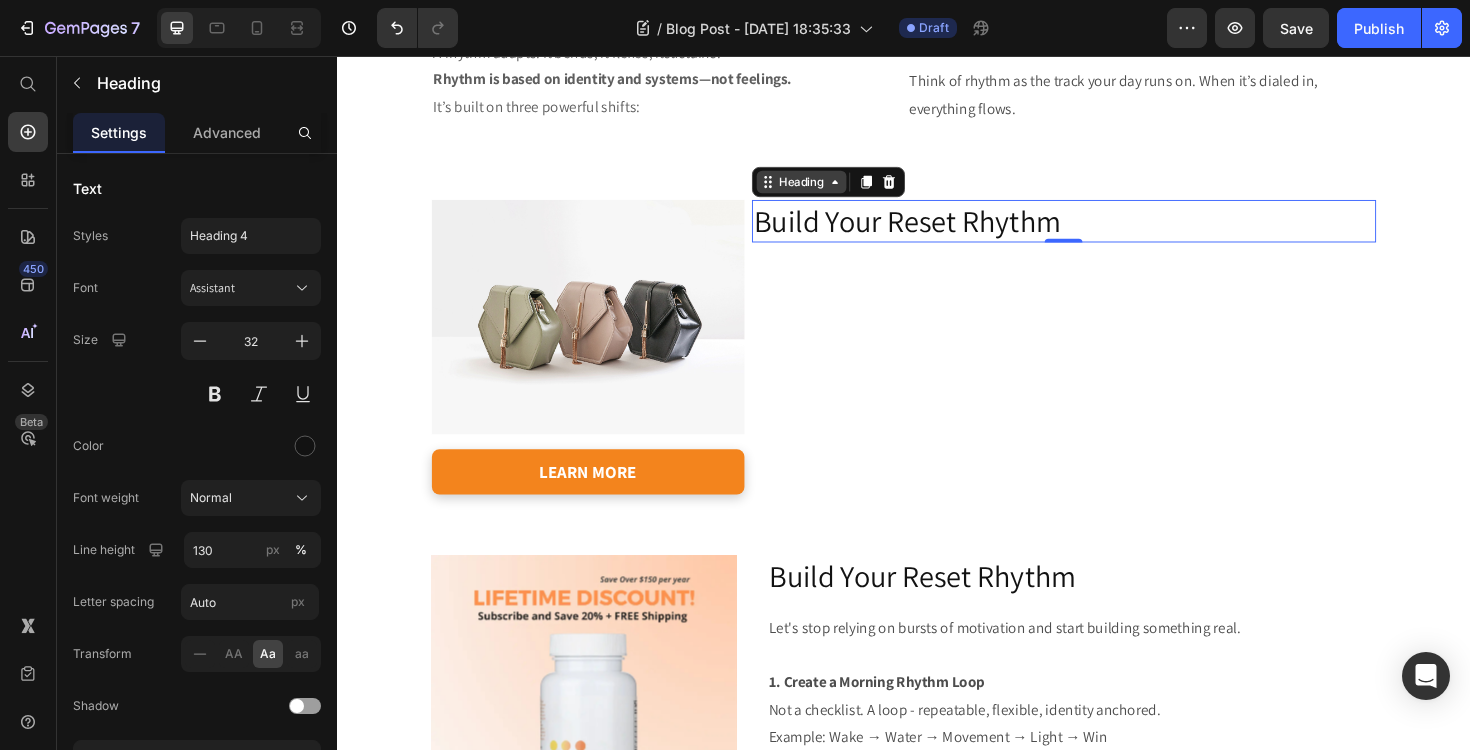 click on "Heading" at bounding box center (828, 190) 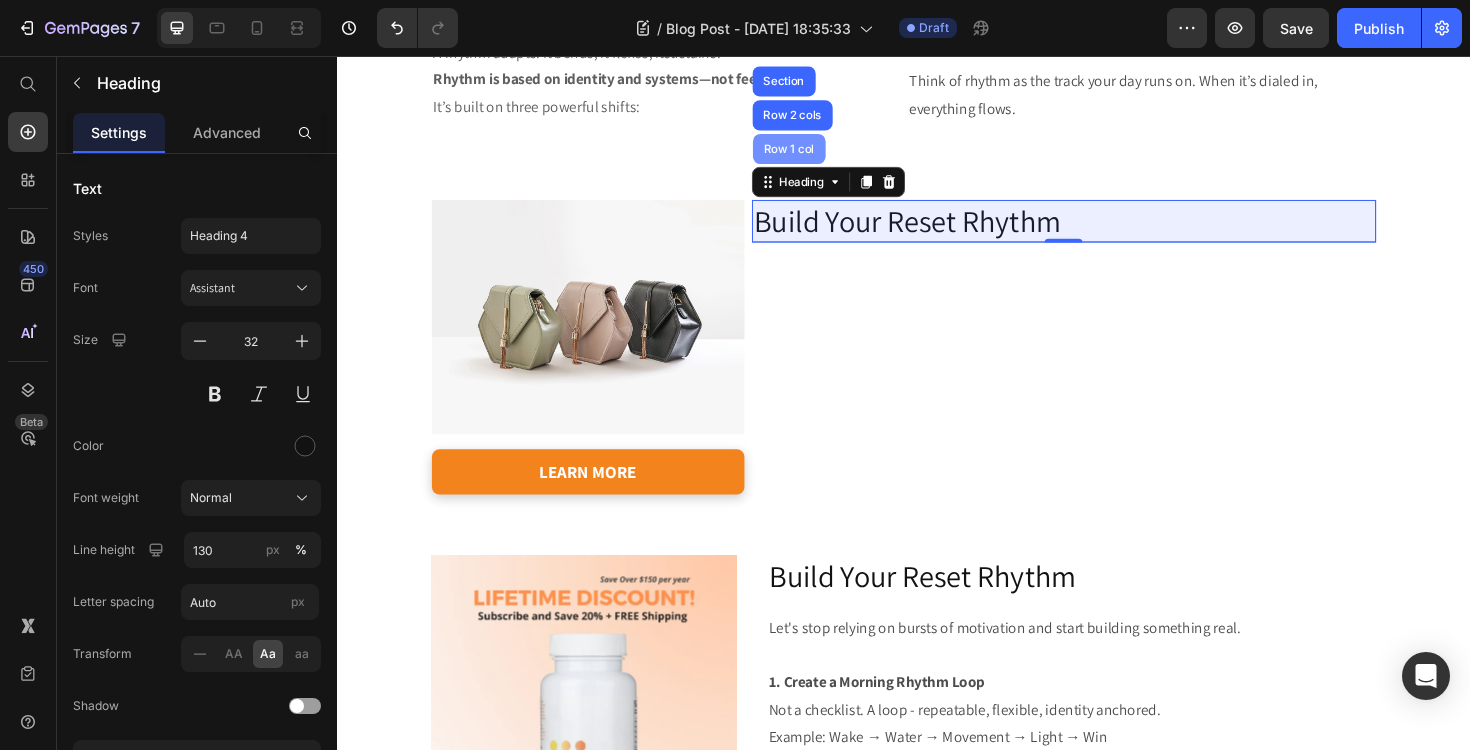 click on "Row 1 col" at bounding box center (815, 155) 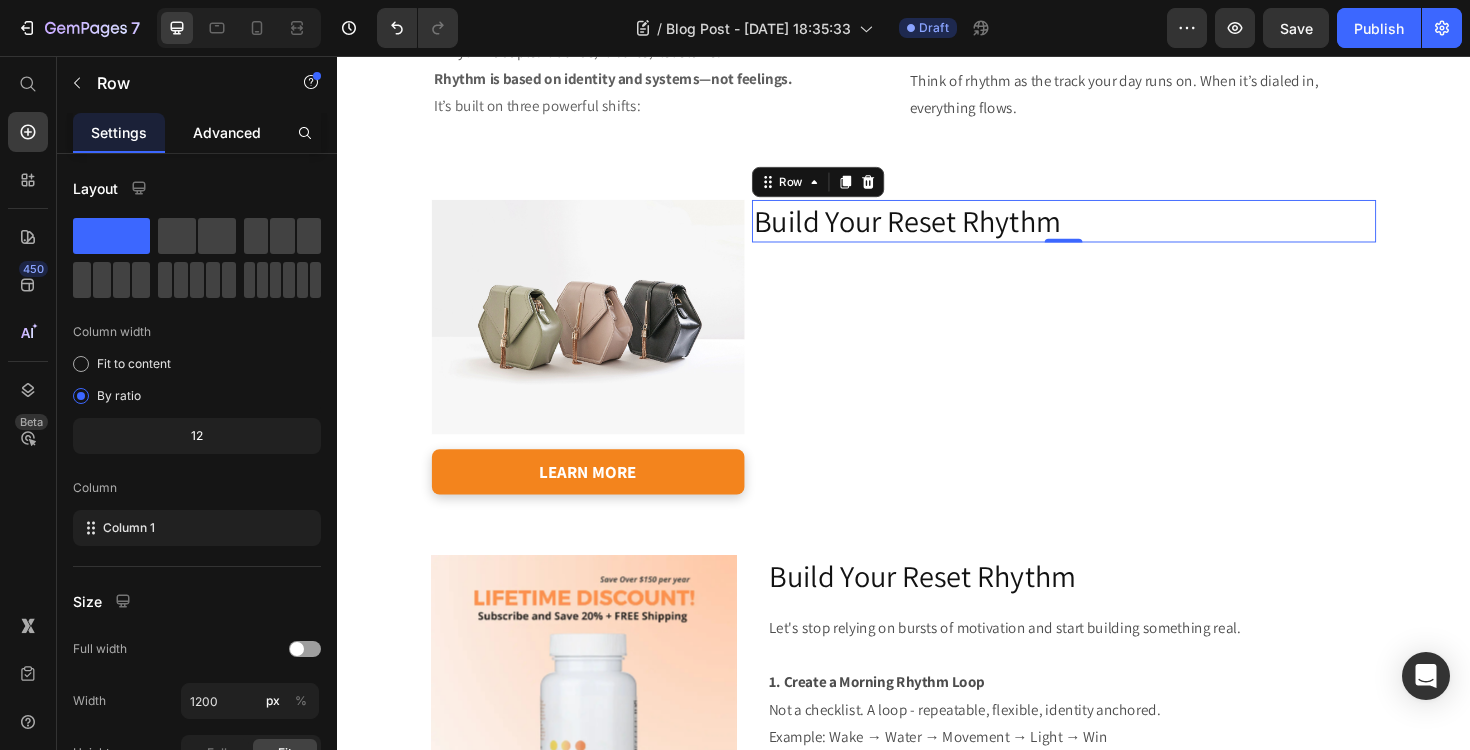 click on "Advanced" at bounding box center (227, 132) 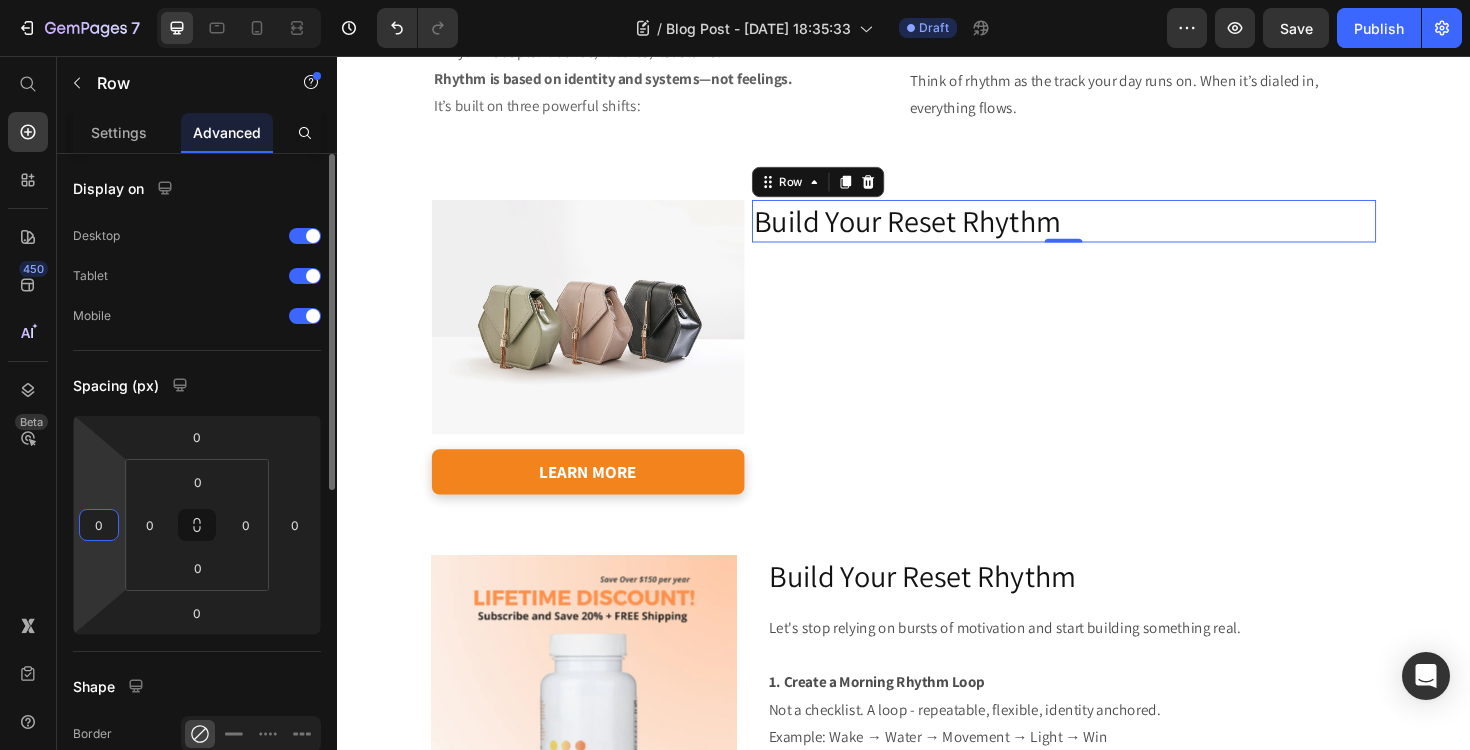click on "0" at bounding box center [99, 525] 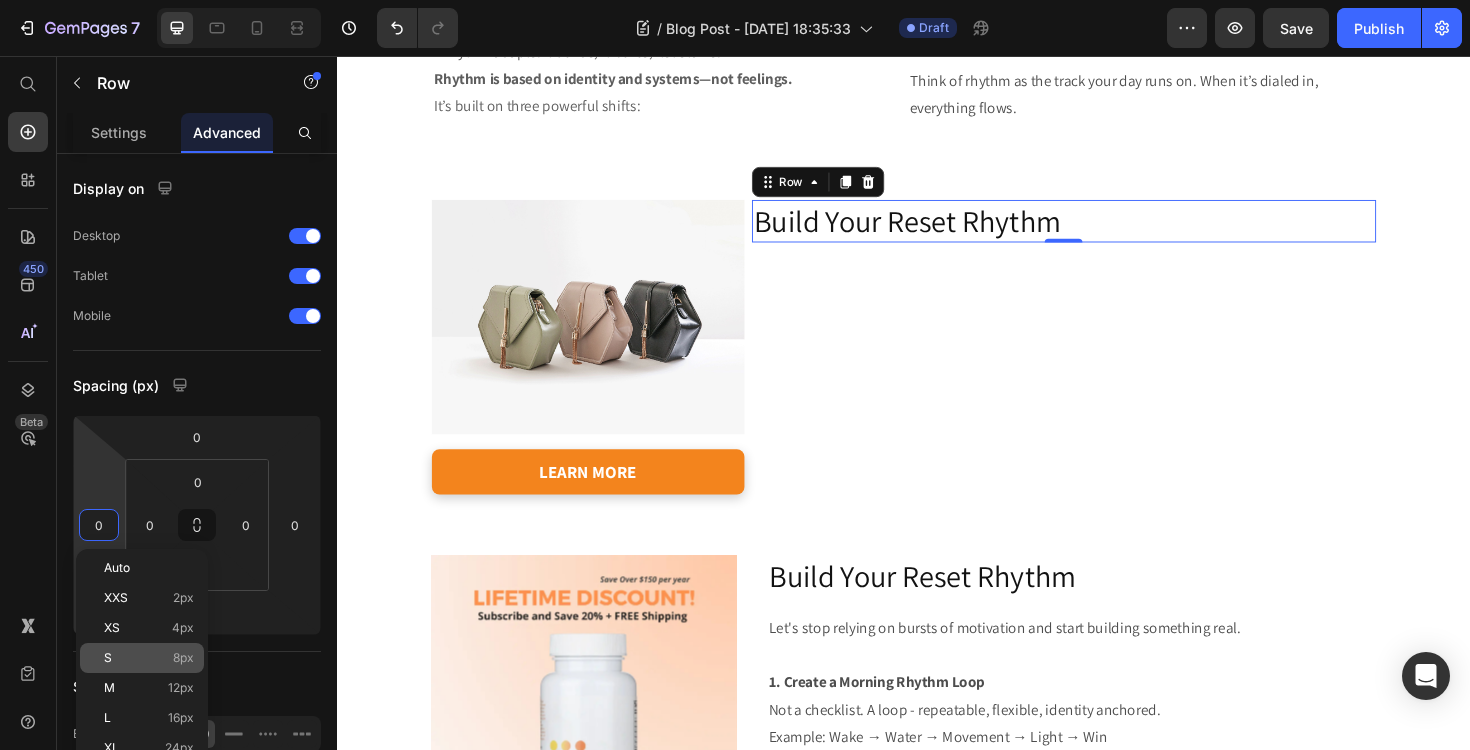 click on "S 8px" at bounding box center [149, 658] 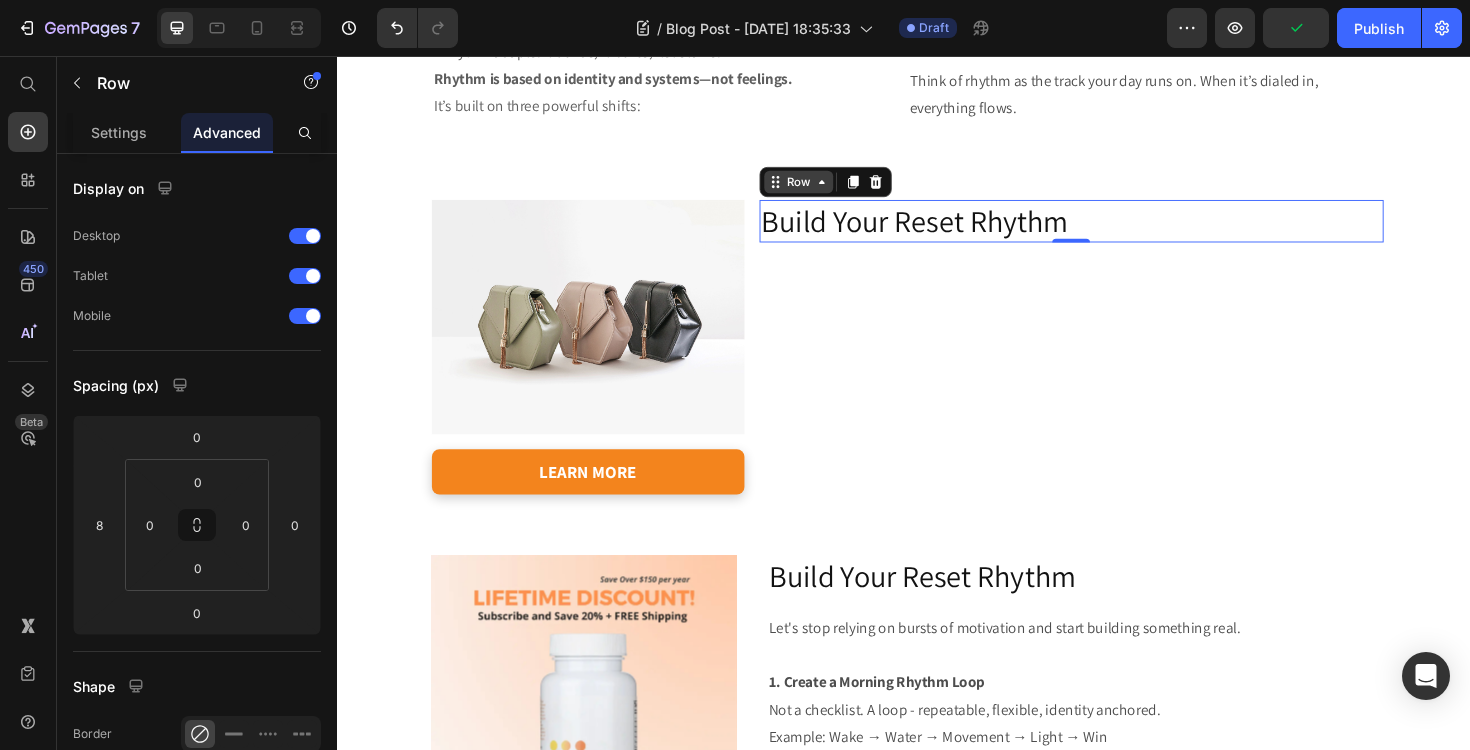 click on "Row" at bounding box center [825, 190] 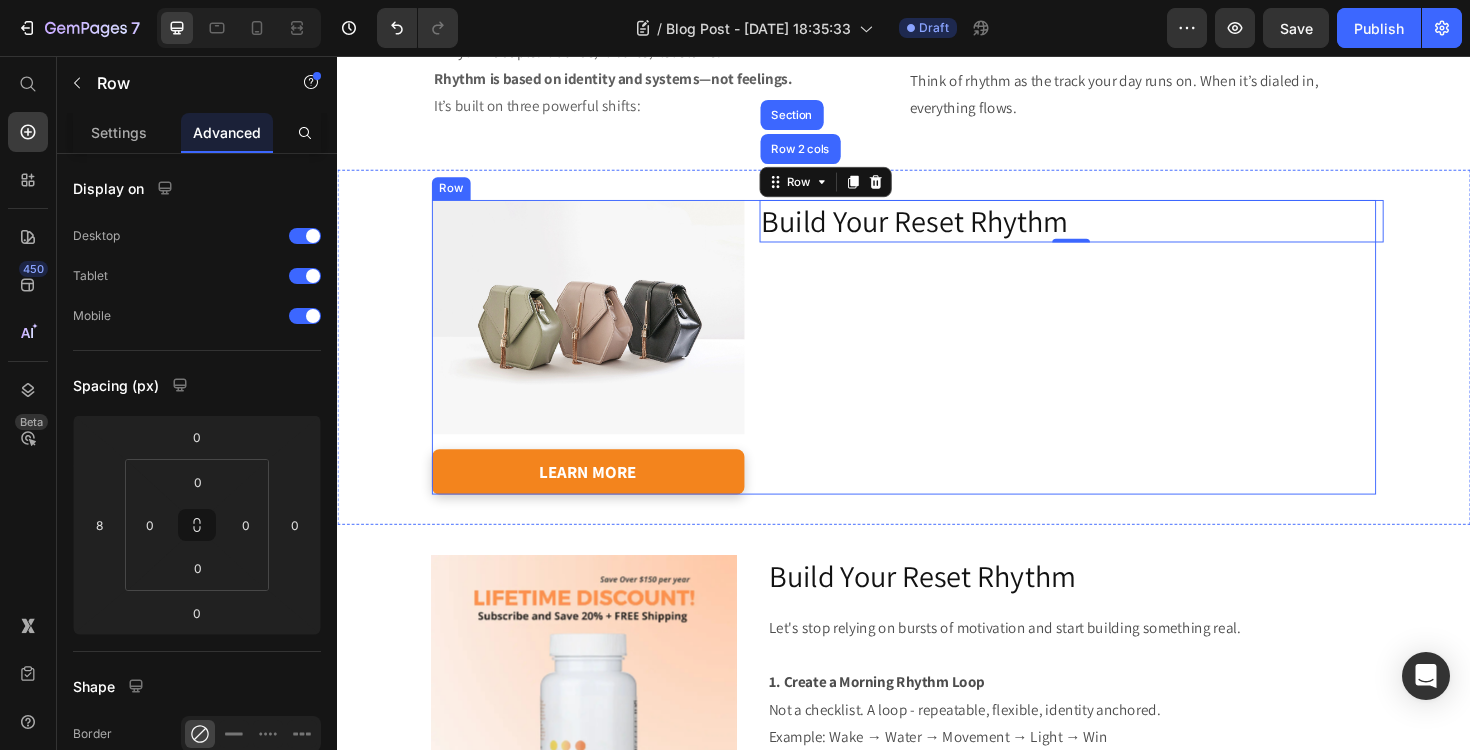 click on "Build your reset rhythm Heading Row Row 2 cols Section   0" at bounding box center (1106, 365) 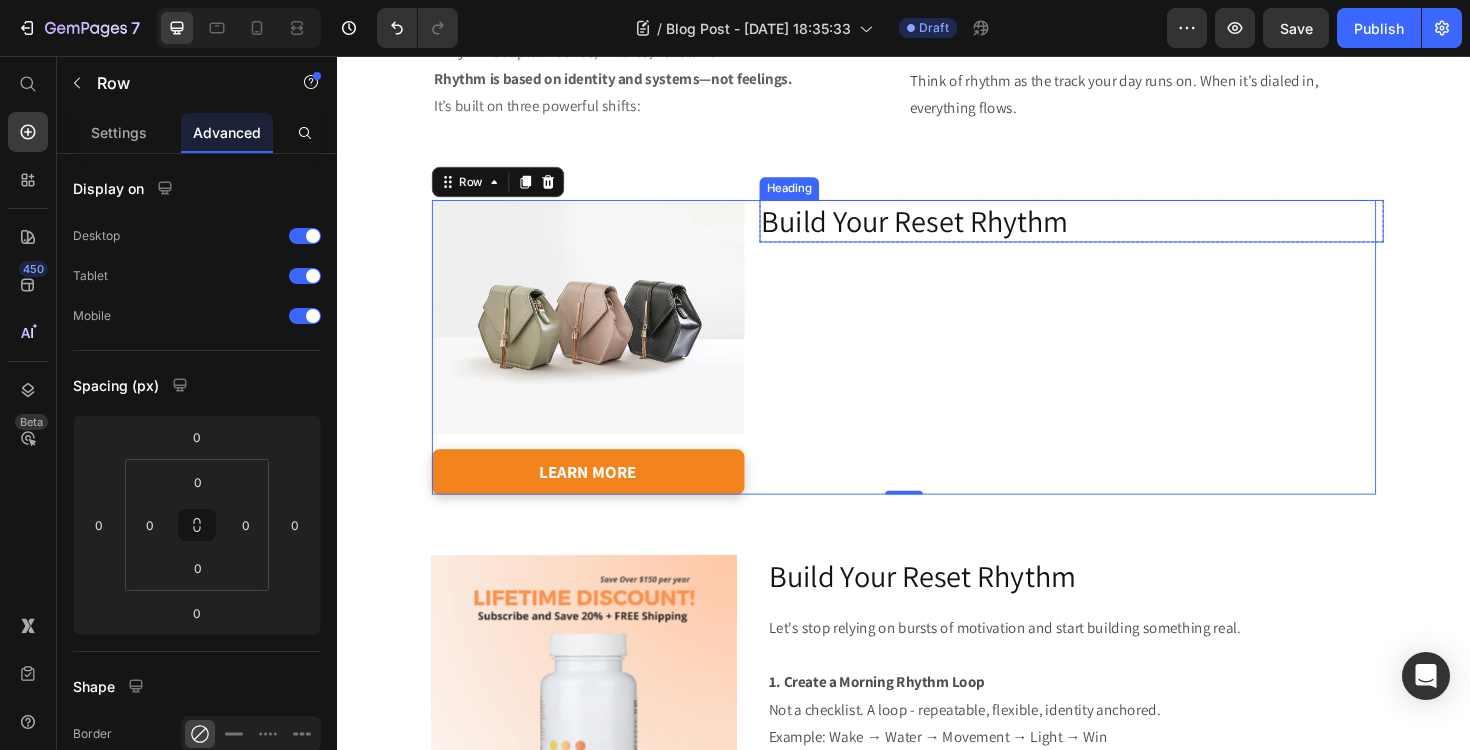 click on "Heading" at bounding box center [815, 197] 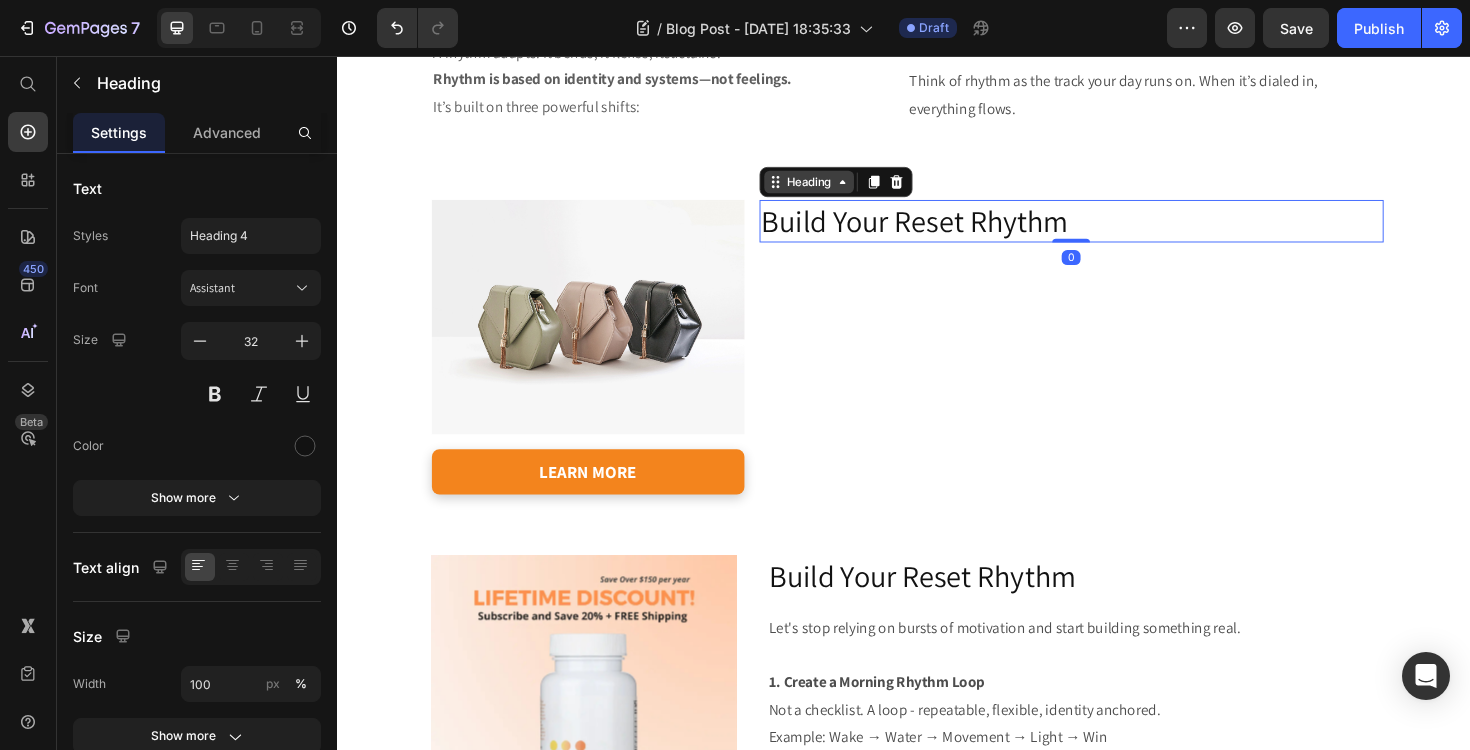click on "Heading" at bounding box center [836, 190] 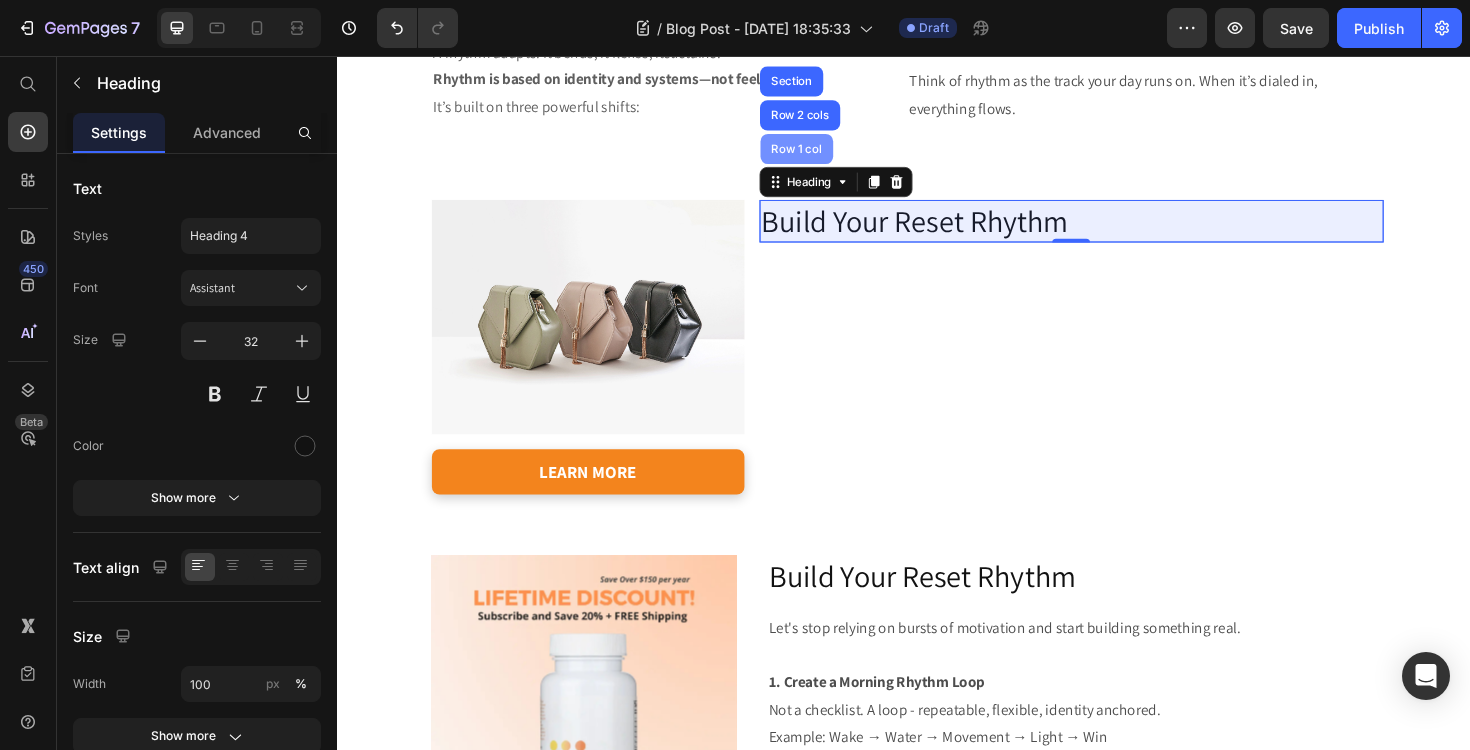 click on "Row 1 col" at bounding box center (823, 155) 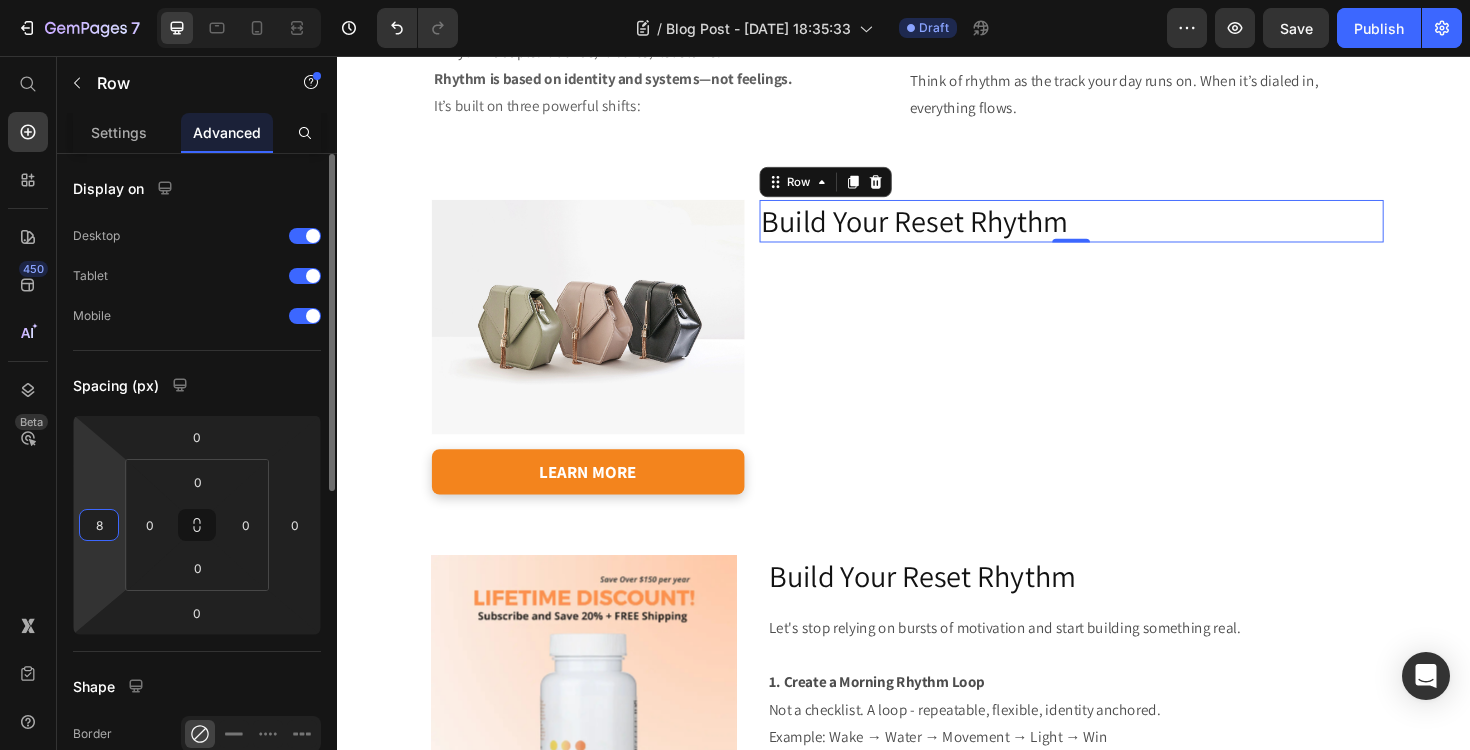 click on "8" at bounding box center [99, 525] 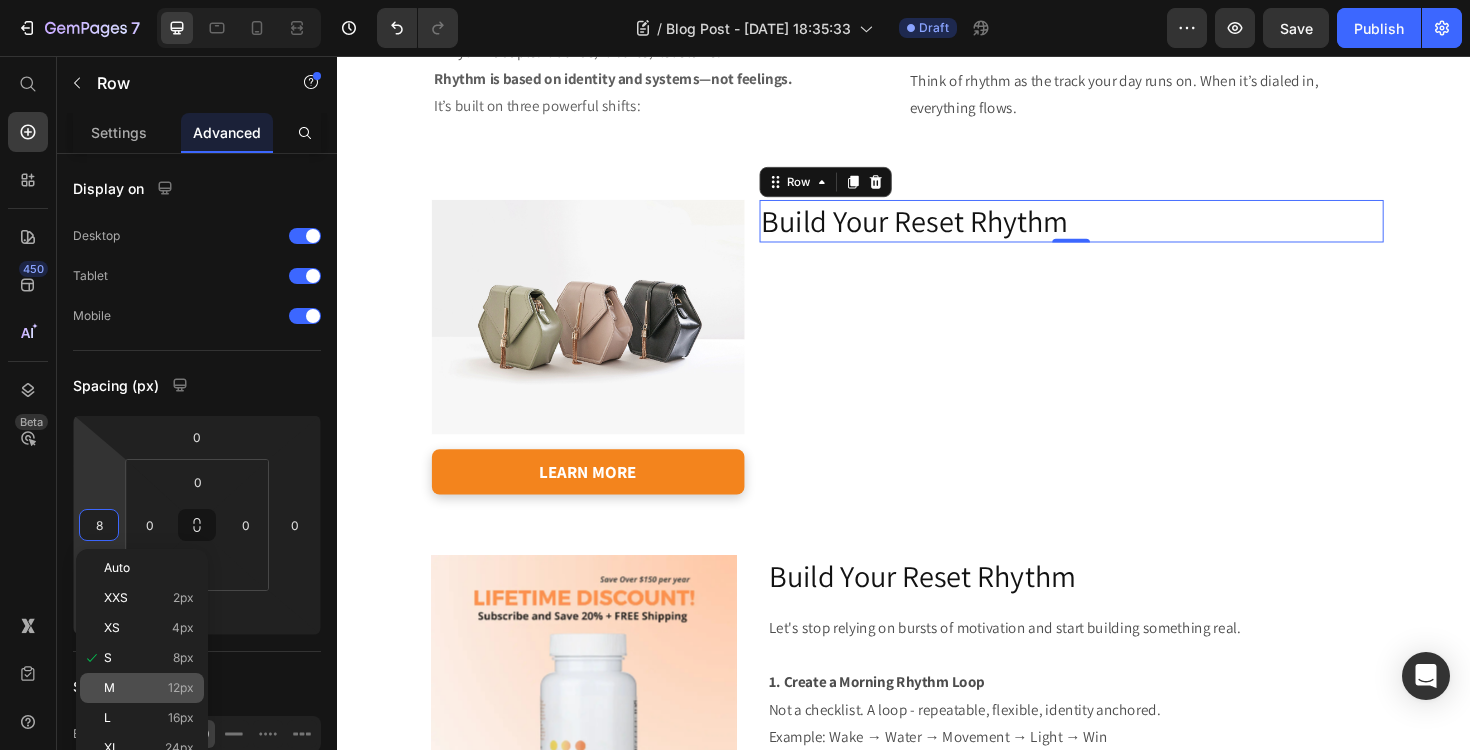 click on "M 12px" 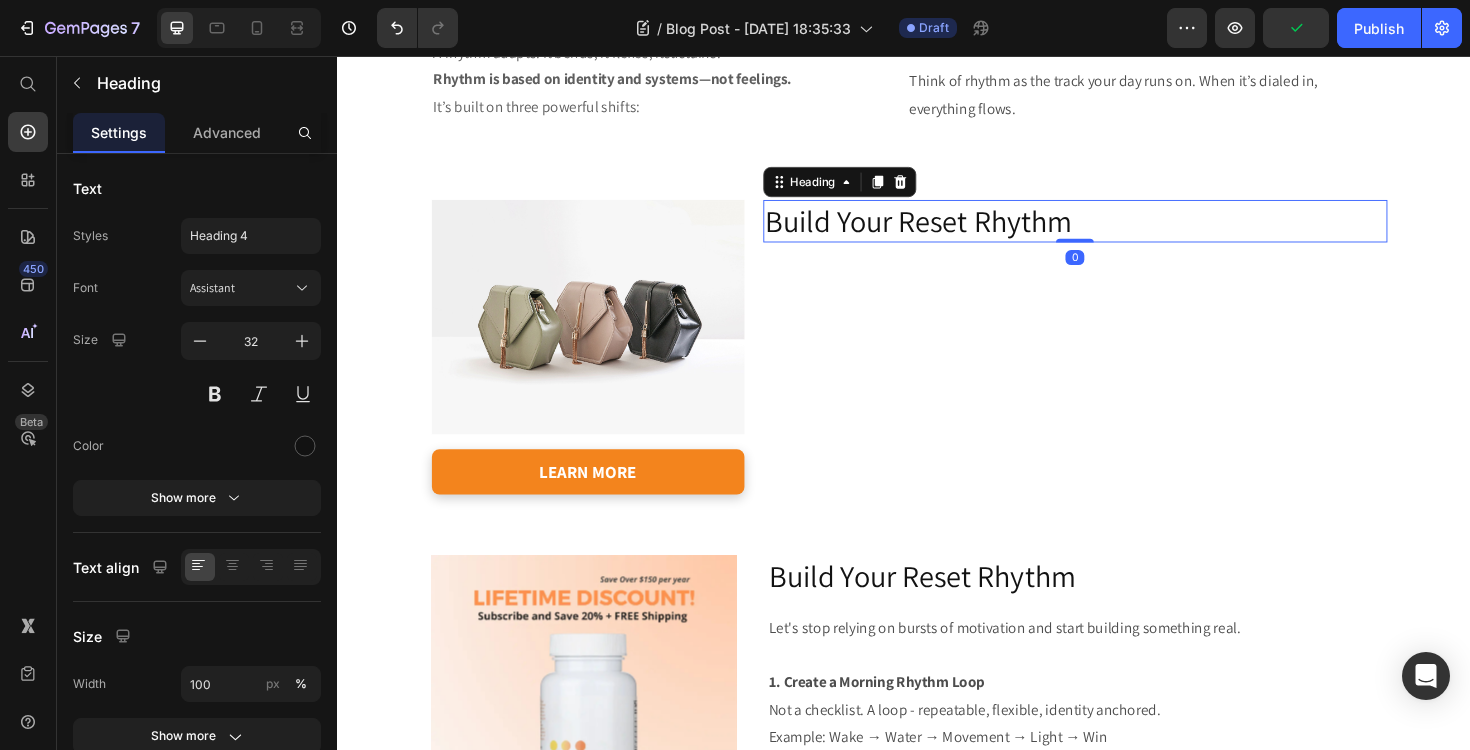 click on "Build your reset rhythm" at bounding box center [1118, 232] 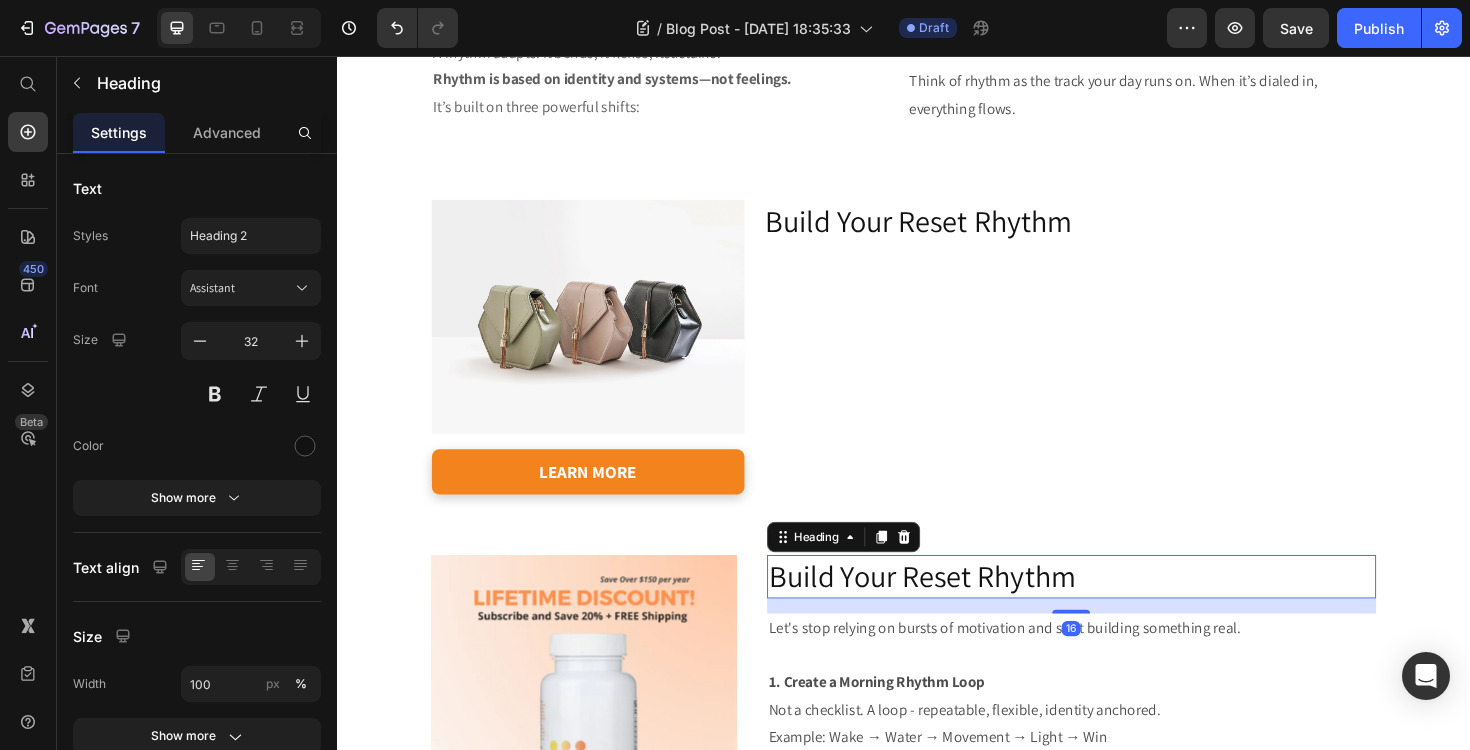 click on "Build Your Reset Rhythm" at bounding box center (1114, 608) 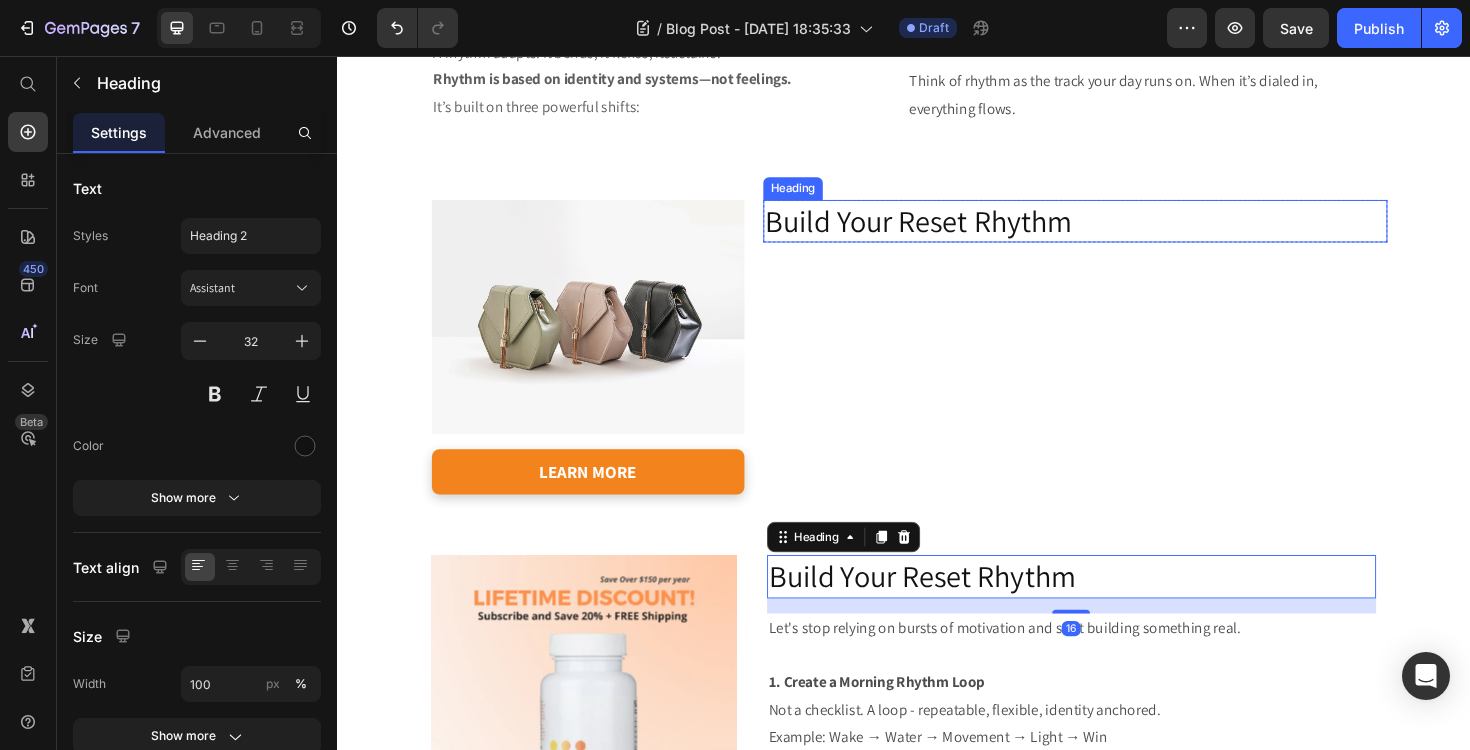 click on "Build your reset rhythm" at bounding box center [1118, 232] 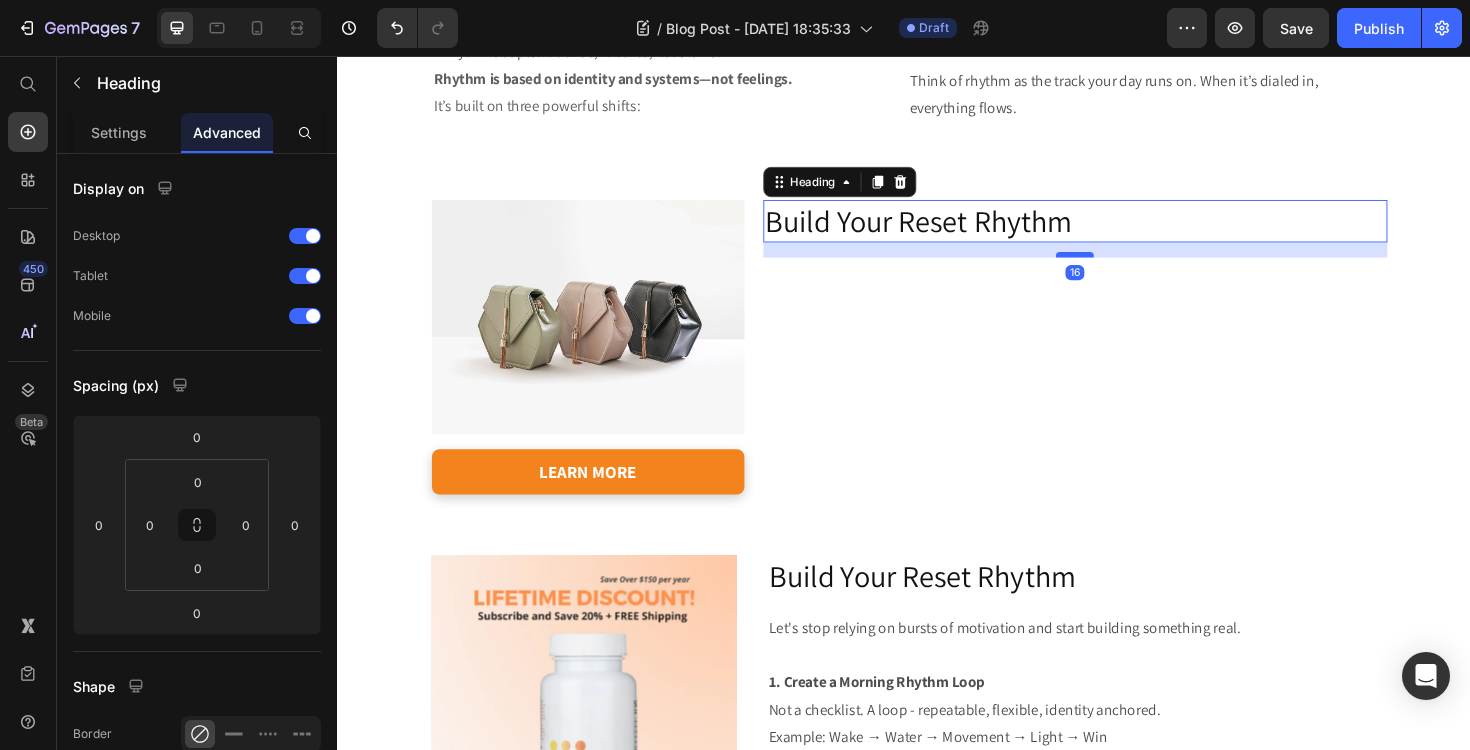 drag, startPoint x: 1126, startPoint y: 251, endPoint x: 1126, endPoint y: 267, distance: 16 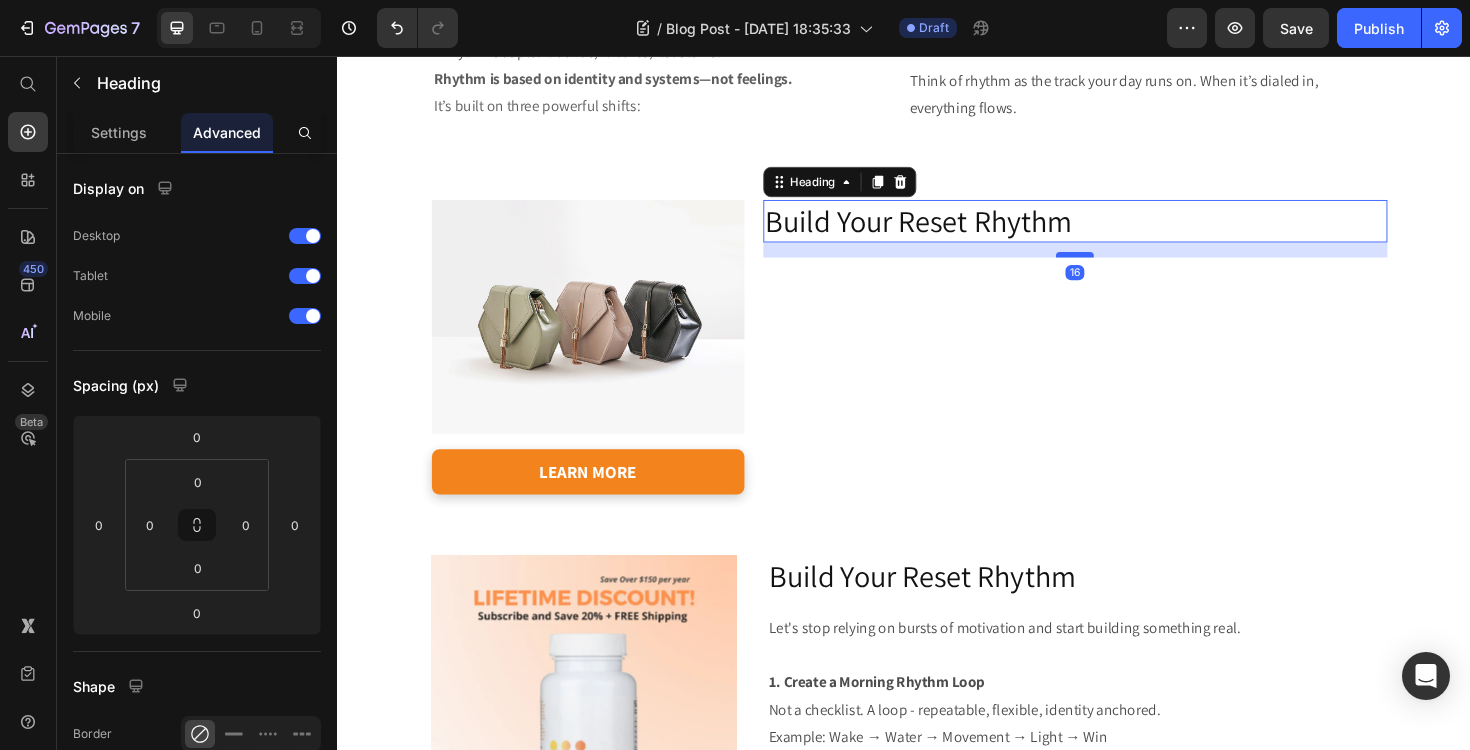 click at bounding box center [1118, 267] 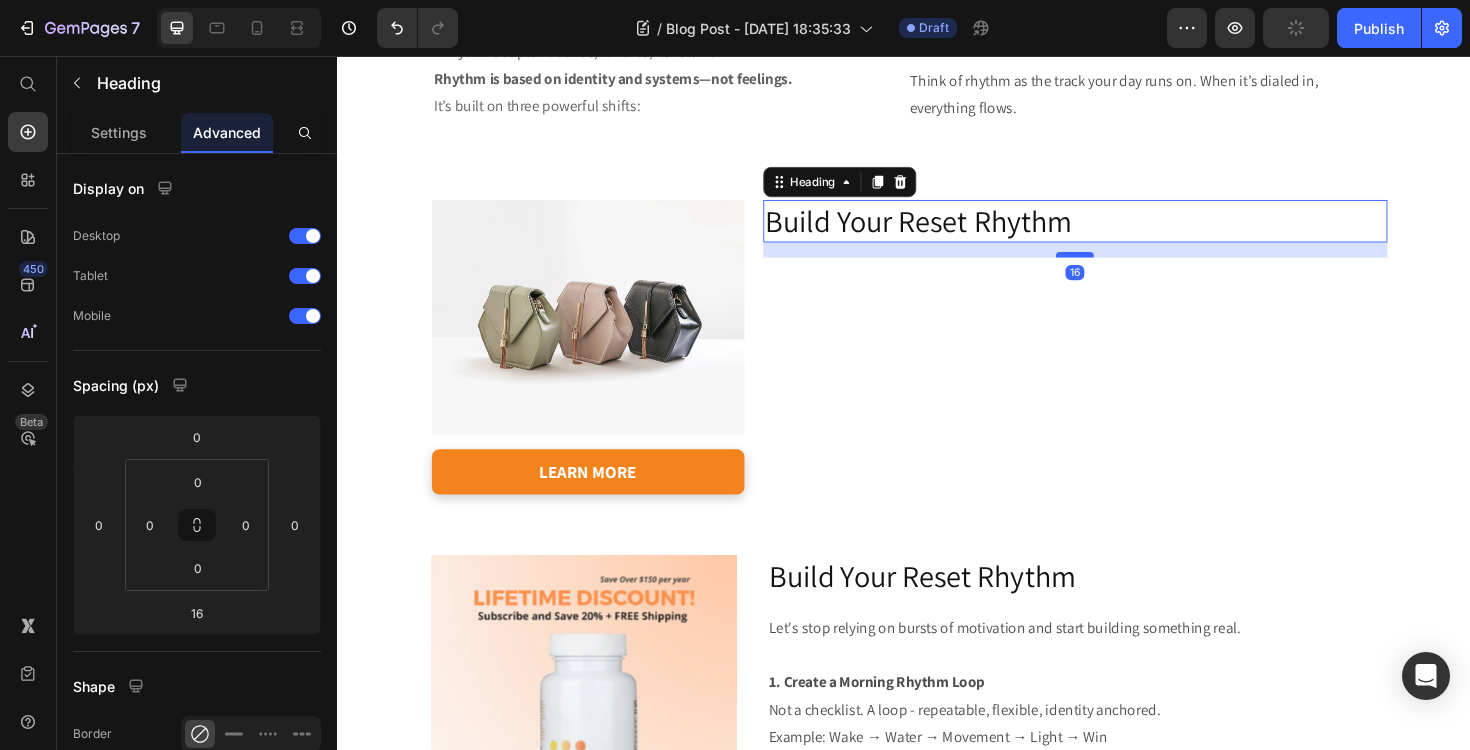 click at bounding box center (1118, 267) 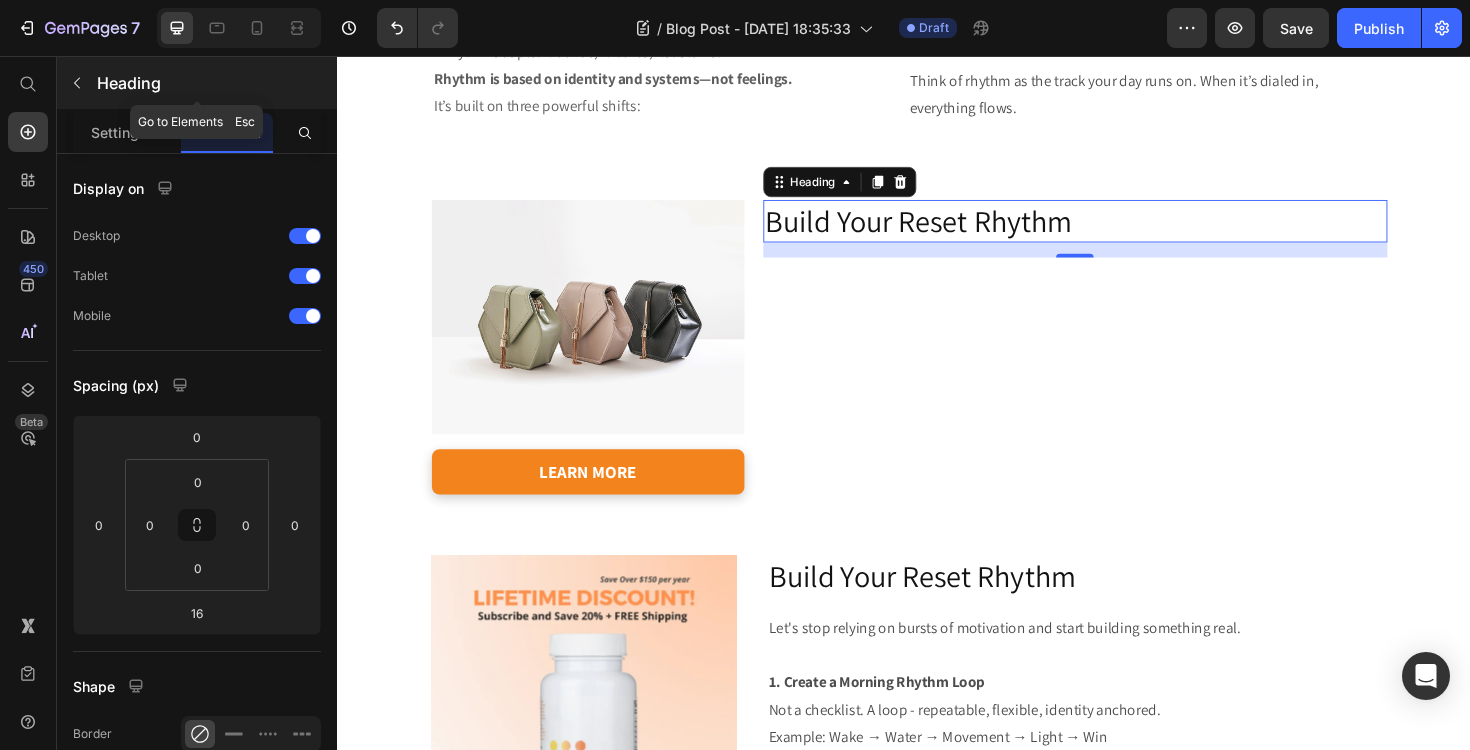 click 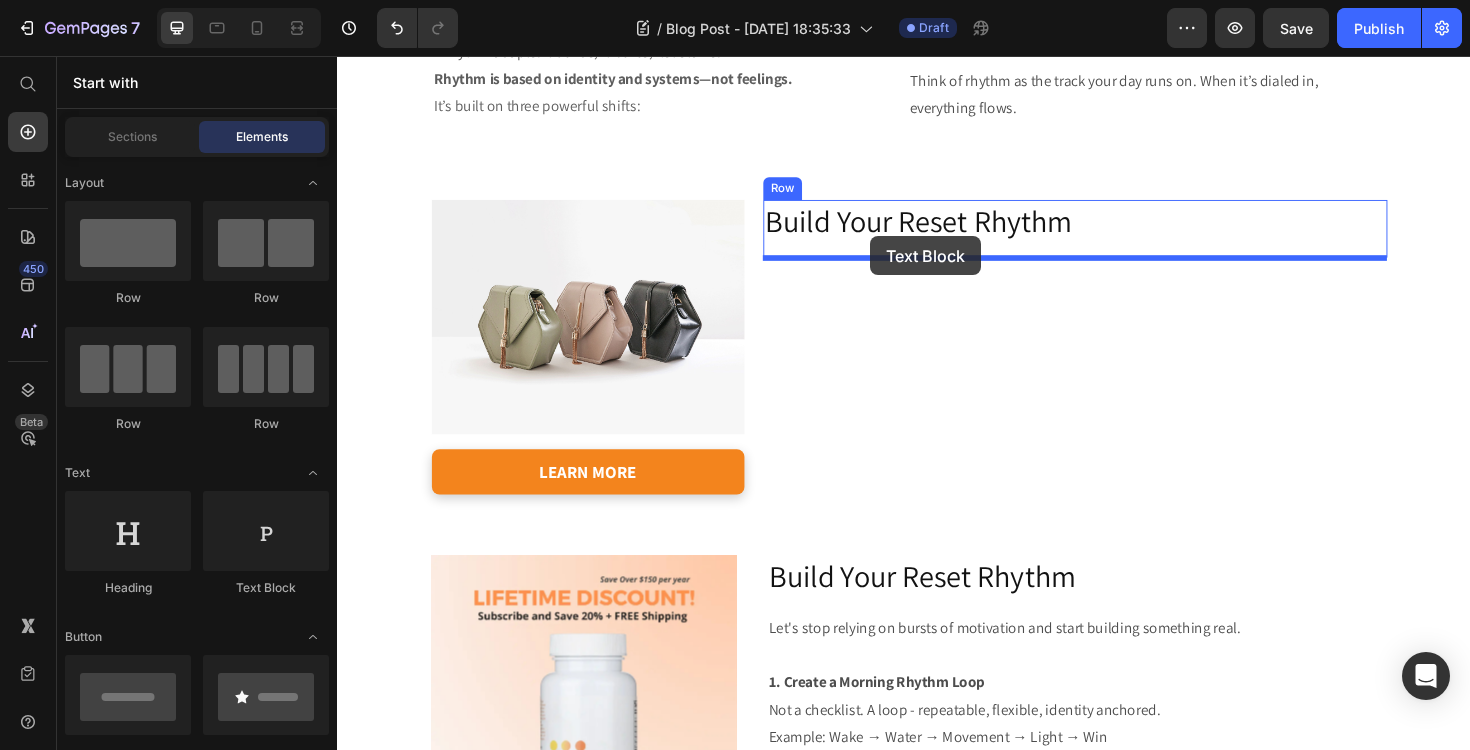 drag, startPoint x: 620, startPoint y: 594, endPoint x: 901, endPoint y: 247, distance: 446.50867 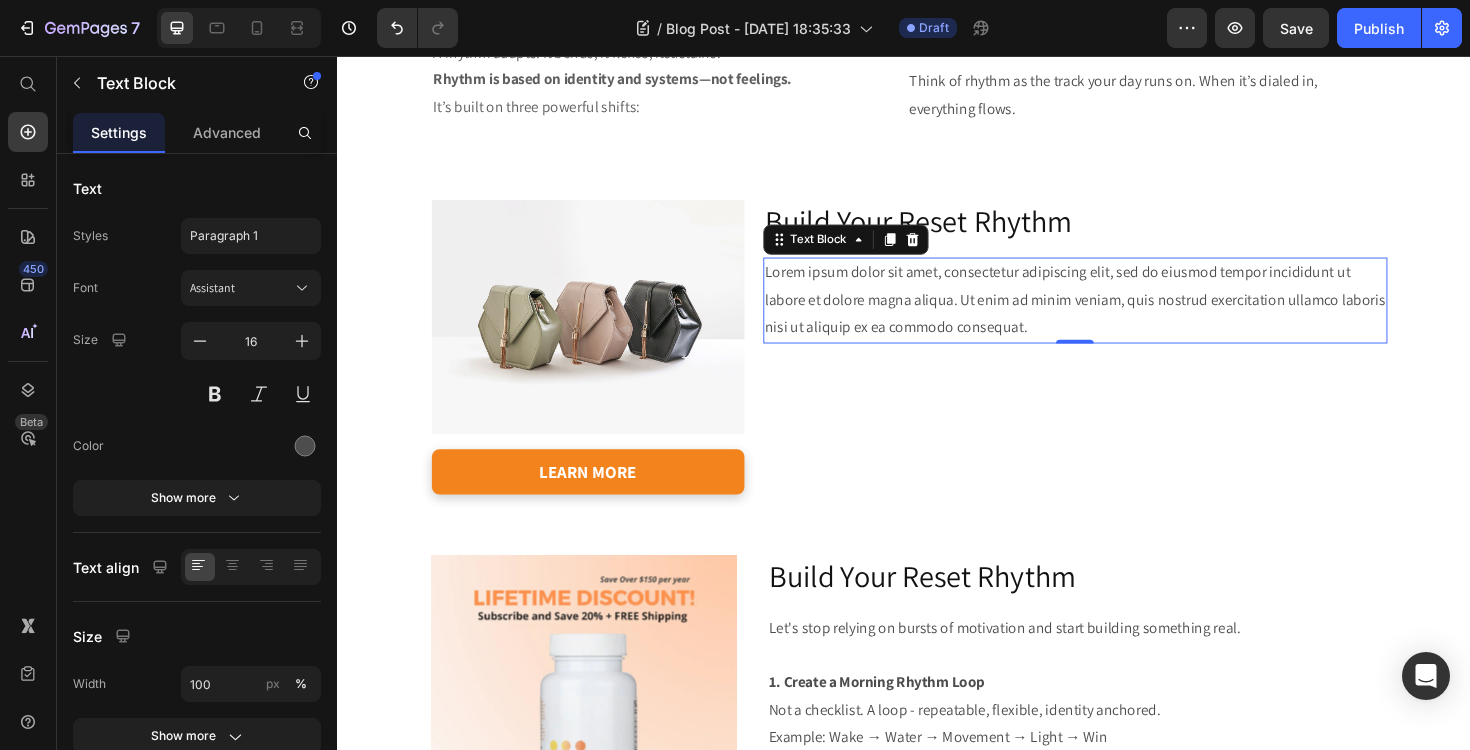 click on "Lorem ipsum dolor sit amet, consectetur adipiscing elit, sed do eiusmod tempor incididunt ut labore et dolore magna aliqua. Ut enim ad minim veniam, quis nostrud exercitation ullamco laboris nisi ut aliquip ex ea commodo consequat." at bounding box center (1118, 315) 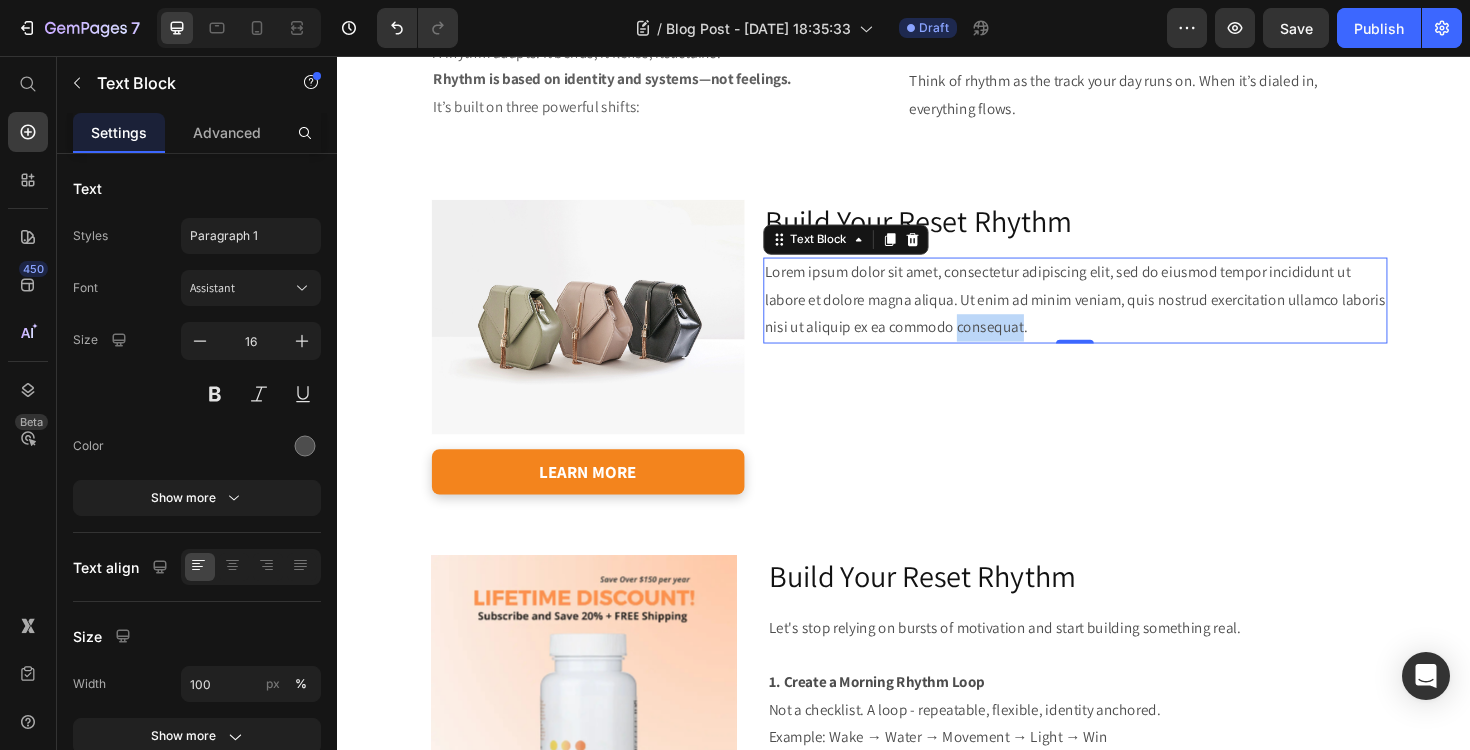 click on "Lorem ipsum dolor sit amet, consectetur adipiscing elit, sed do eiusmod tempor incididunt ut labore et dolore magna aliqua. Ut enim ad minim veniam, quis nostrud exercitation ullamco laboris nisi ut aliquip ex ea commodo consequat." at bounding box center [1118, 315] 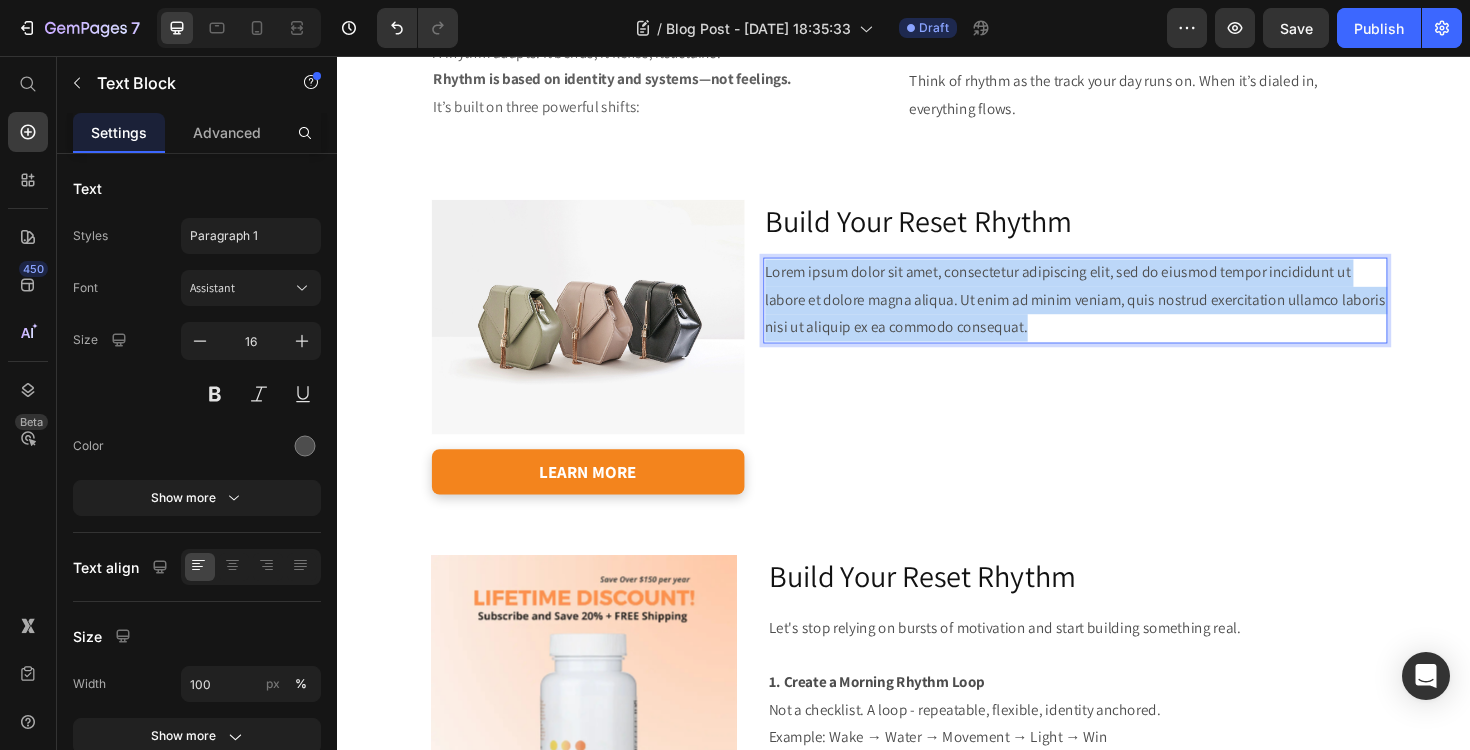 click on "Lorem ipsum dolor sit amet, consectetur adipiscing elit, sed do eiusmod tempor incididunt ut labore et dolore magna aliqua. Ut enim ad minim veniam, quis nostrud exercitation ullamco laboris nisi ut aliquip ex ea commodo consequat." at bounding box center [1118, 315] 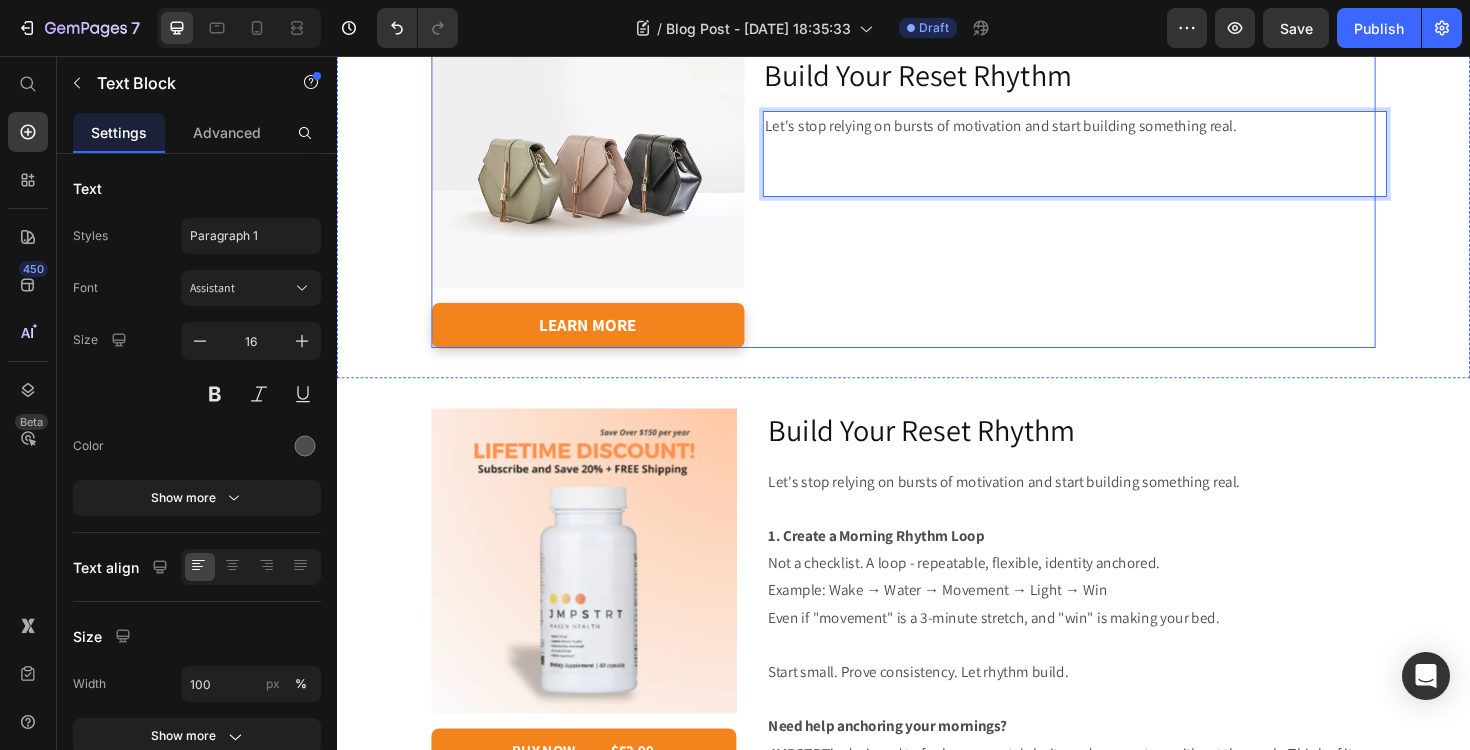 scroll, scrollTop: 2075, scrollLeft: 0, axis: vertical 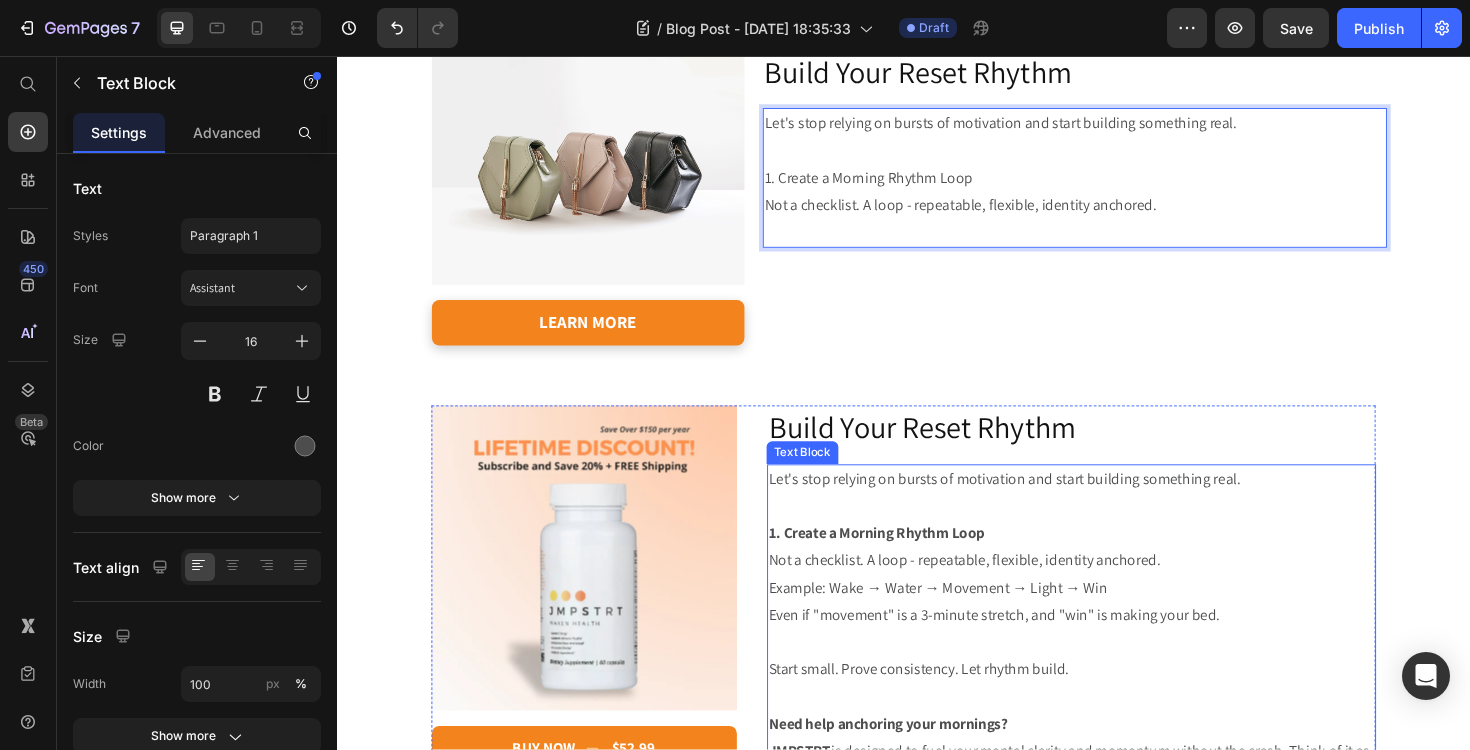 click on "Example: Wake → Water → Movement → Light → Win" at bounding box center (1114, 620) 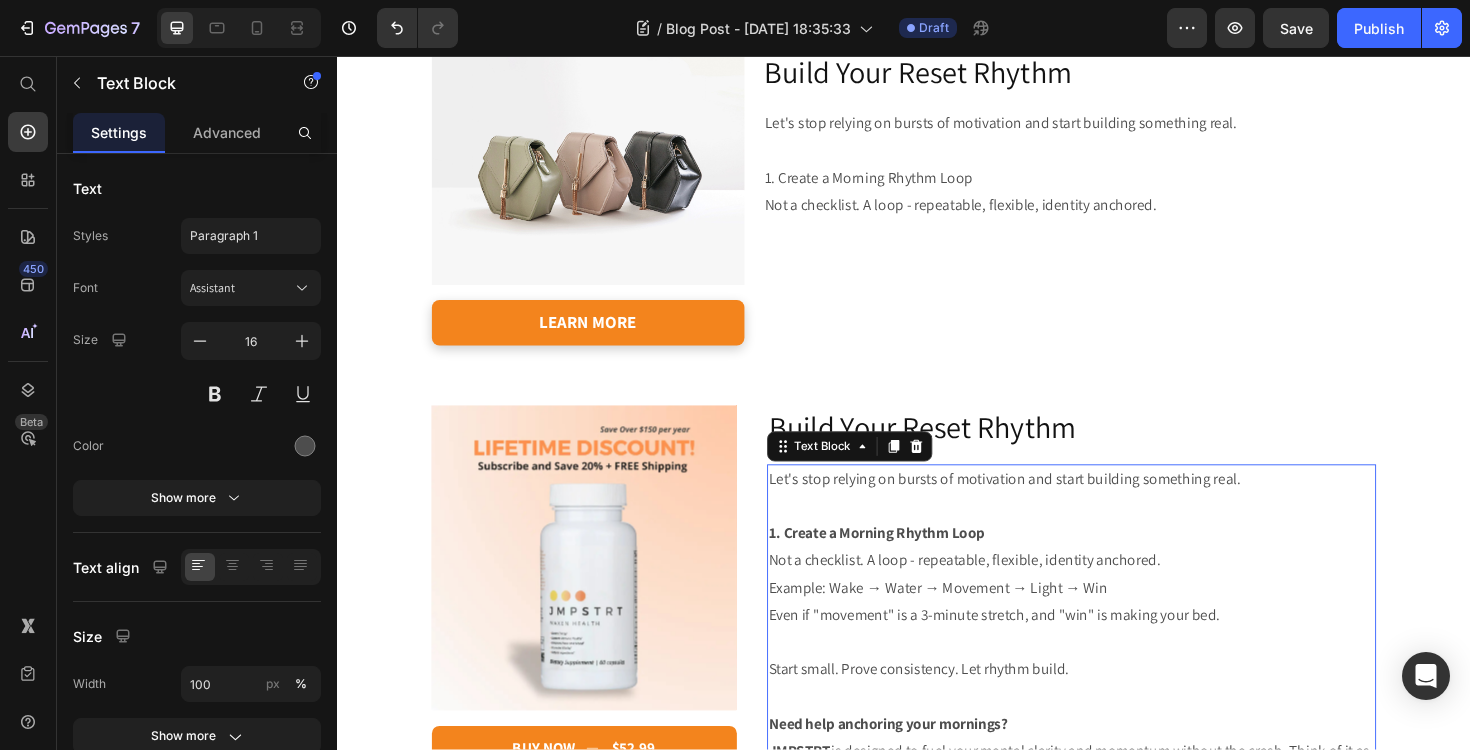 click on "Example: Wake → Water → Movement → Light → Win" at bounding box center [1114, 620] 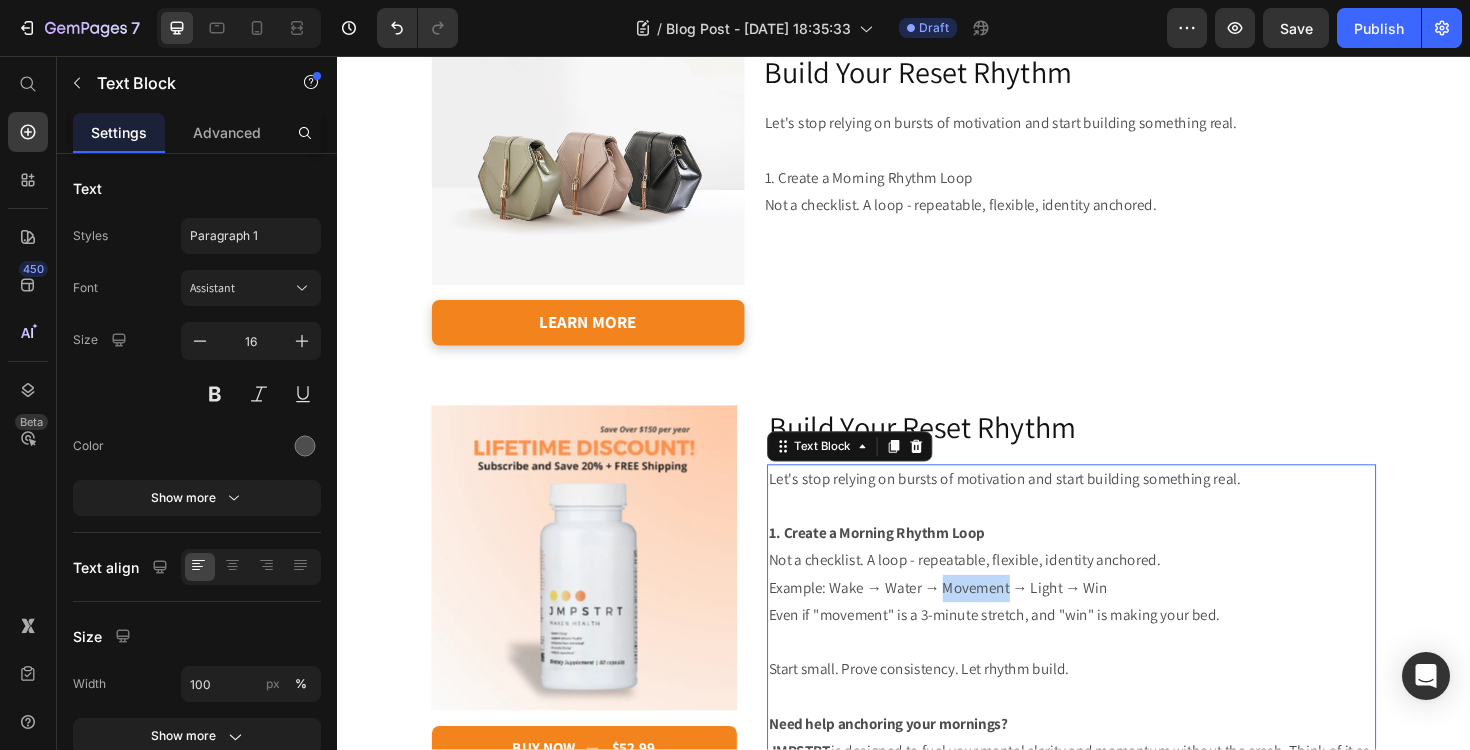 click on "Example: Wake → Water → Movement → Light → Win" at bounding box center [1114, 620] 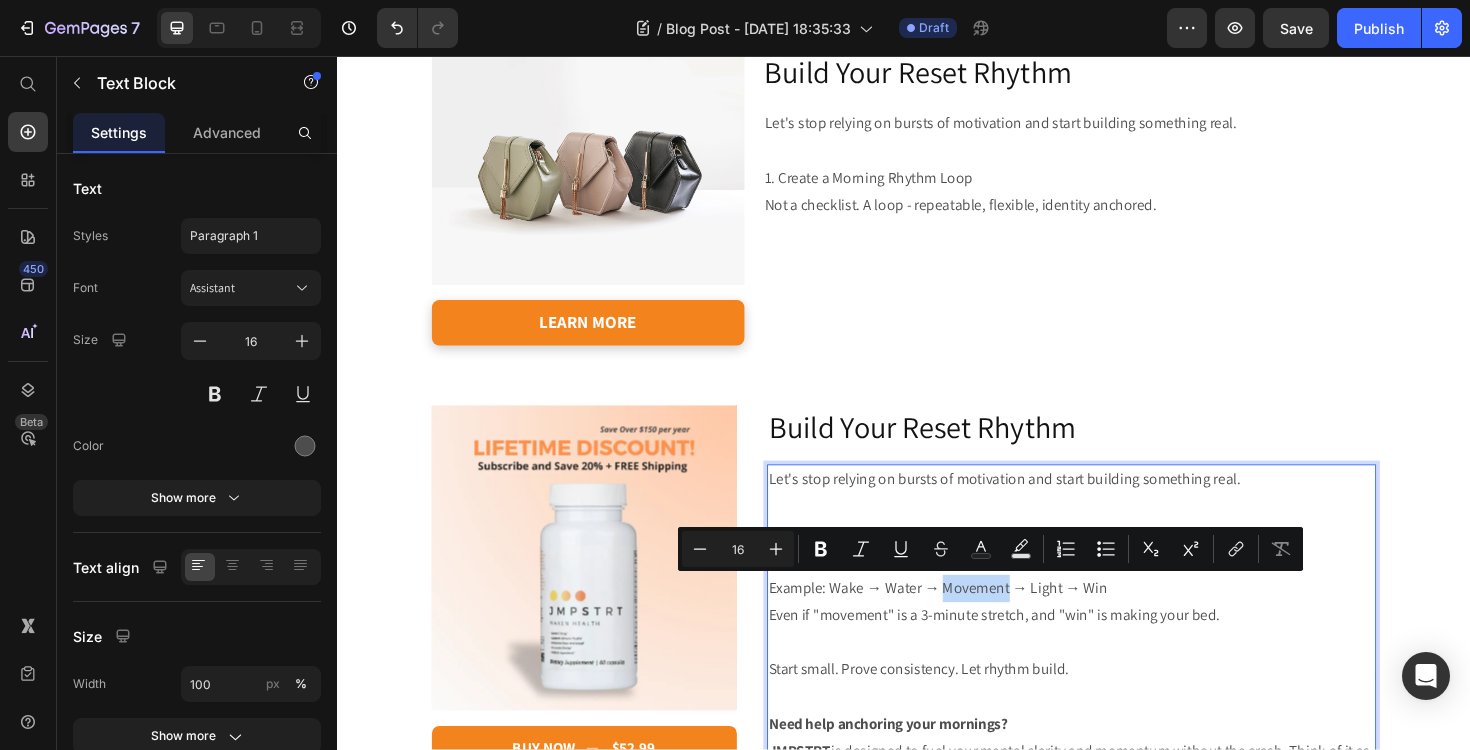 click on "Example: Wake → Water → Movement → Light → Win" at bounding box center (1114, 620) 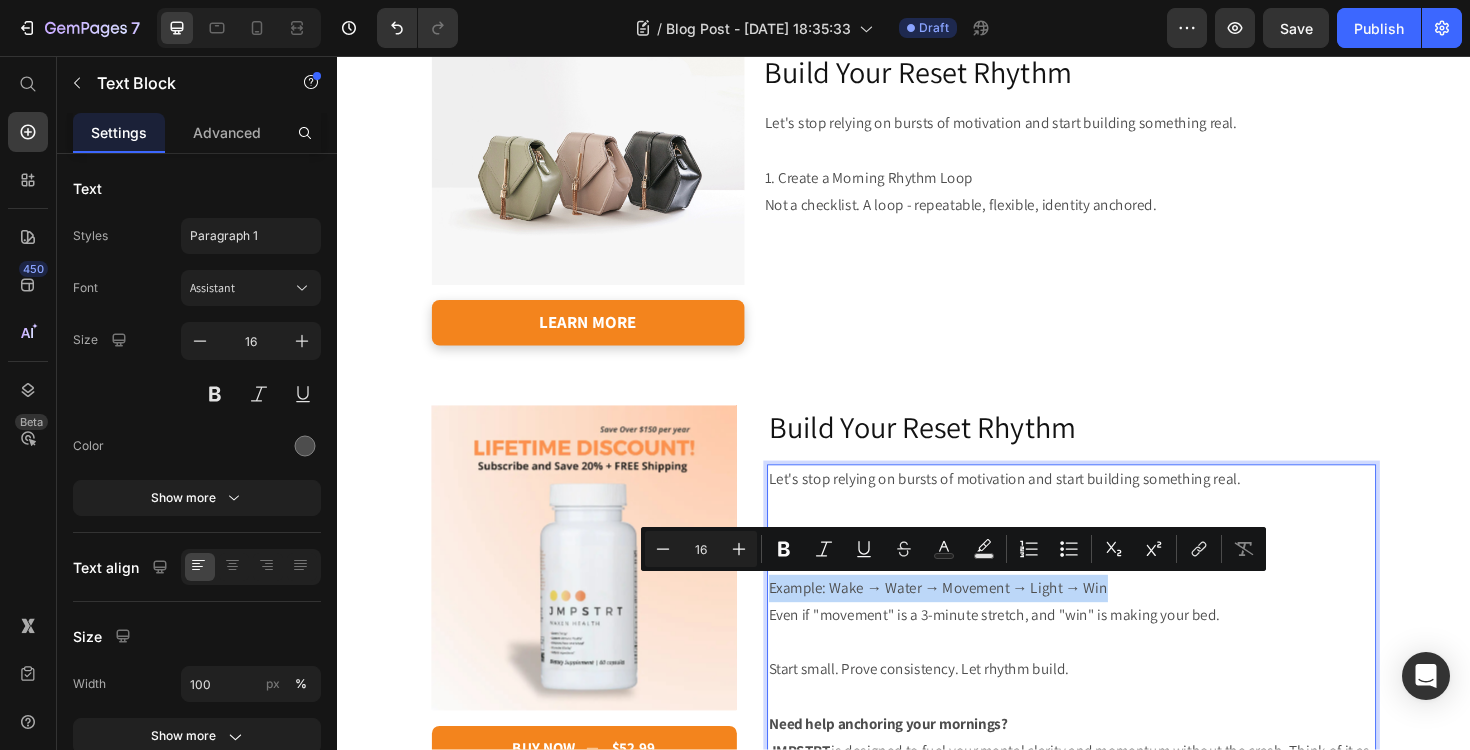 drag, startPoint x: 1160, startPoint y: 612, endPoint x: 797, endPoint y: 625, distance: 363.2327 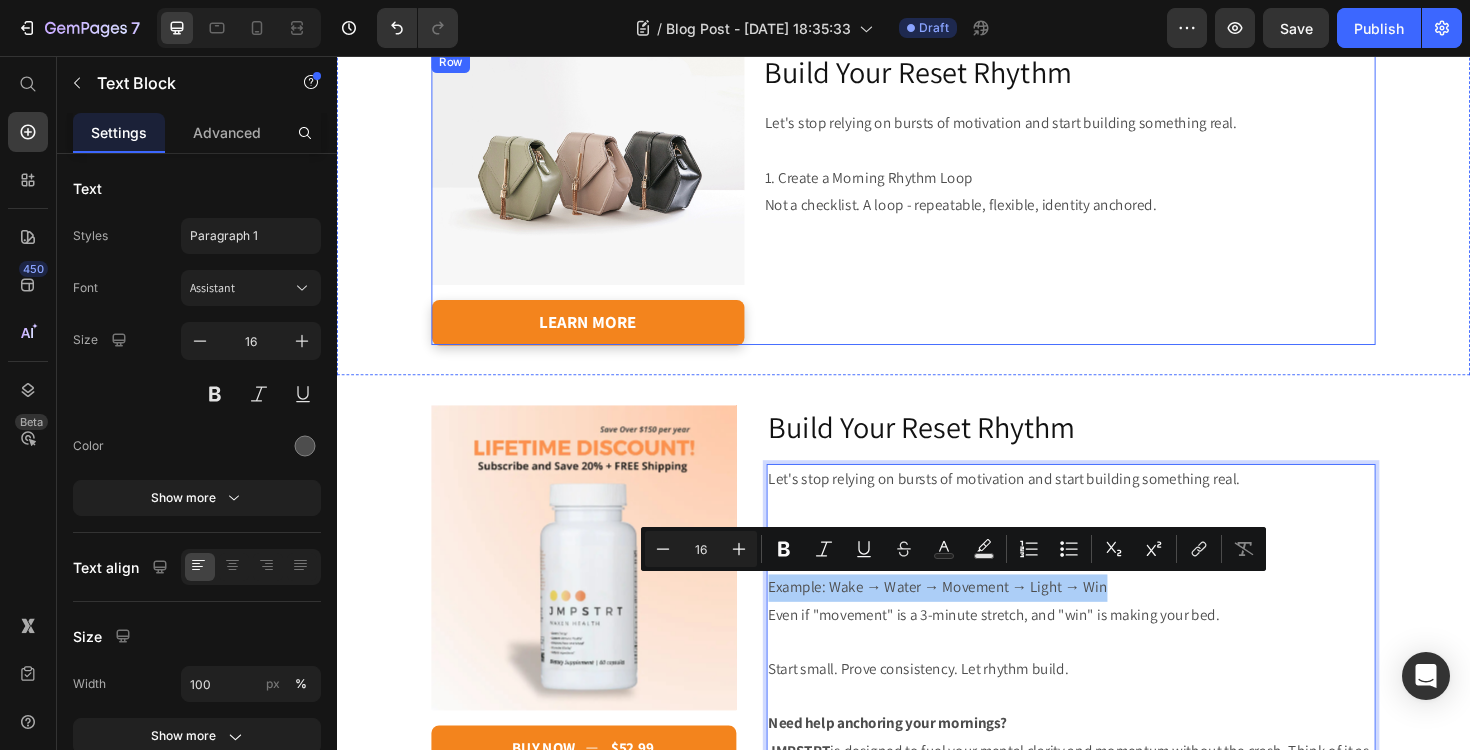 click at bounding box center (1118, 243) 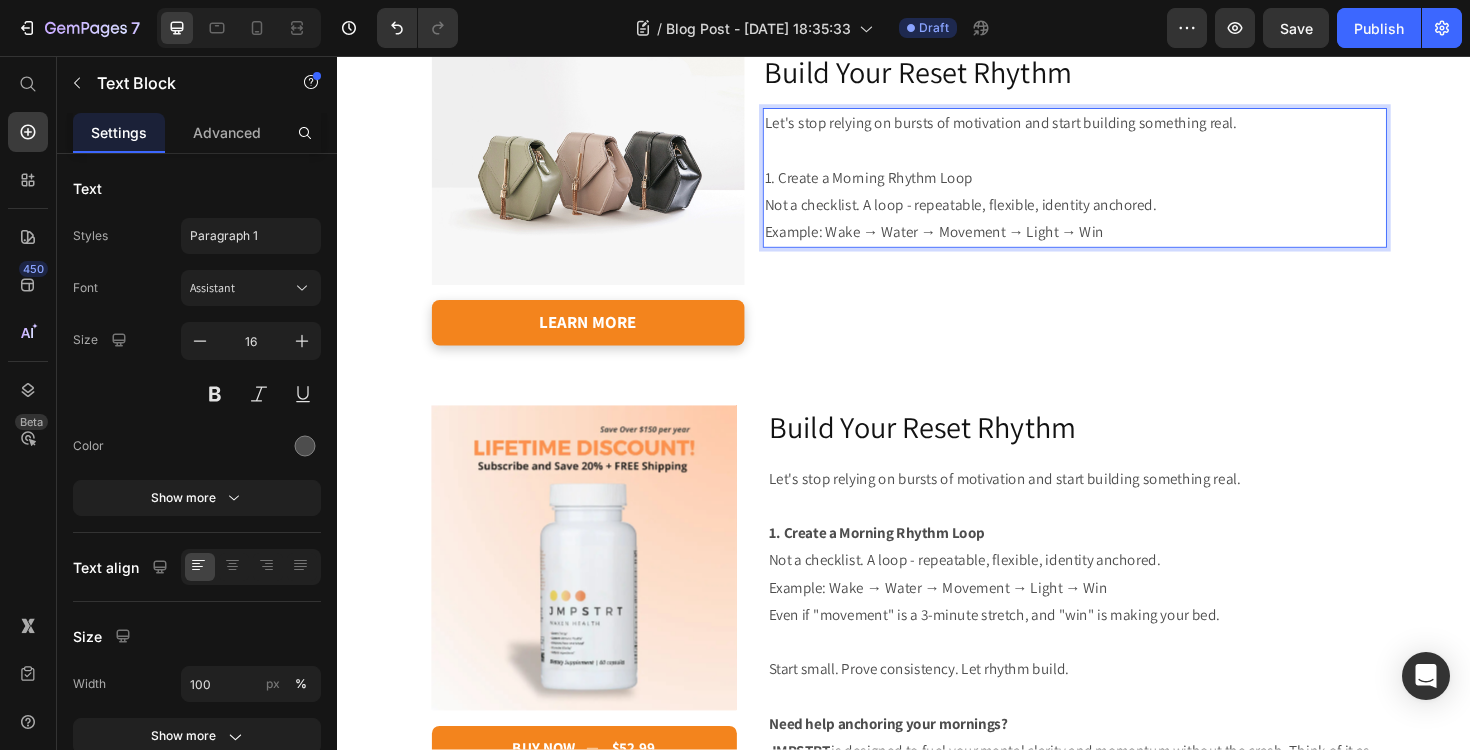 click on "Example: Wake → Water → Movement → Light → Win" at bounding box center (1118, 243) 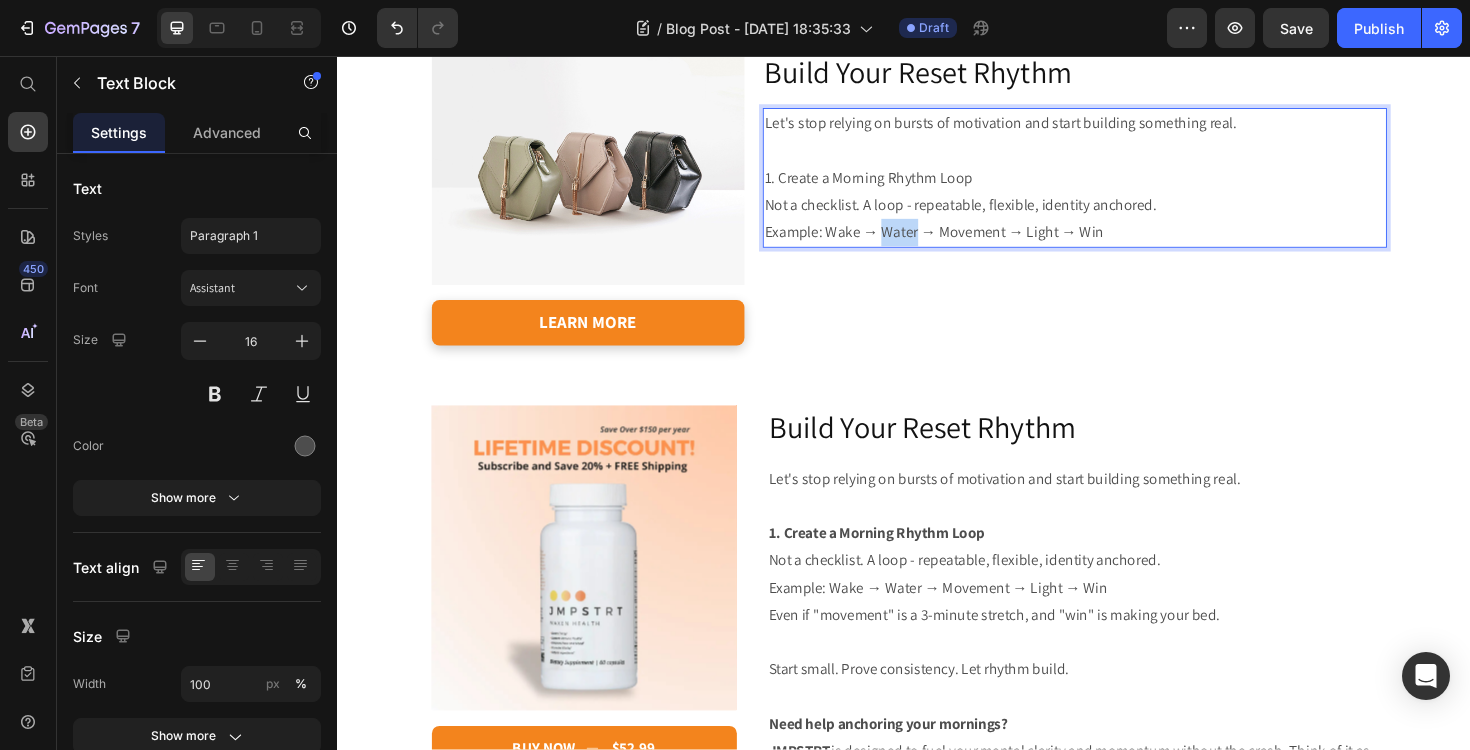 click on "Example: Wake → Water → Movement → Light → Win" at bounding box center [1118, 243] 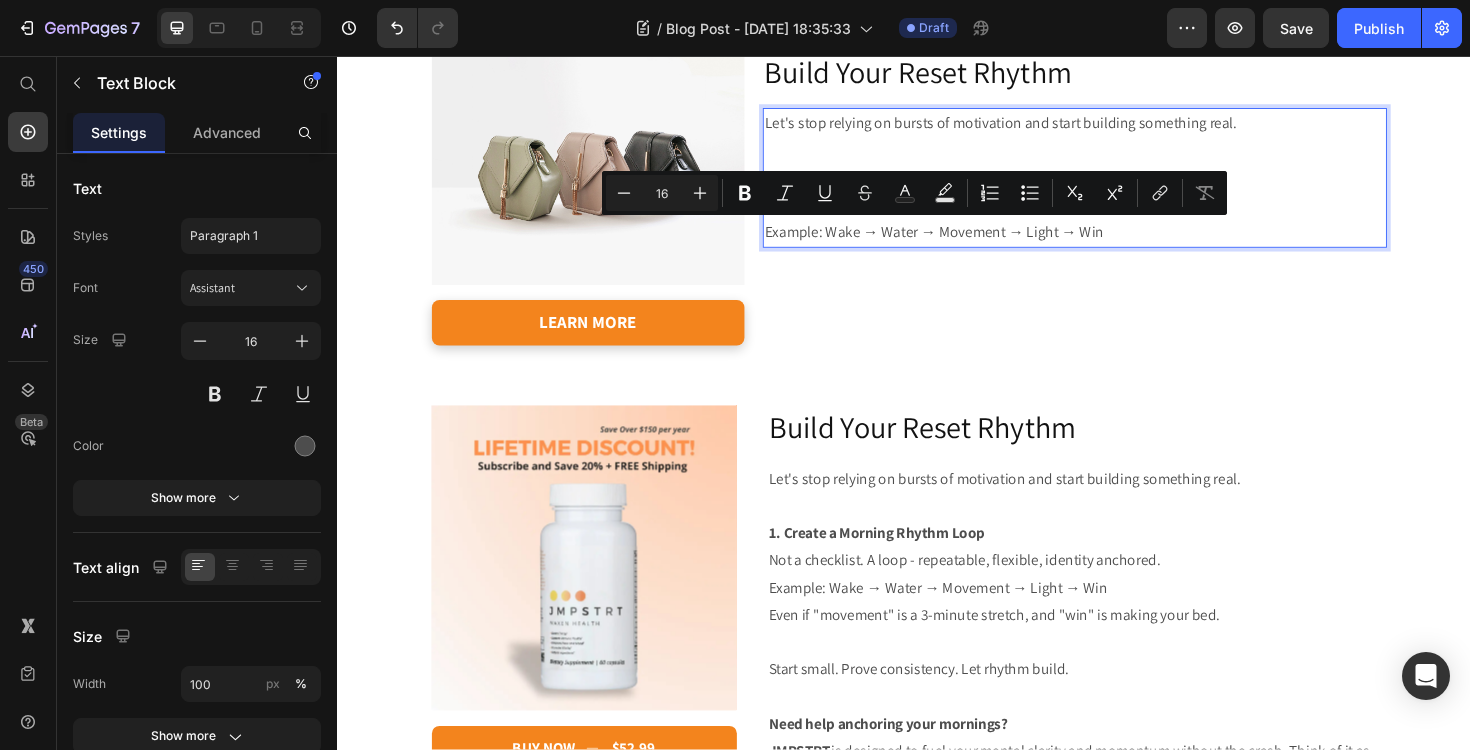 click on "Example: Wake → Water → Movement → Light → Win" at bounding box center [1118, 243] 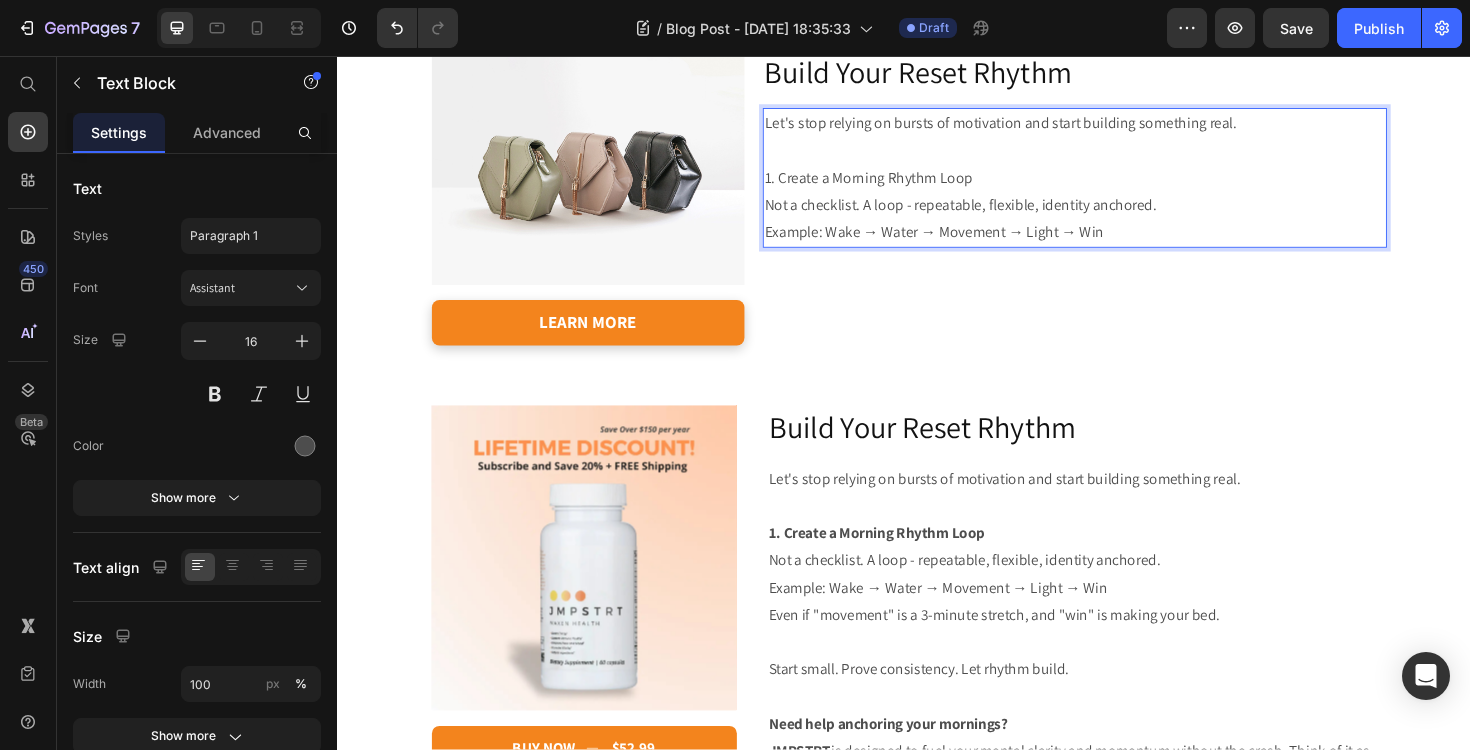 click on "Not a checklist. A loop - repeatable, flexible, identity anchored." at bounding box center (1118, 215) 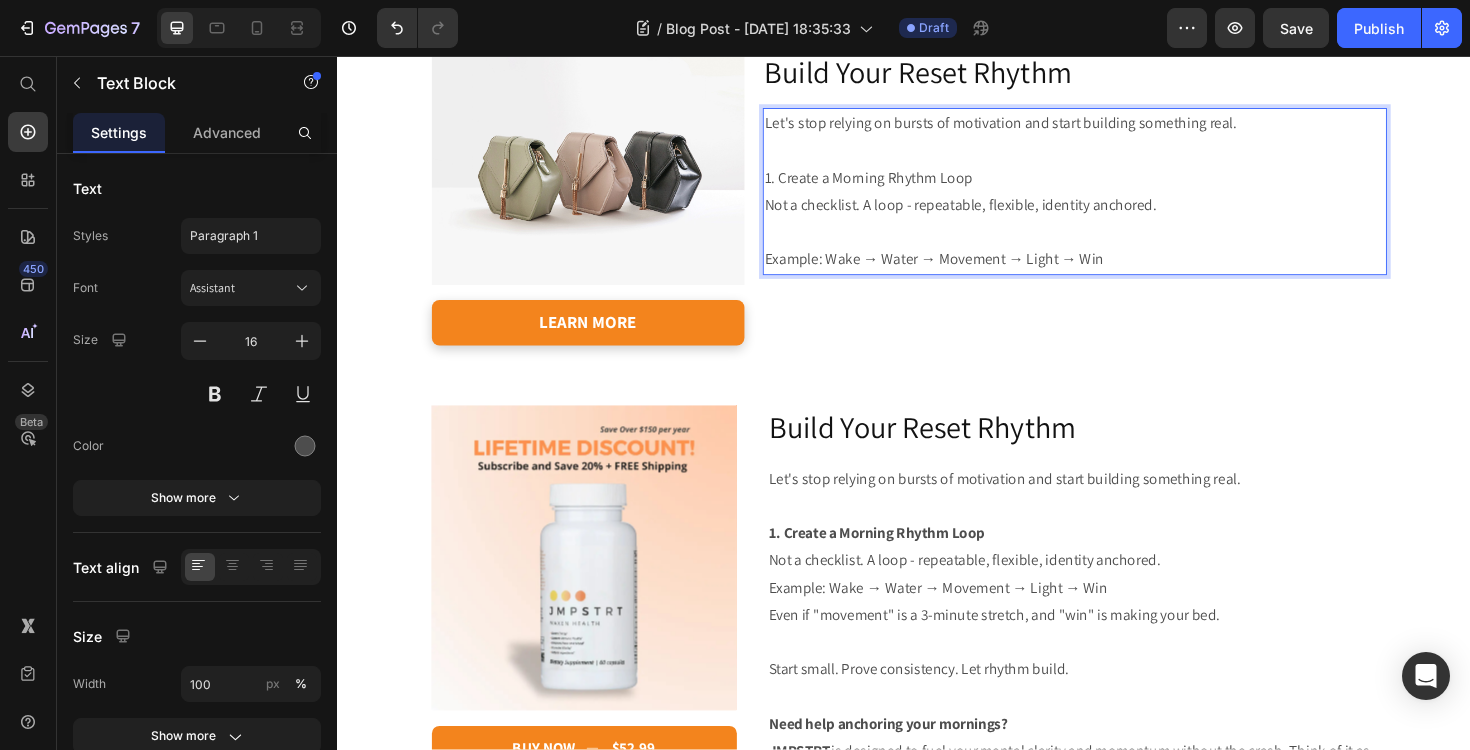 click on "Example: Wake → Water → Movement → Light → Win" at bounding box center (1118, 272) 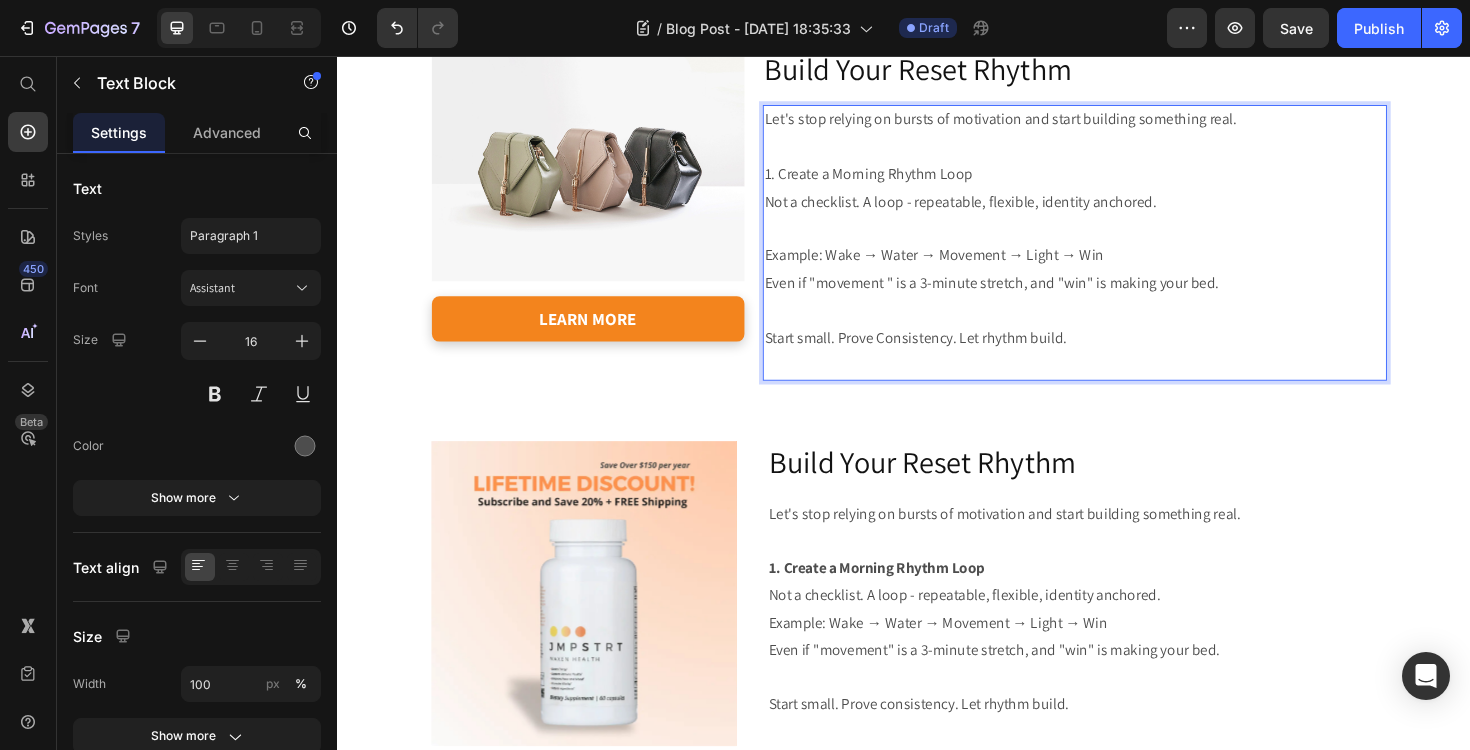 scroll, scrollTop: 2080, scrollLeft: 0, axis: vertical 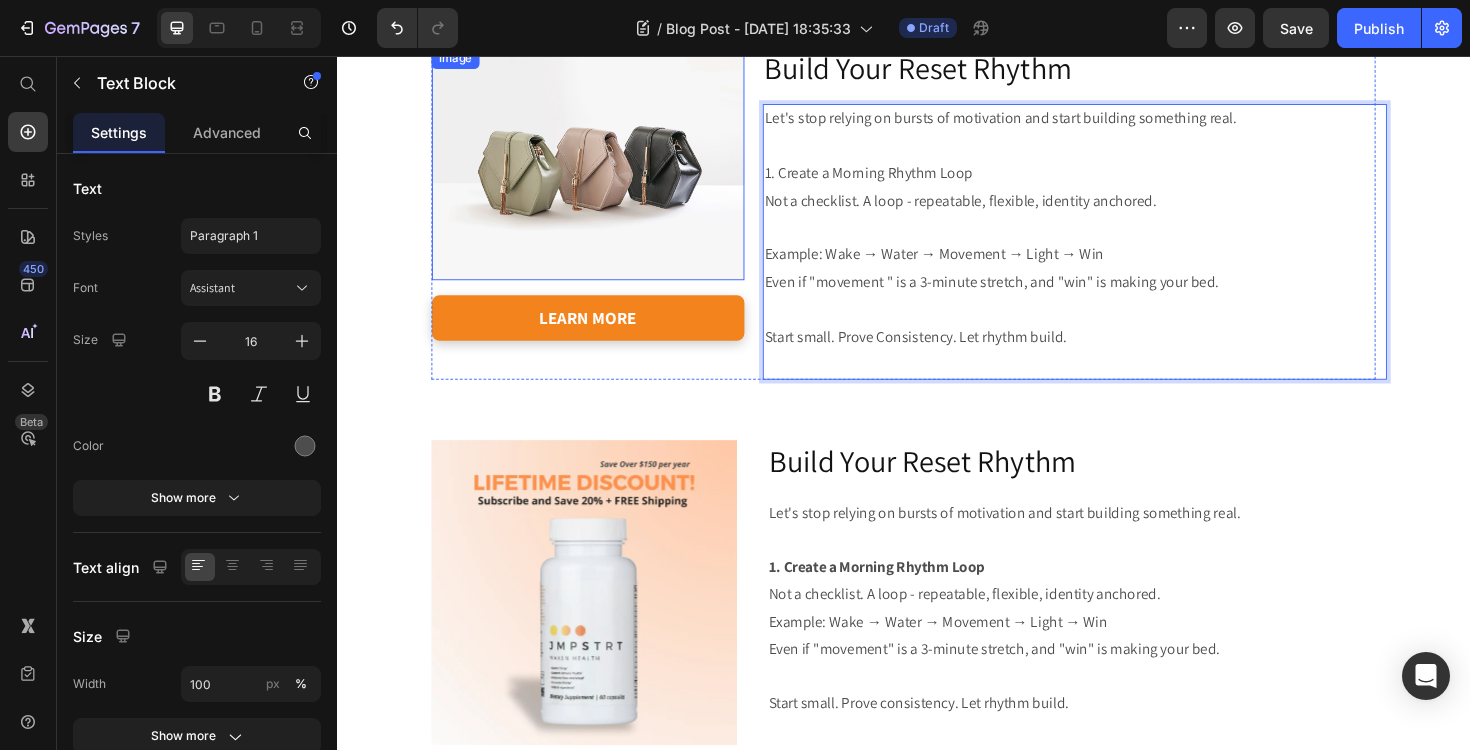 click at bounding box center [602, 170] 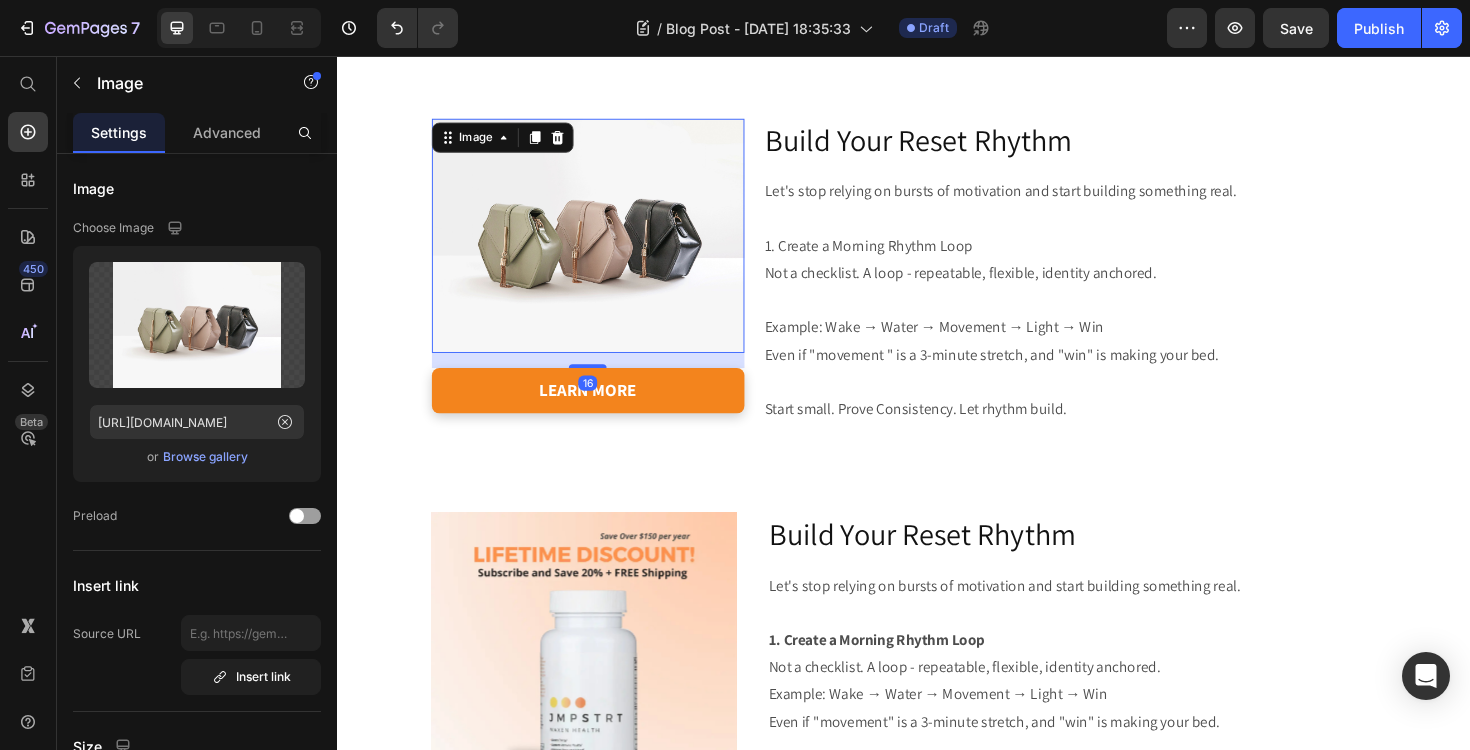 scroll, scrollTop: 1997, scrollLeft: 0, axis: vertical 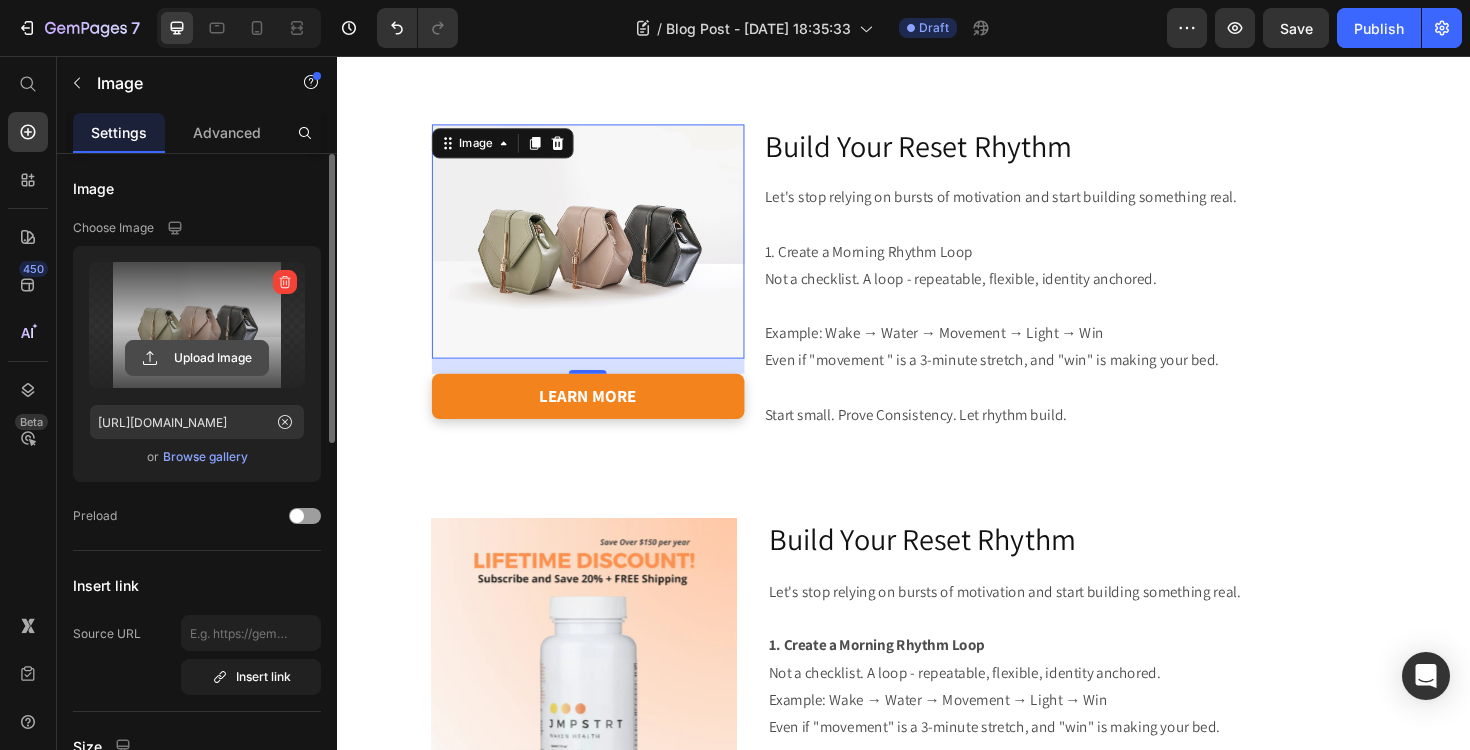 click 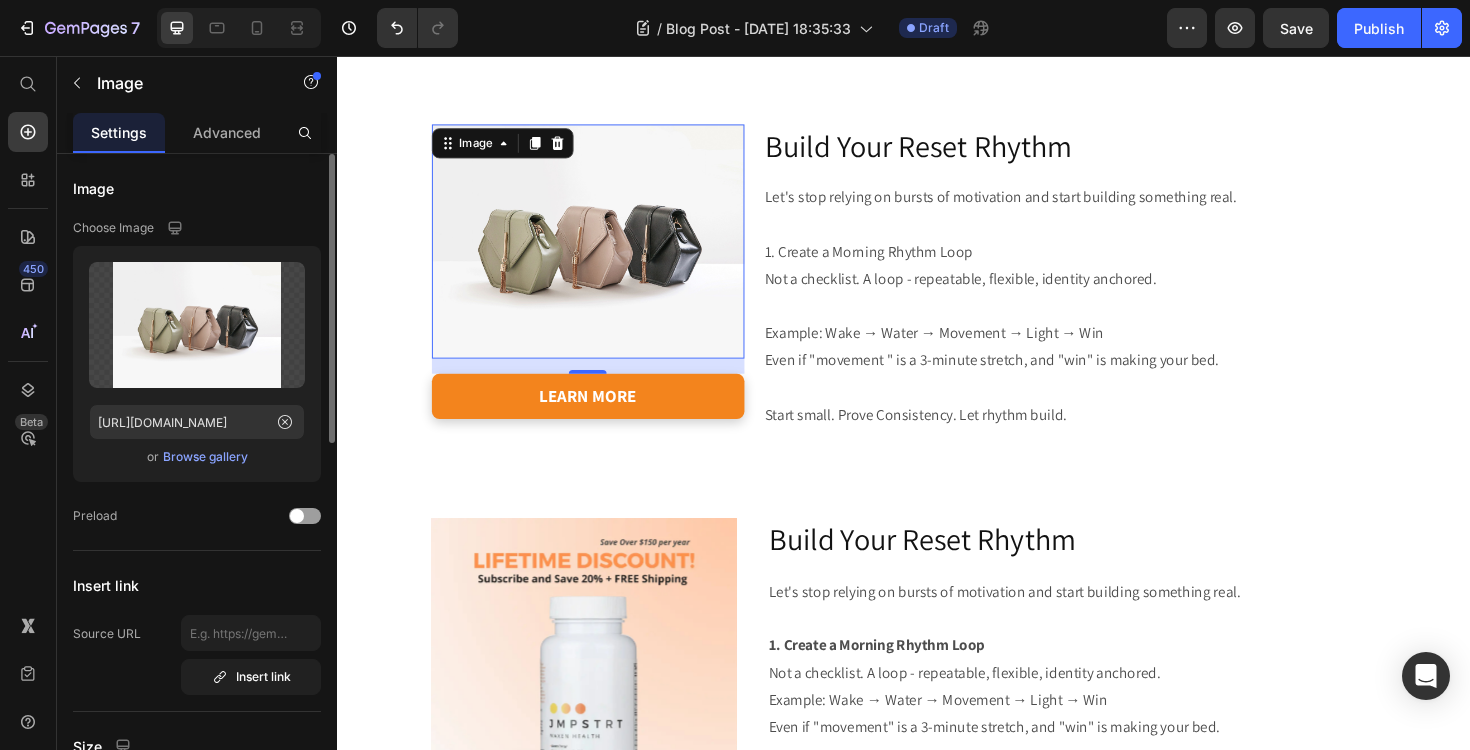click on "Browse gallery" at bounding box center (205, 457) 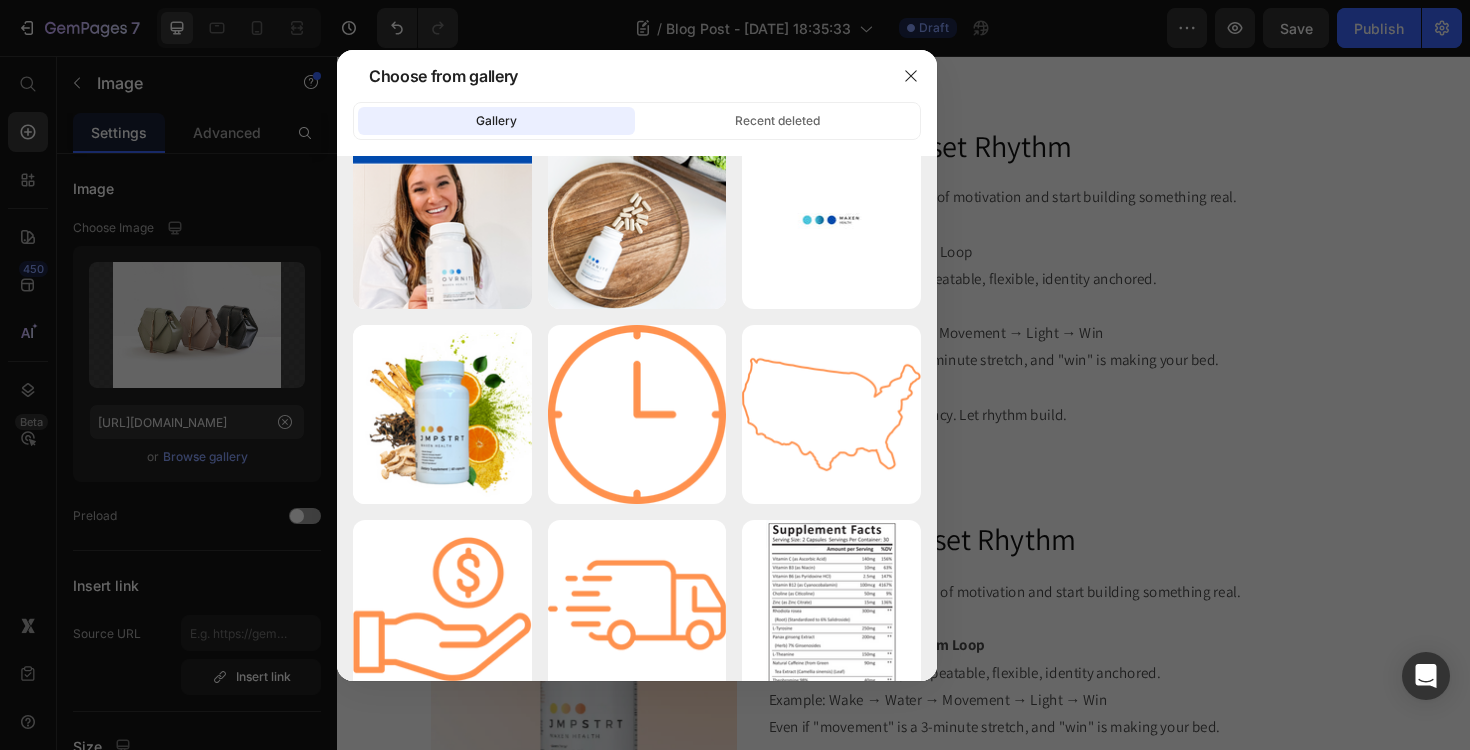 scroll, scrollTop: 12761, scrollLeft: 0, axis: vertical 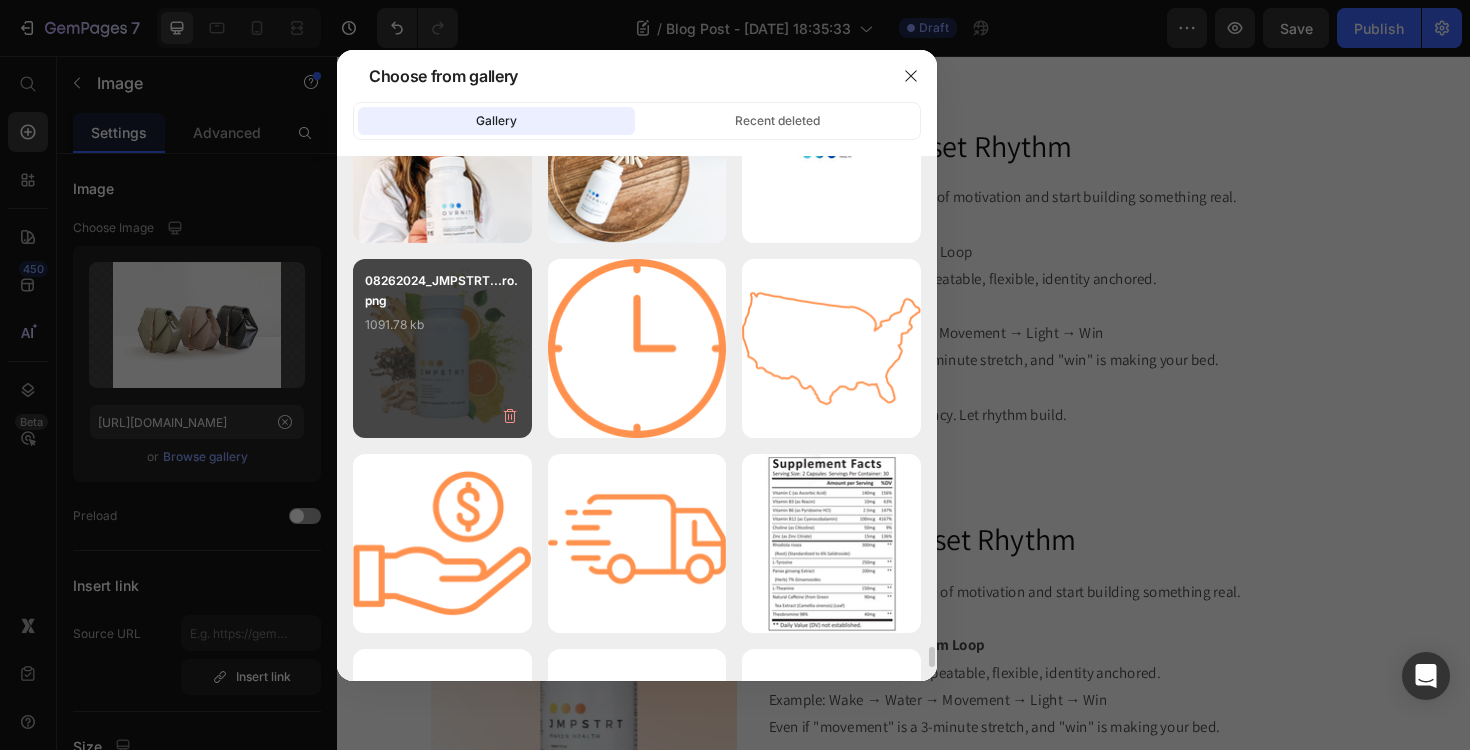 click on "08262024_JMPSTRT...ro.png 1091.78 kb" at bounding box center [442, 311] 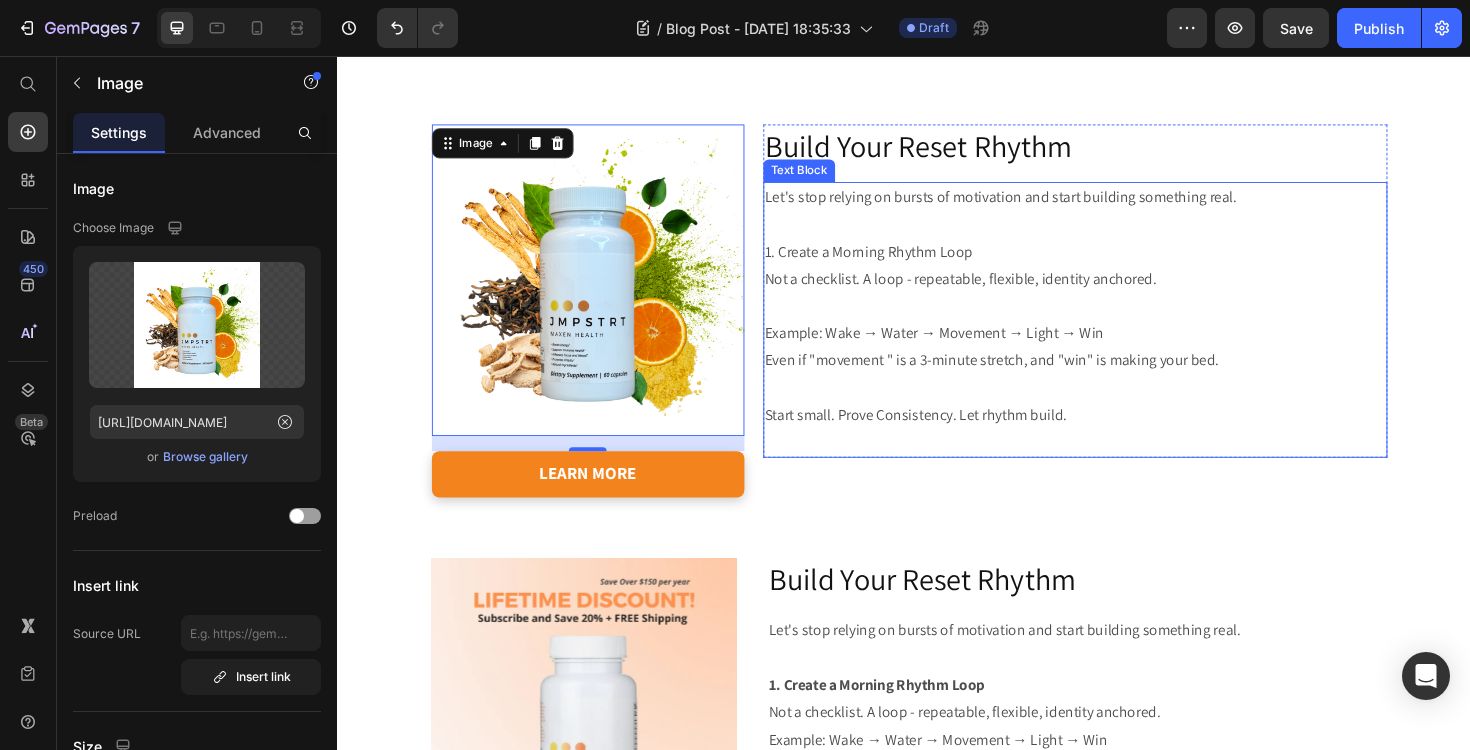 click on "Start small. Prove Consistency. Let rhythm build." at bounding box center (1118, 437) 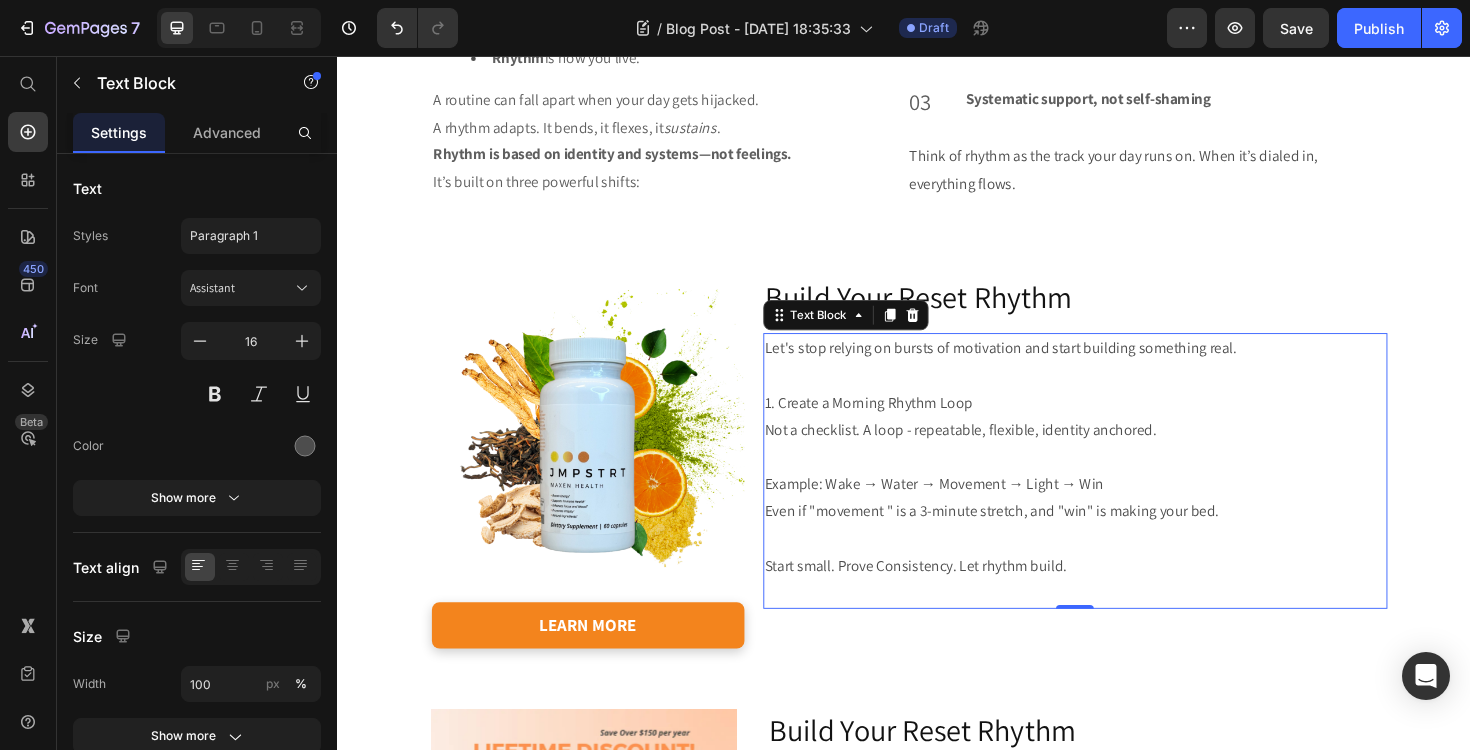 scroll, scrollTop: 1834, scrollLeft: 0, axis: vertical 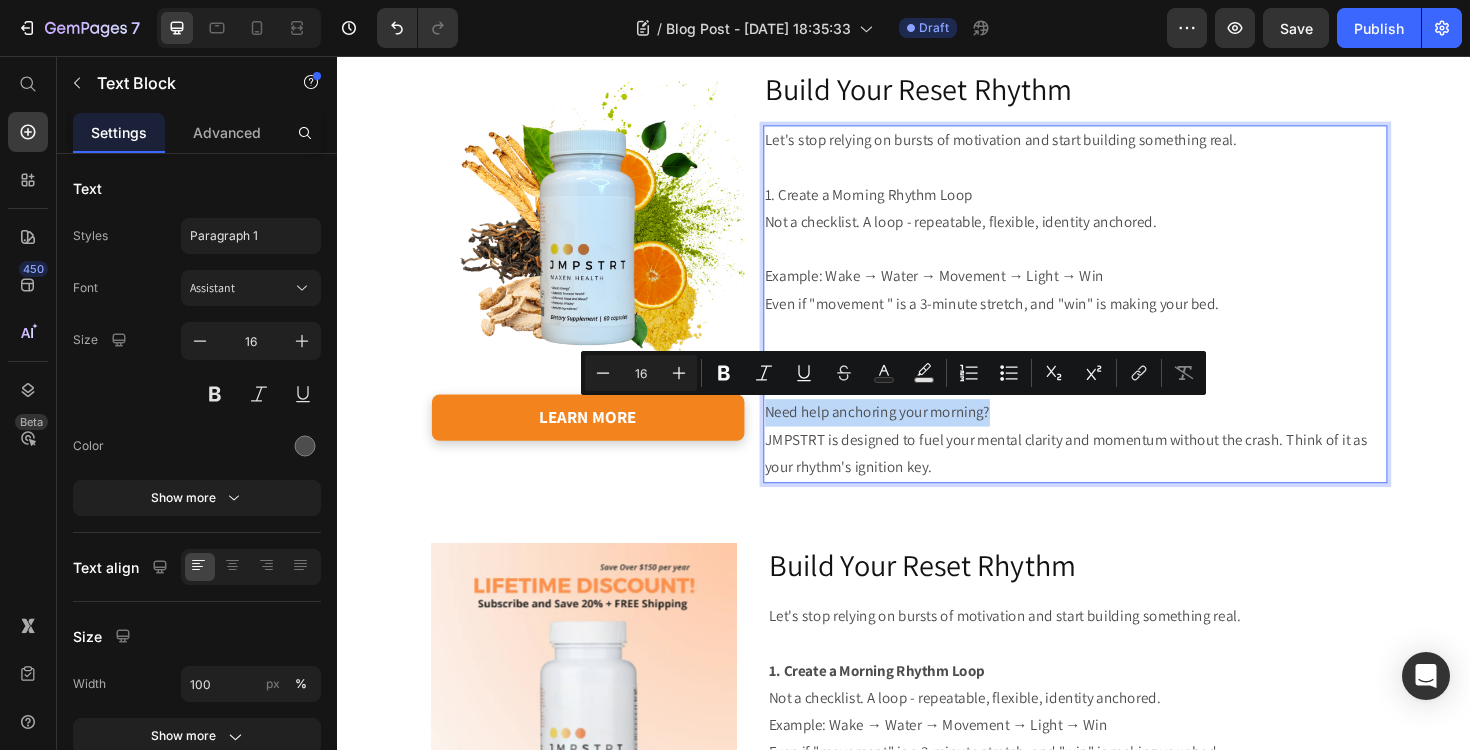 drag, startPoint x: 1029, startPoint y: 432, endPoint x: 793, endPoint y: 430, distance: 236.00847 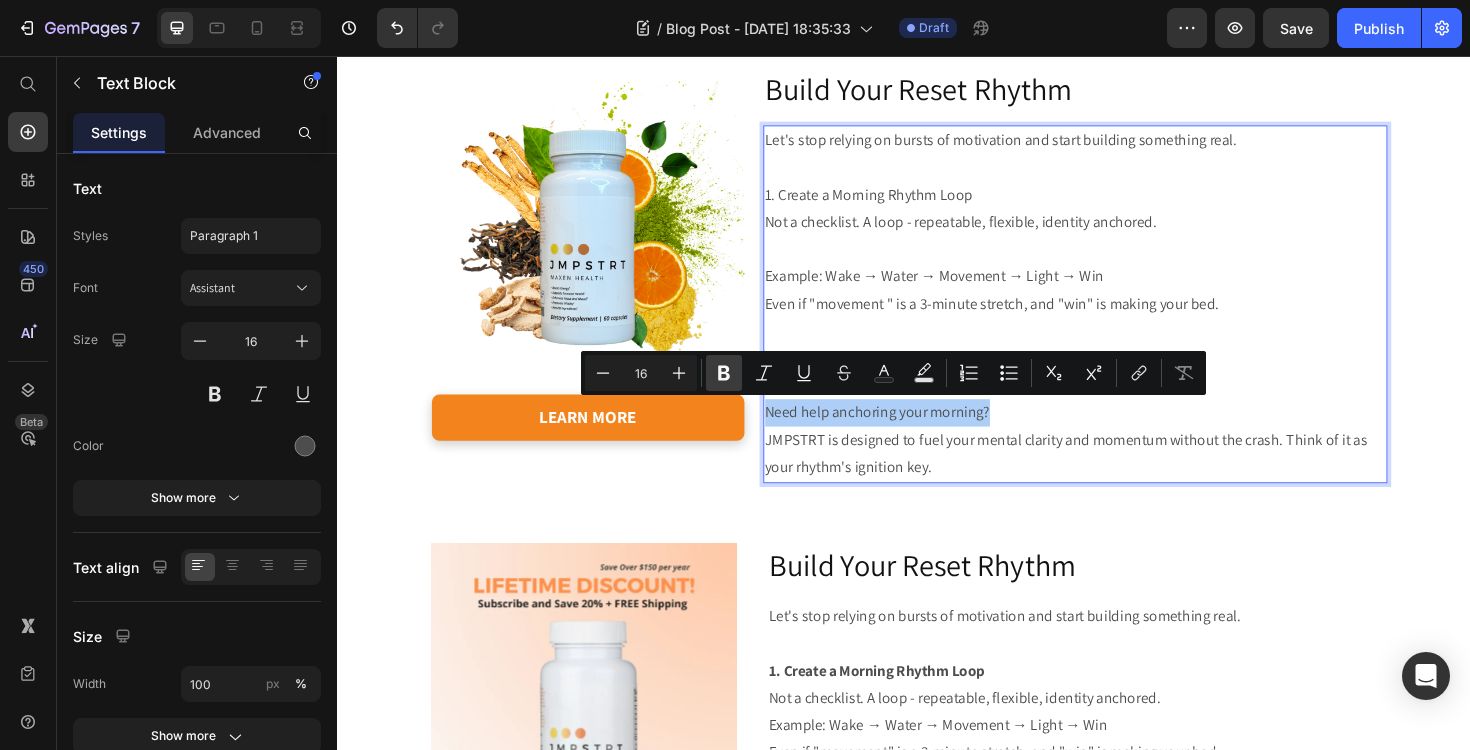 click 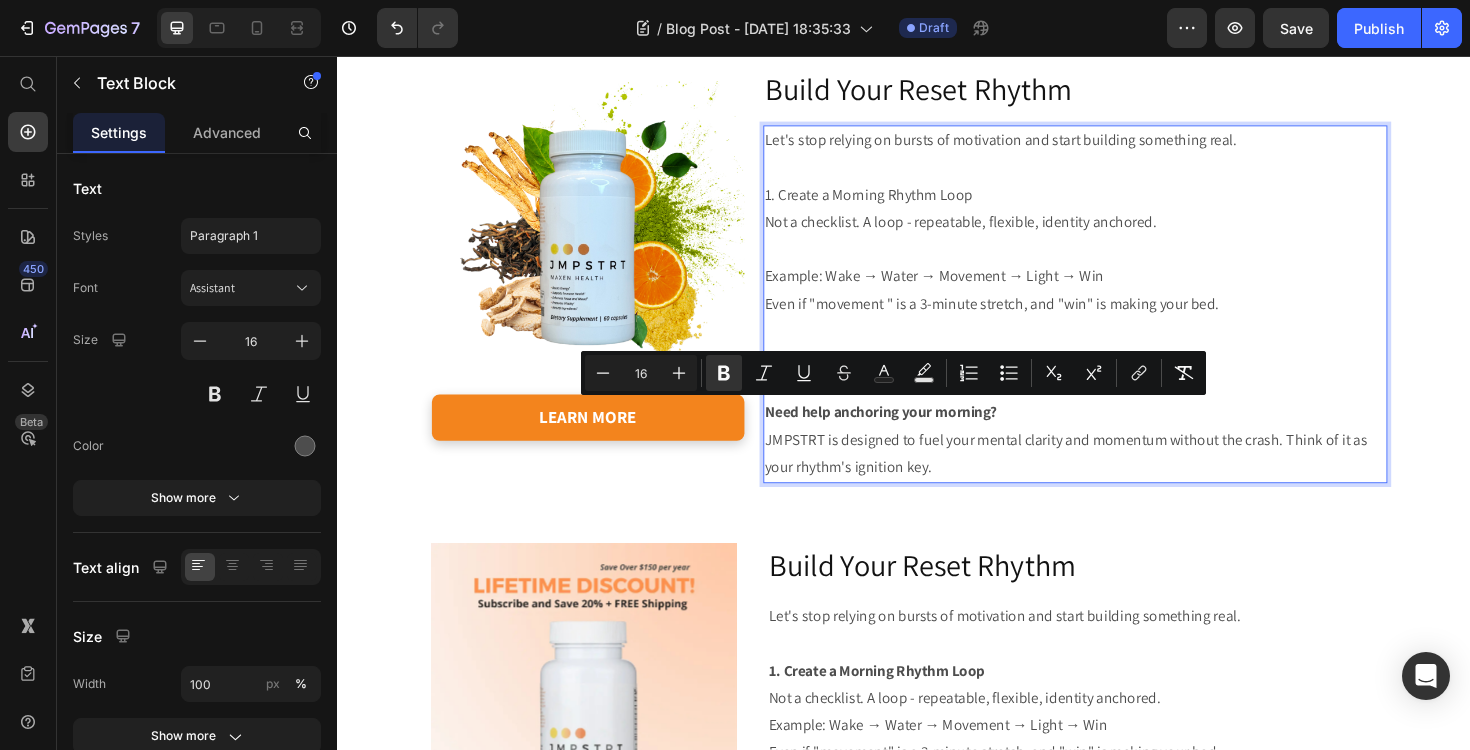 click on "Need help anchoring your morning? JMPSTRT is designed to fuel your mental clarity and momentum without the crash. Think of it as your rhythm's ignition key." at bounding box center (1118, 463) 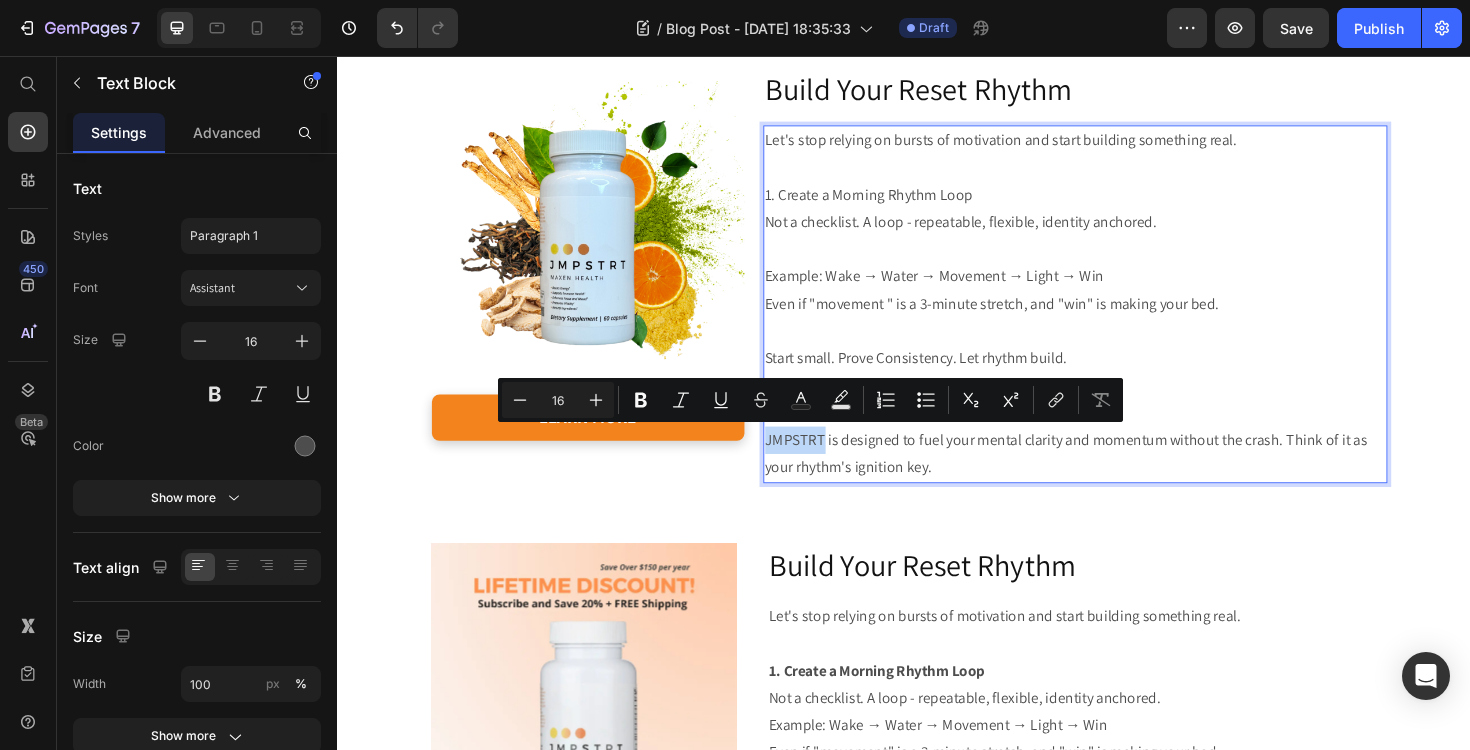 drag, startPoint x: 848, startPoint y: 466, endPoint x: 791, endPoint y: 466, distance: 57 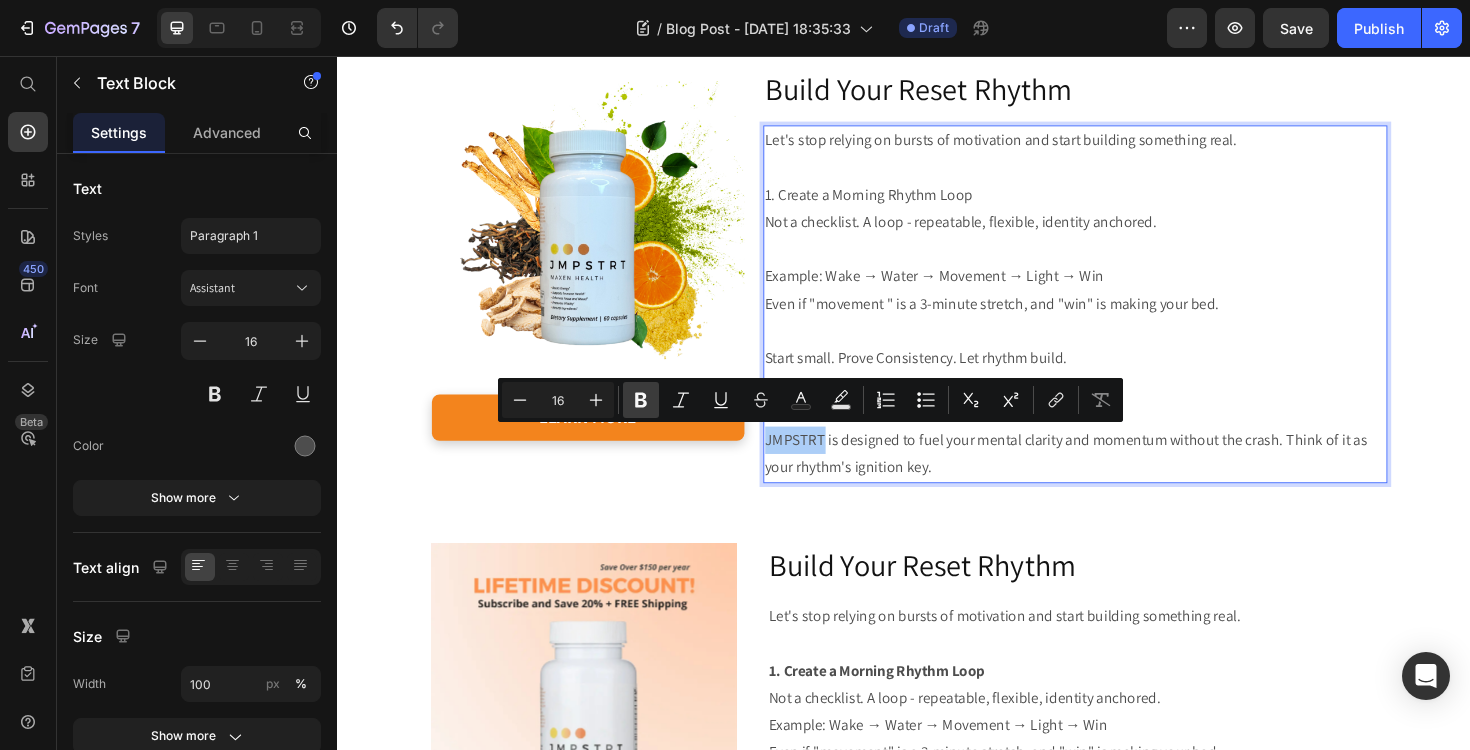 click 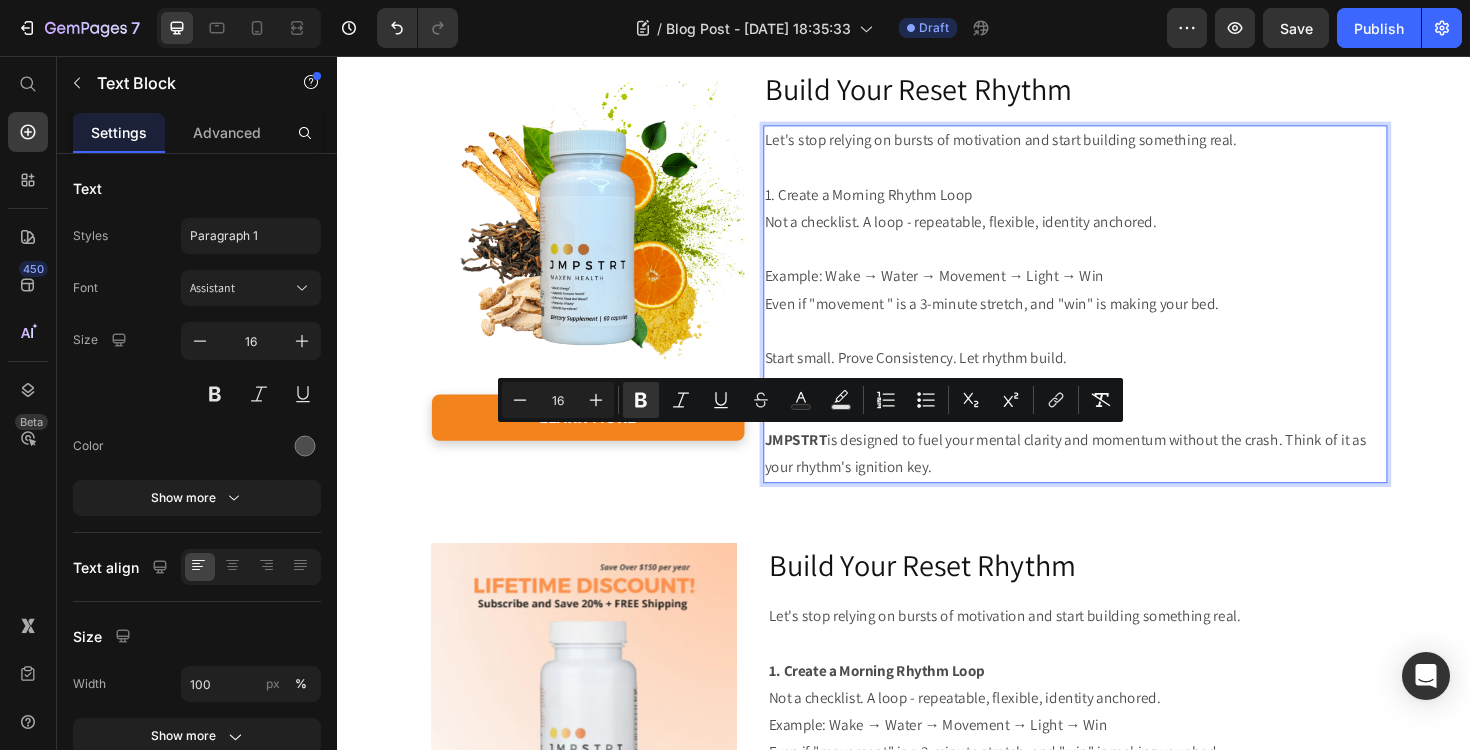 click on "Need help anchoring your morning? JMPSTRT  is designed to fuel your mental clarity and momentum without the crash. Think of it as your rhythm's ignition key." at bounding box center [1118, 463] 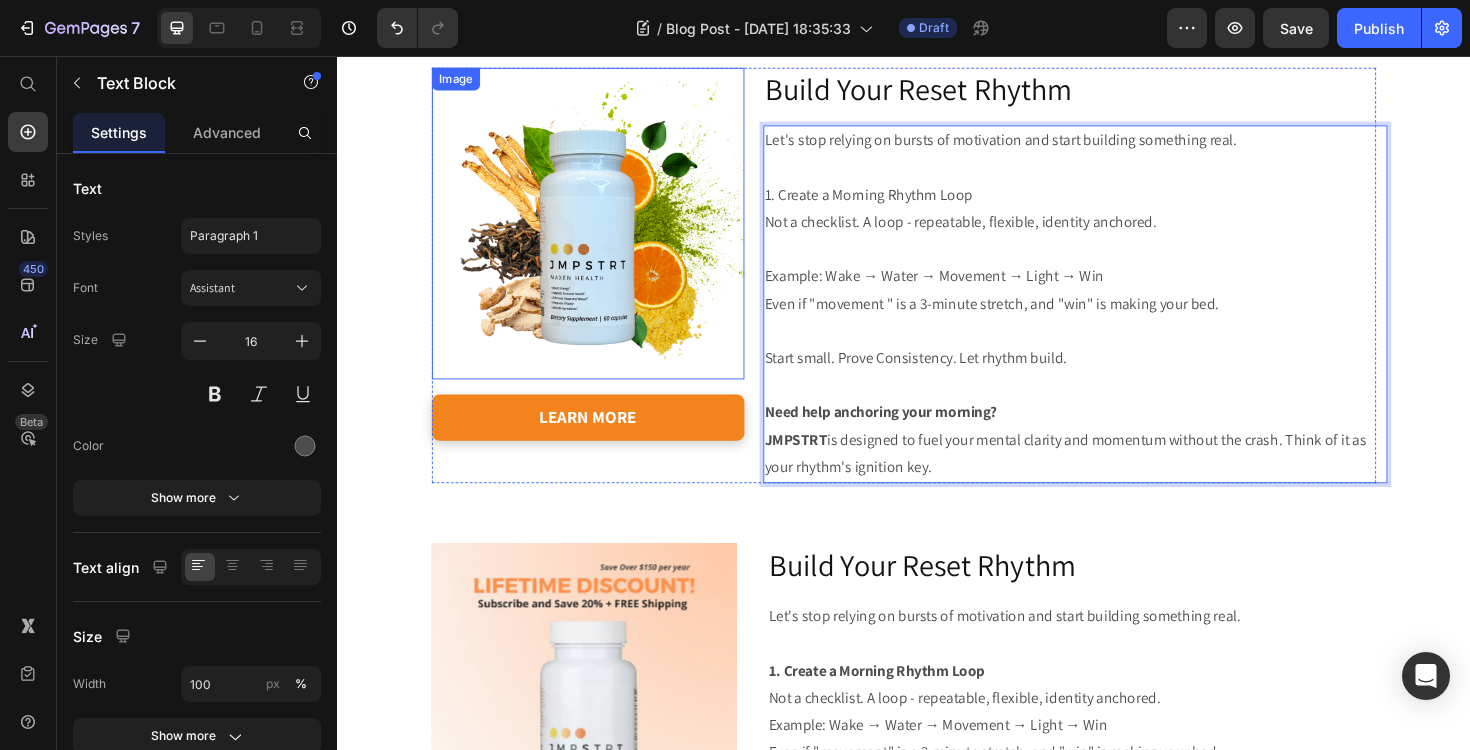 click at bounding box center [602, 234] 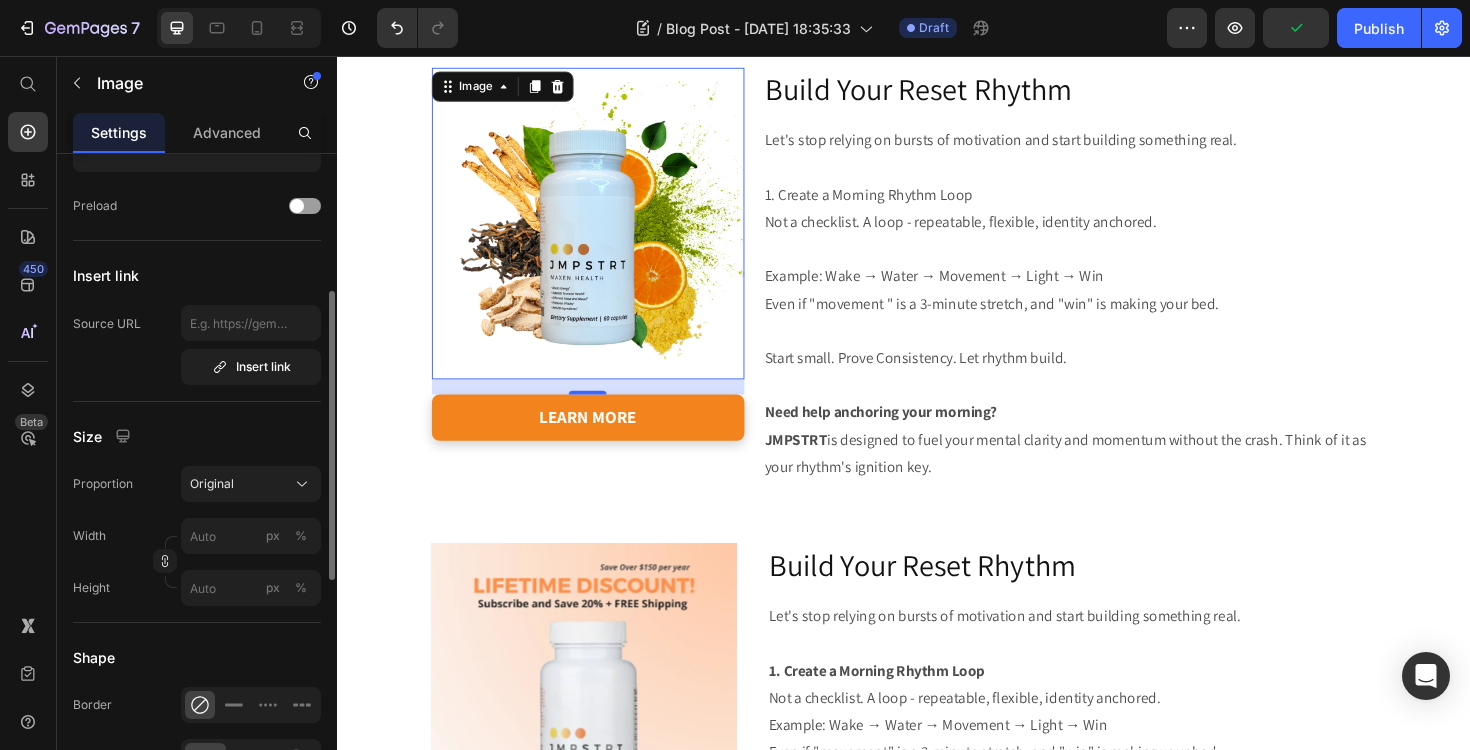 scroll, scrollTop: 313, scrollLeft: 0, axis: vertical 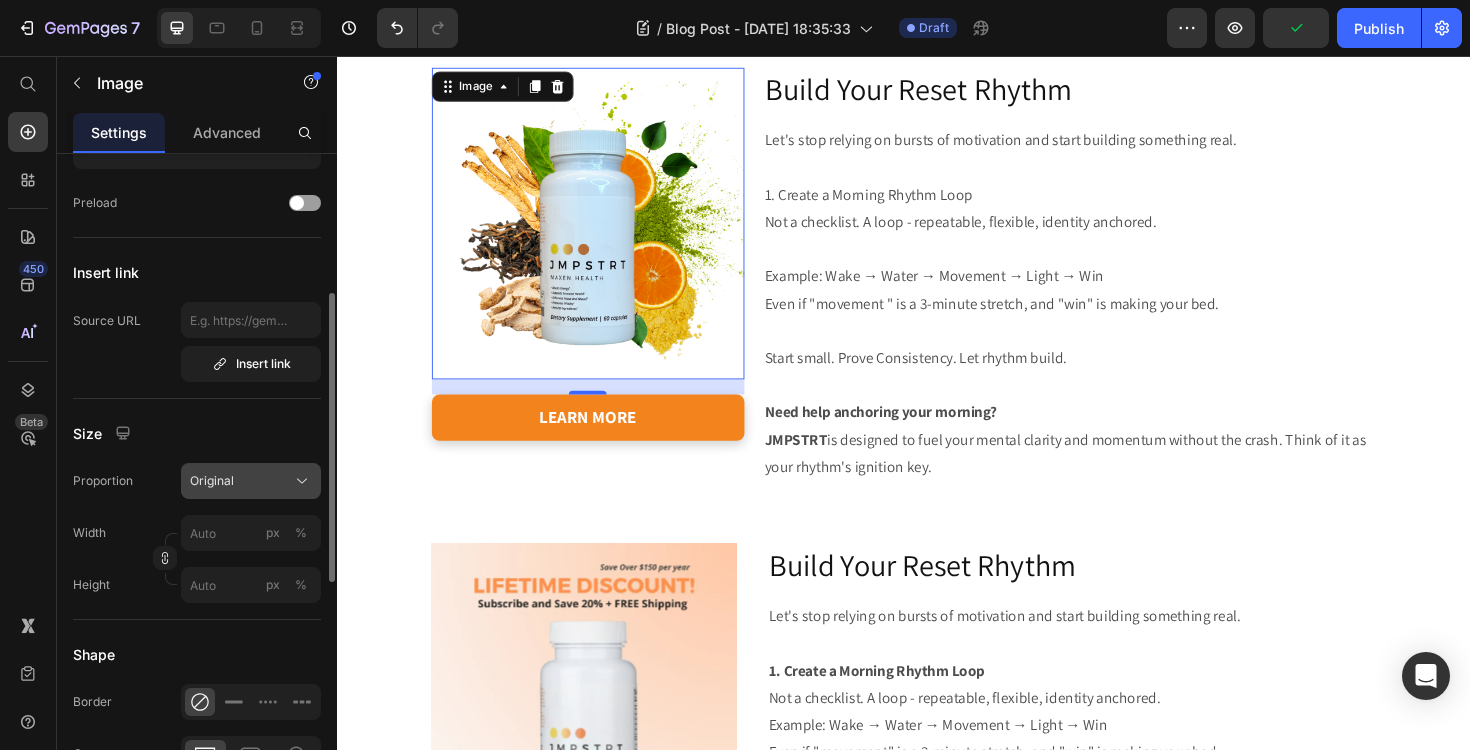 click 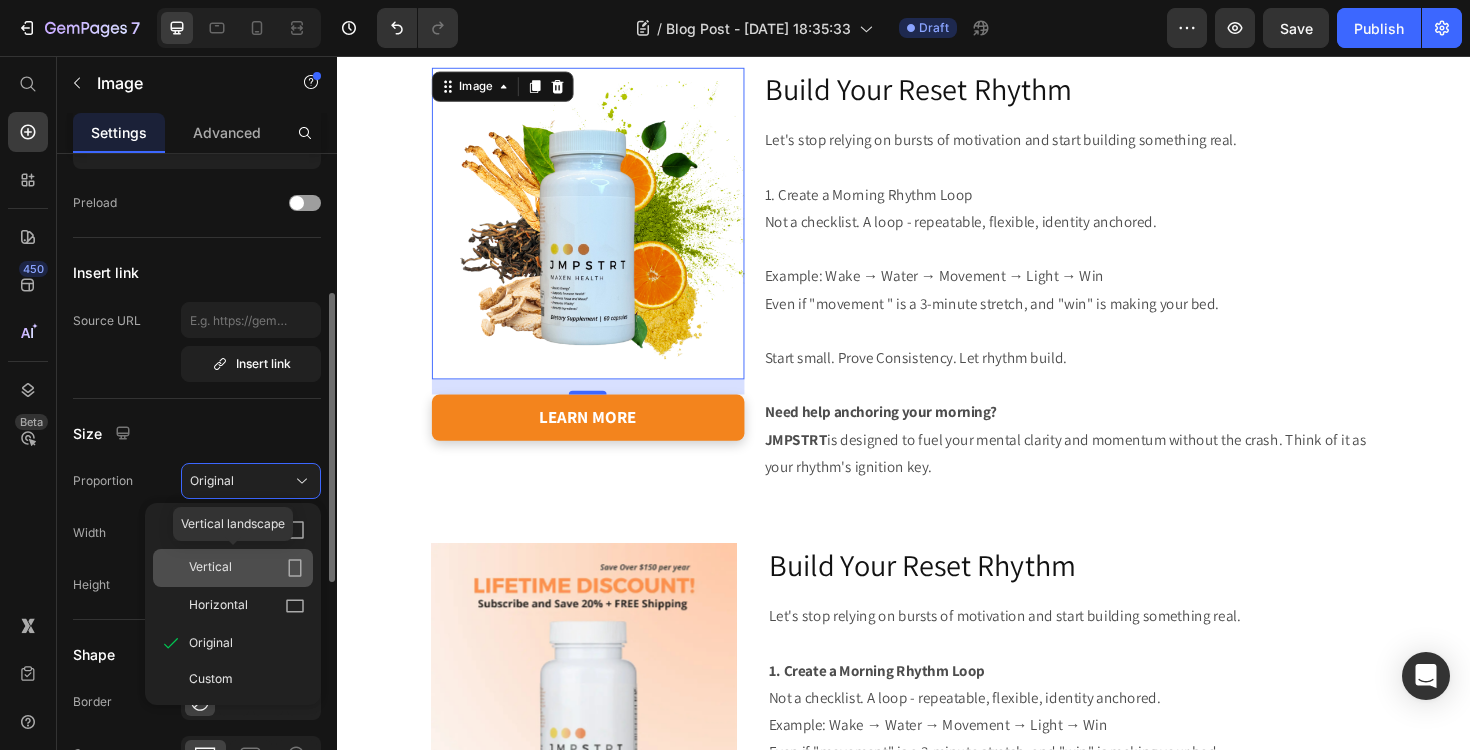 click 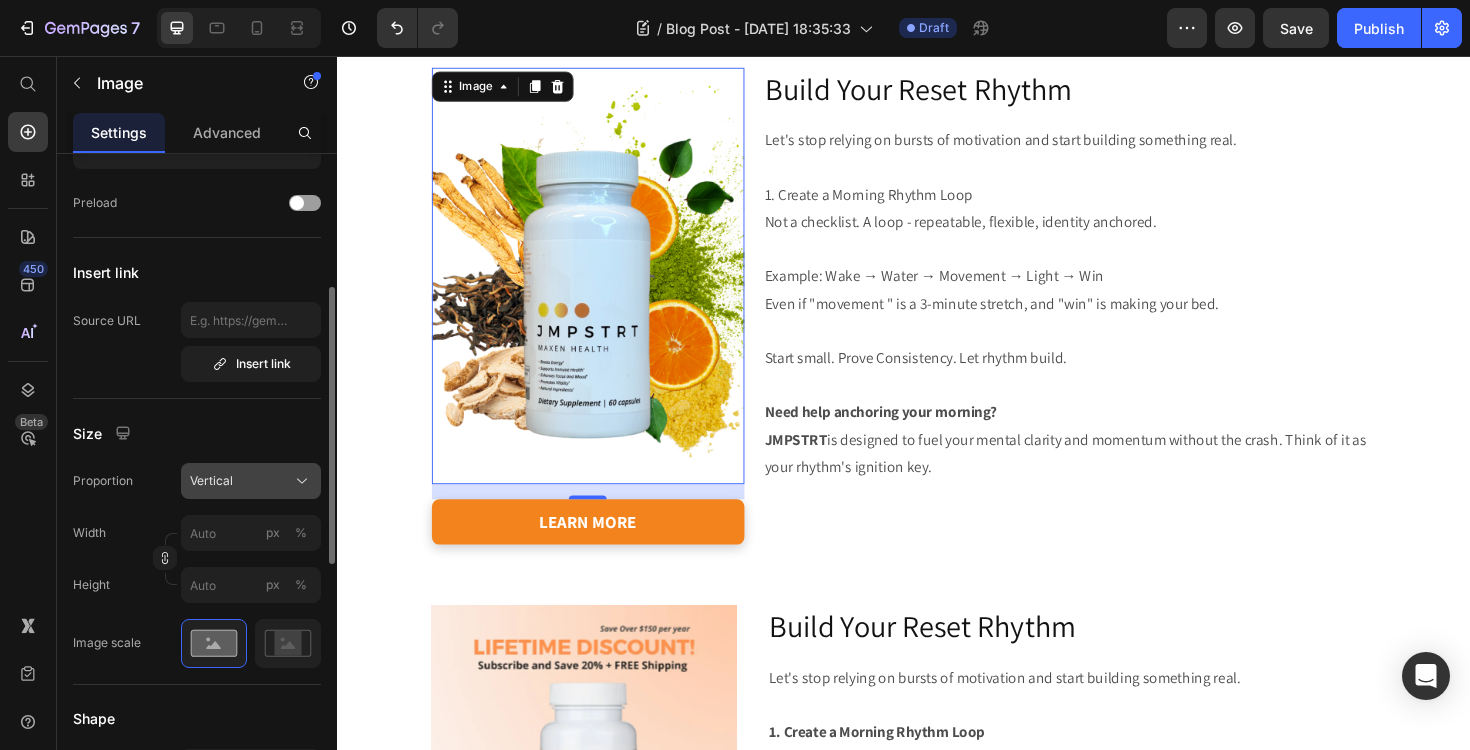 click 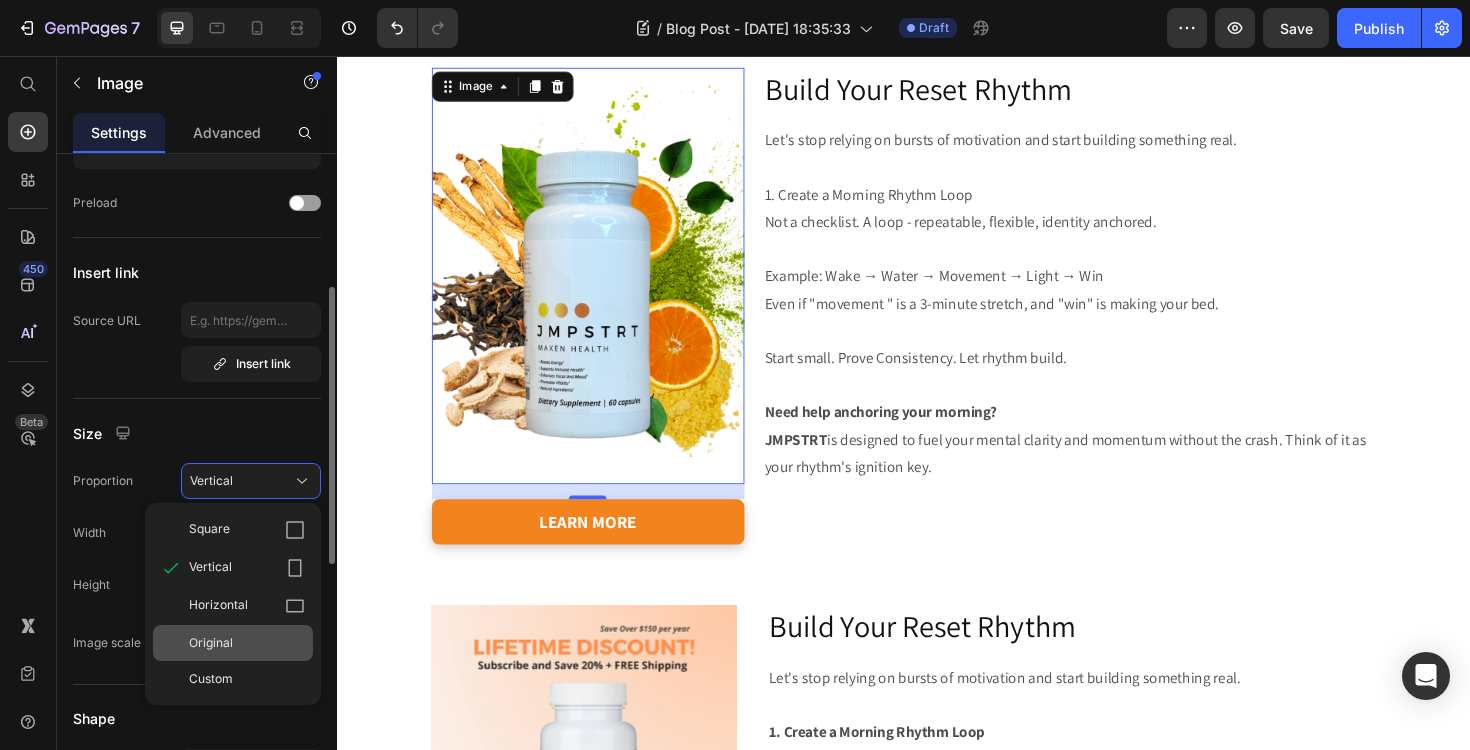 click on "Original" at bounding box center (247, 643) 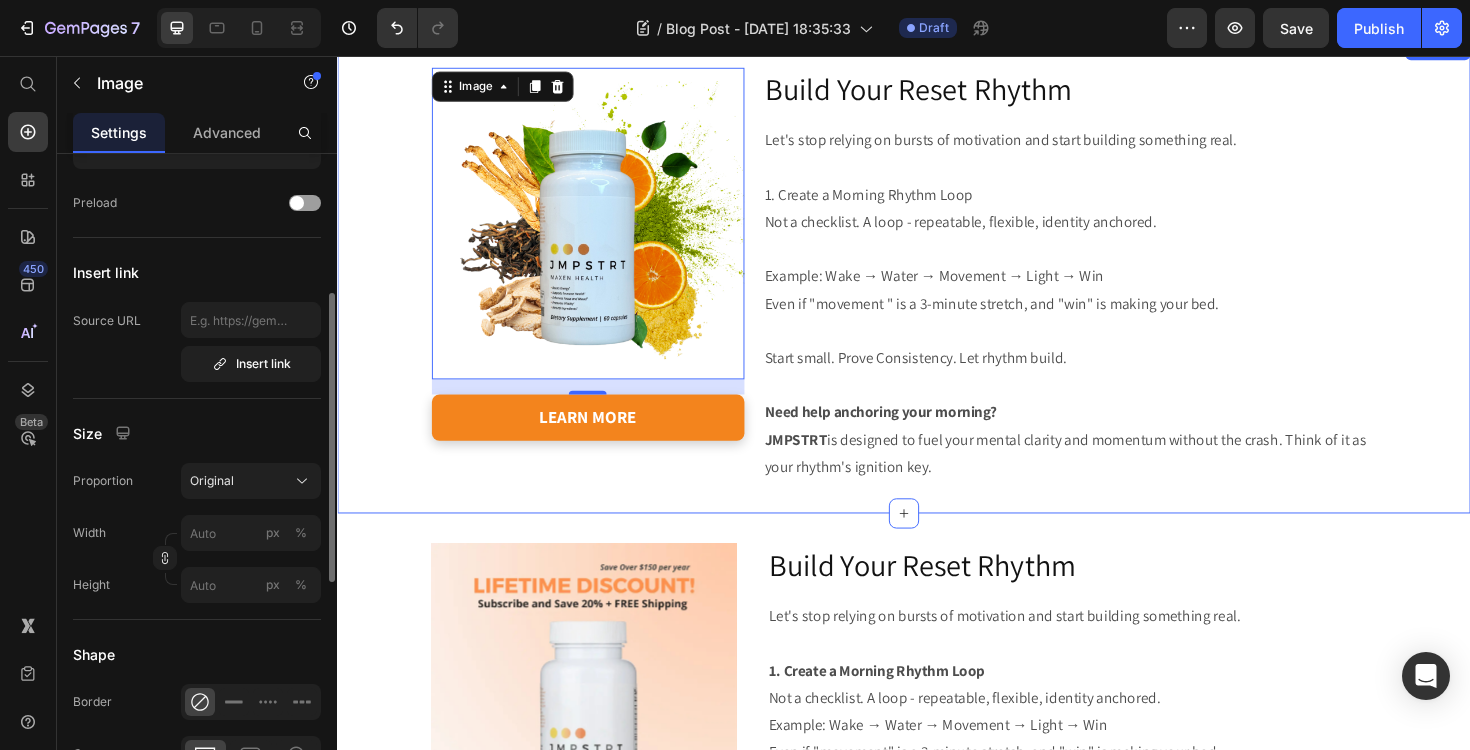 click on "Image   16 learn more Button Build your reset rhythm Heading Let's stop relying on bursts of motivation and start building something real. 1. Create a Morning Rhythm Loop Not a checklist. A loop - repeatable, flexible, identity anchored. Example: Wake → Water → Movement → Light → Win Even if "movement " is a 3-minute stretch, and "win" is making your bed. Start small. Prove Consistency. Let rhythm build. Need help anchoring your morning? JMPSTRT  is designed to fuel your mental clarity and momentum without the crash. Think of it as your rhythm's ignition key.  Text Block Row Row Section 5" at bounding box center [937, 289] 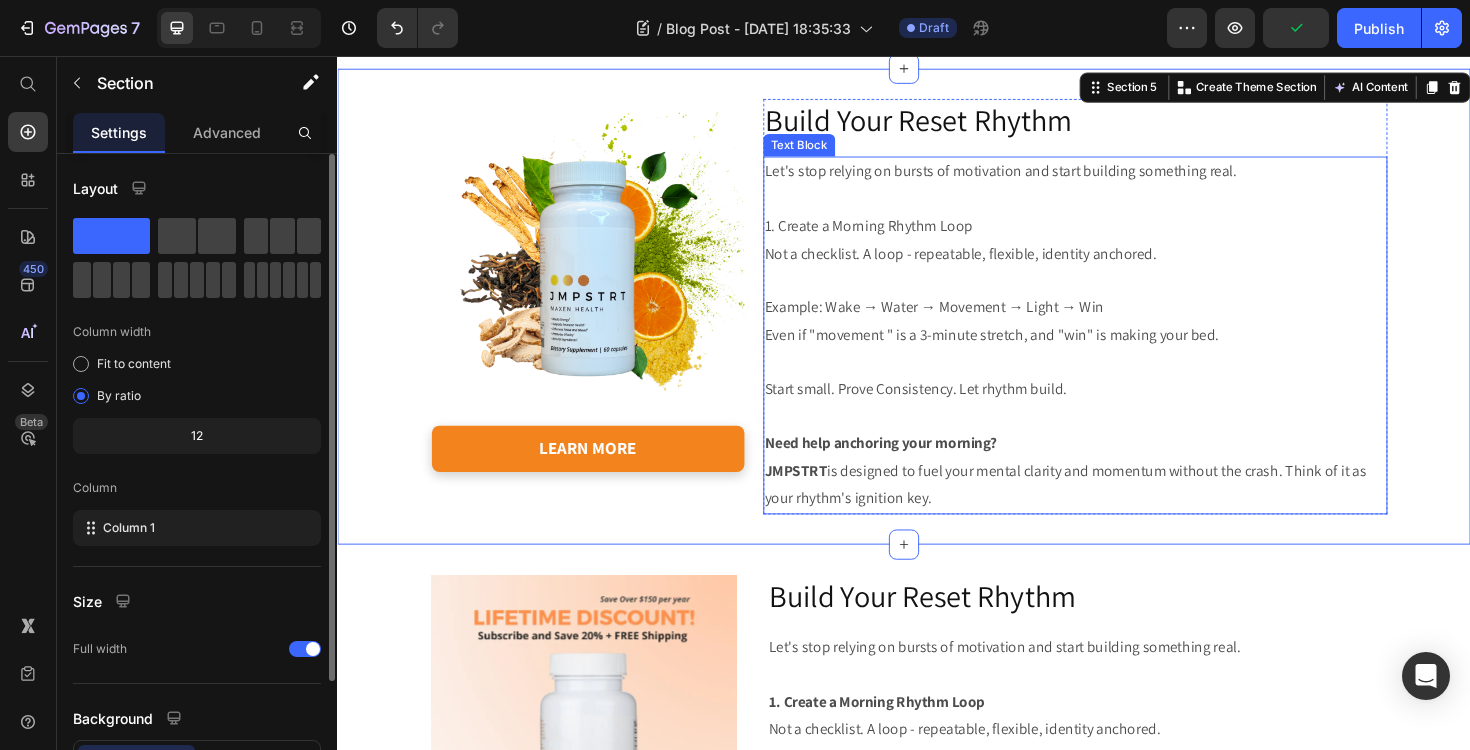 scroll, scrollTop: 2078, scrollLeft: 0, axis: vertical 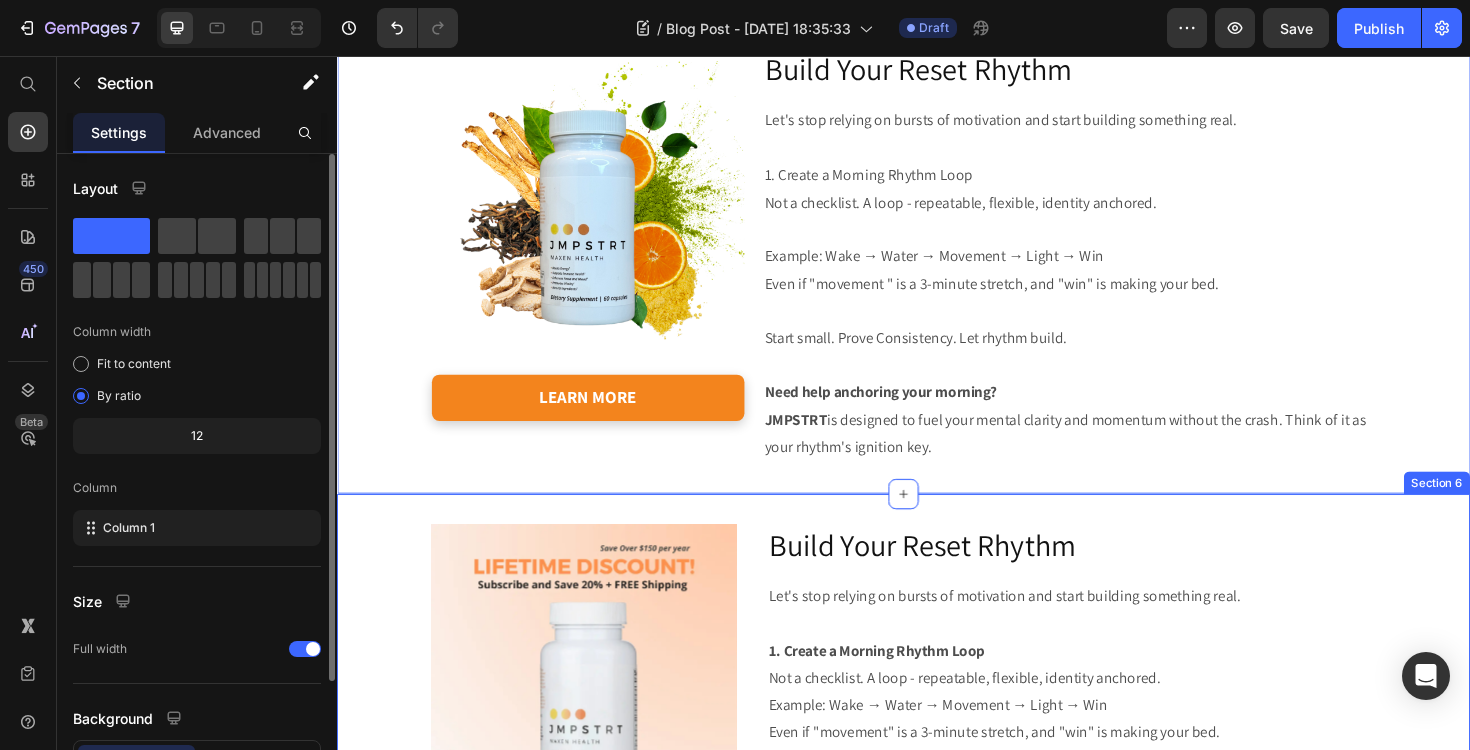 click on "Product Images Buy Now
$52.99 Add to Cart Build Your Reset Rhythm Heading Let's stop relying on bursts of motivation and start building something real. 1. Create a Morning Rhythm Loop Not a checklist. A loop - repeatable, flexible, identity anchored. Example: Wake → Water → Movement → Light → Win Even if "movement" is a 3-minute stretch, and "win" is making your bed. Start small. Prove consistency. Let rhythm build. Need help anchoring your mornings? JMPSTRT  is designed to fuel your mental clarity and momentum without the crash. Think of it as your rhythm's ignition key. Text Block Product Row Row" at bounding box center (937, 757) 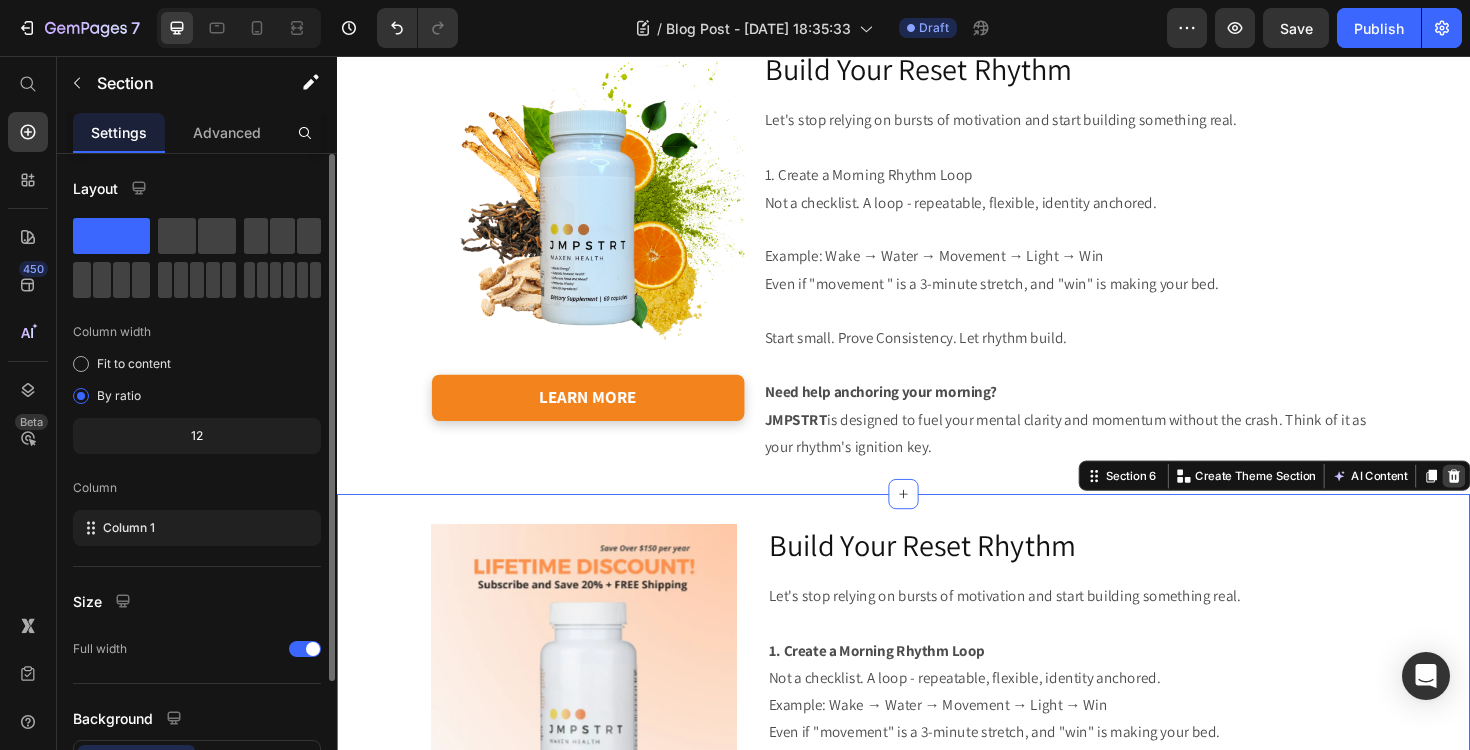 click at bounding box center [1520, 501] 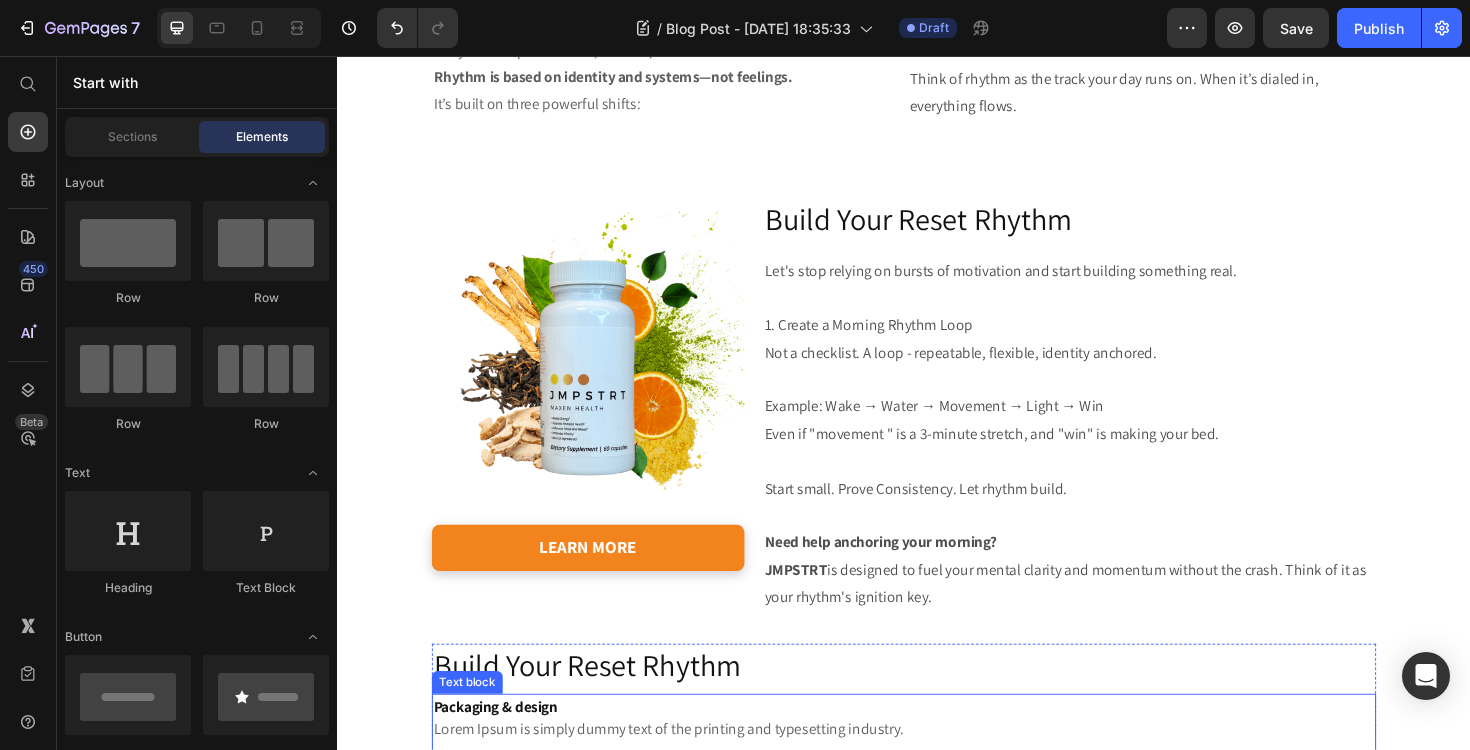 scroll, scrollTop: 1926, scrollLeft: 0, axis: vertical 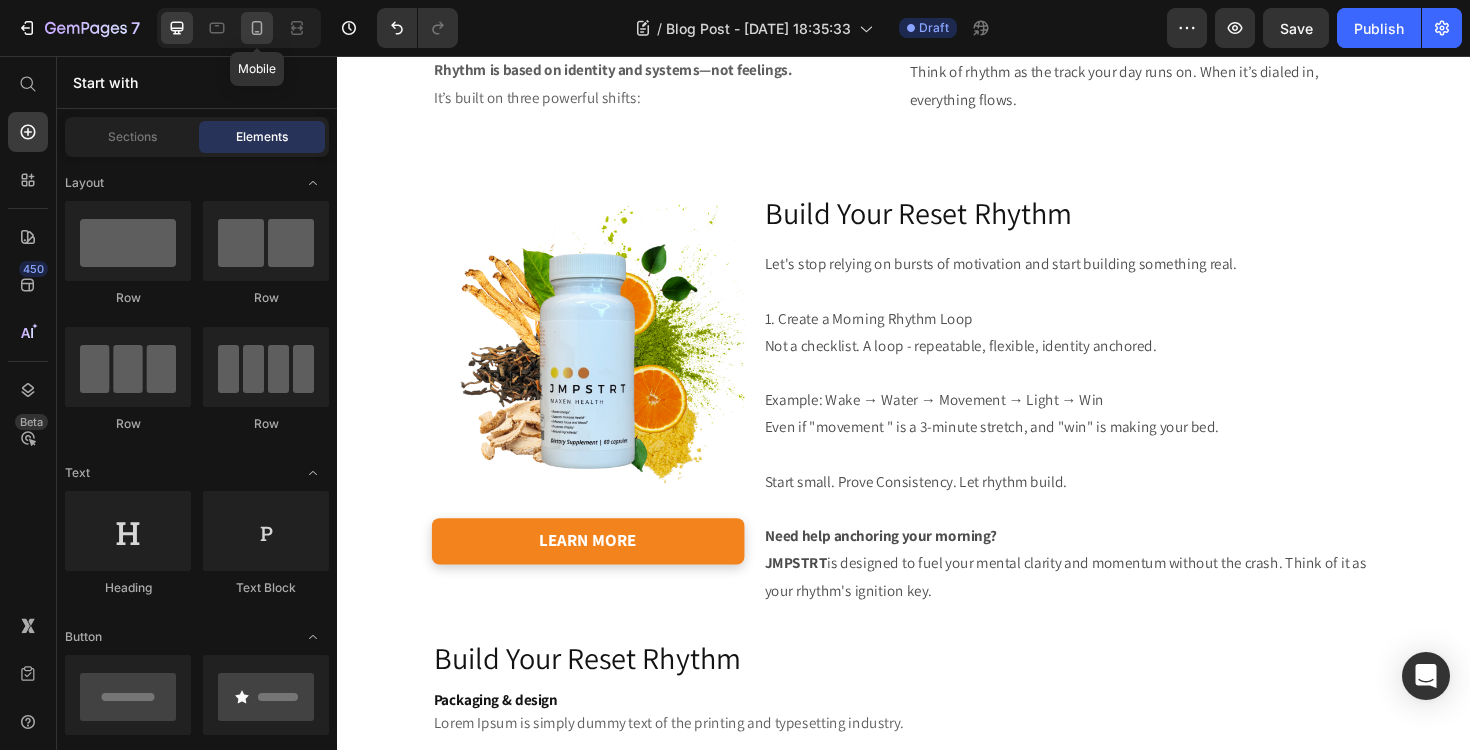 click 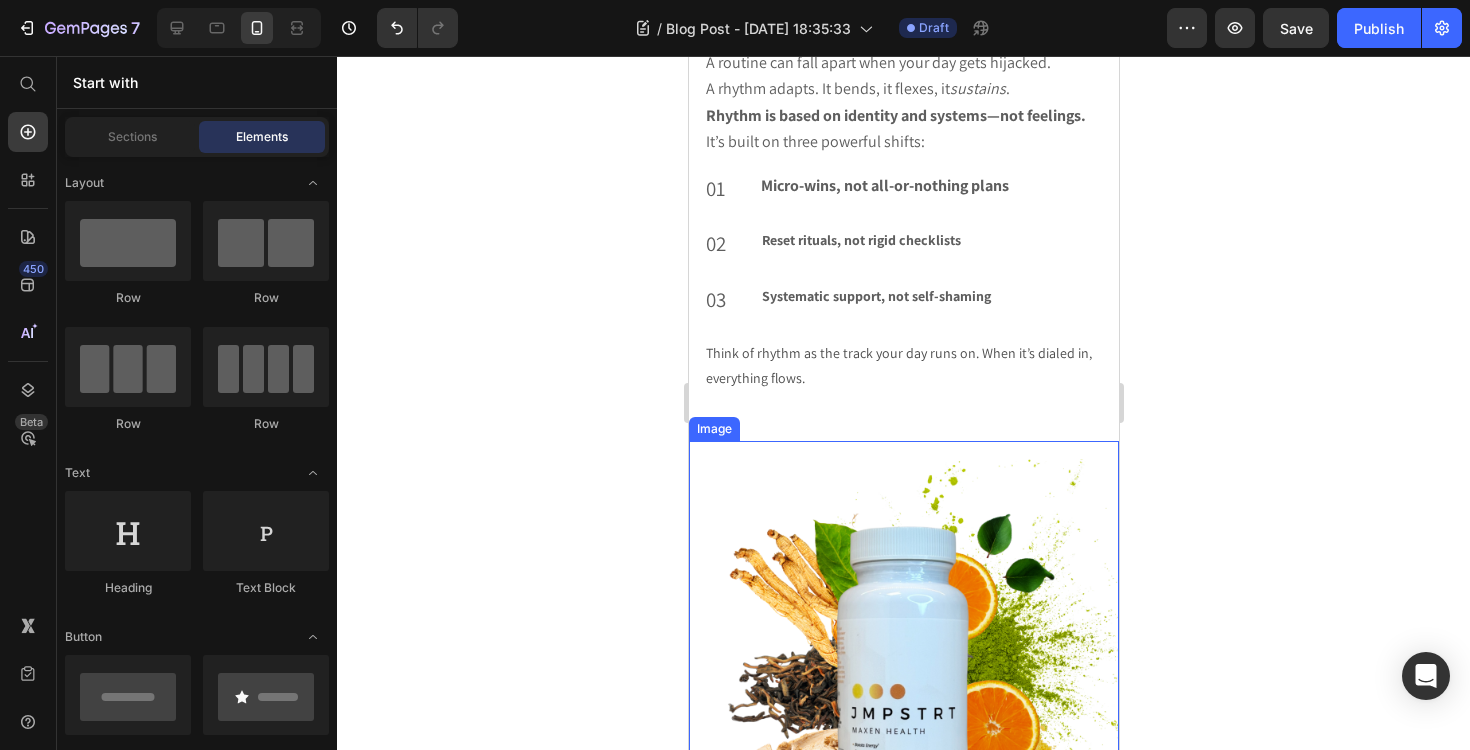 scroll, scrollTop: 2015, scrollLeft: 0, axis: vertical 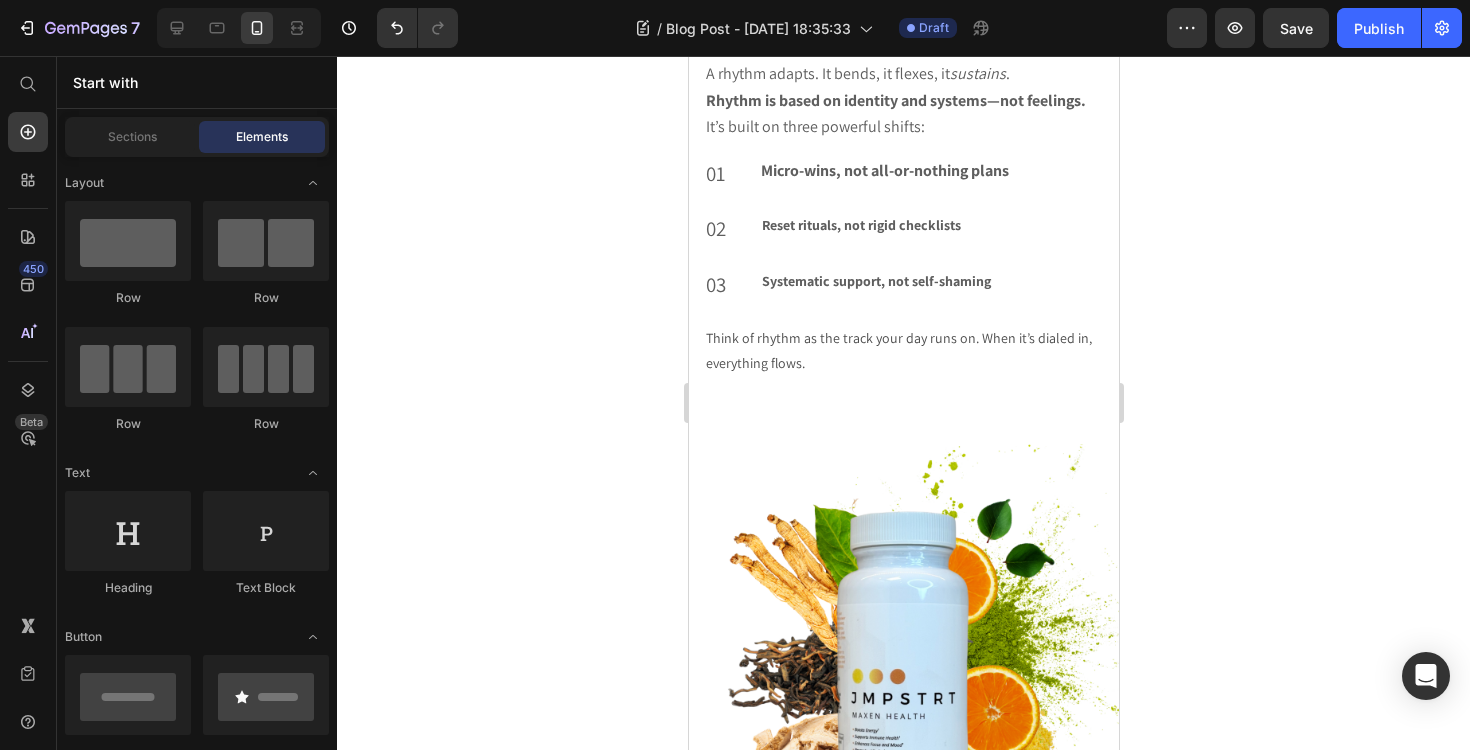 click at bounding box center (239, 28) 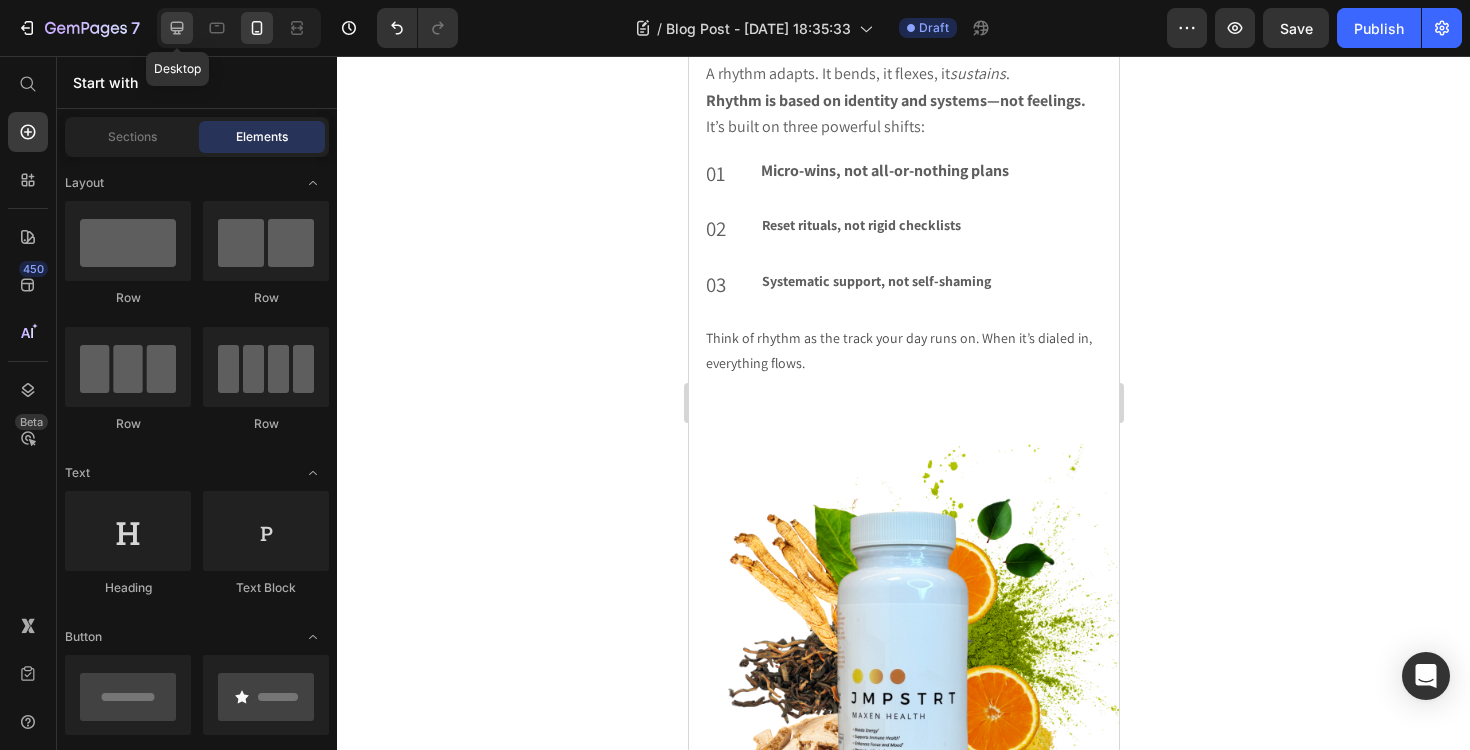 click 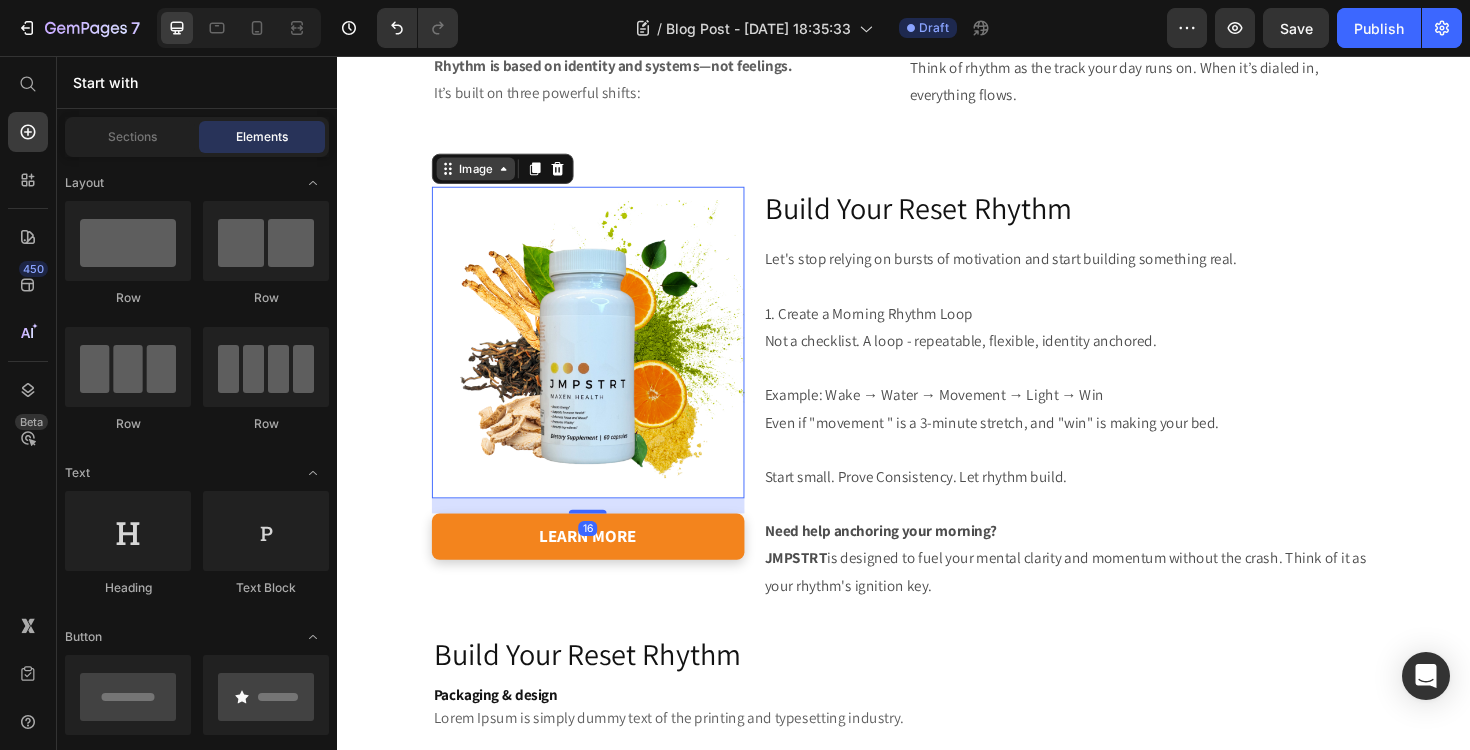 click on "Image" at bounding box center (483, 176) 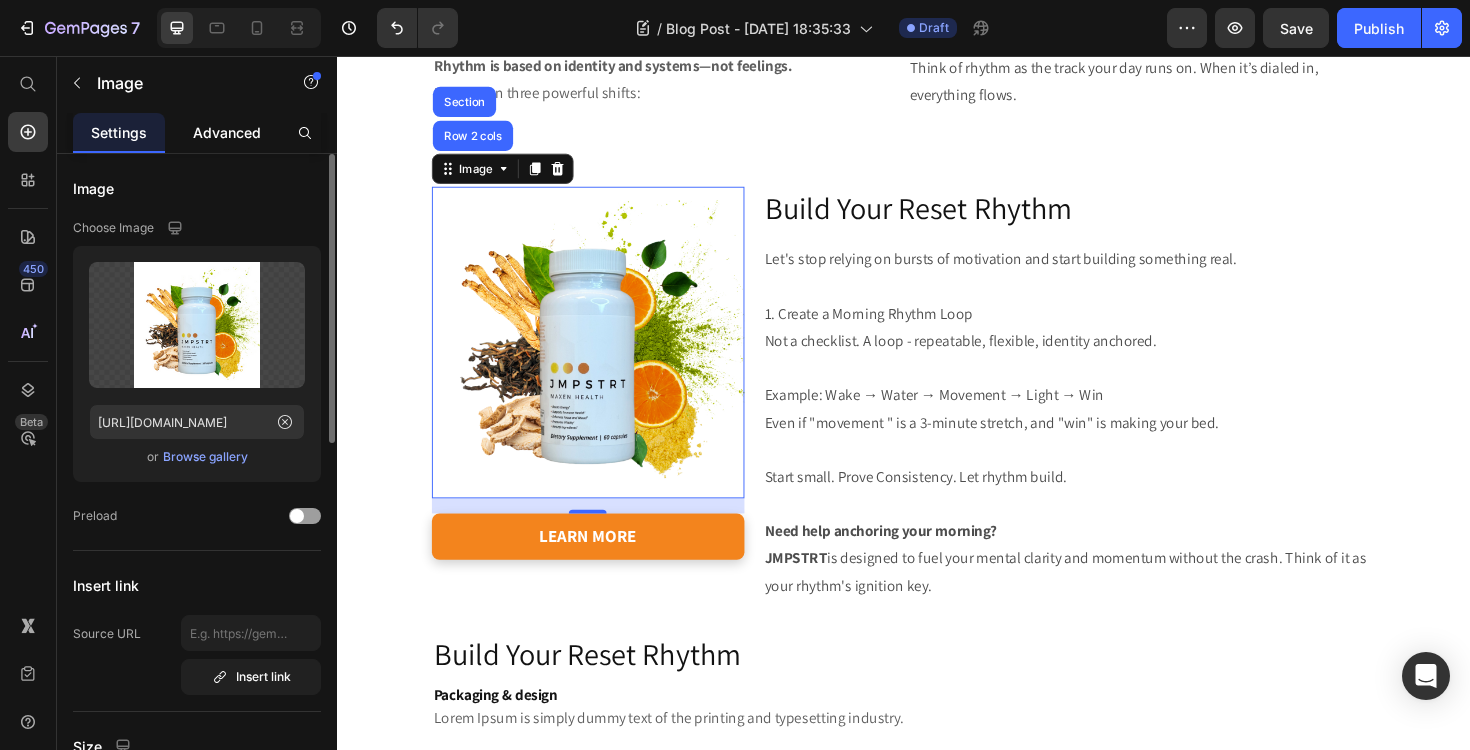 click on "Advanced" at bounding box center [227, 132] 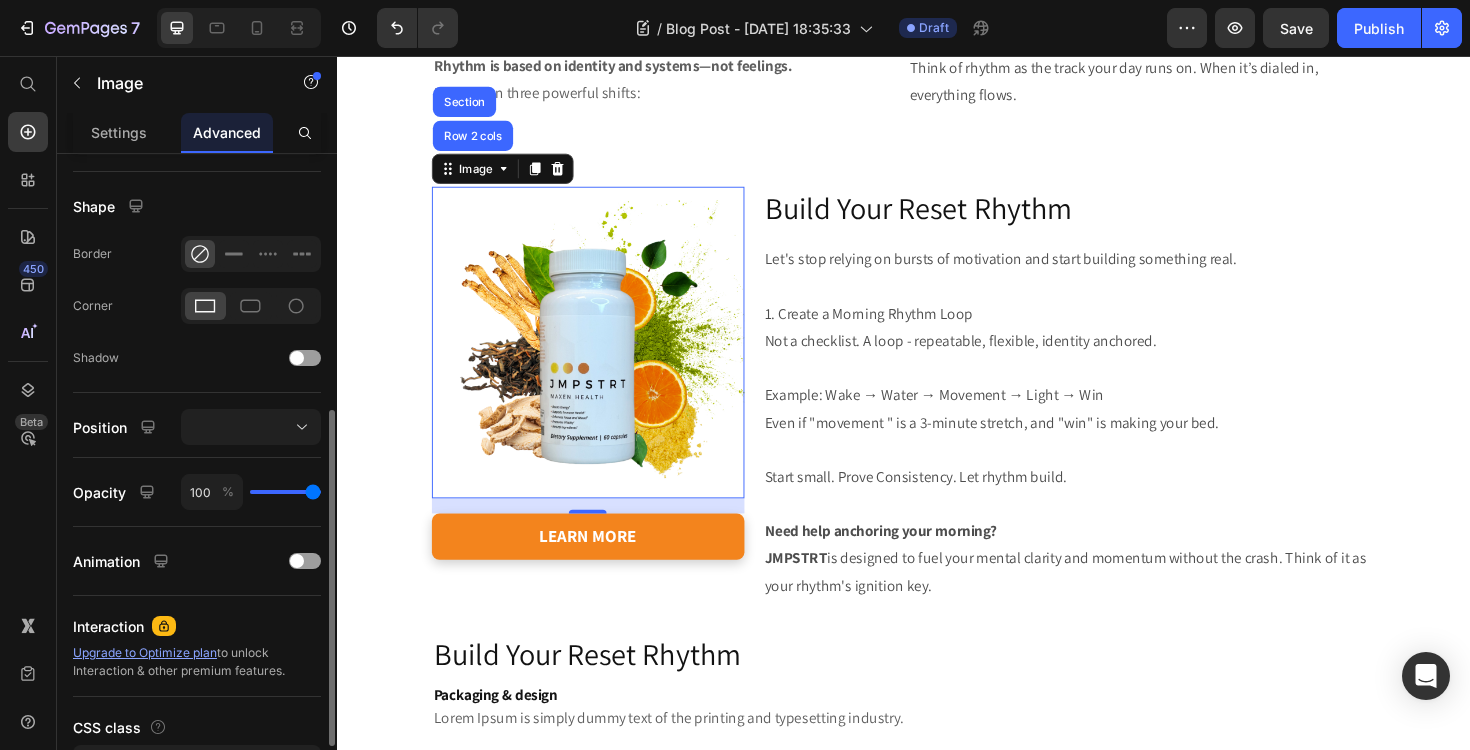 scroll, scrollTop: 616, scrollLeft: 0, axis: vertical 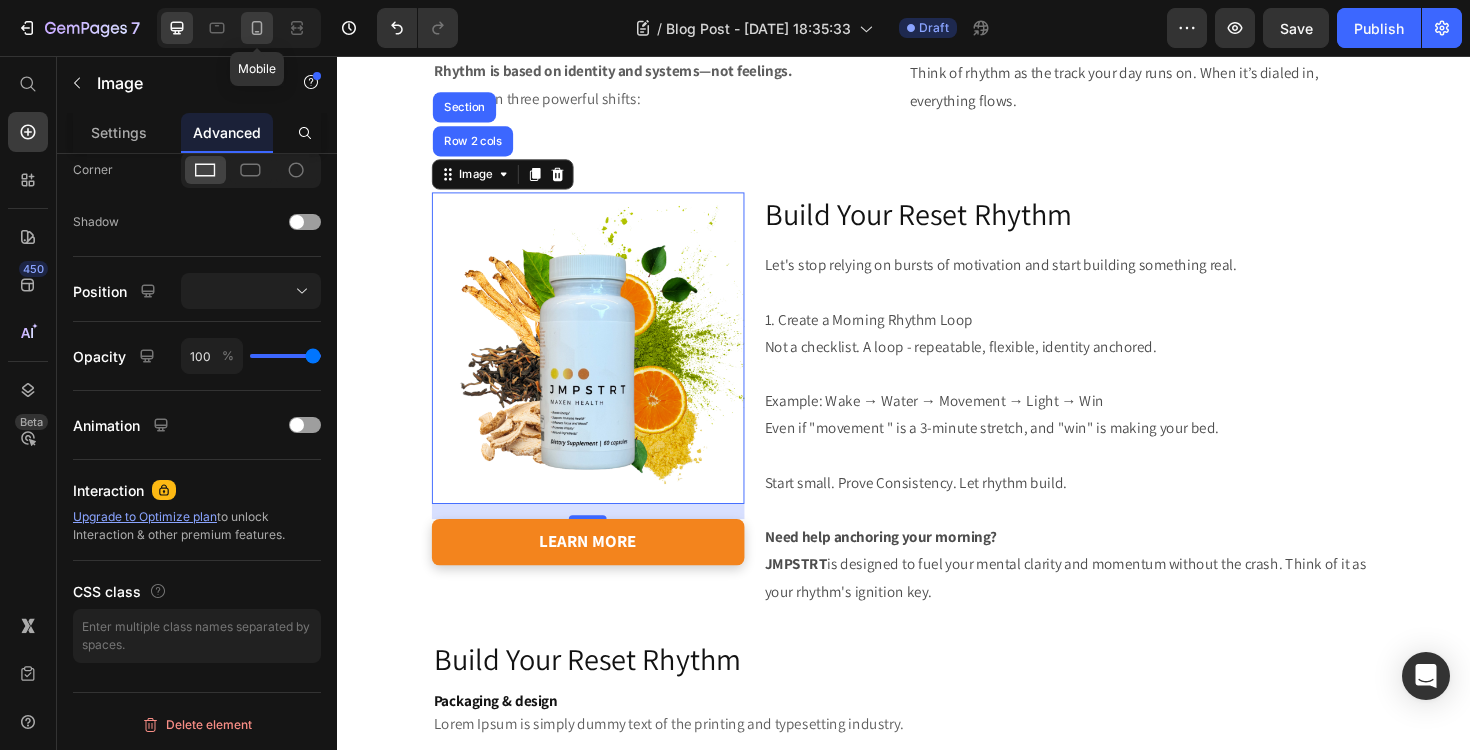 click 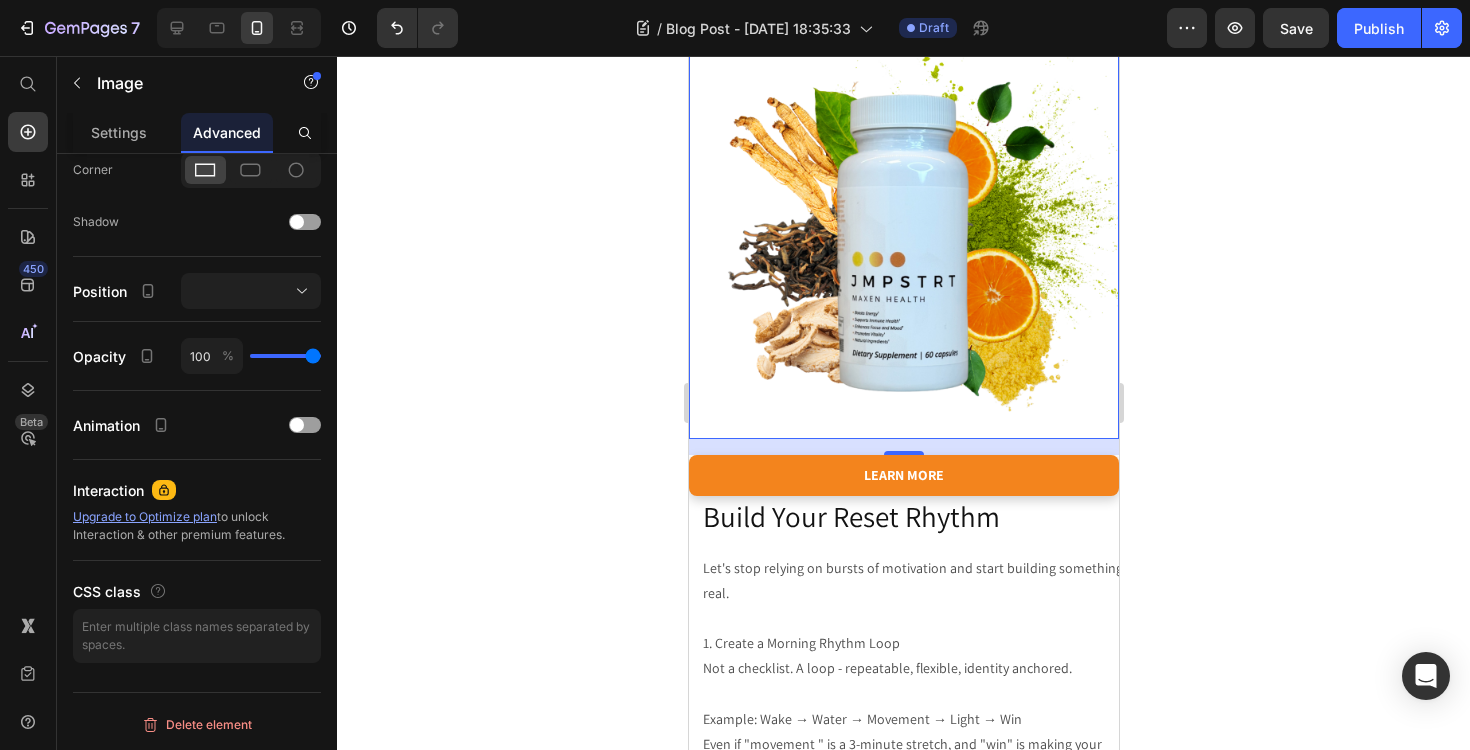 scroll, scrollTop: 2485, scrollLeft: 0, axis: vertical 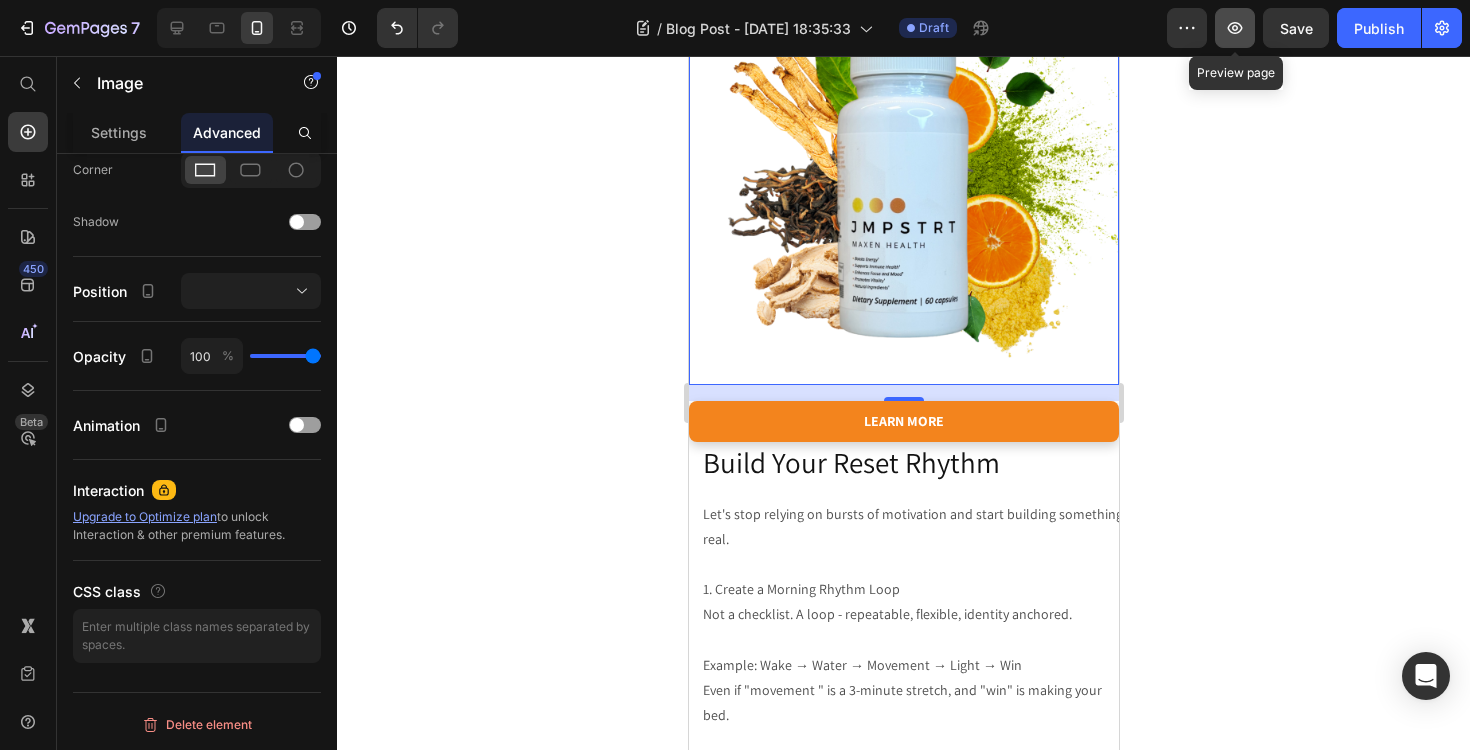 click 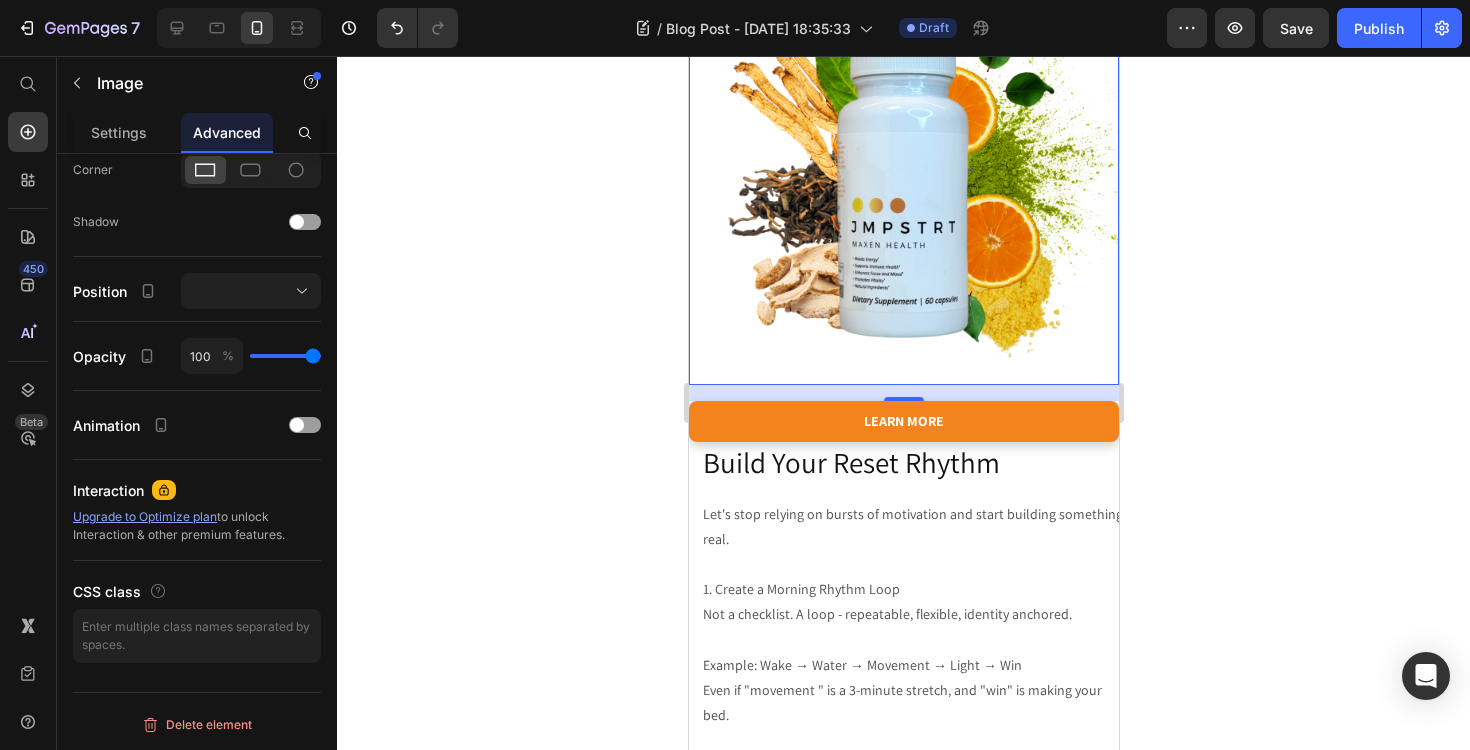 click at bounding box center (903, 170) 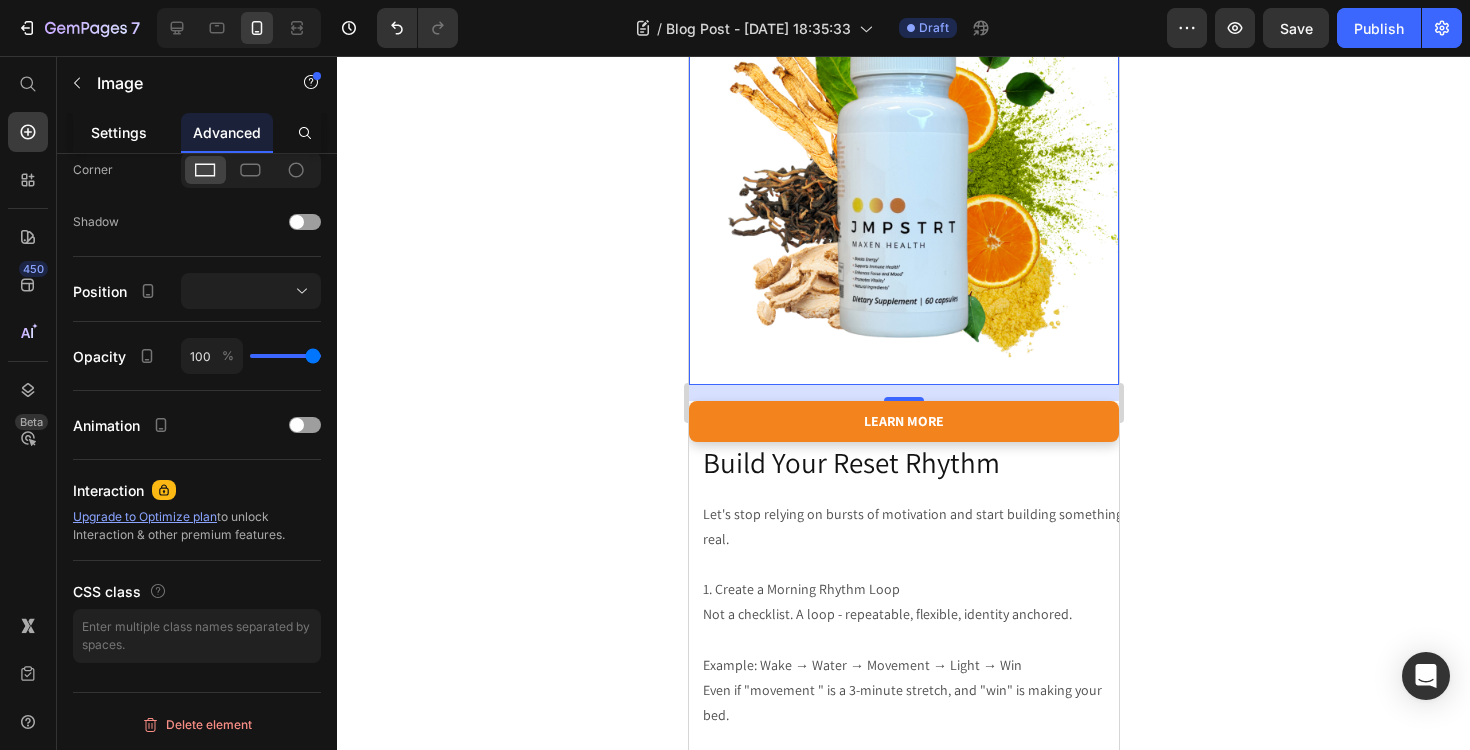 click on "Settings" 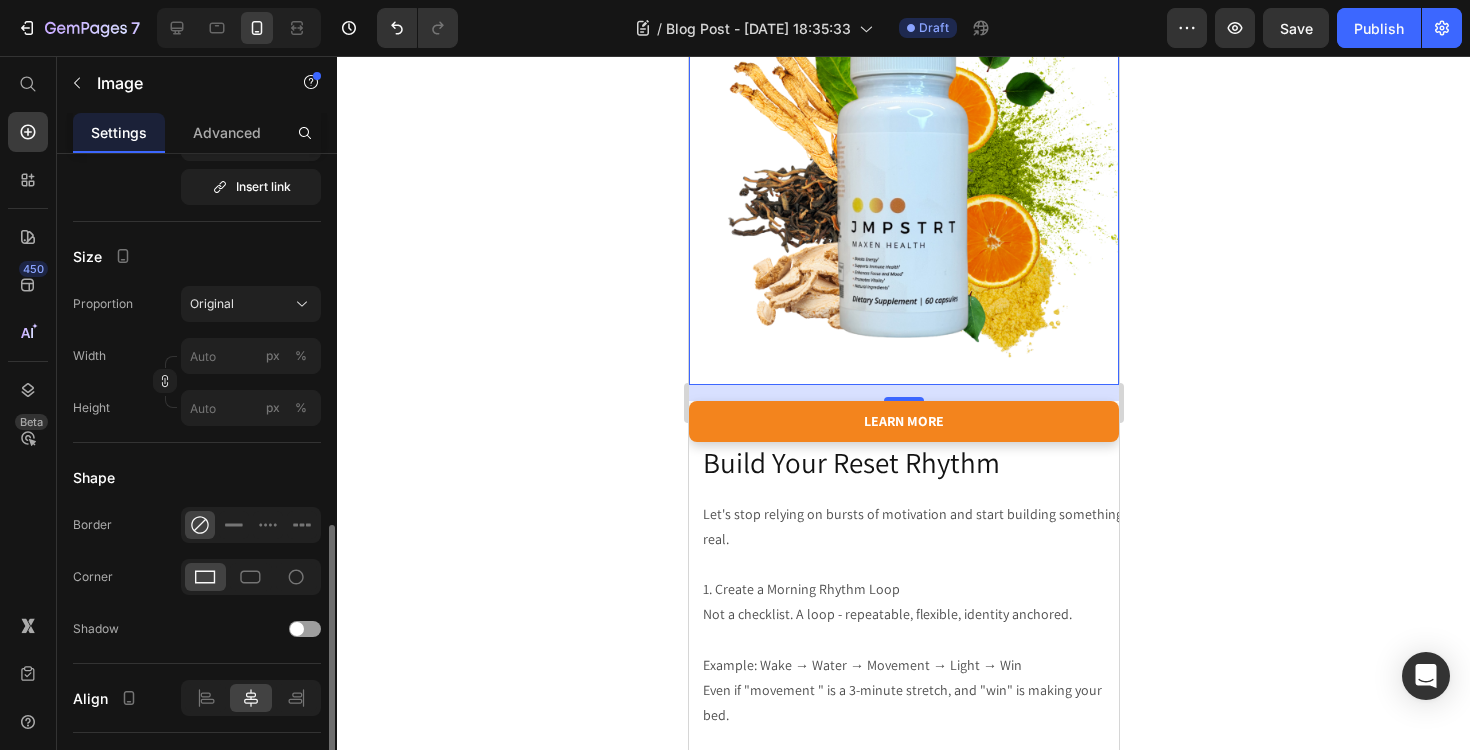 scroll, scrollTop: 596, scrollLeft: 0, axis: vertical 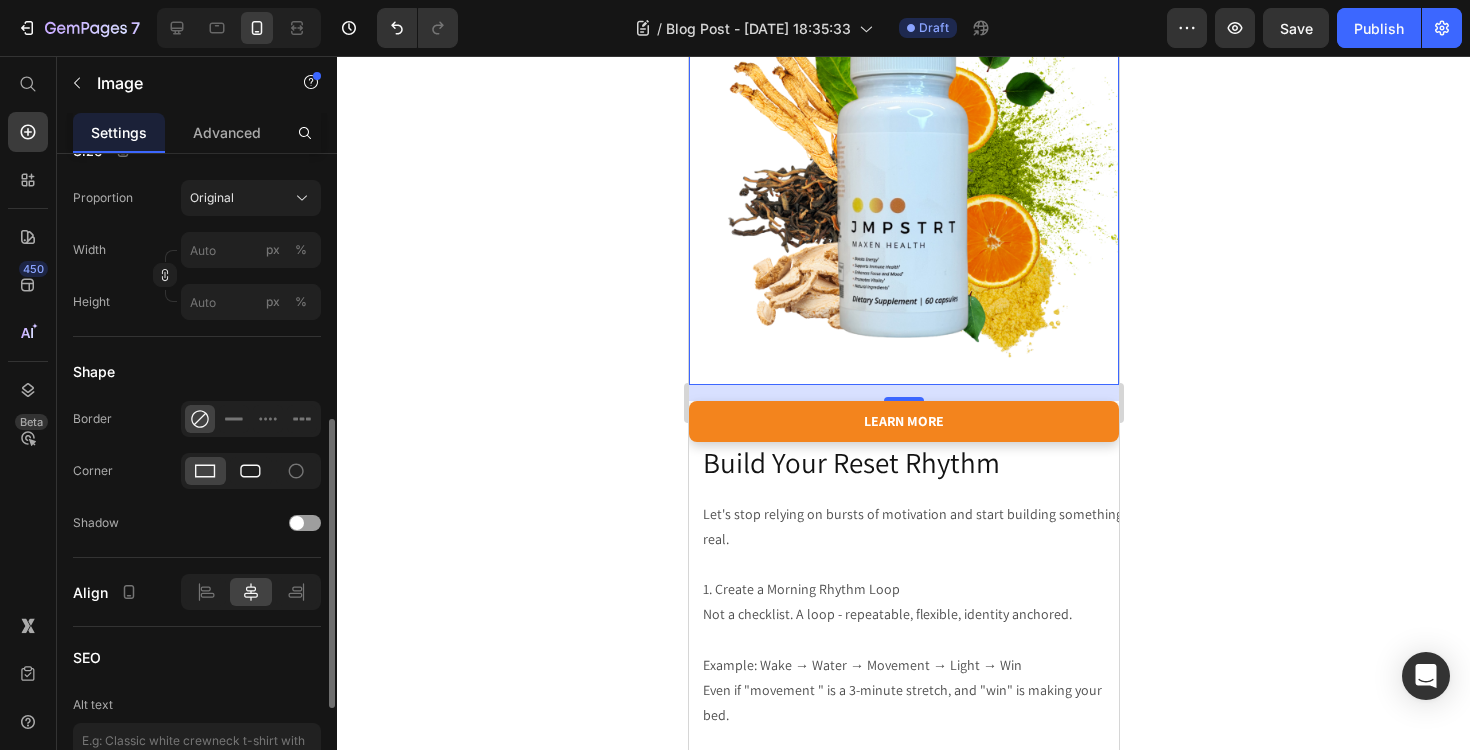 click 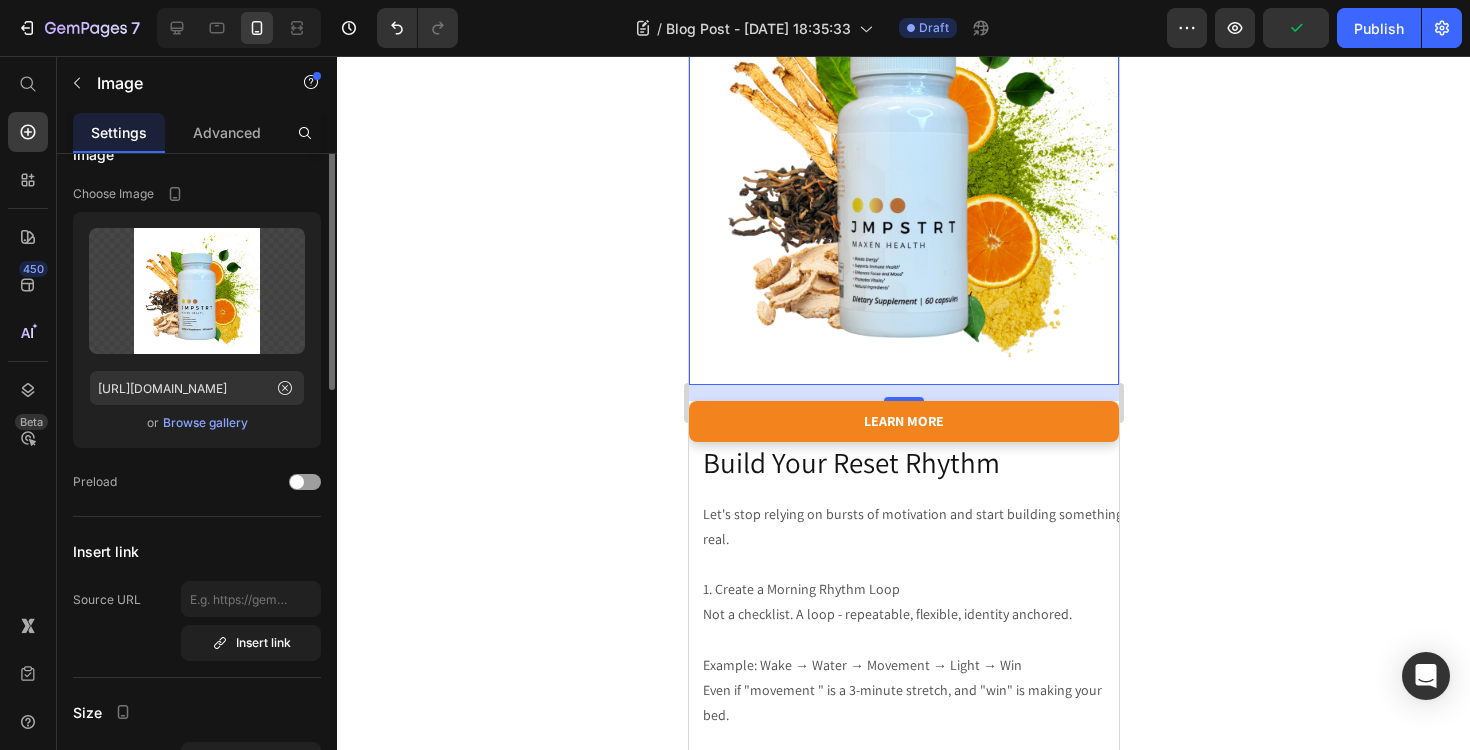 scroll, scrollTop: 0, scrollLeft: 0, axis: both 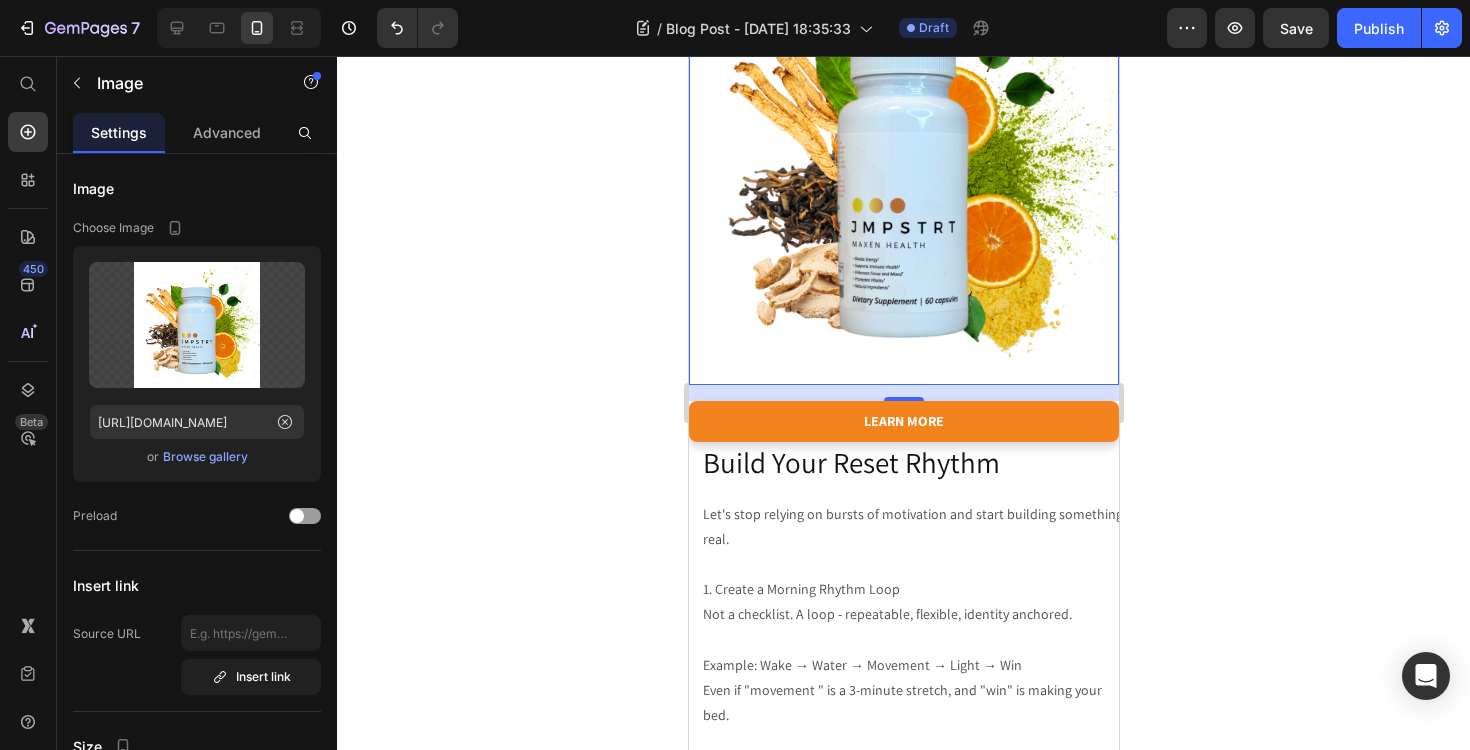 click 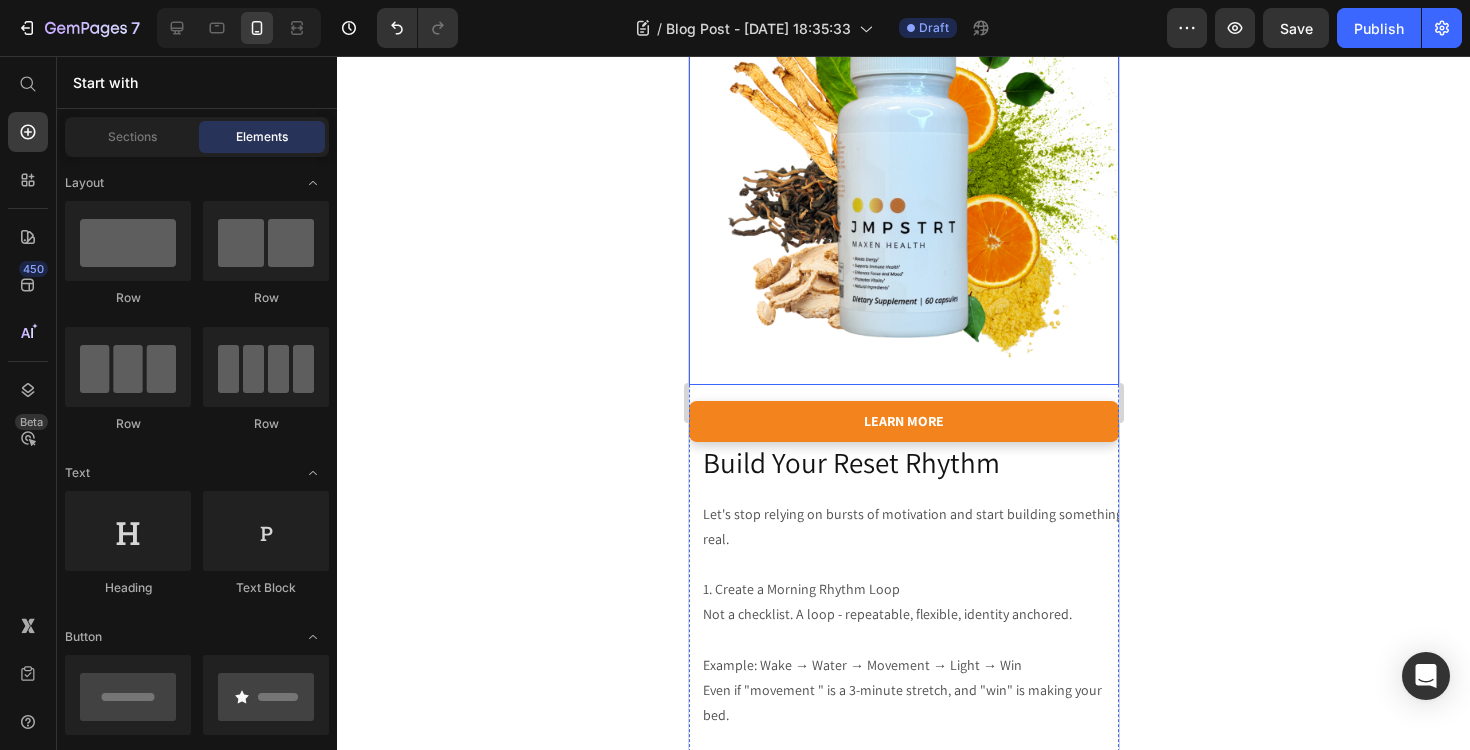 click at bounding box center [903, 170] 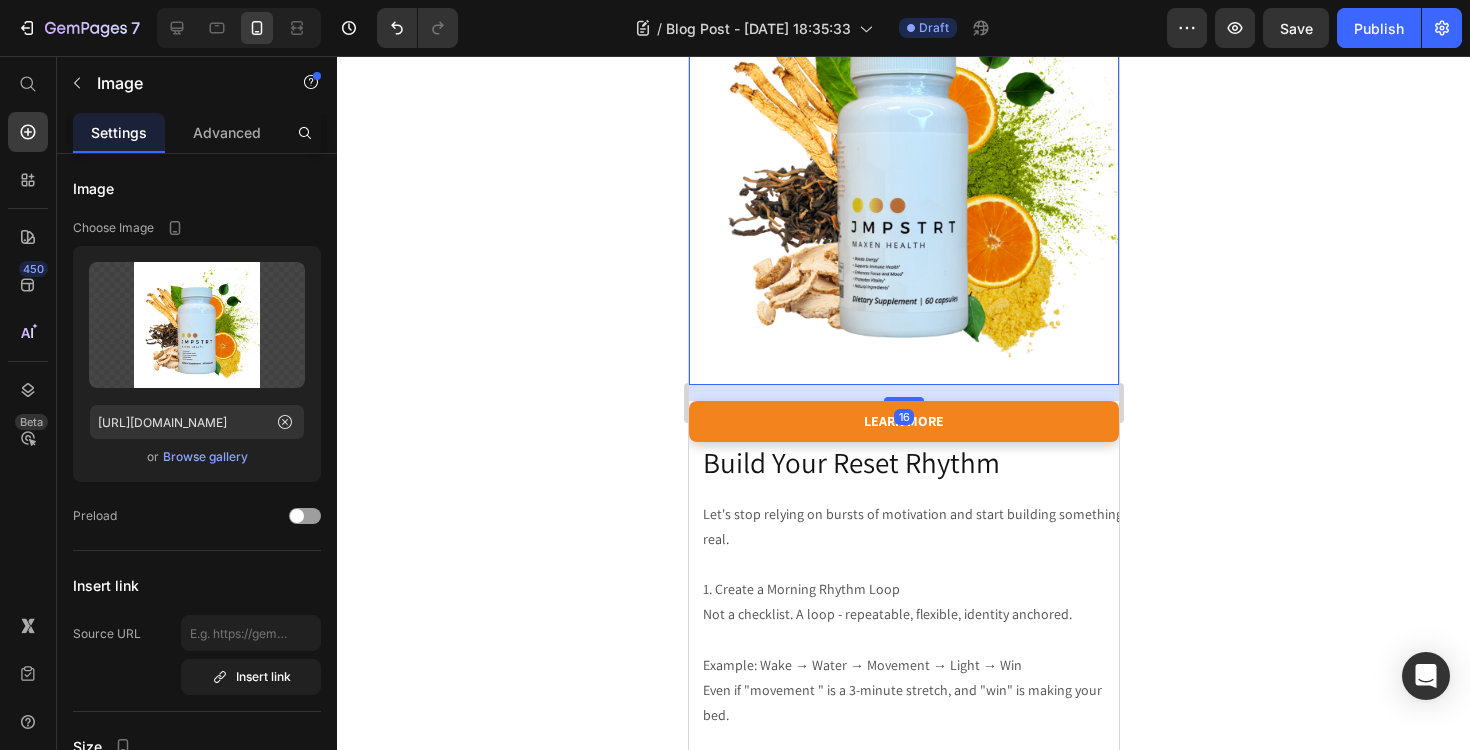 click 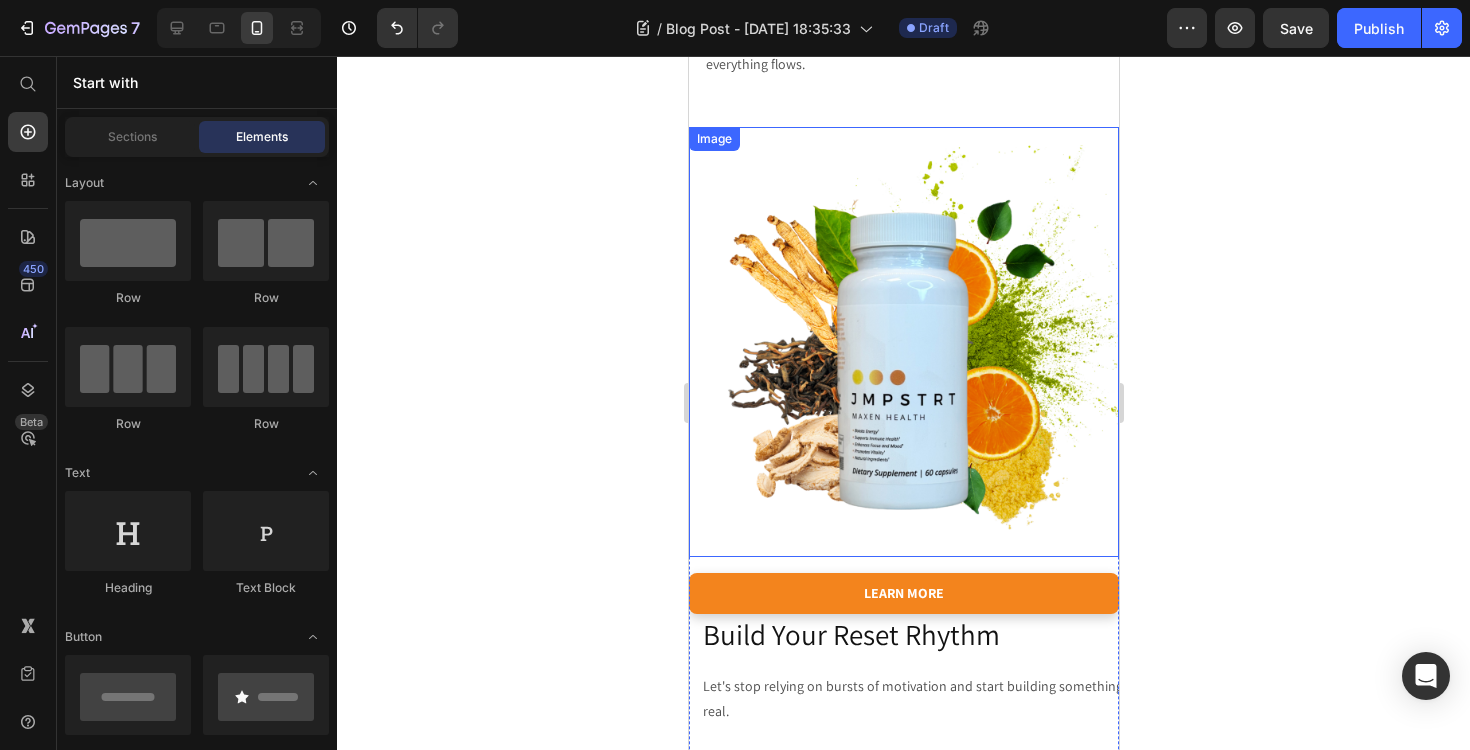 scroll, scrollTop: 2327, scrollLeft: 0, axis: vertical 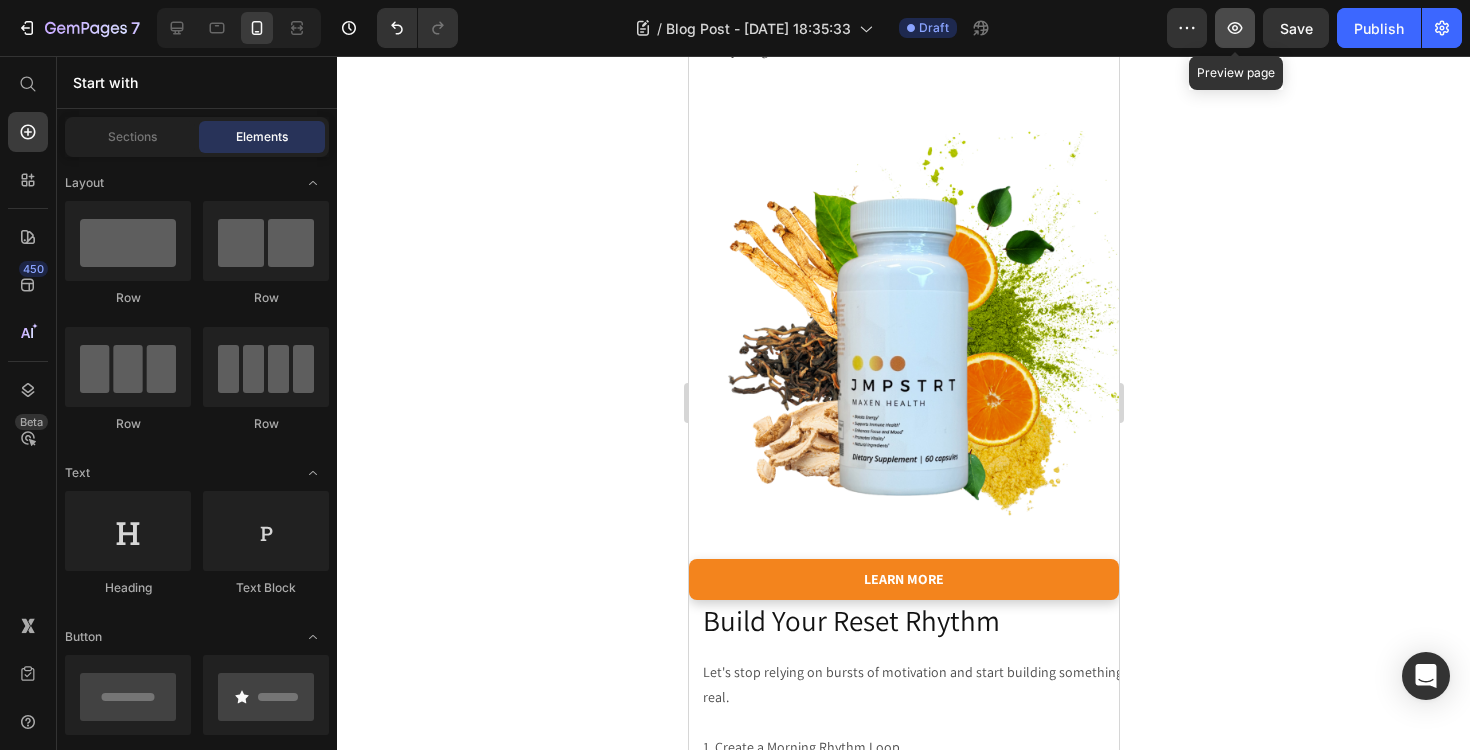 click 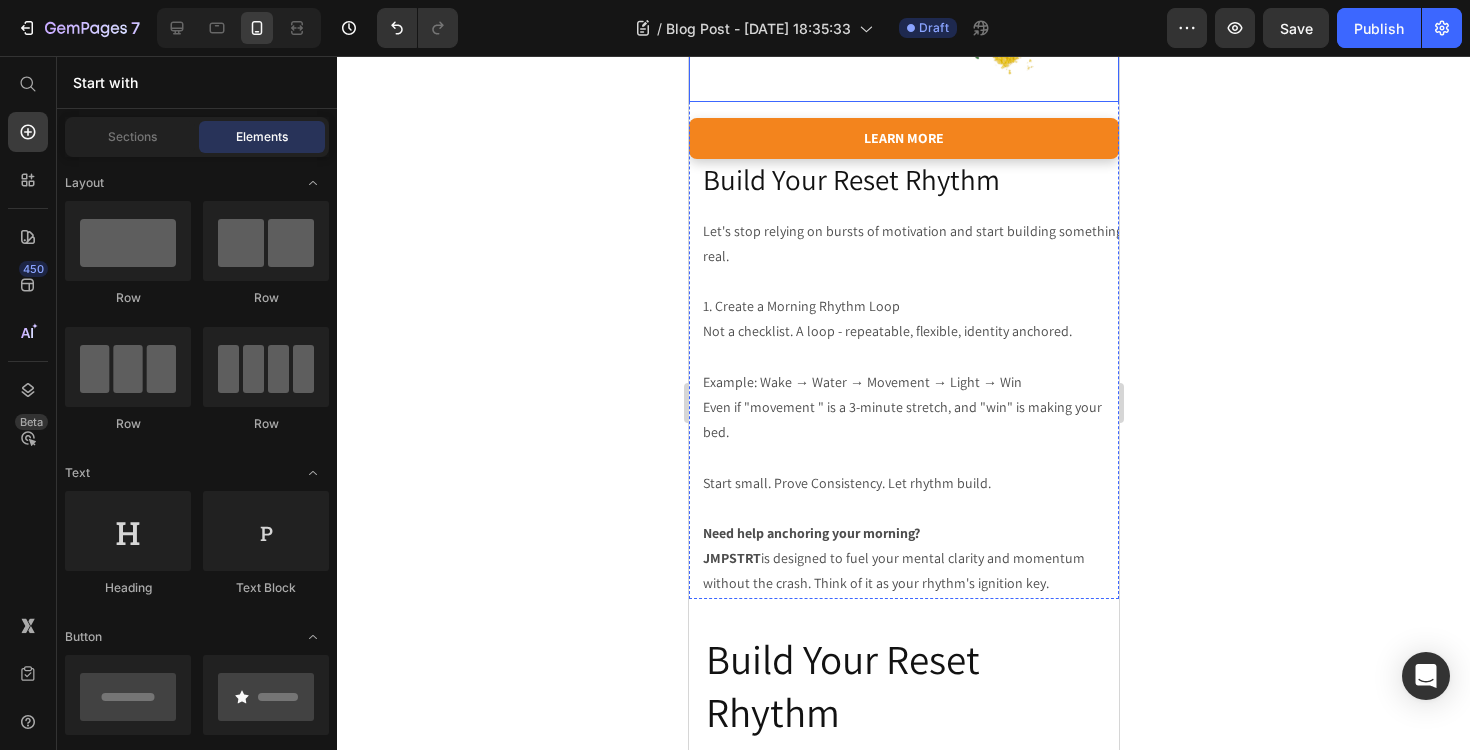 scroll, scrollTop: 2777, scrollLeft: 0, axis: vertical 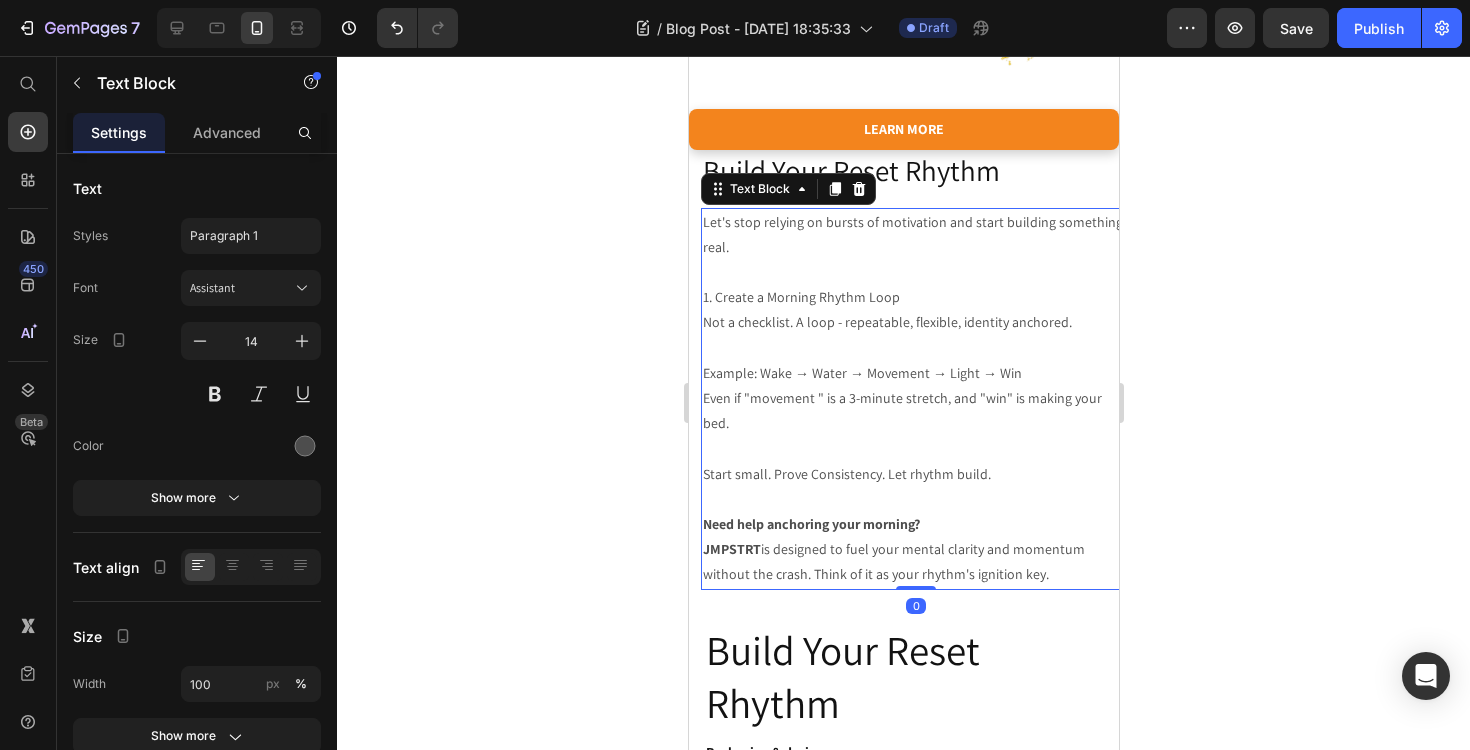 click on "Let's stop relying on bursts of motivation and start building something real." at bounding box center (915, 235) 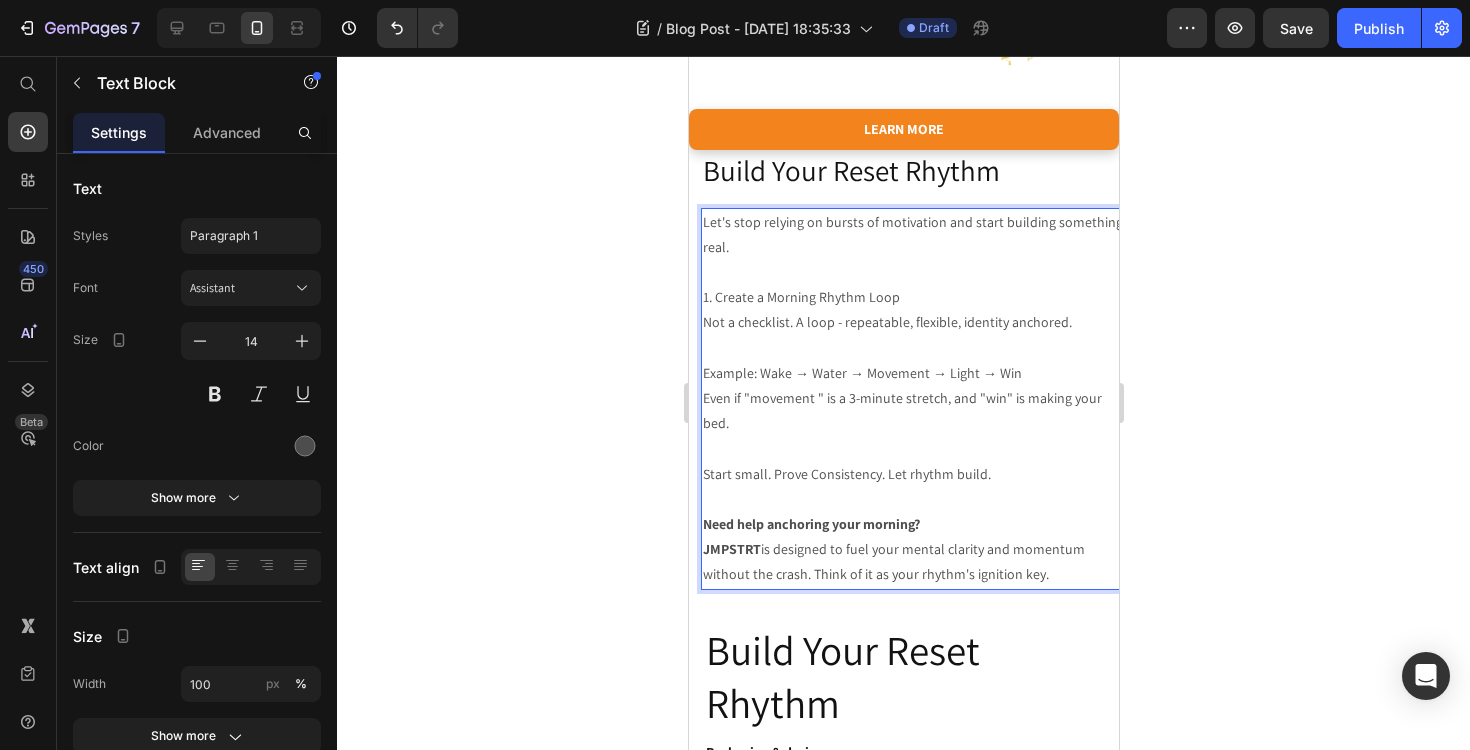 click on "1. Create a Morning Rhythm Loop" at bounding box center [915, 297] 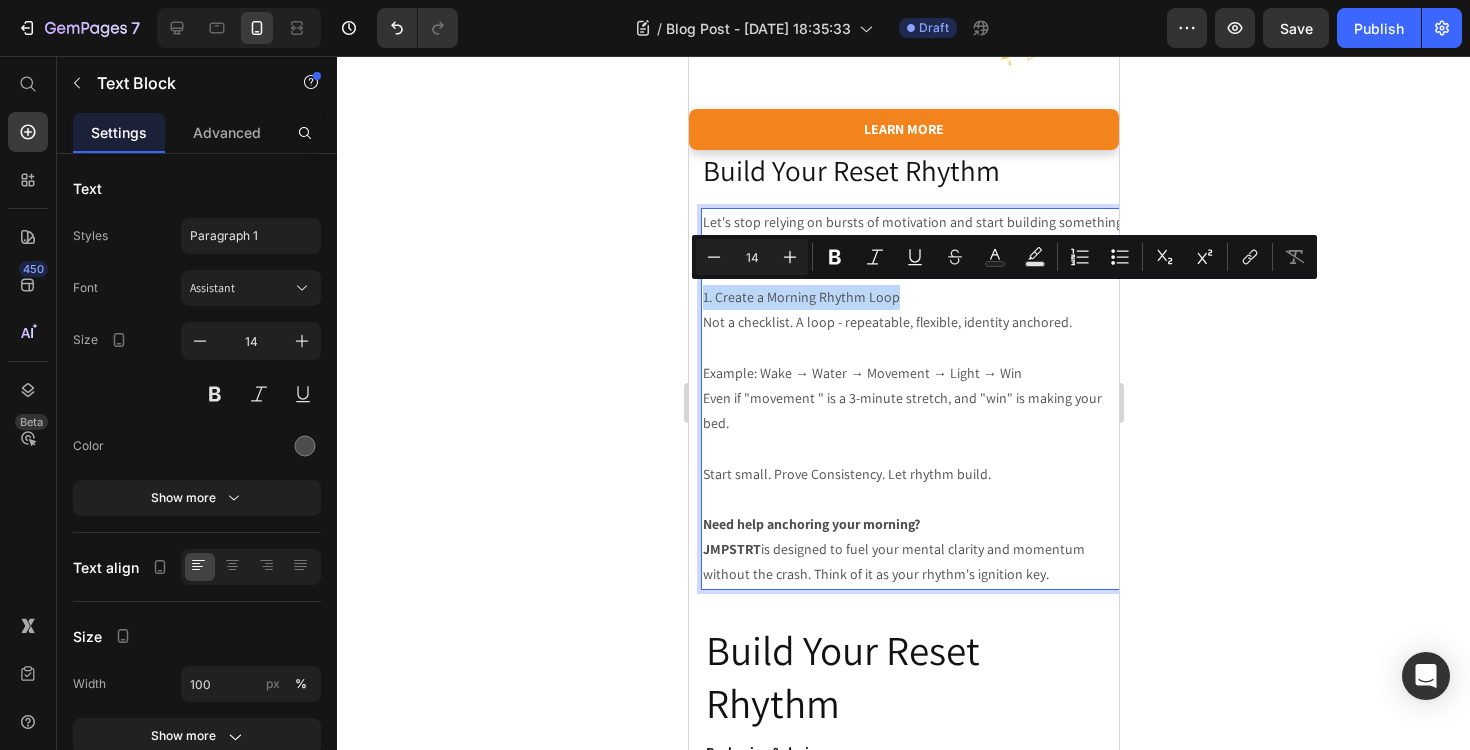 drag, startPoint x: 894, startPoint y: 296, endPoint x: 703, endPoint y: 304, distance: 191.16747 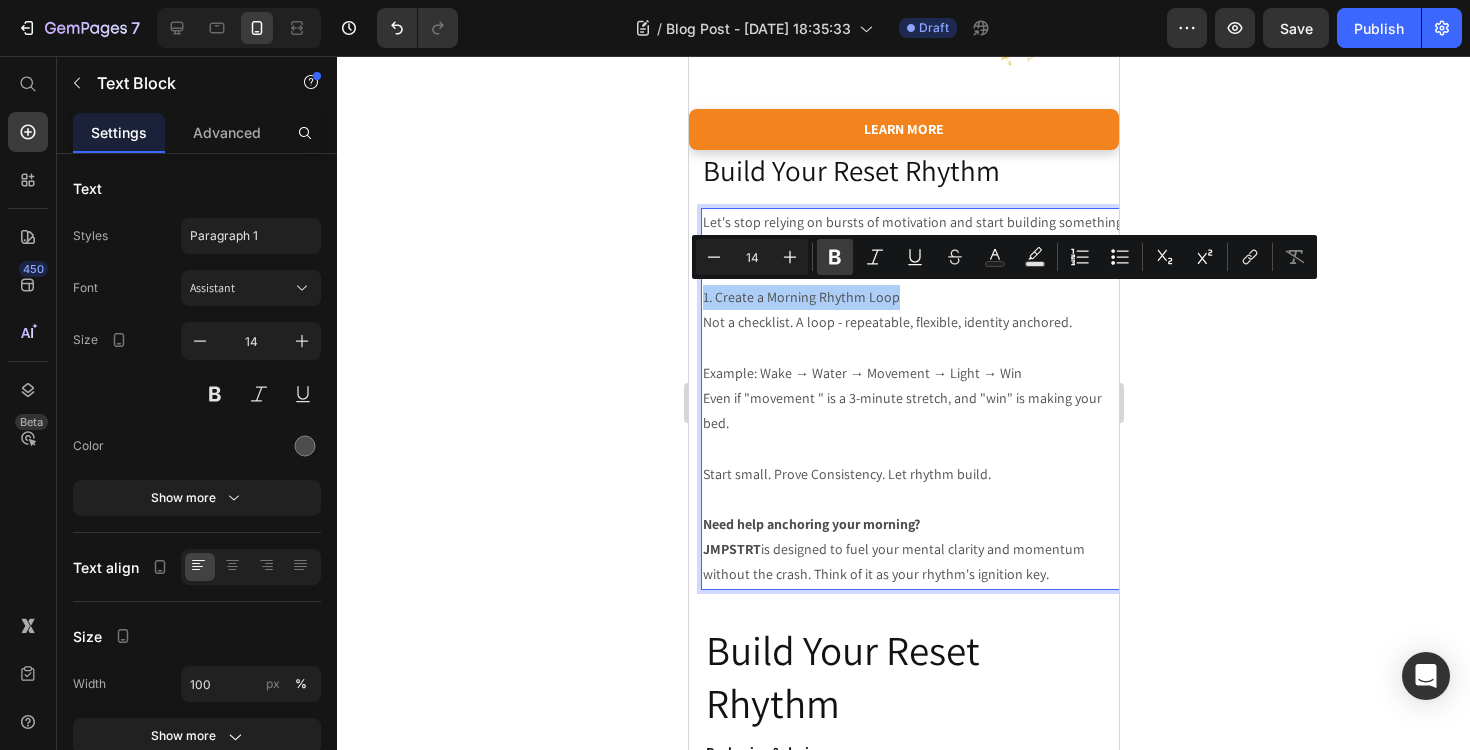 click 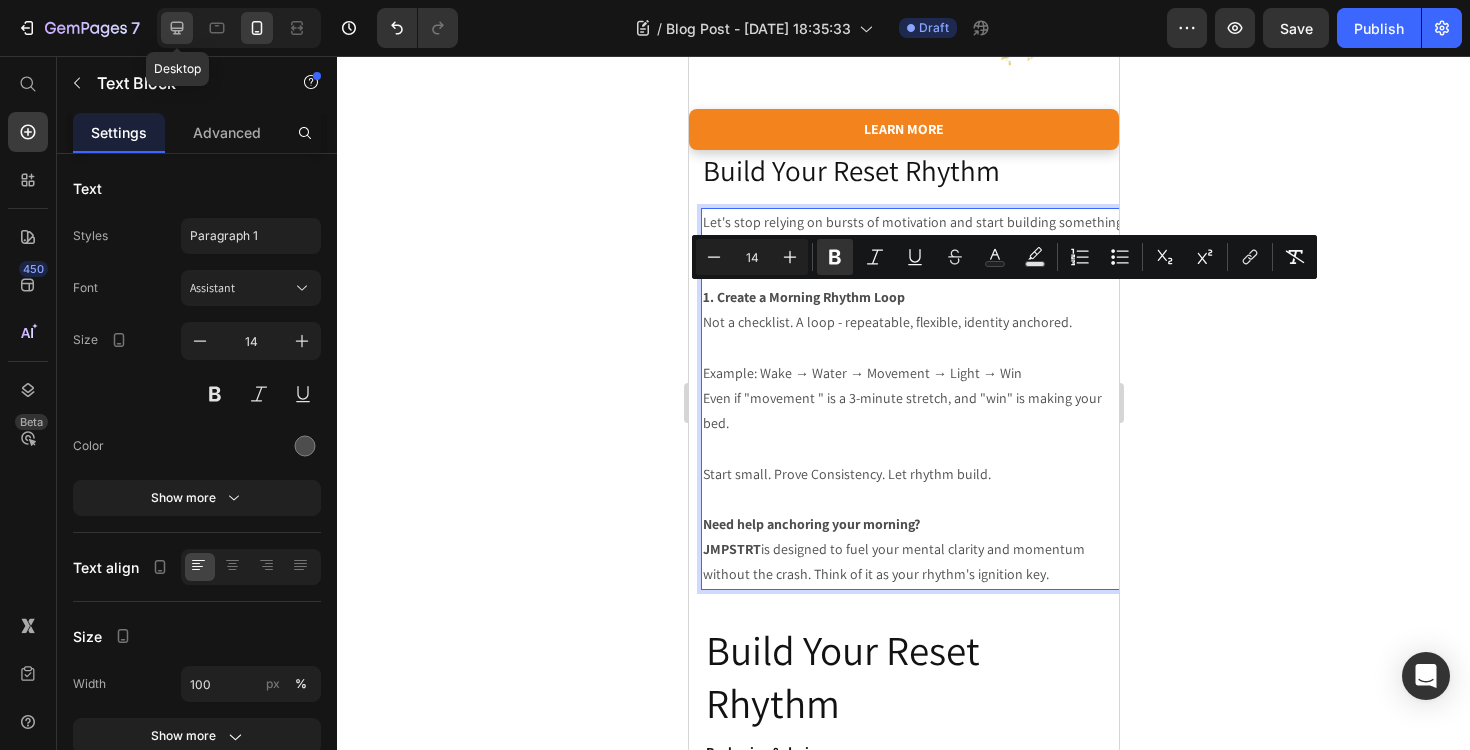 click 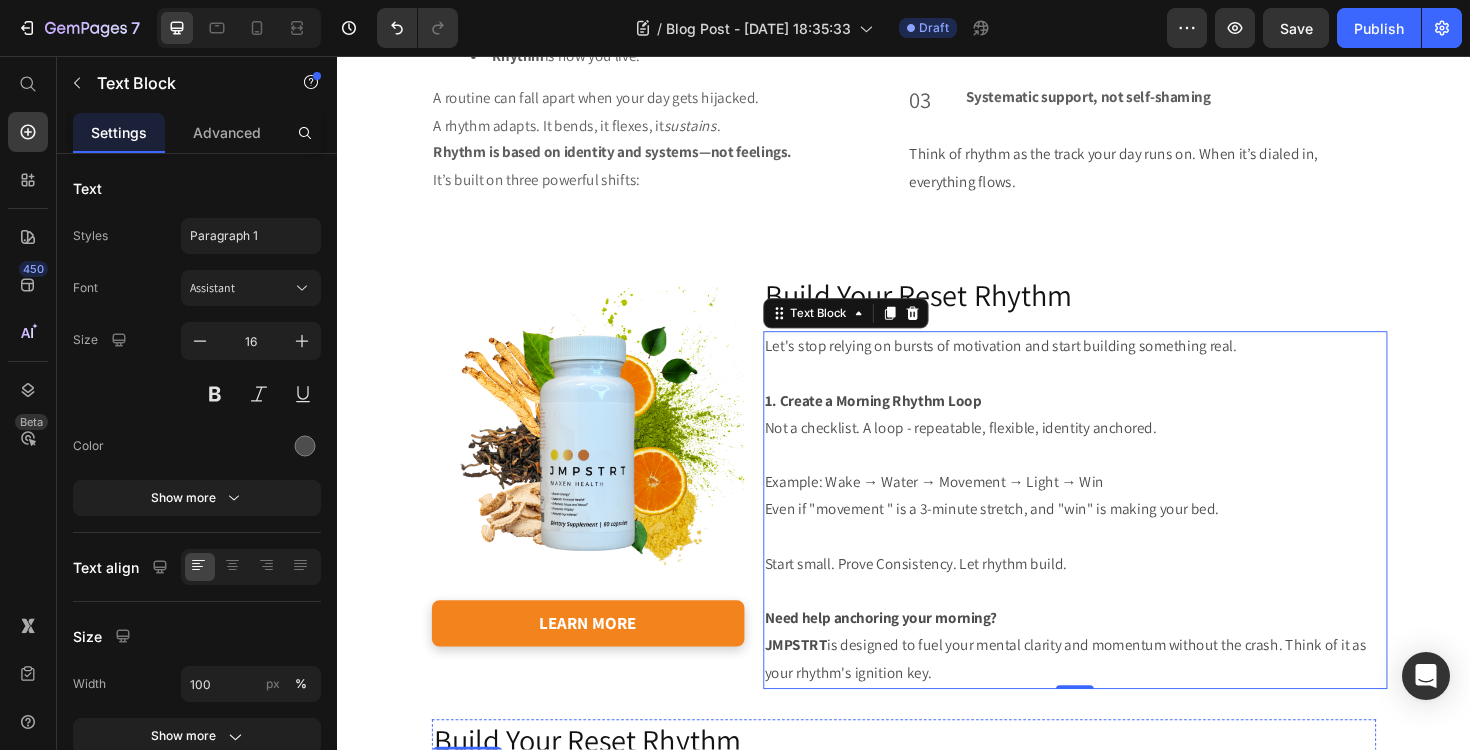 scroll, scrollTop: 1834, scrollLeft: 0, axis: vertical 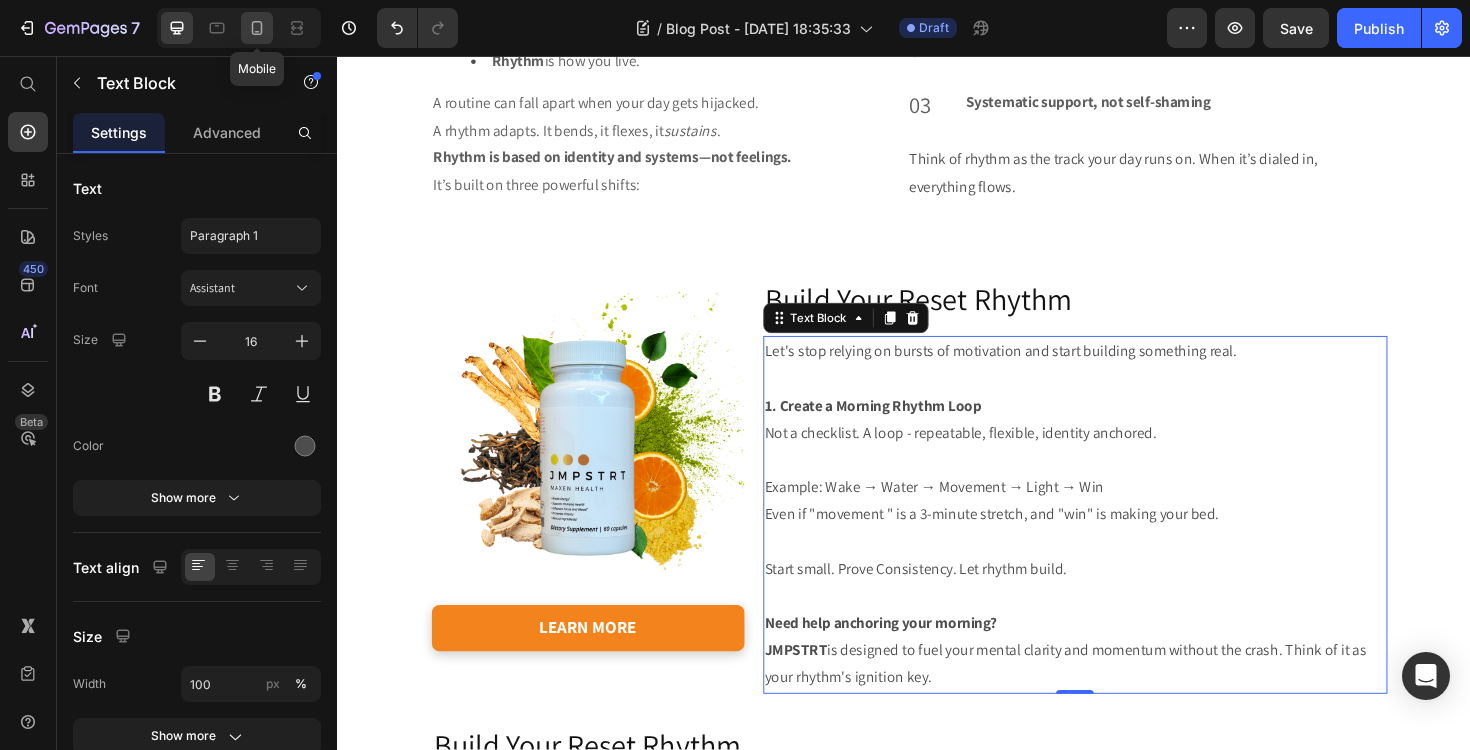 click 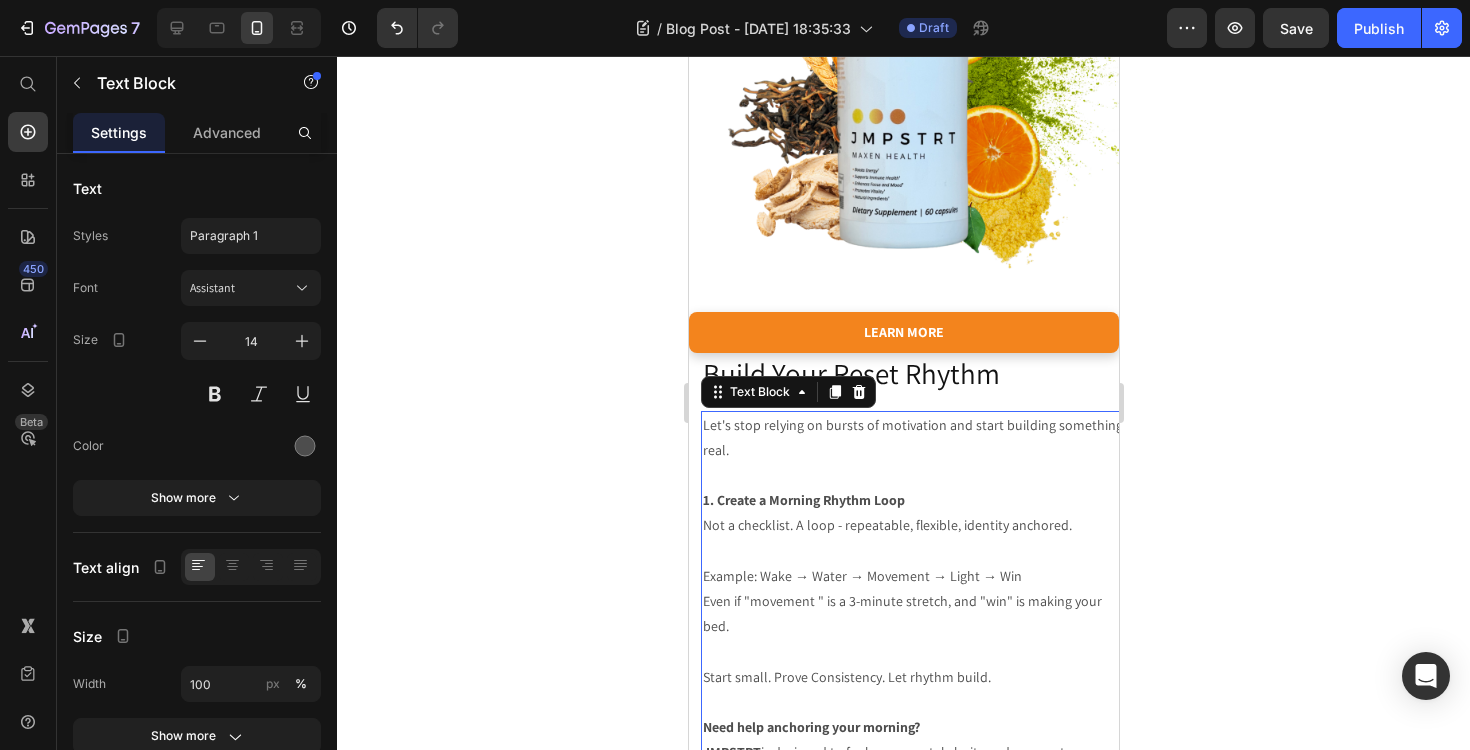 scroll, scrollTop: 2456, scrollLeft: 0, axis: vertical 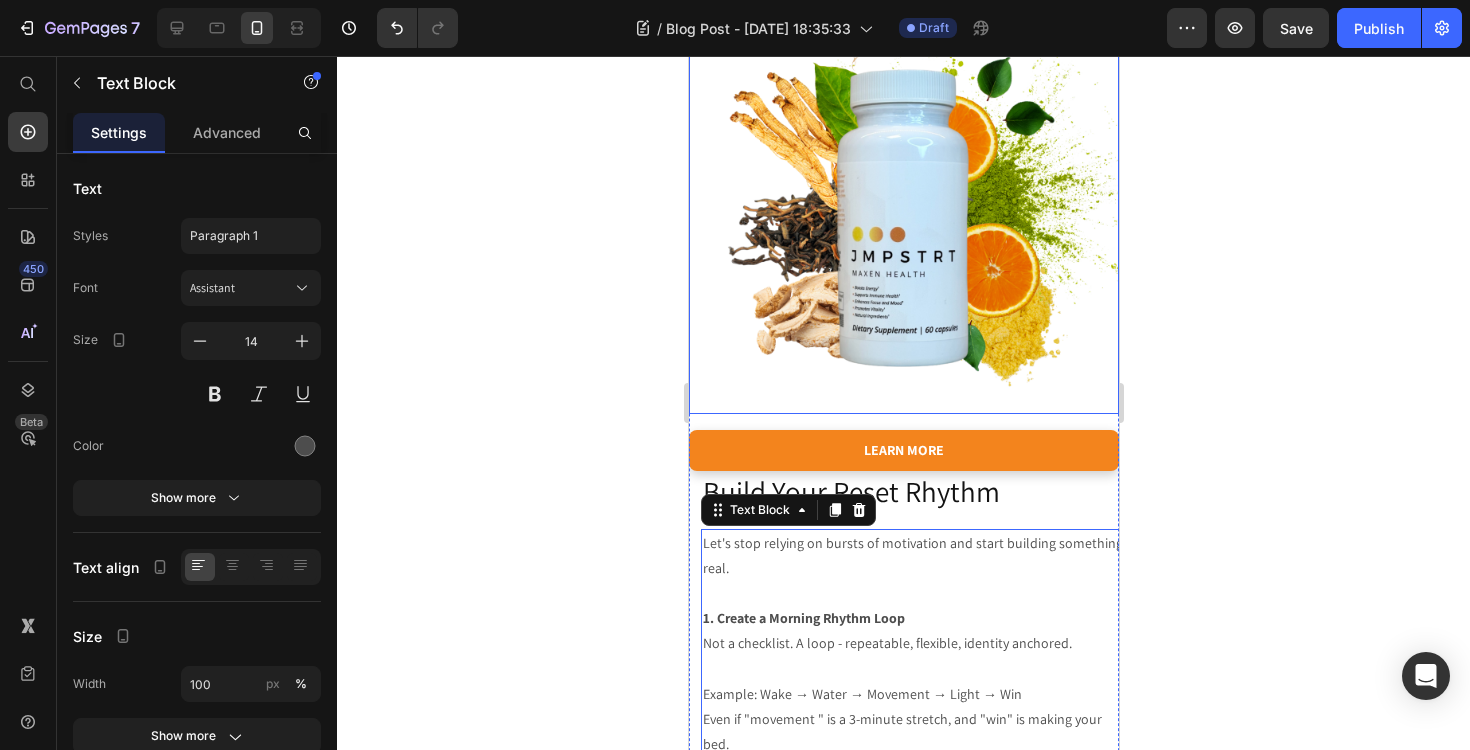 click at bounding box center (903, 199) 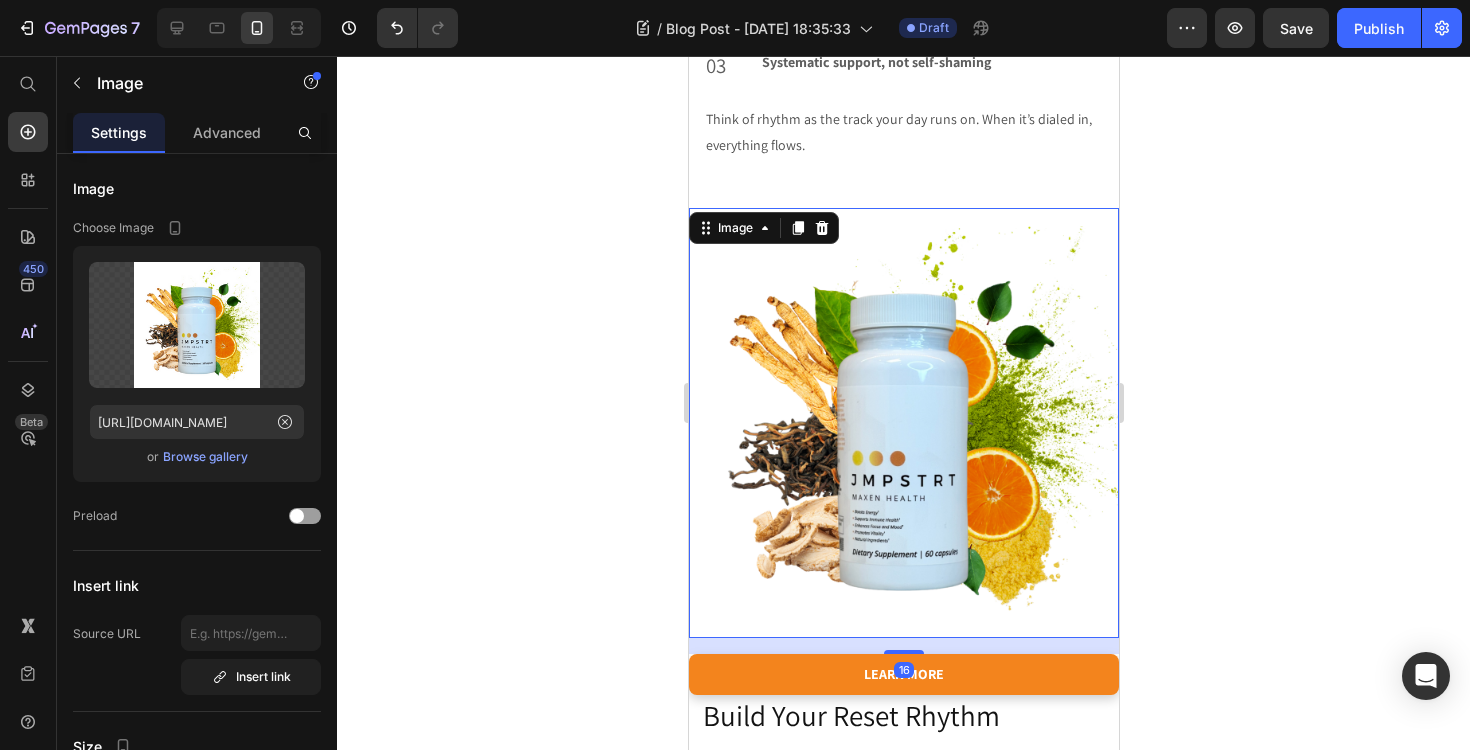 scroll, scrollTop: 2212, scrollLeft: 0, axis: vertical 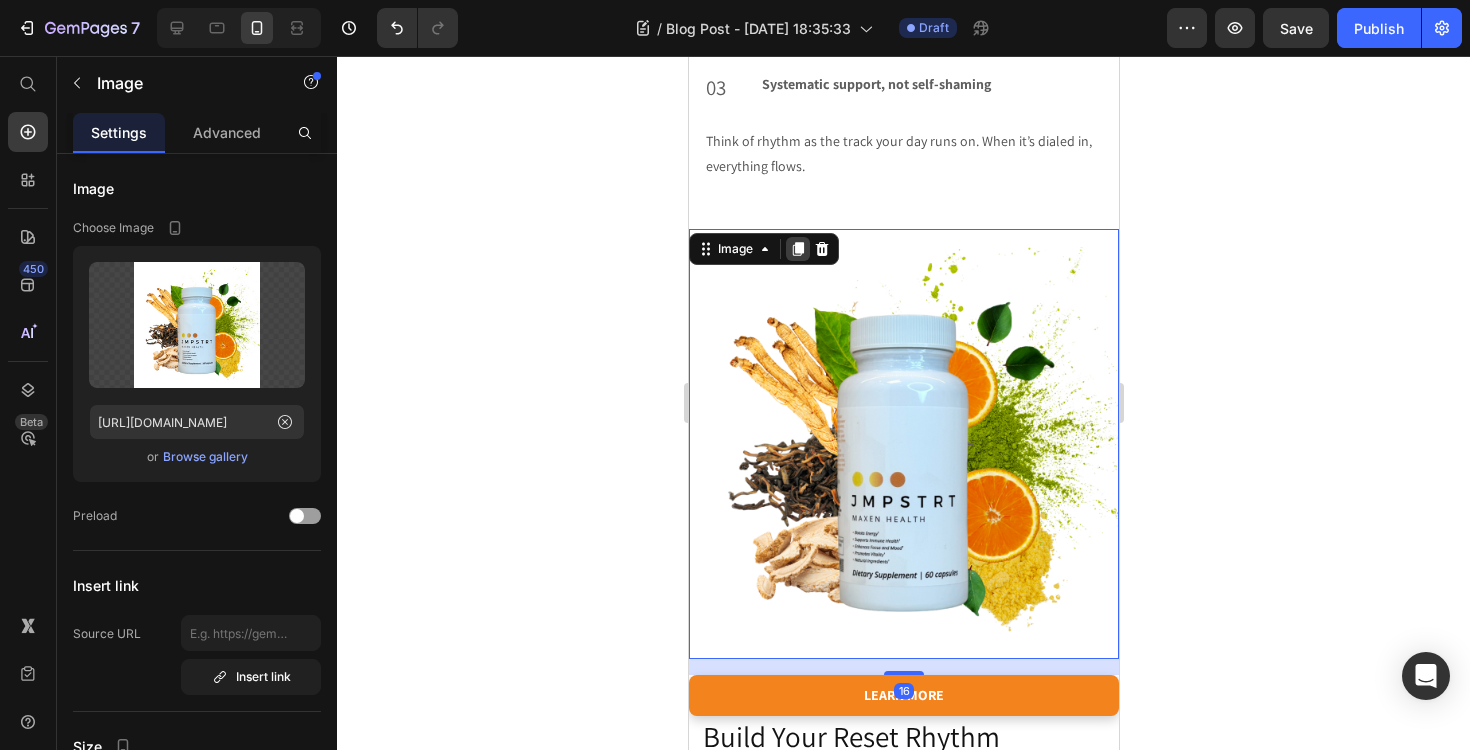 click 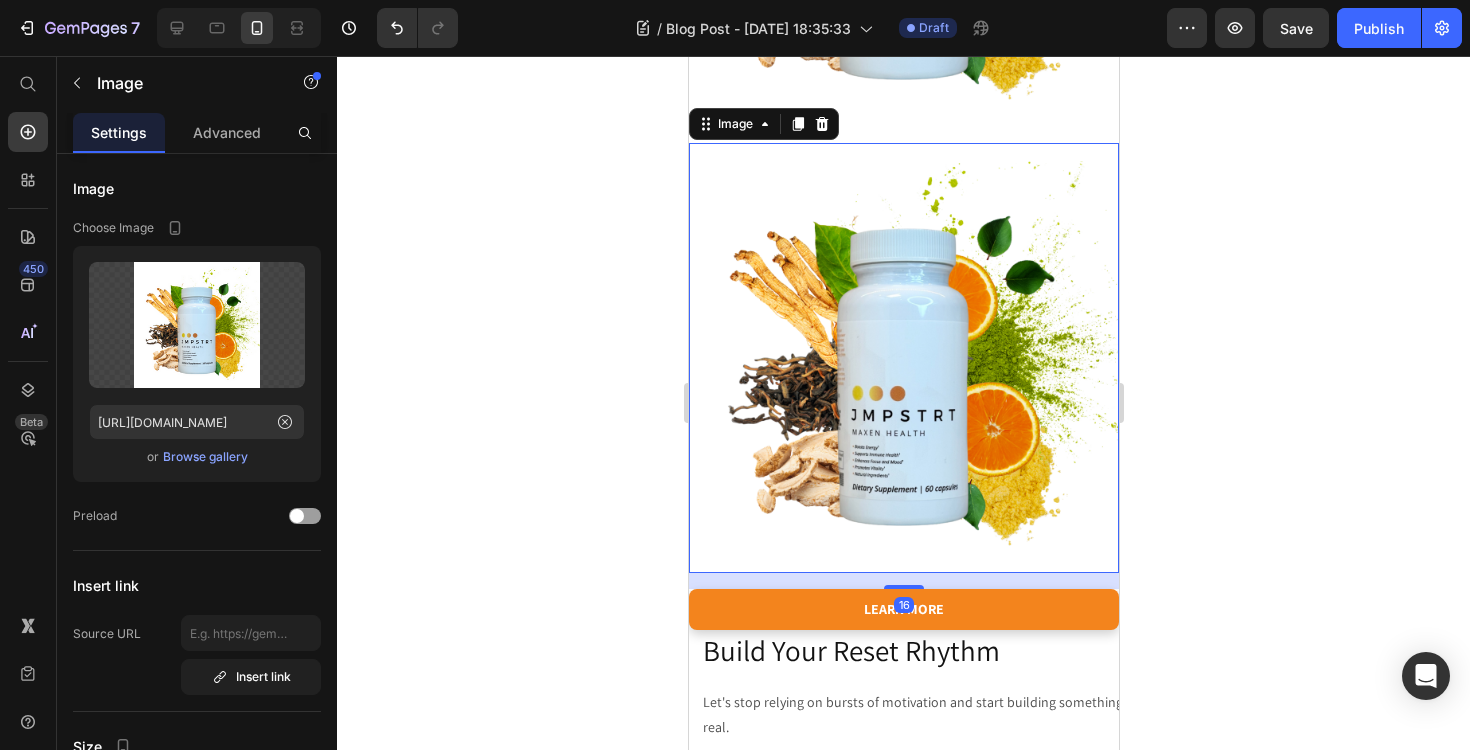 scroll, scrollTop: 2759, scrollLeft: 0, axis: vertical 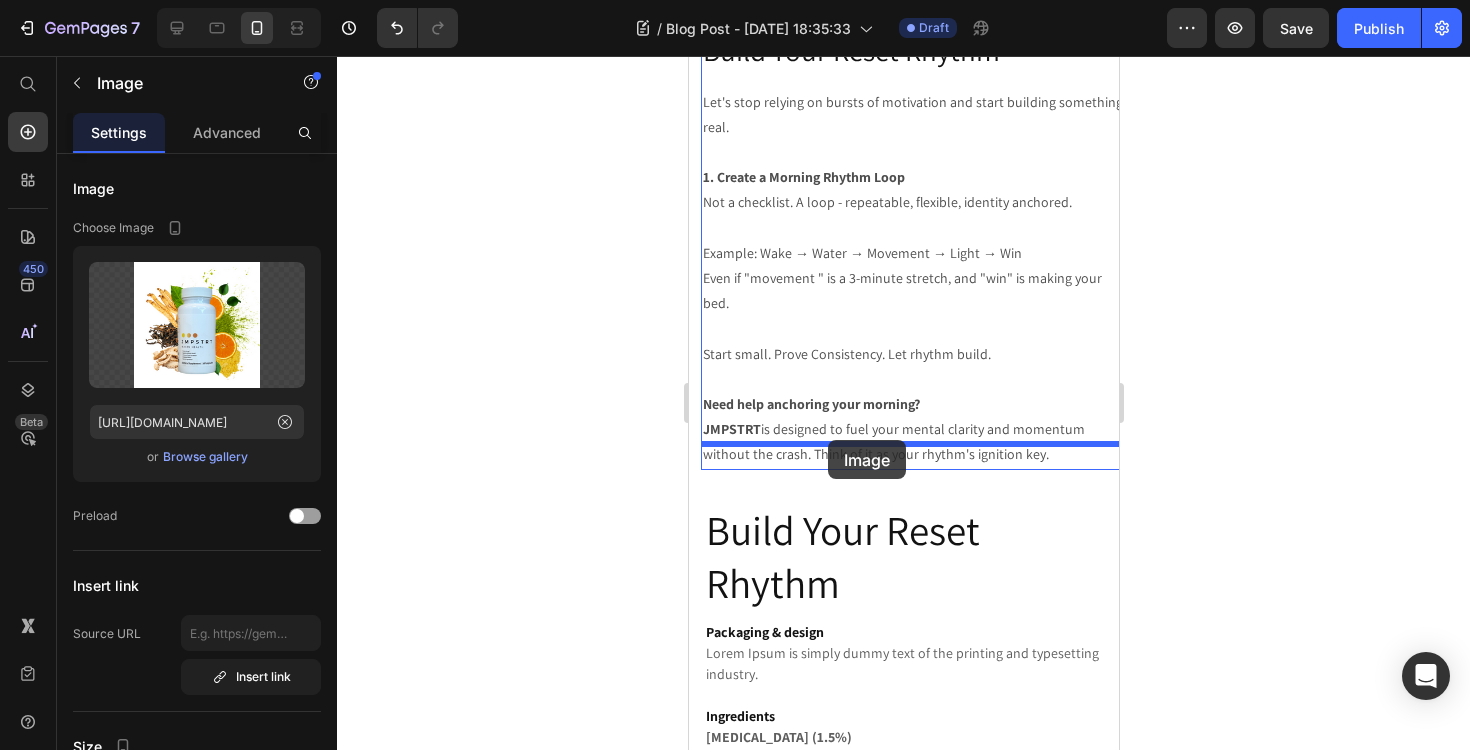 drag, startPoint x: 728, startPoint y: 112, endPoint x: 827, endPoint y: 447, distance: 349.3222 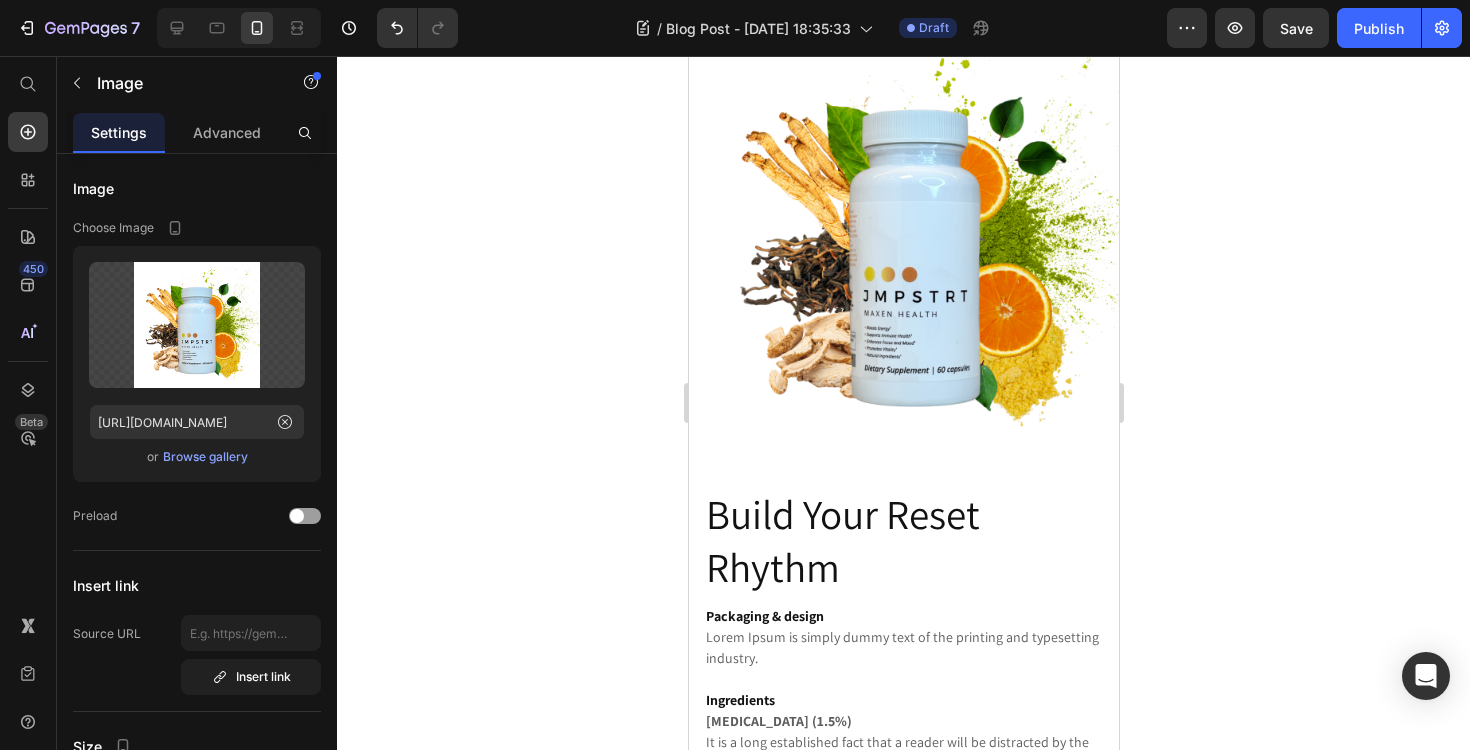 scroll, scrollTop: 2897, scrollLeft: 0, axis: vertical 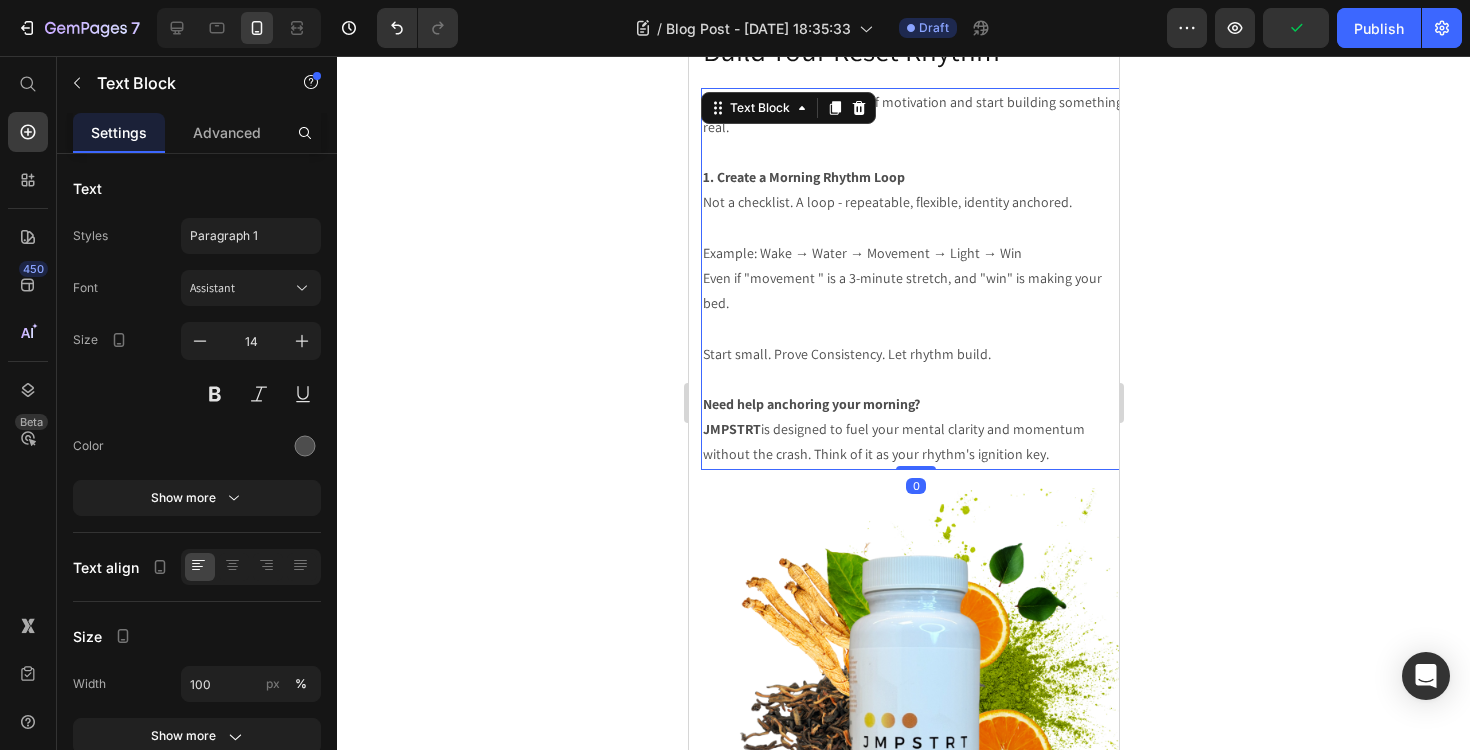 click on "Need help anchoring your morning? JMPSTRT  is designed to fuel your mental clarity and momentum without the crash. Think of it as your rhythm's ignition key." at bounding box center (915, 430) 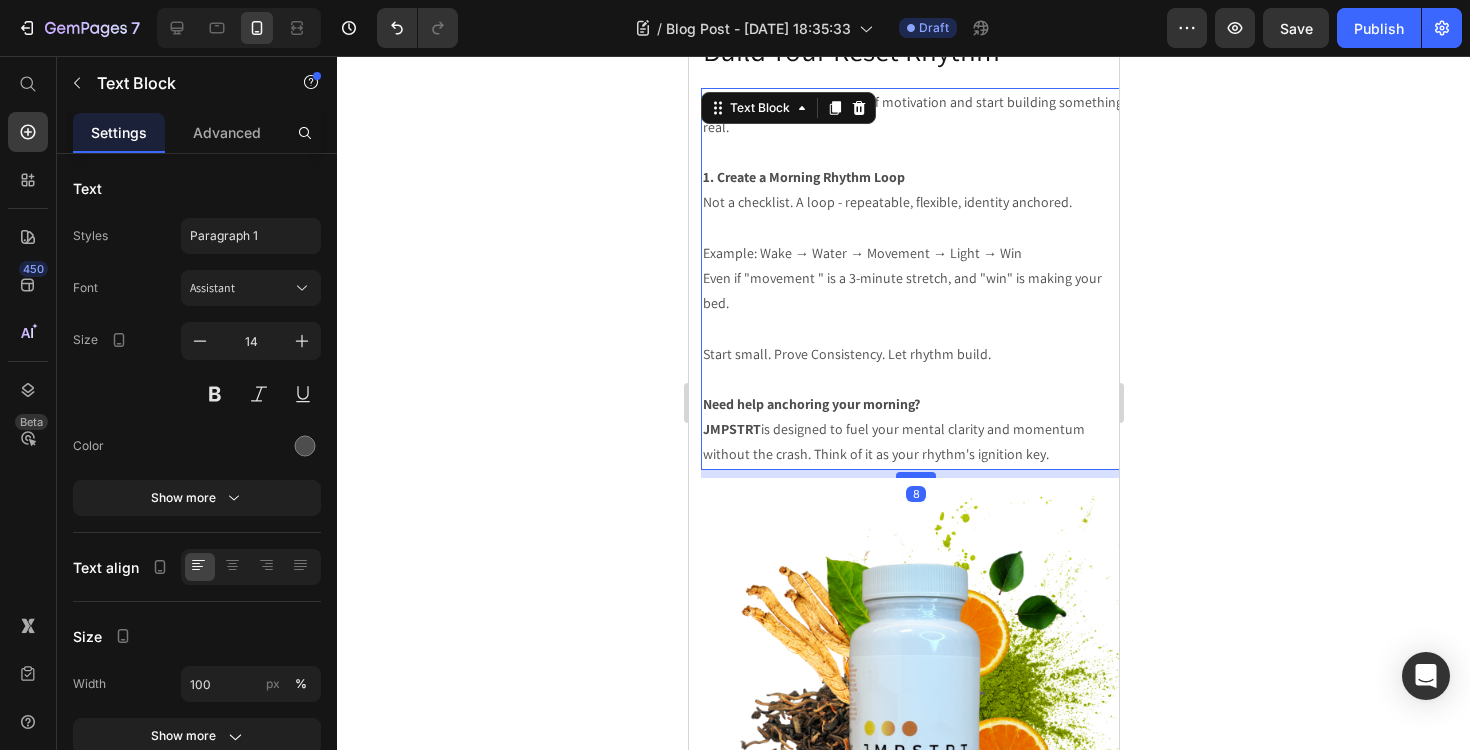 click at bounding box center (915, 475) 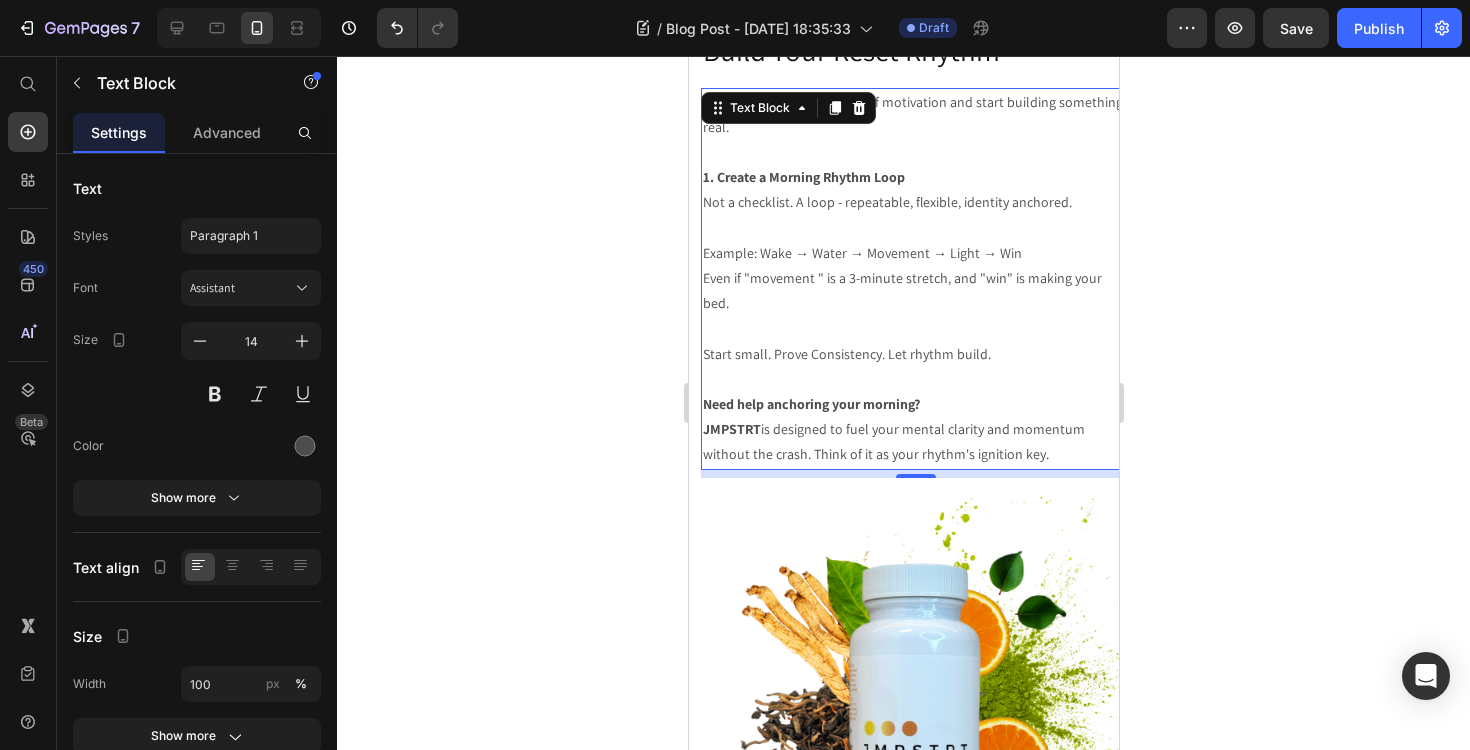 click 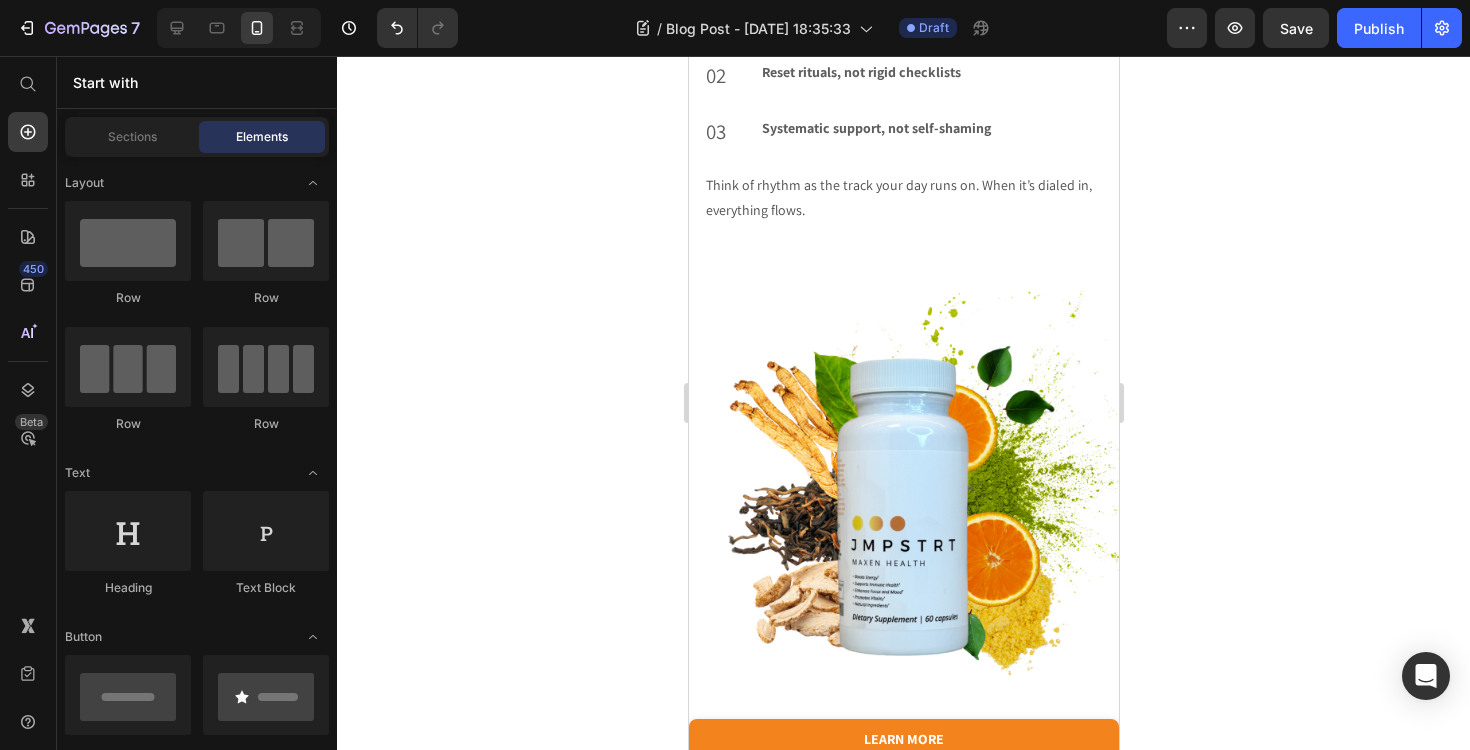 scroll, scrollTop: 2161, scrollLeft: 0, axis: vertical 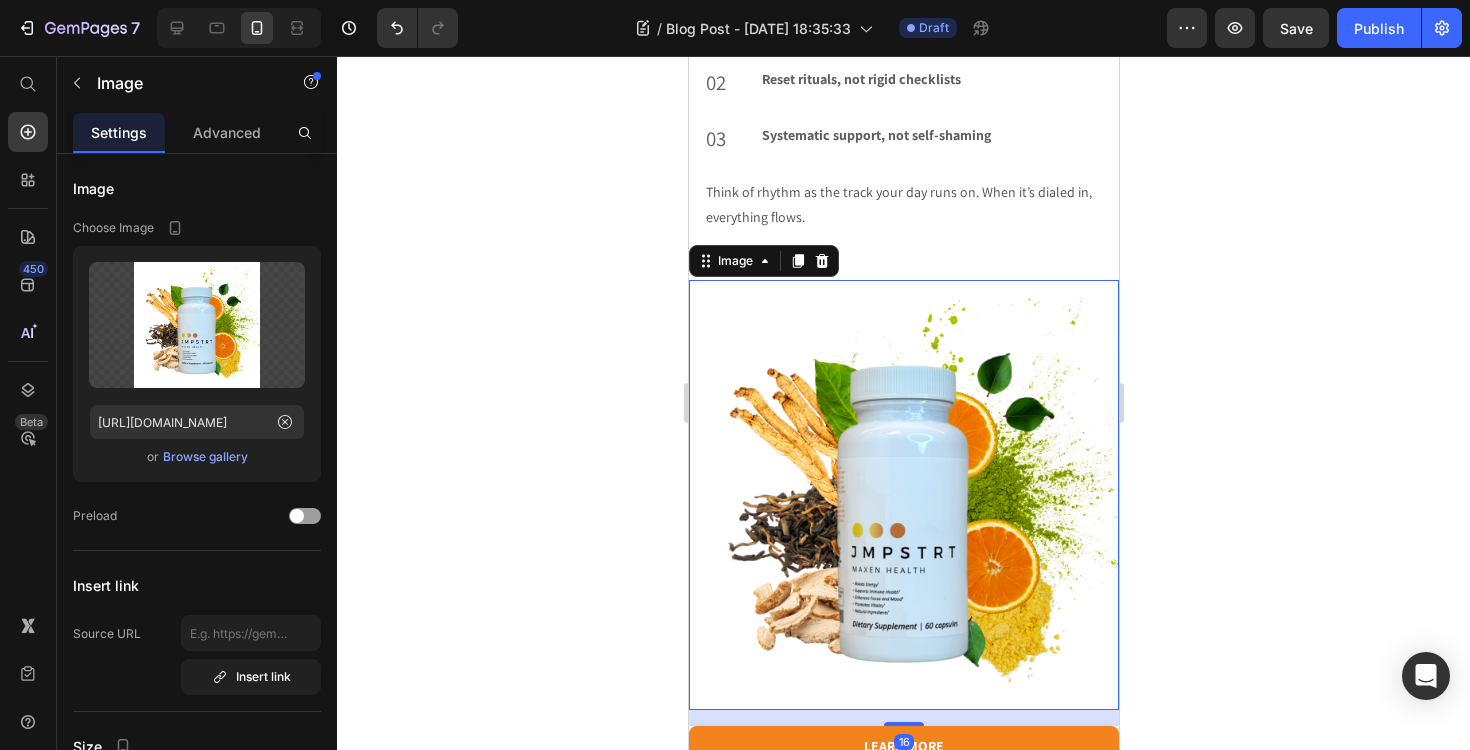click at bounding box center [903, 495] 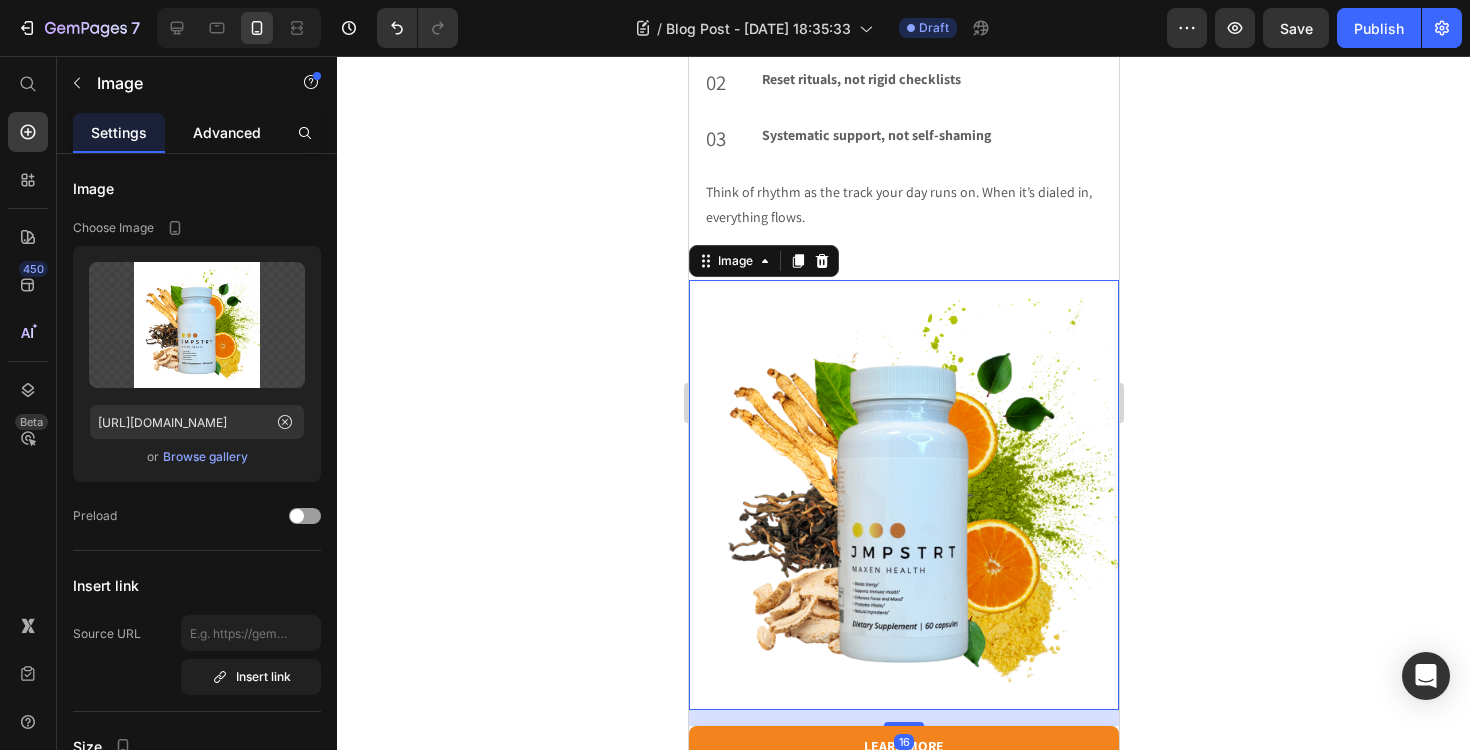 click on "Advanced" at bounding box center (227, 132) 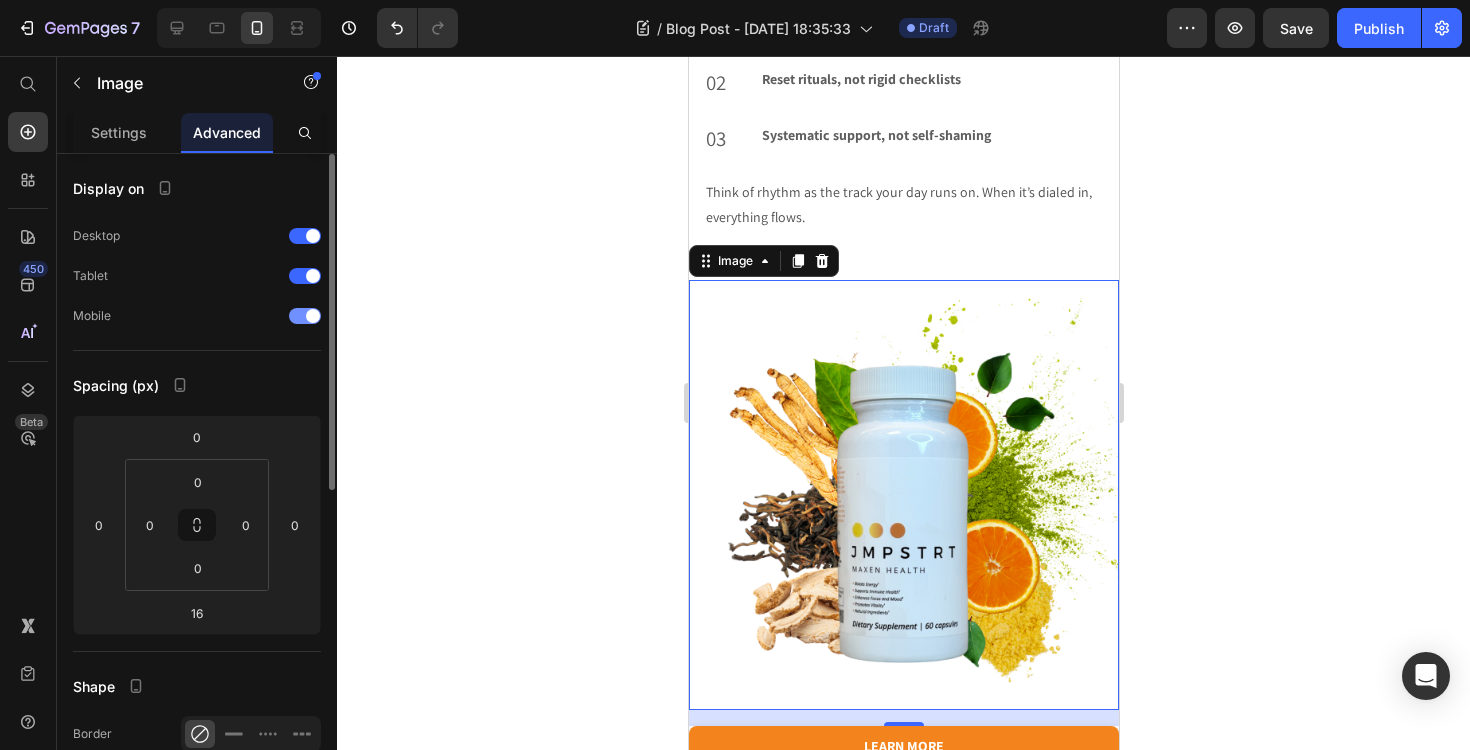 click at bounding box center (305, 316) 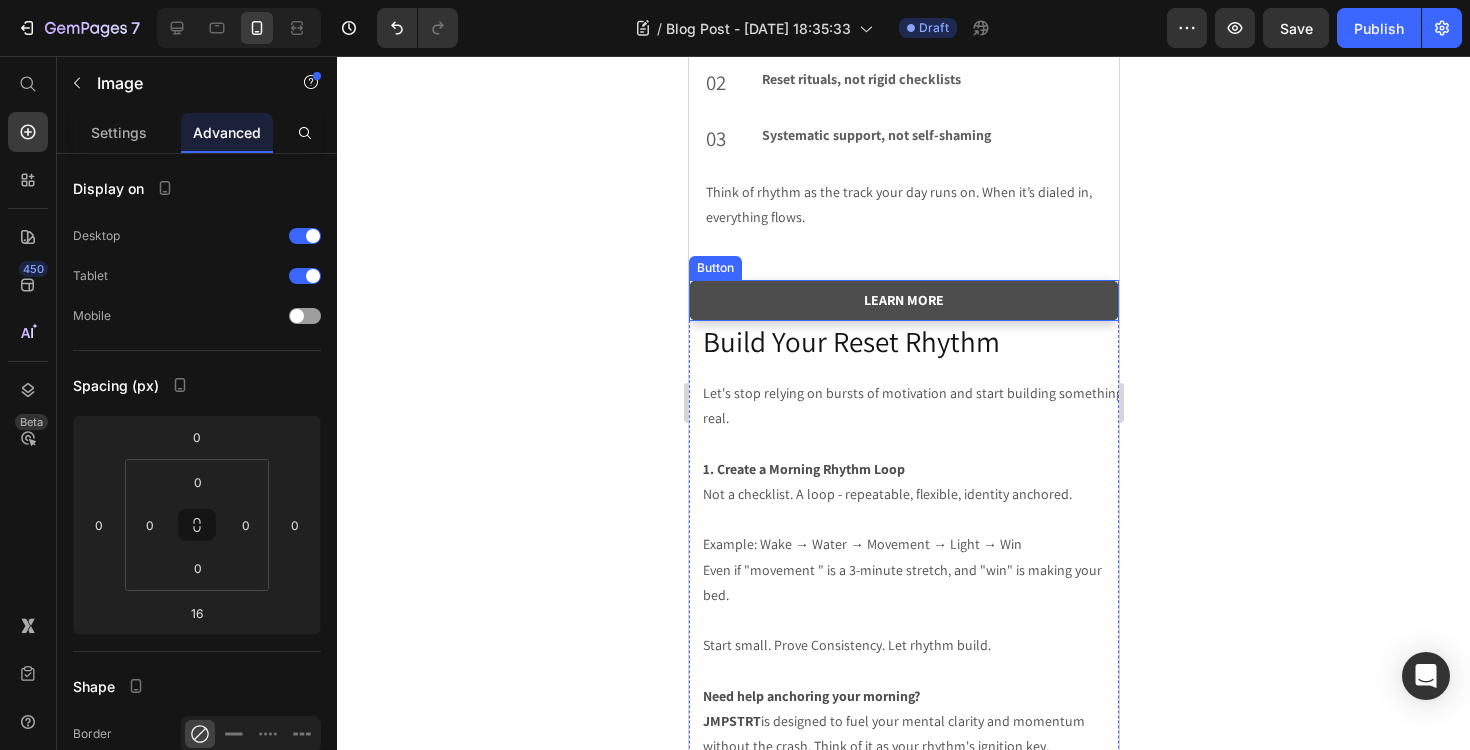 click on "learn more" at bounding box center [903, 300] 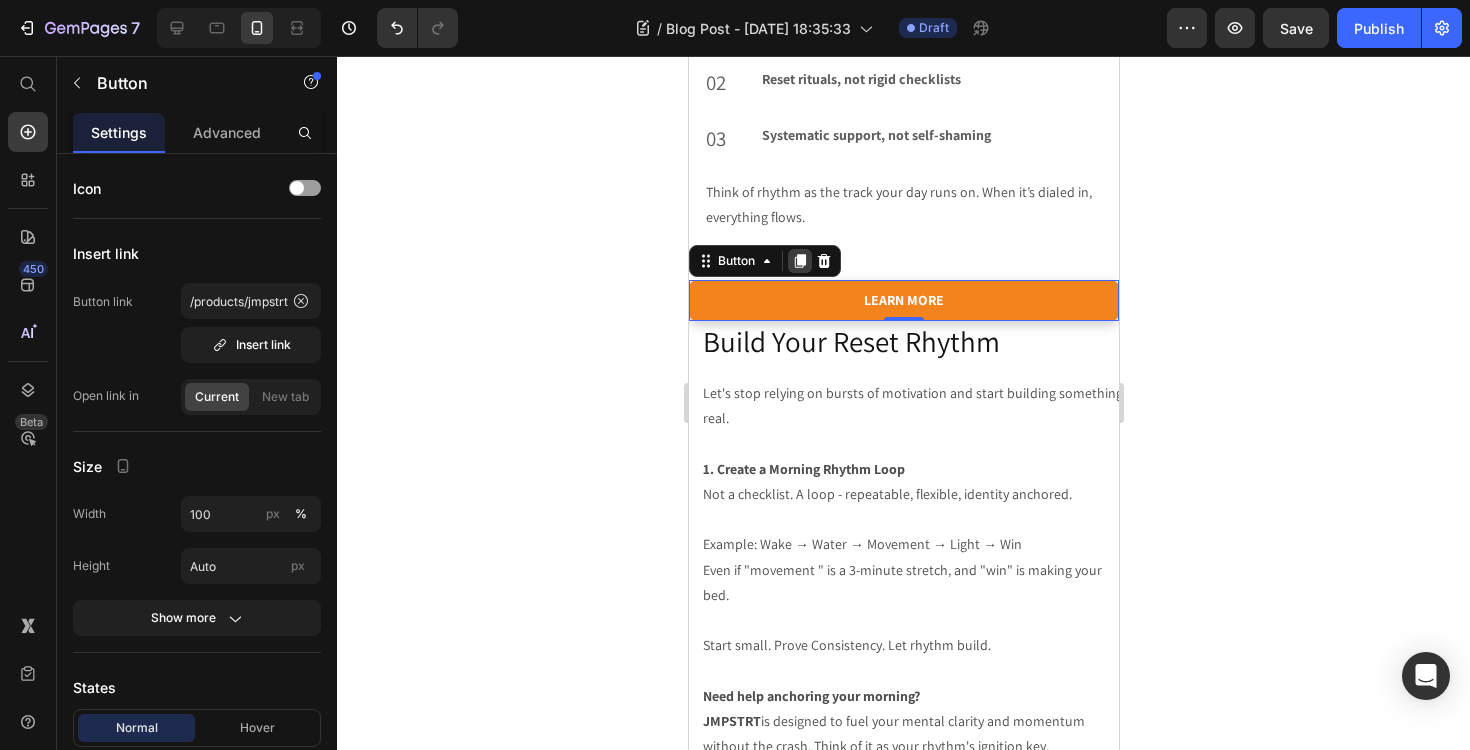 click 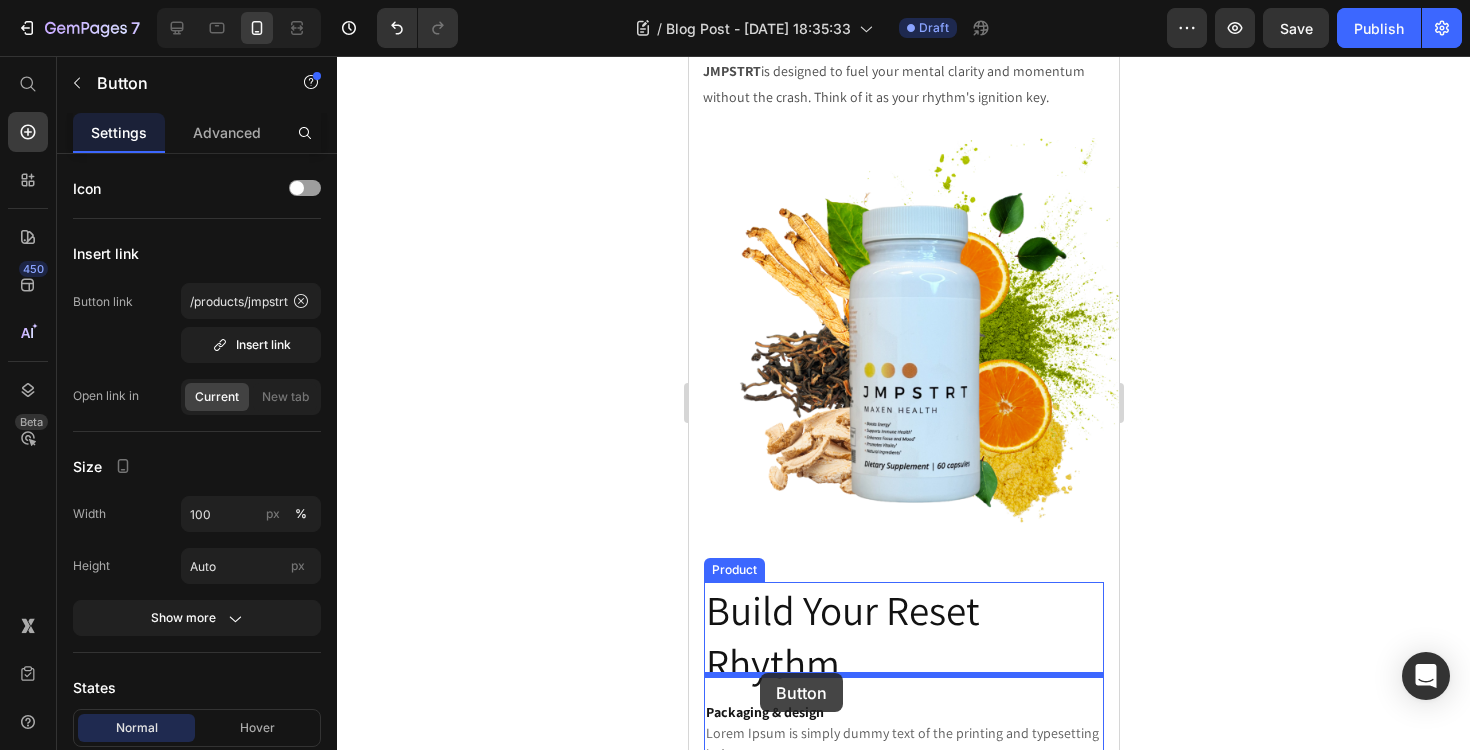 scroll, scrollTop: 2875, scrollLeft: 0, axis: vertical 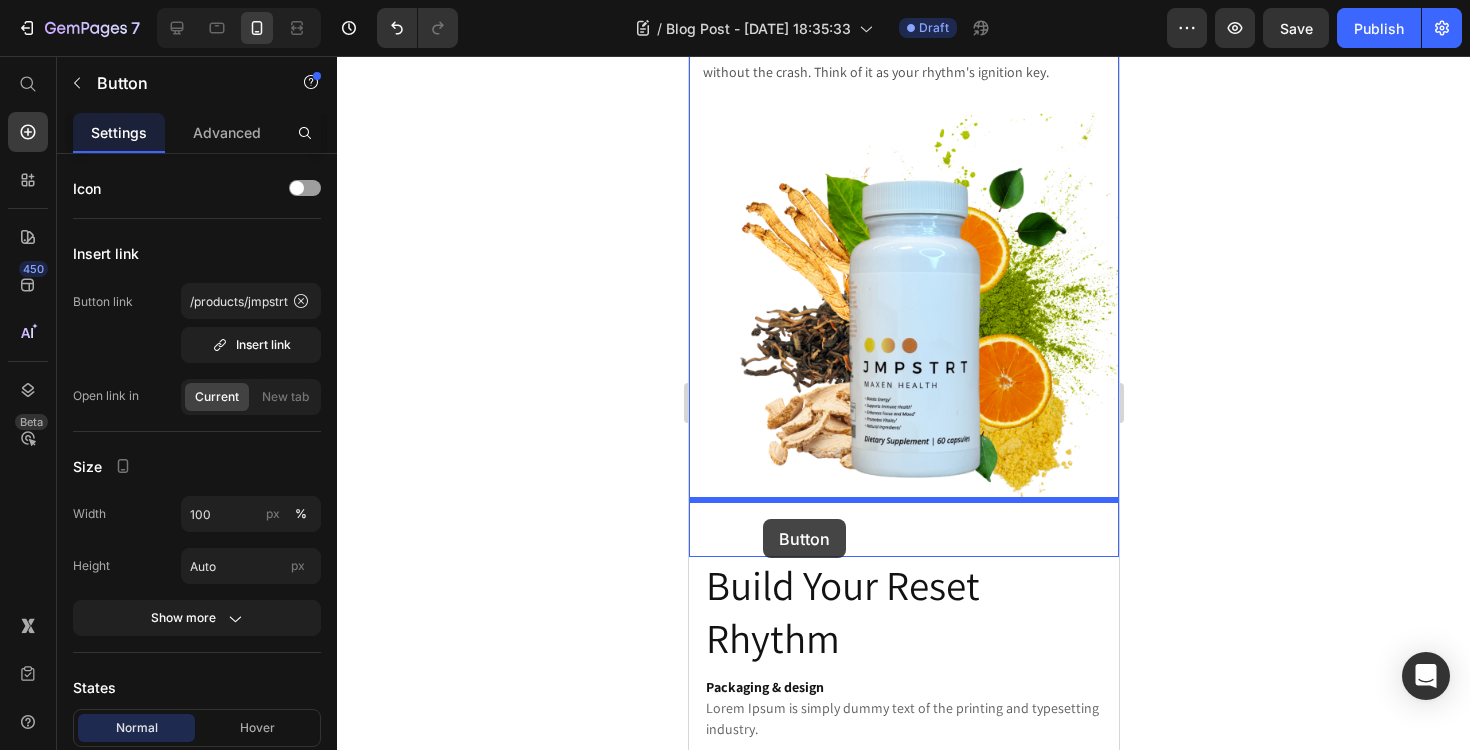 drag, startPoint x: 725, startPoint y: 299, endPoint x: 762, endPoint y: 519, distance: 223.08966 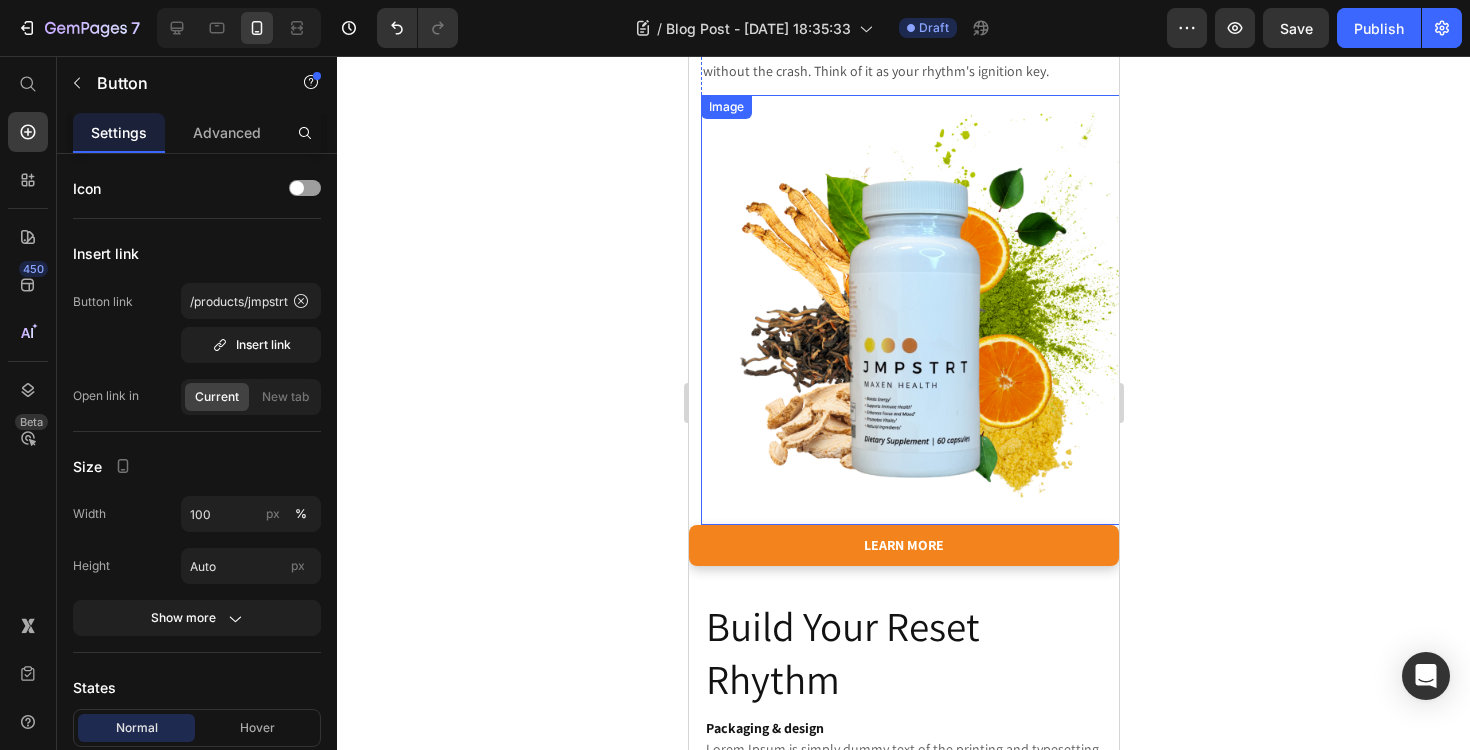 click at bounding box center [915, 310] 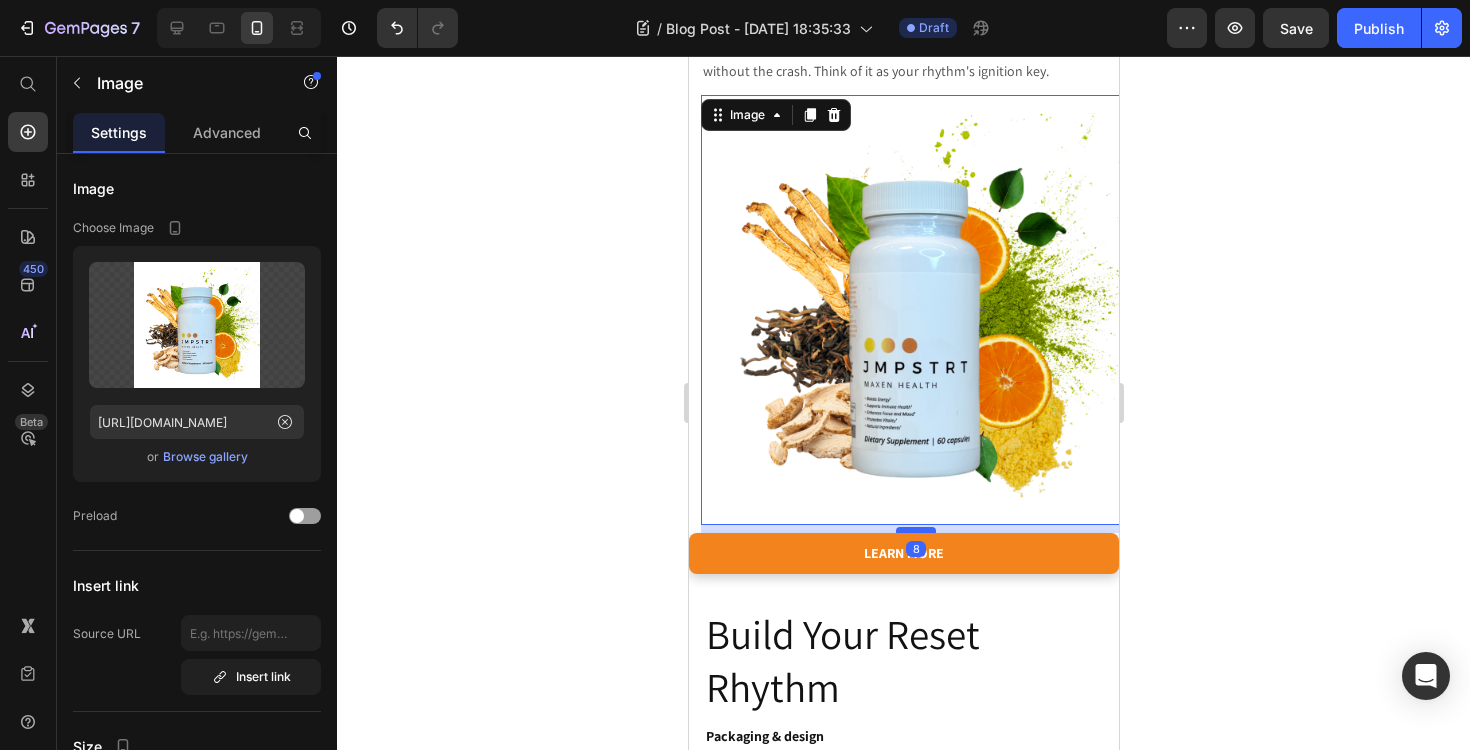 click at bounding box center [915, 530] 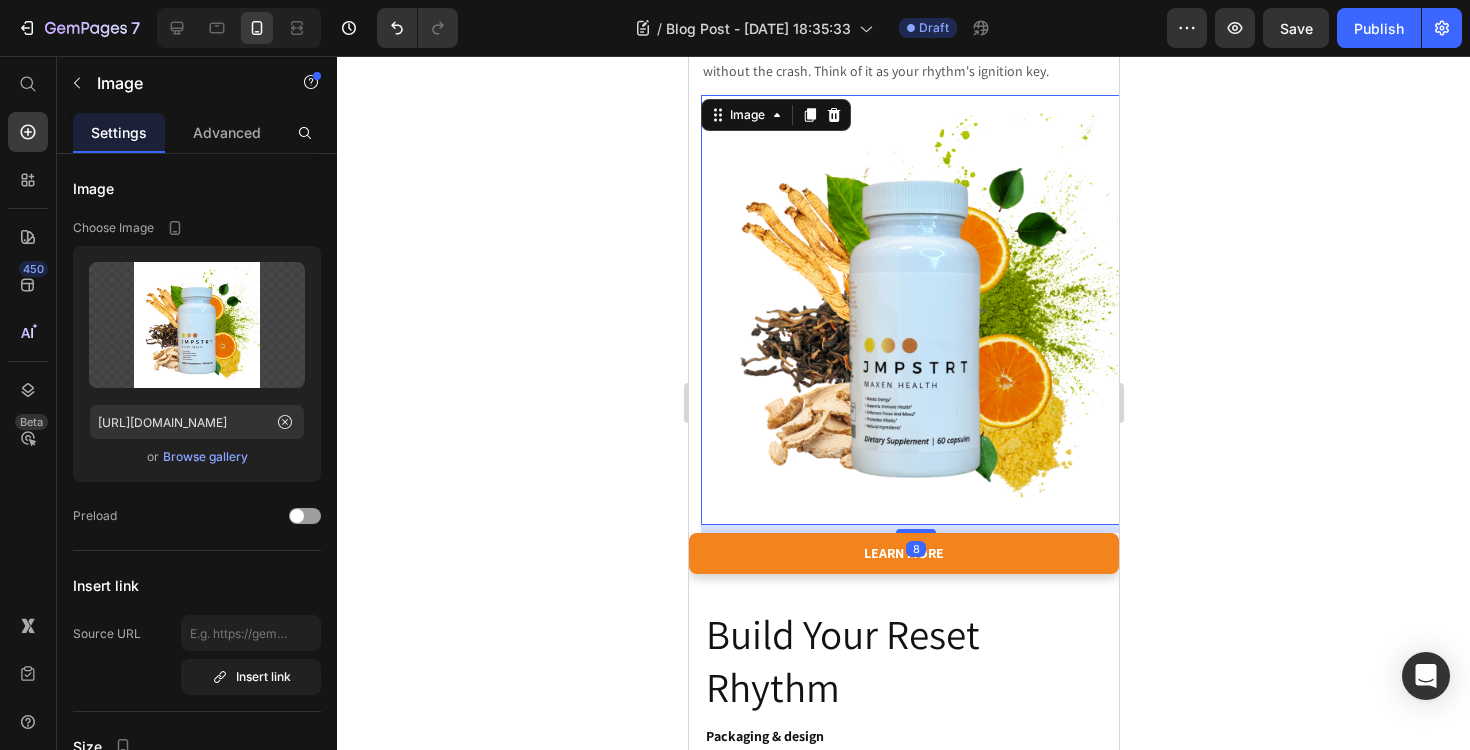 click 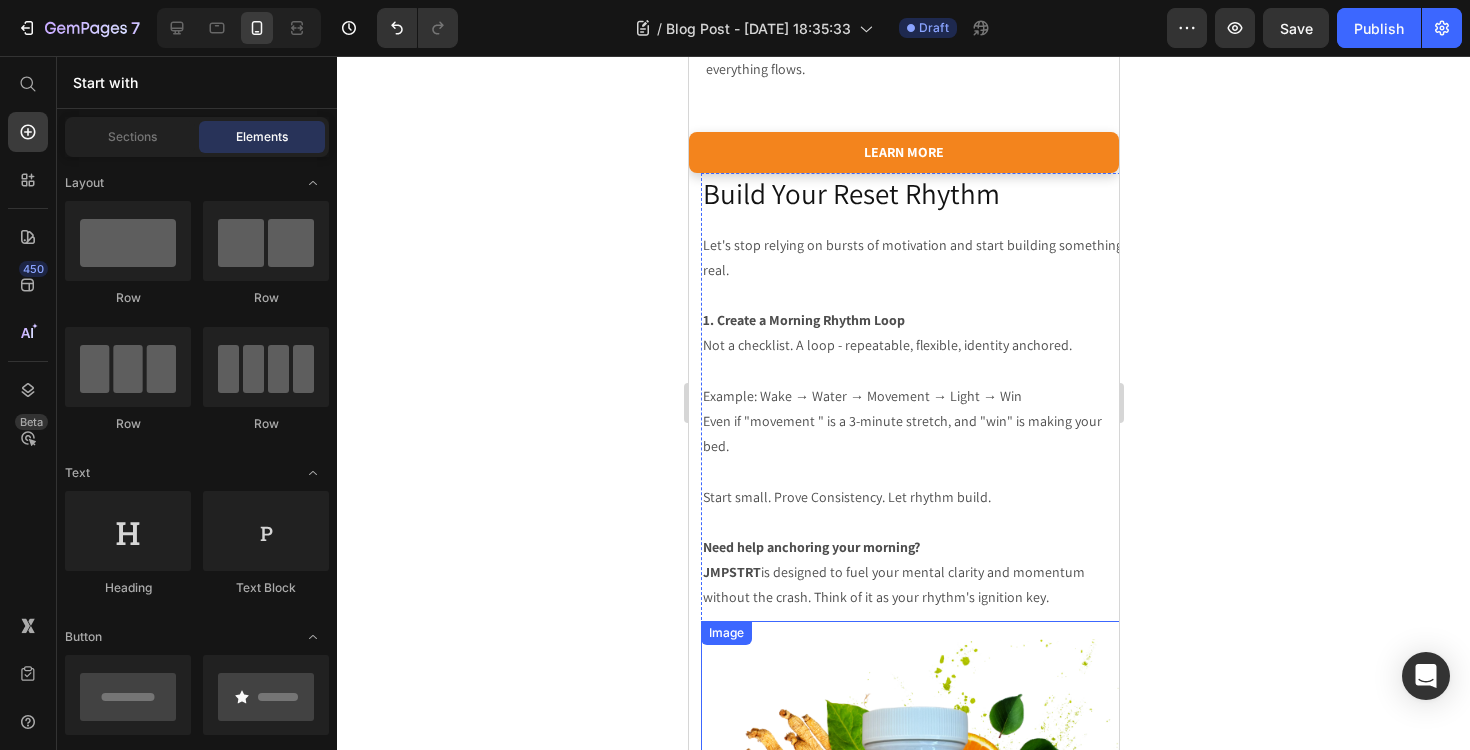 scroll, scrollTop: 2321, scrollLeft: 0, axis: vertical 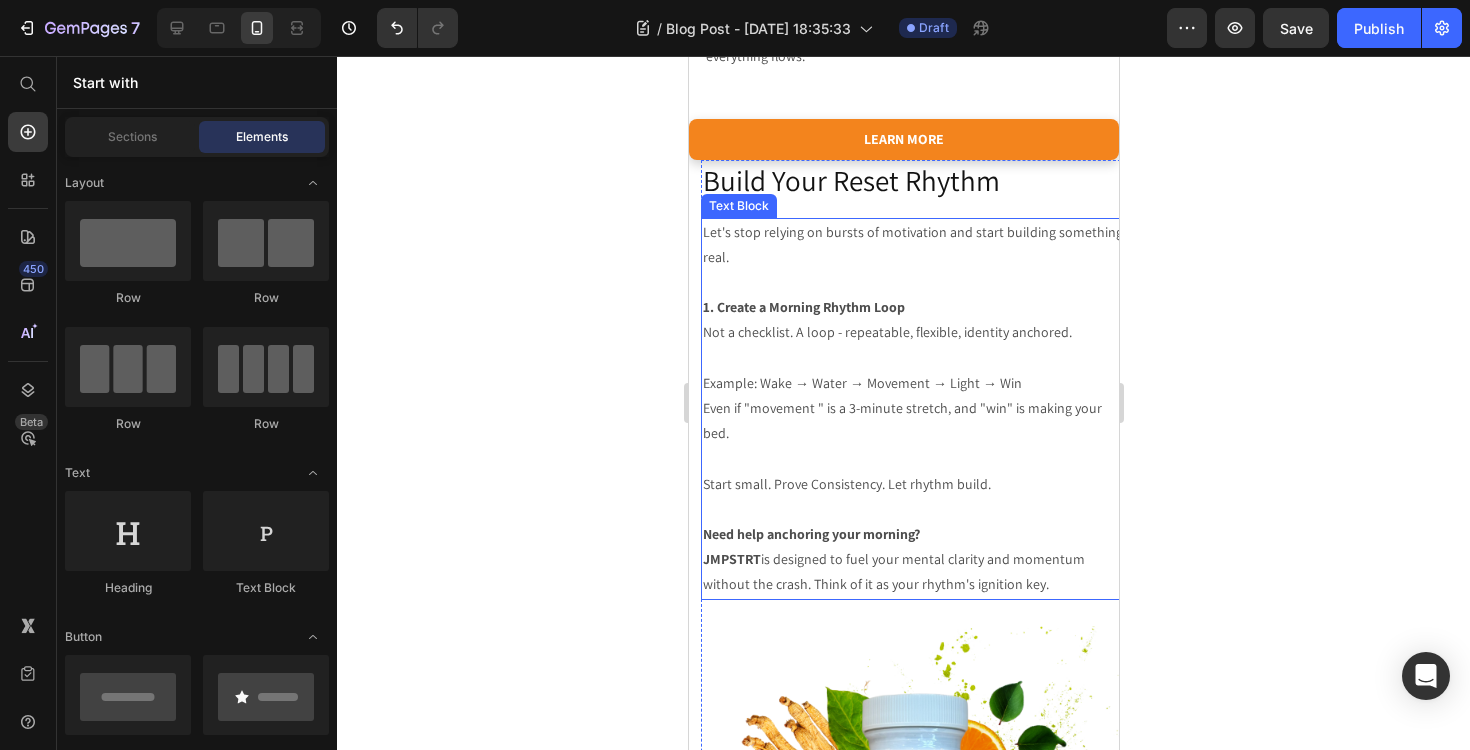 click at bounding box center [915, 358] 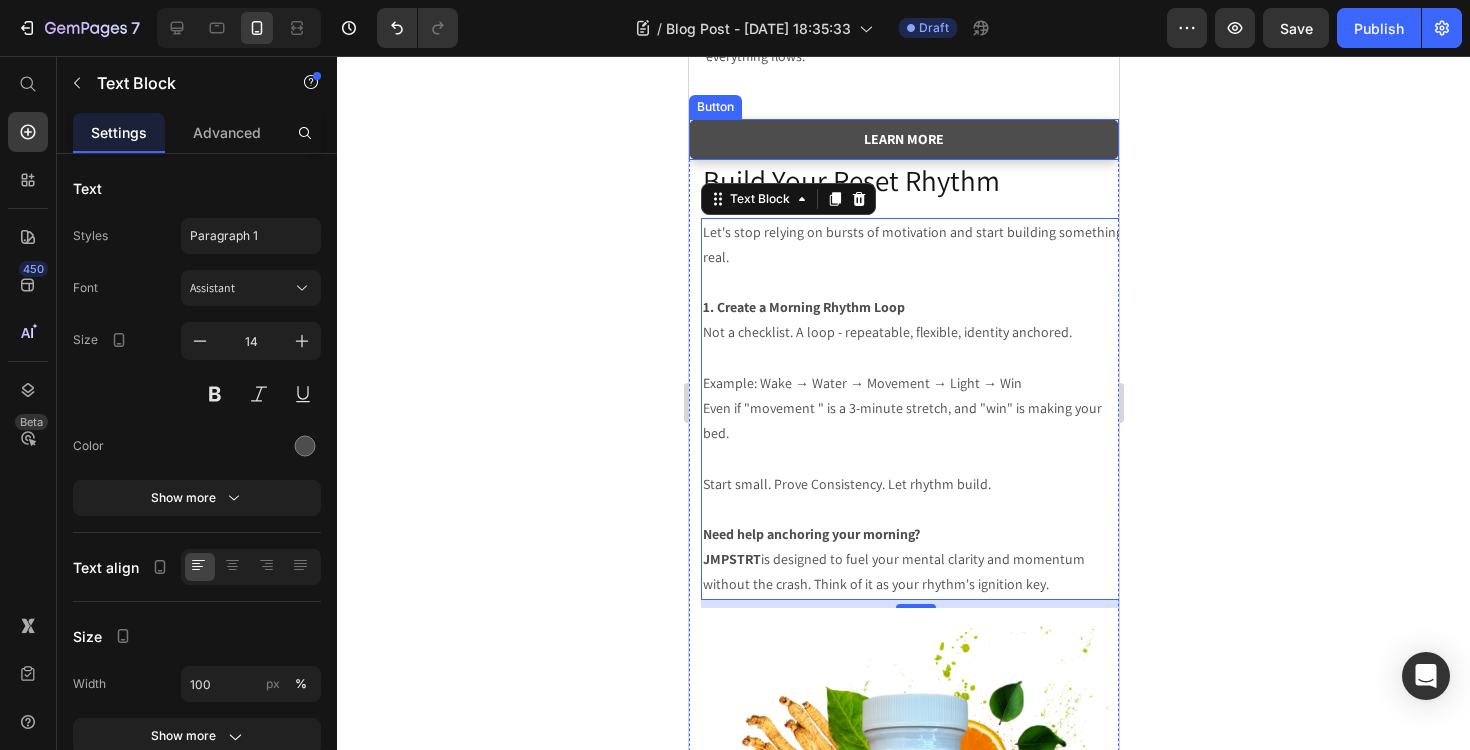 click on "learn more" at bounding box center (903, 139) 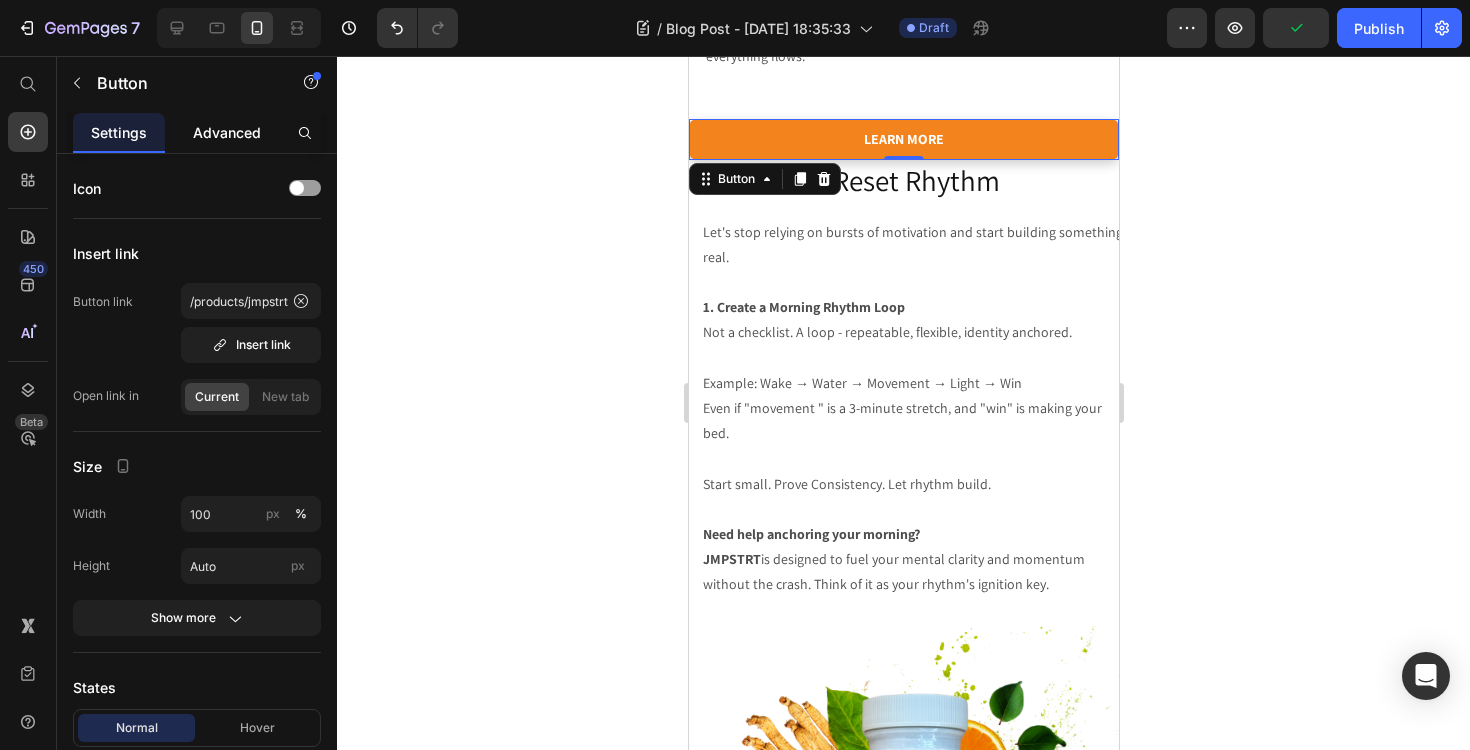 click on "Advanced" 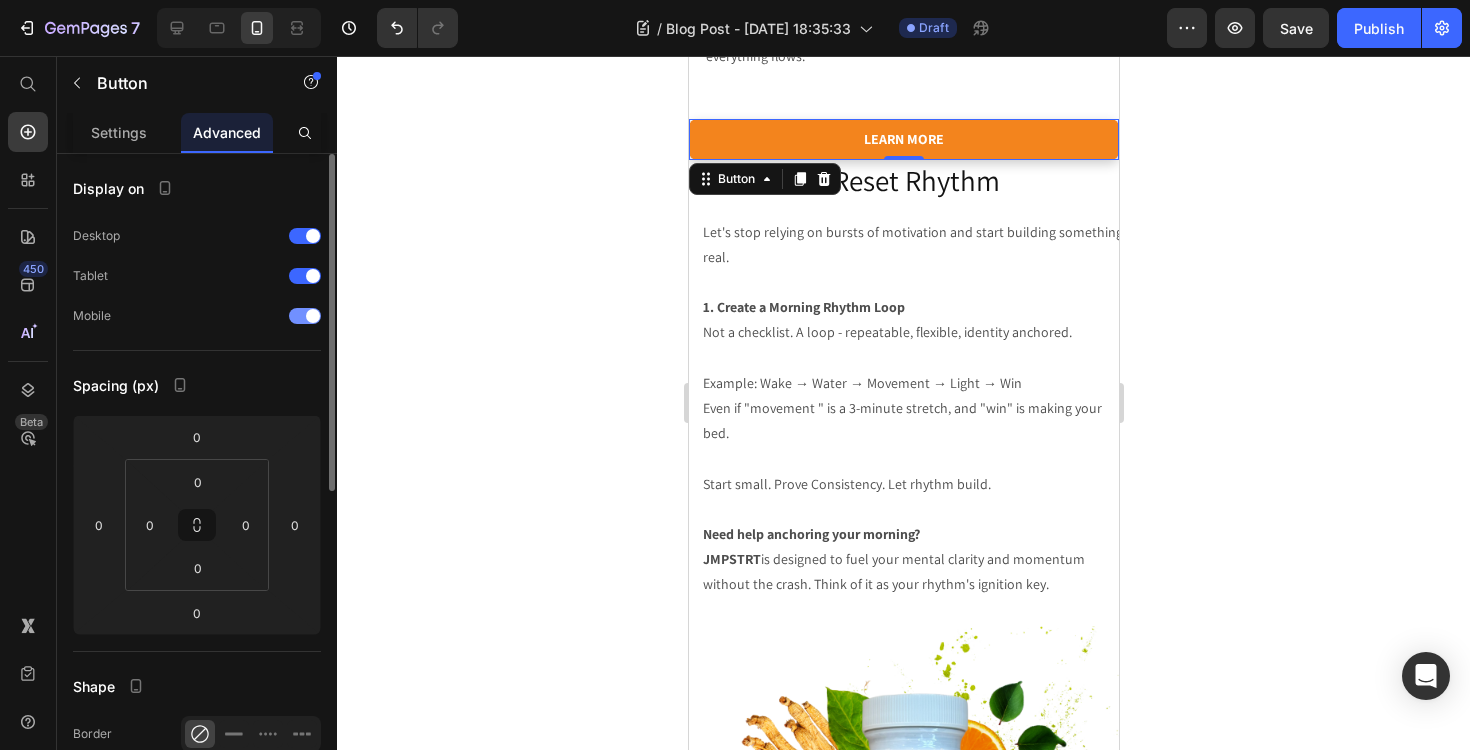click at bounding box center (313, 316) 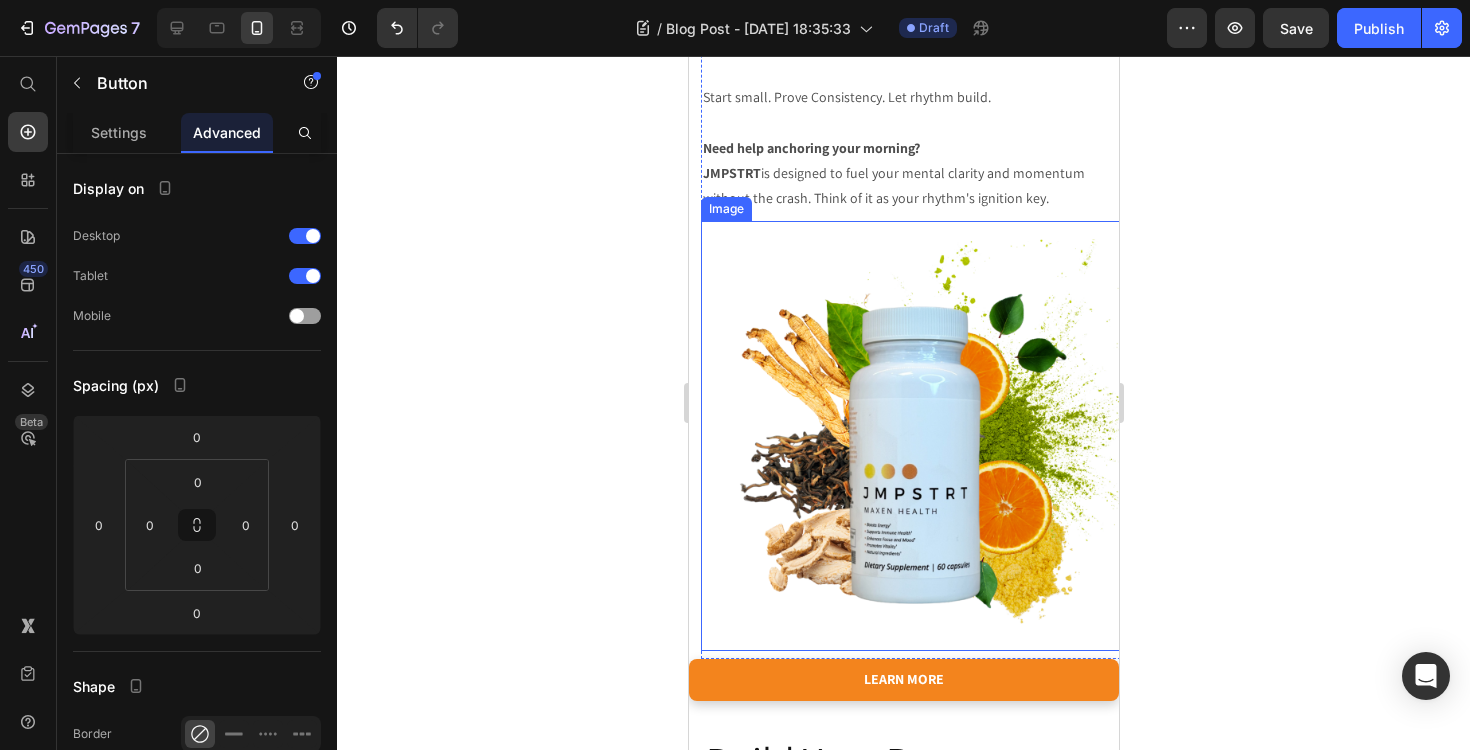 scroll, scrollTop: 2669, scrollLeft: 0, axis: vertical 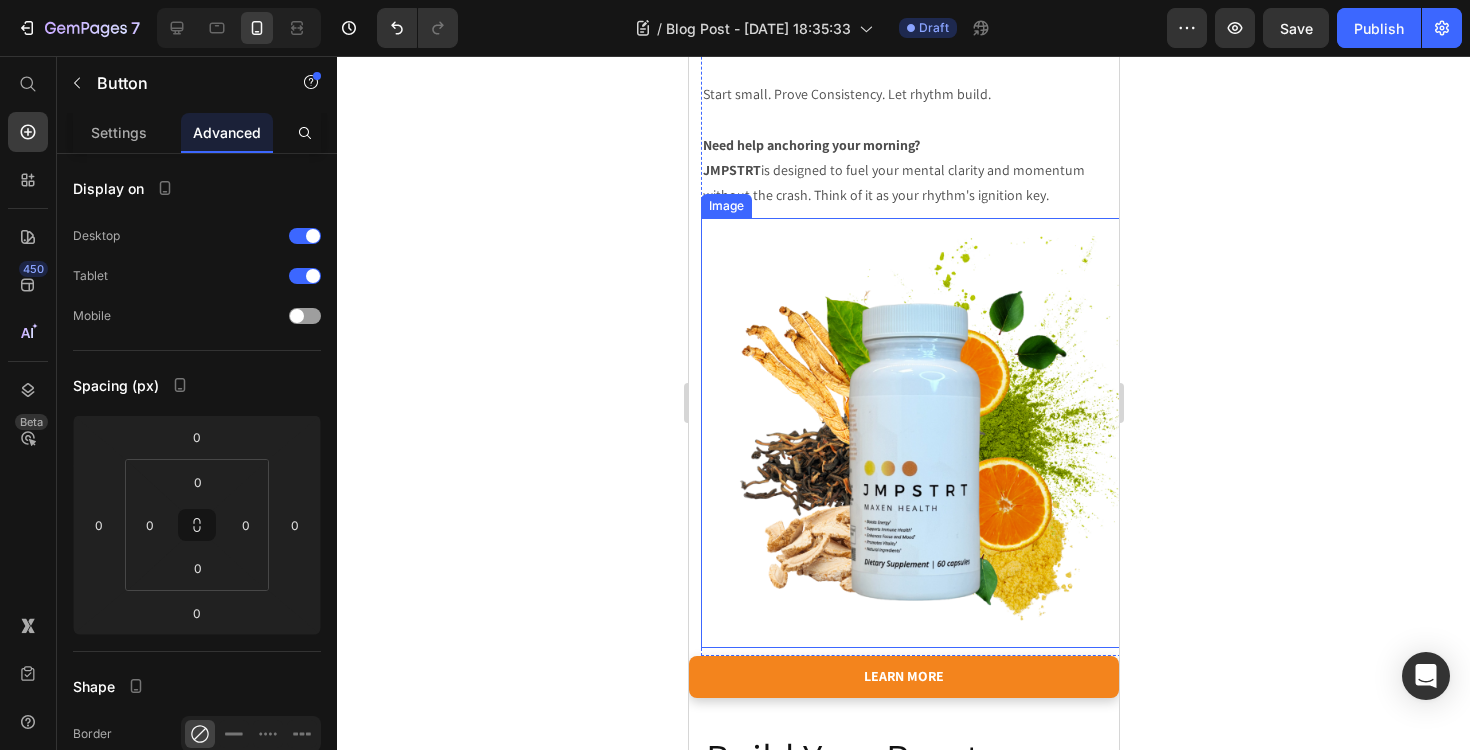 click at bounding box center (915, 433) 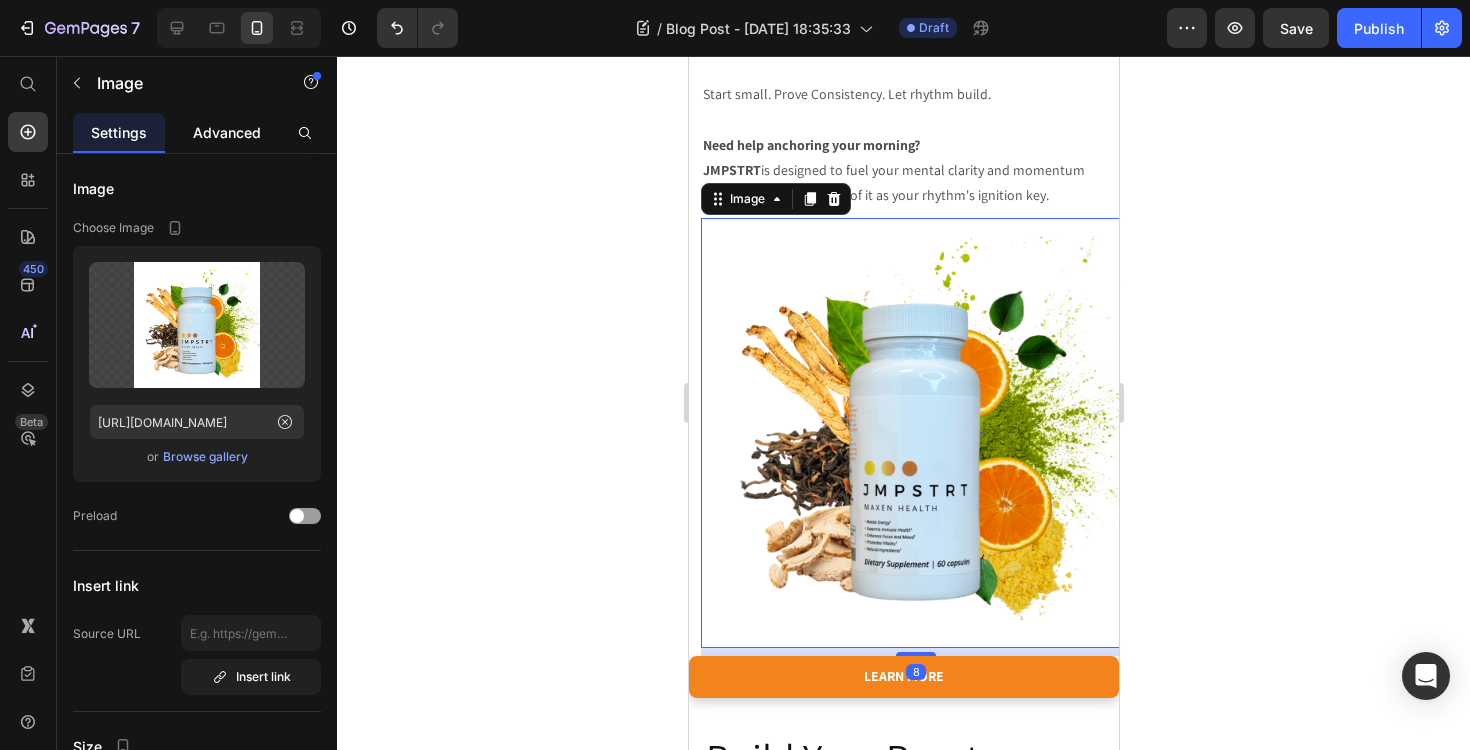 click on "Advanced" at bounding box center (227, 132) 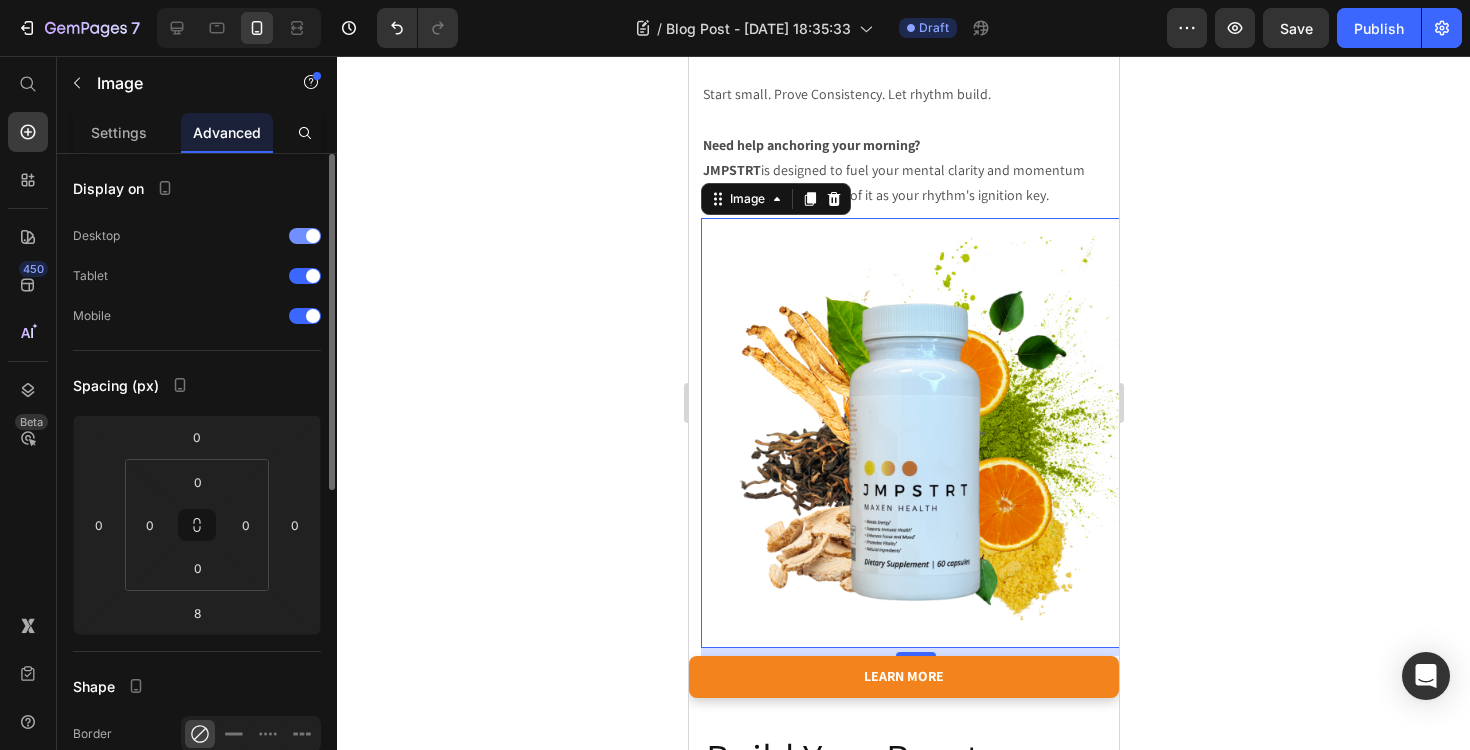 click at bounding box center (313, 236) 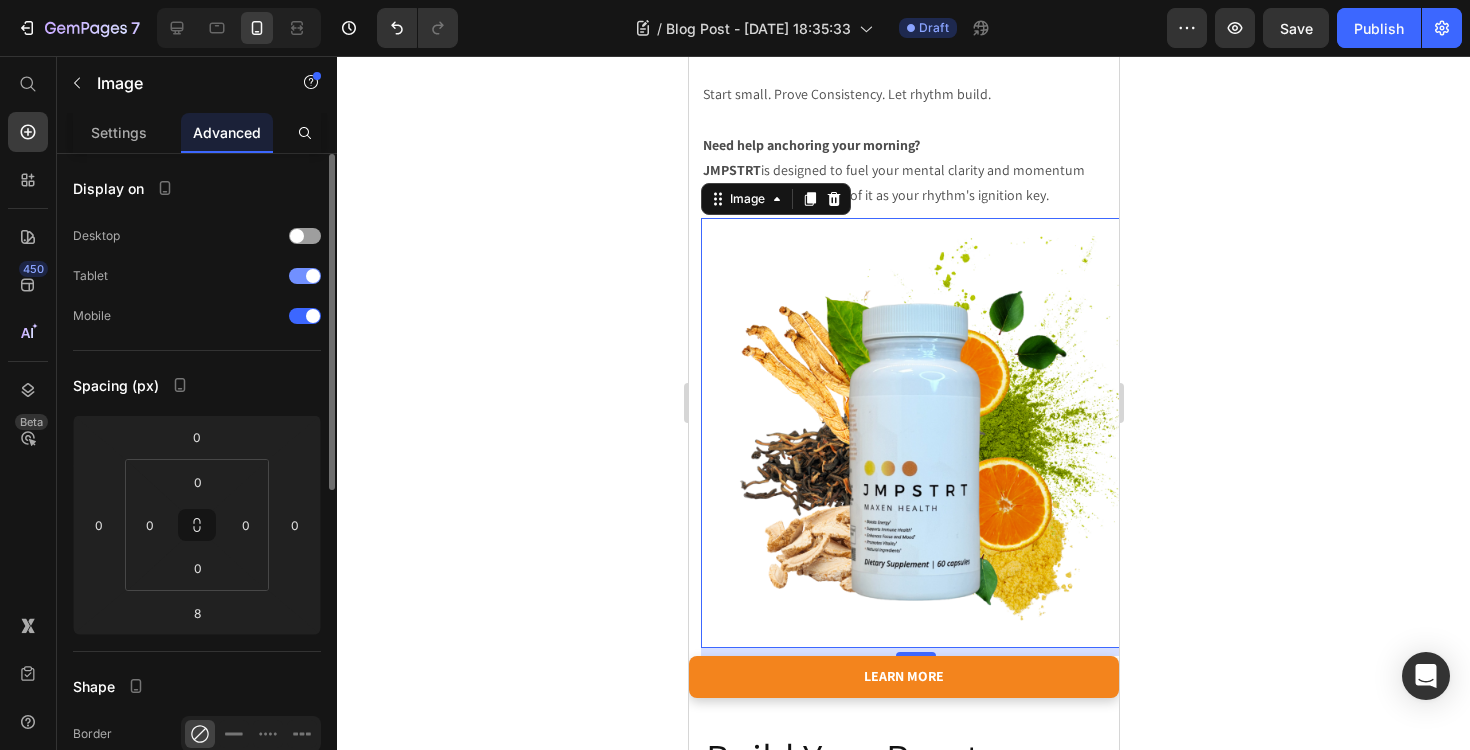click at bounding box center [313, 276] 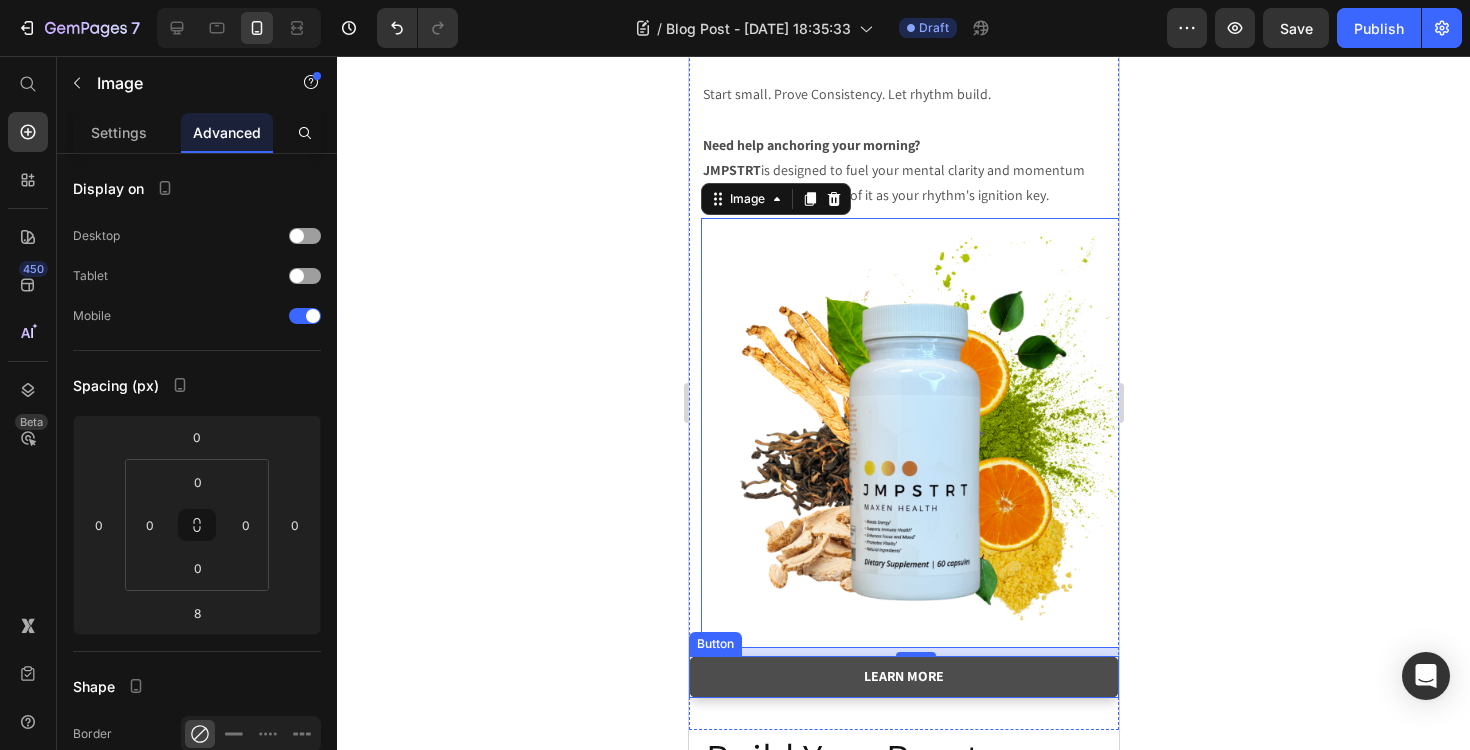 click on "learn more" at bounding box center (903, 676) 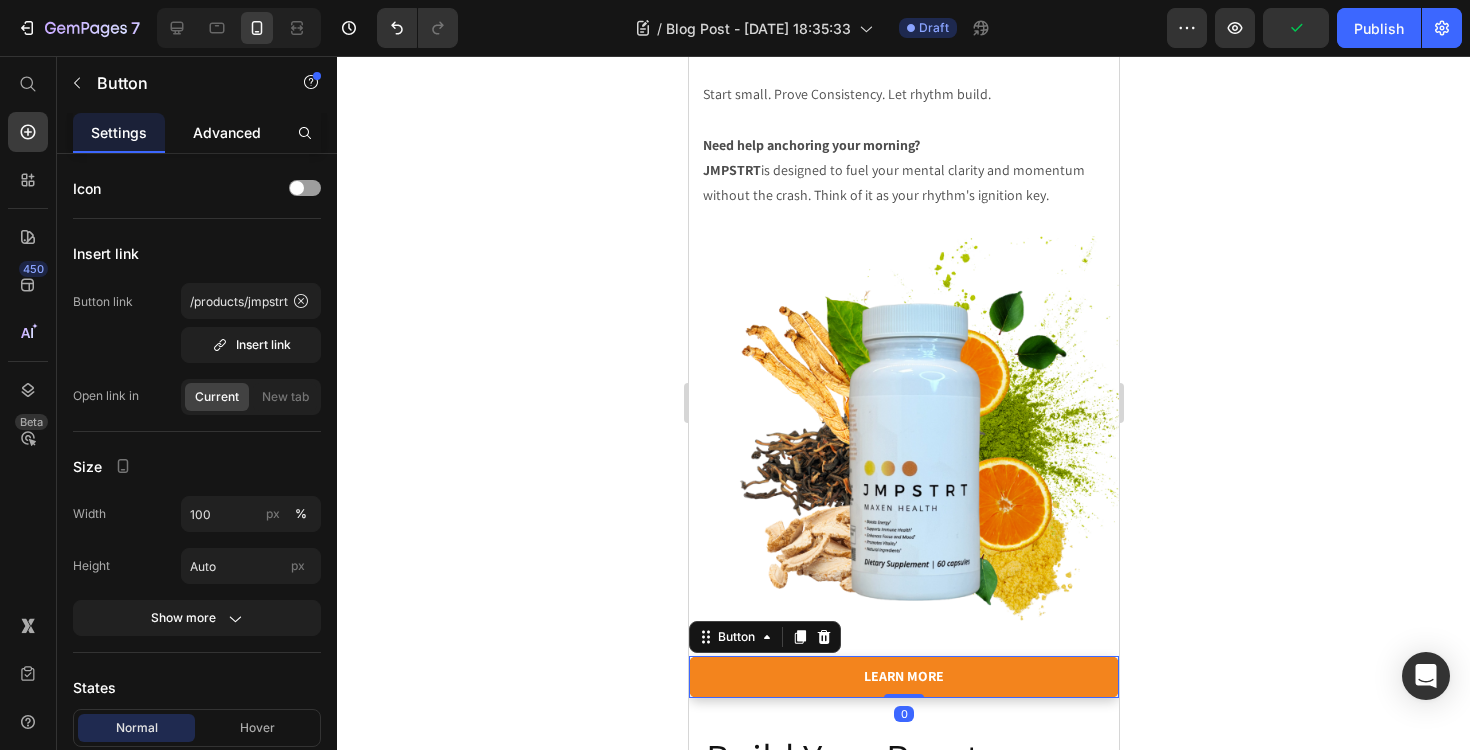 click on "Advanced" at bounding box center [227, 132] 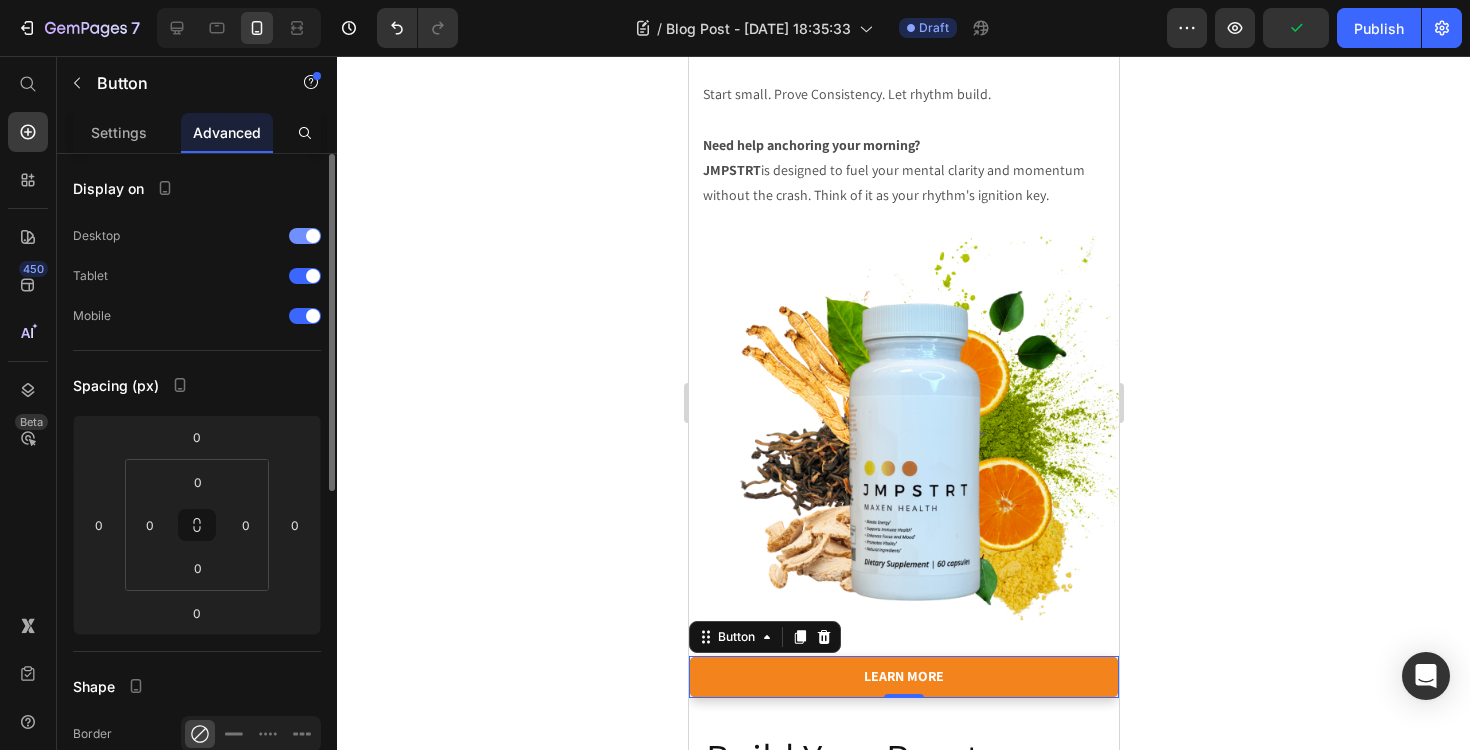 click at bounding box center [313, 236] 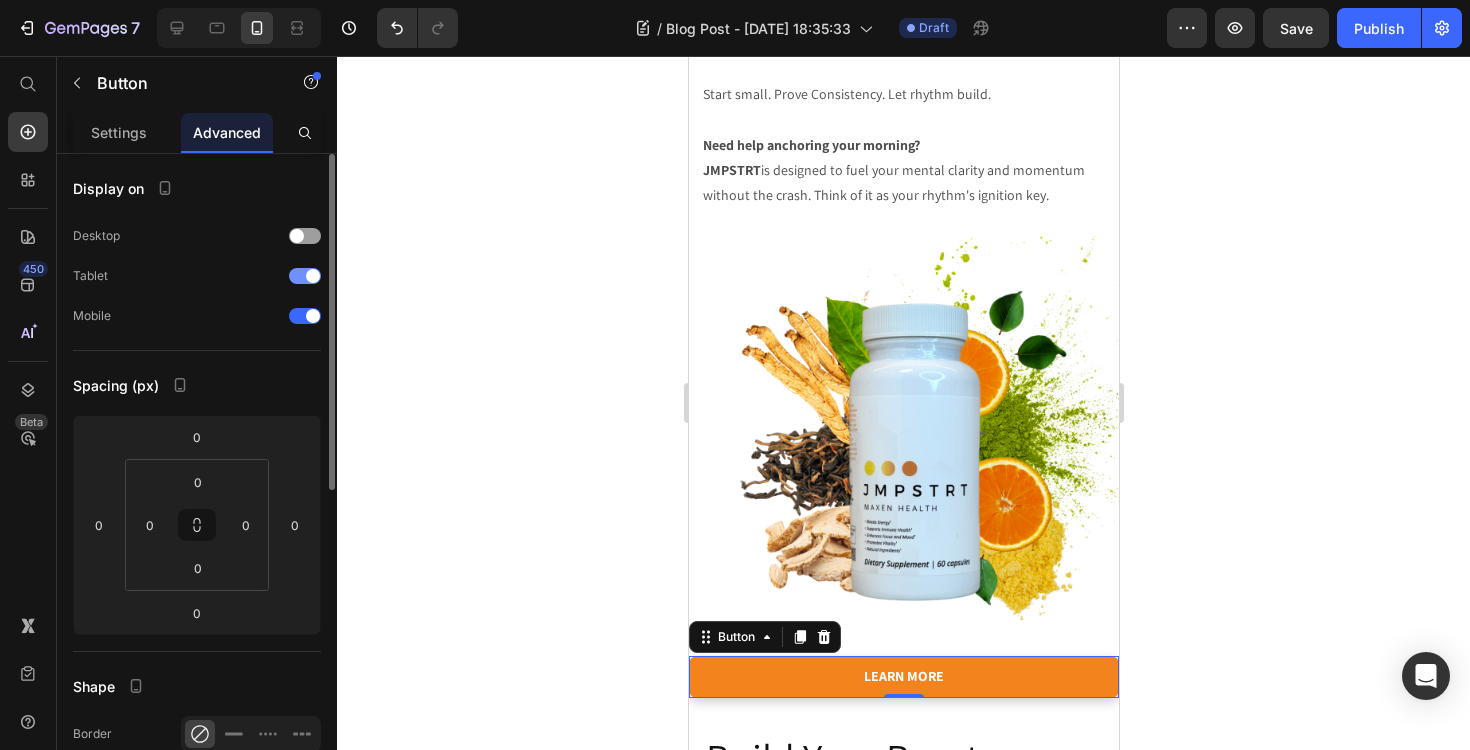 click at bounding box center [313, 276] 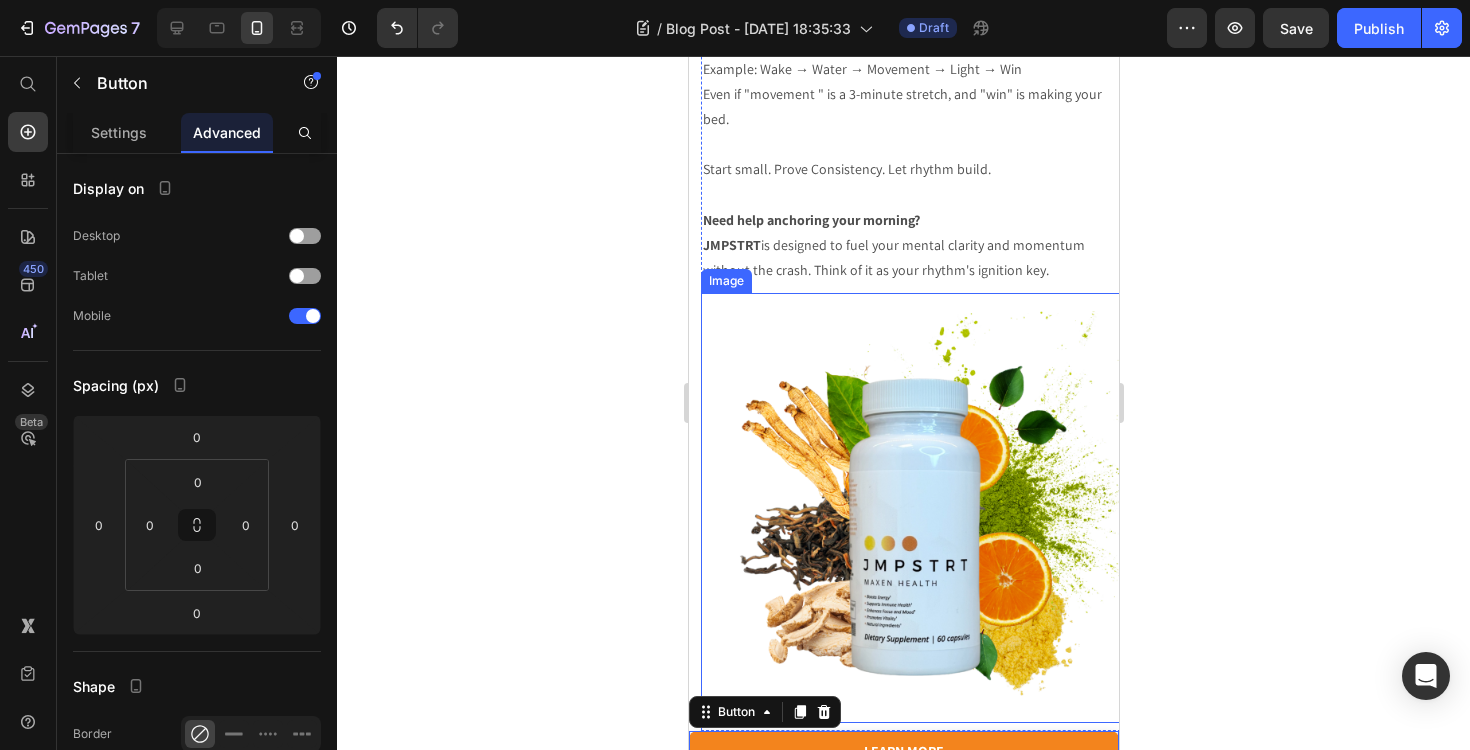 scroll, scrollTop: 2584, scrollLeft: 0, axis: vertical 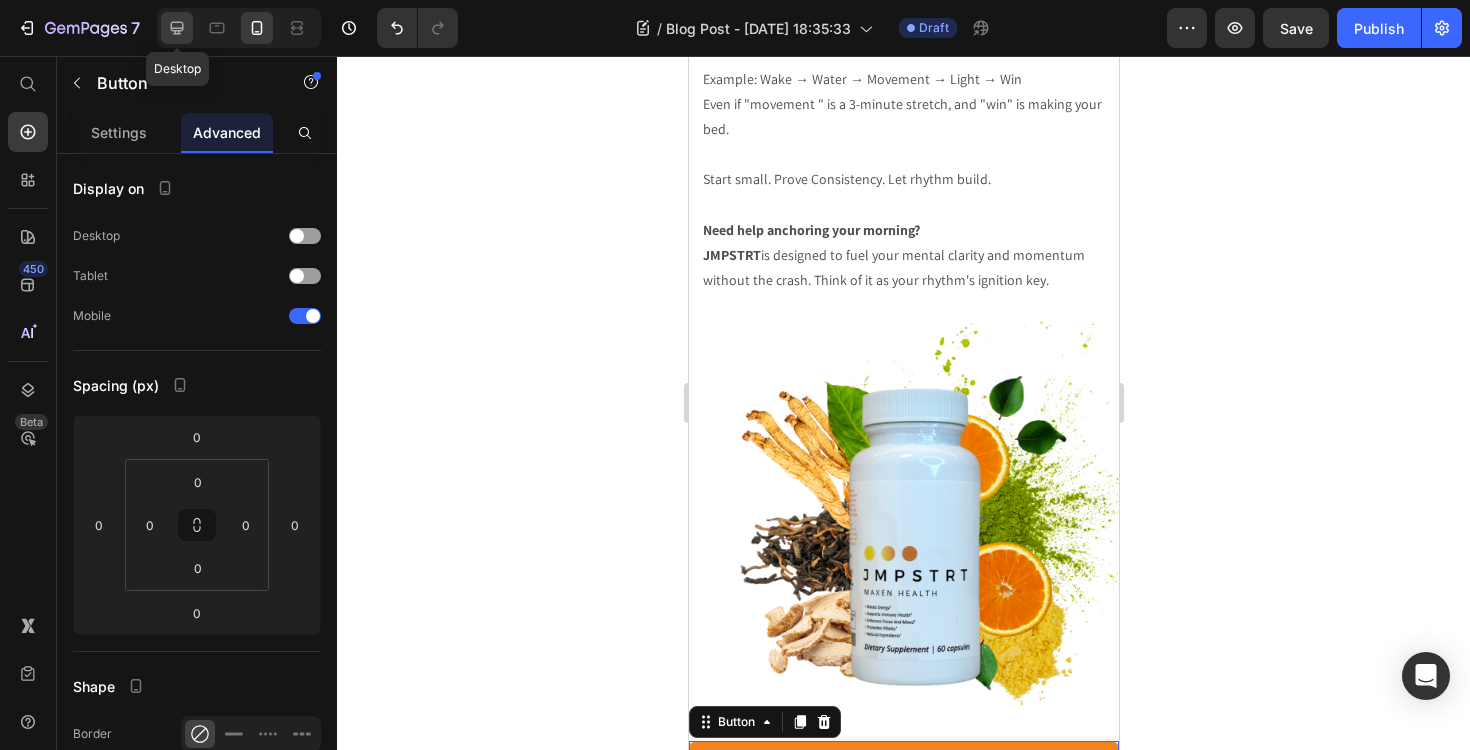 click 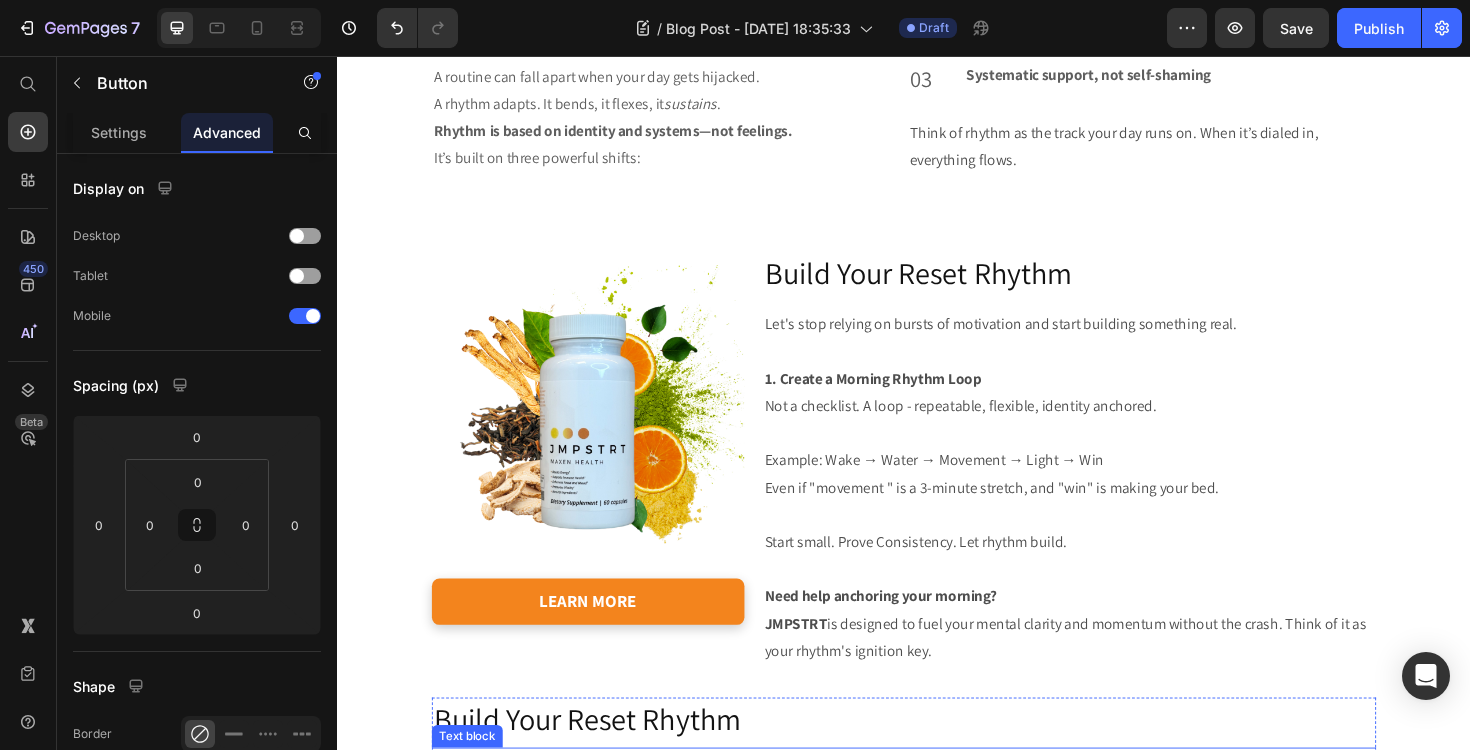 scroll, scrollTop: 1867, scrollLeft: 0, axis: vertical 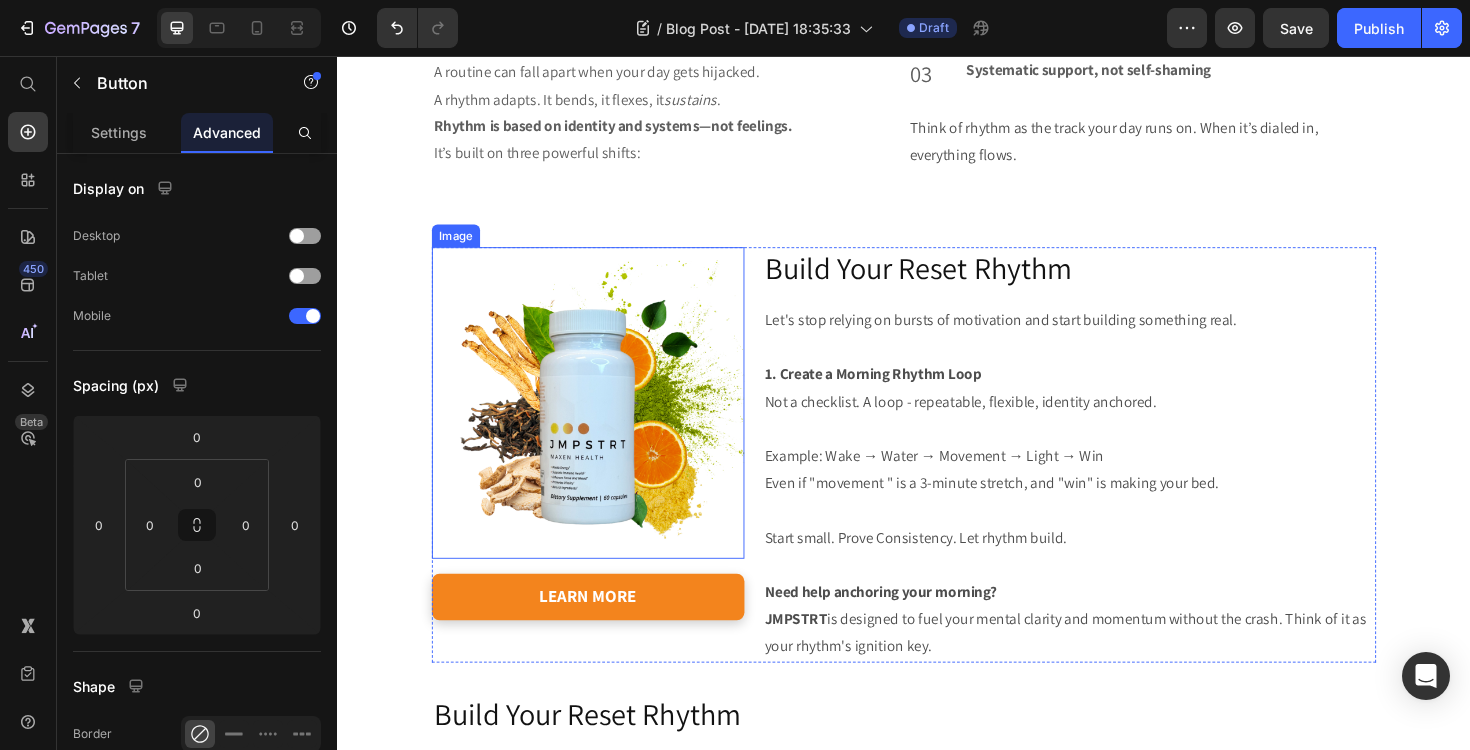 click at bounding box center [602, 424] 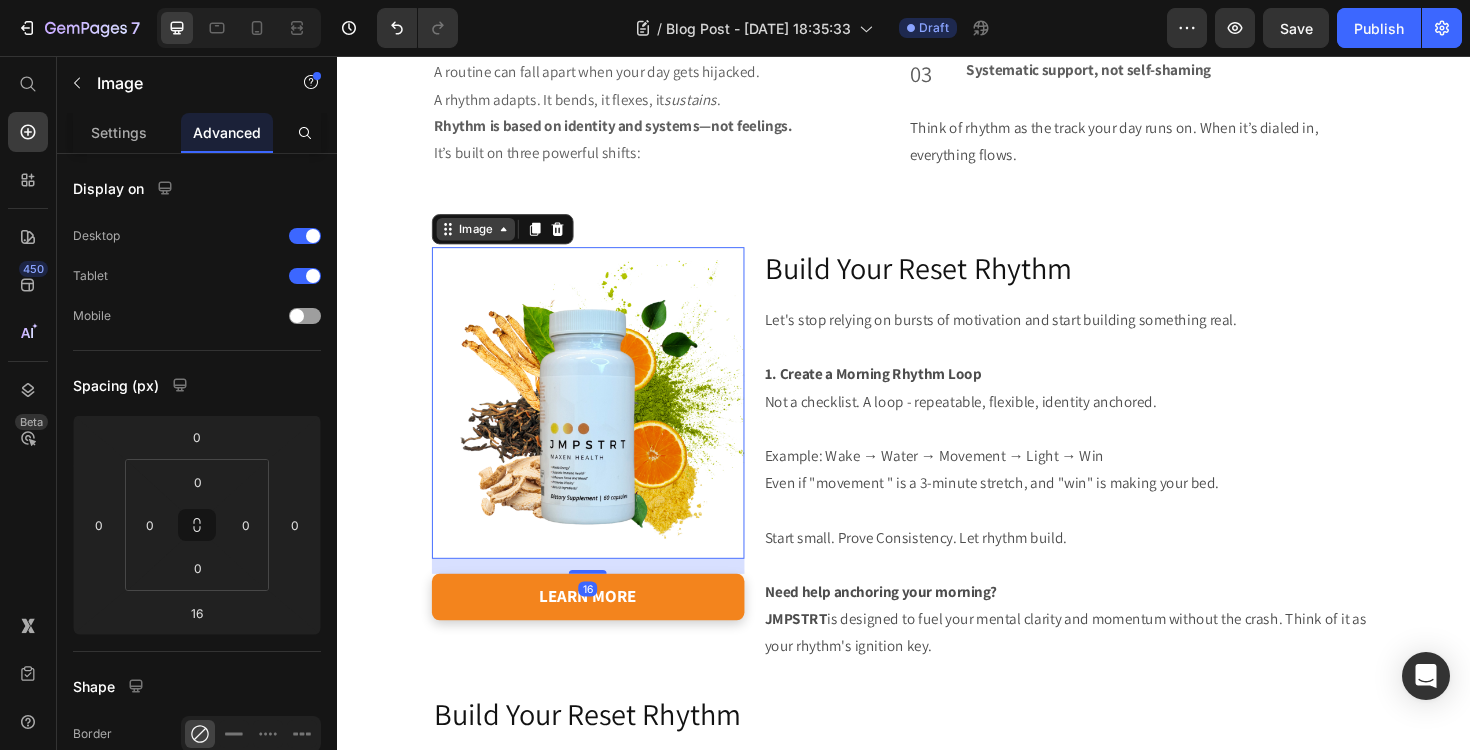 click on "Image" at bounding box center (483, 240) 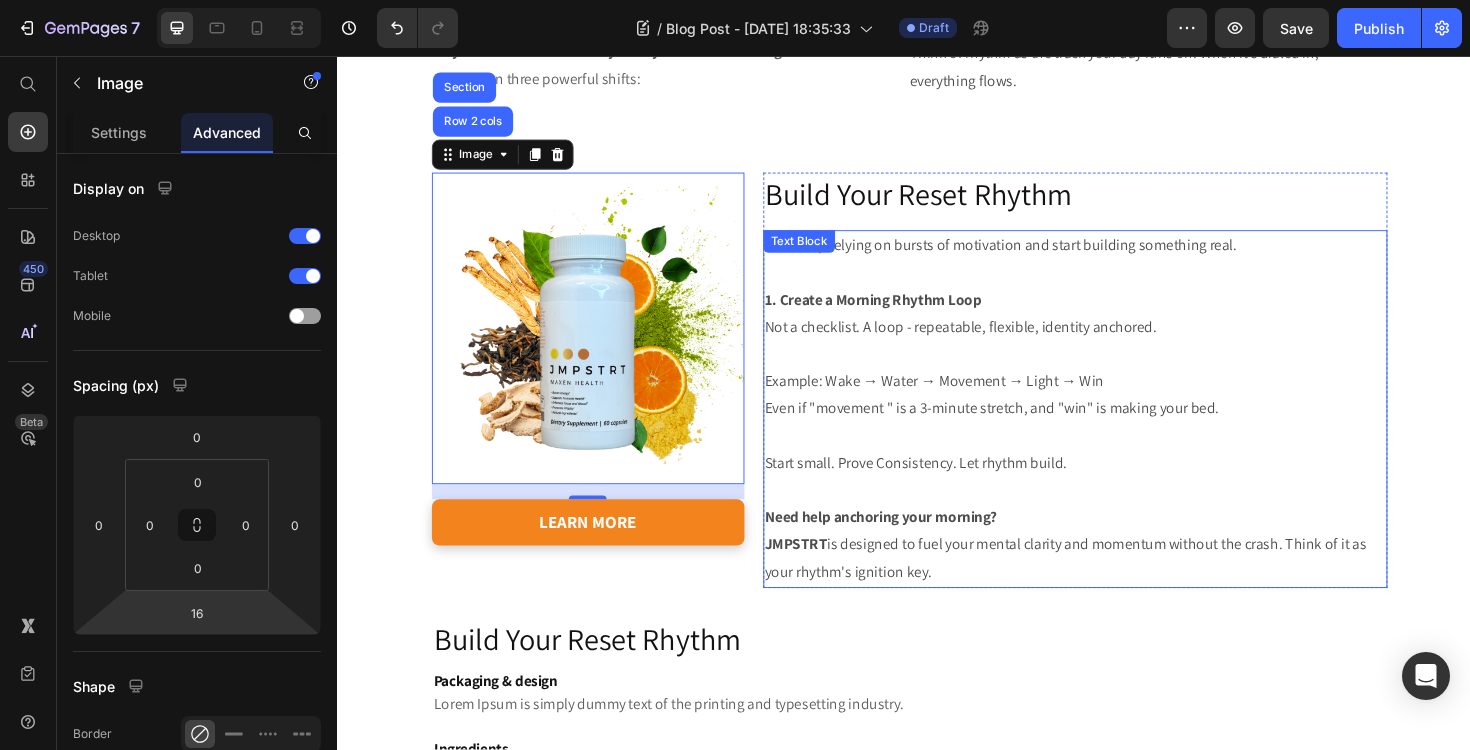 scroll, scrollTop: 1932, scrollLeft: 0, axis: vertical 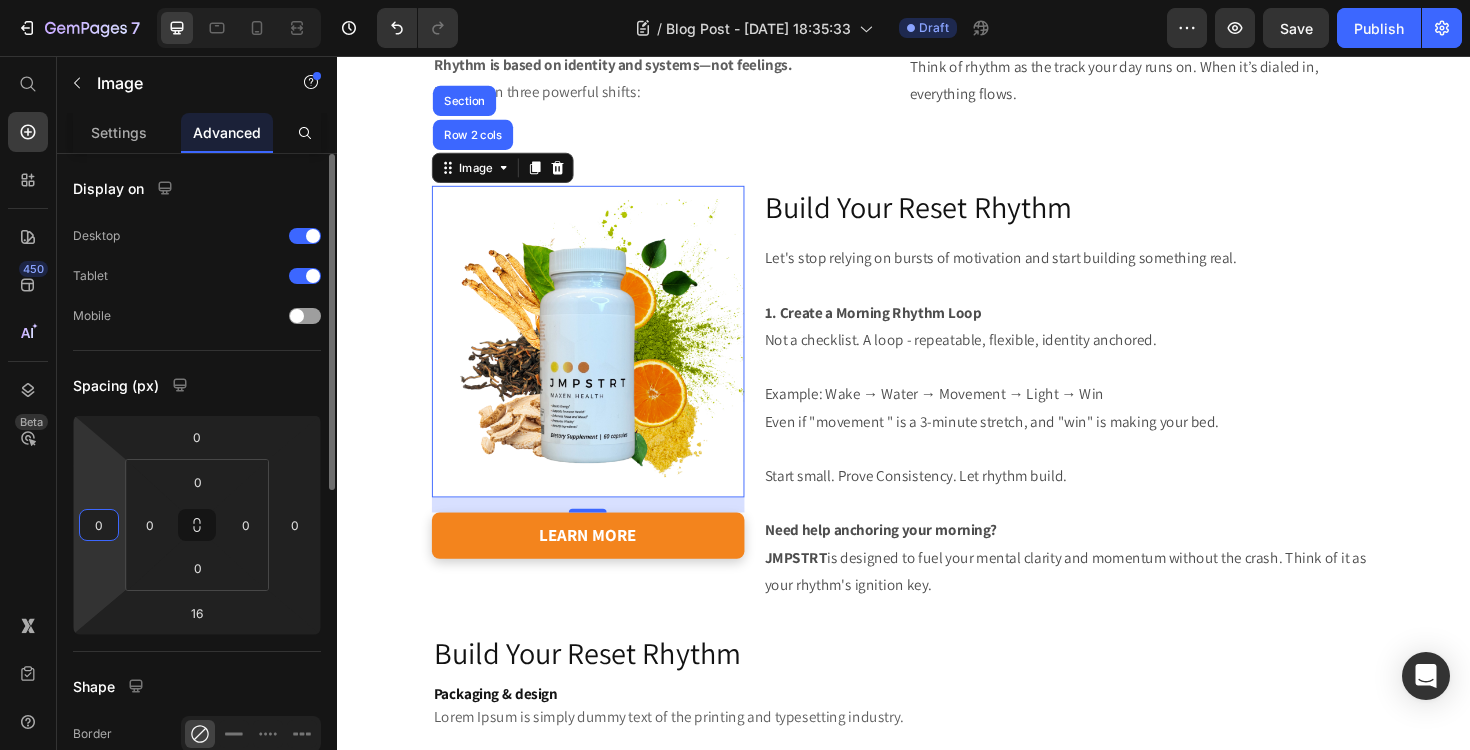 click on "0" at bounding box center [99, 525] 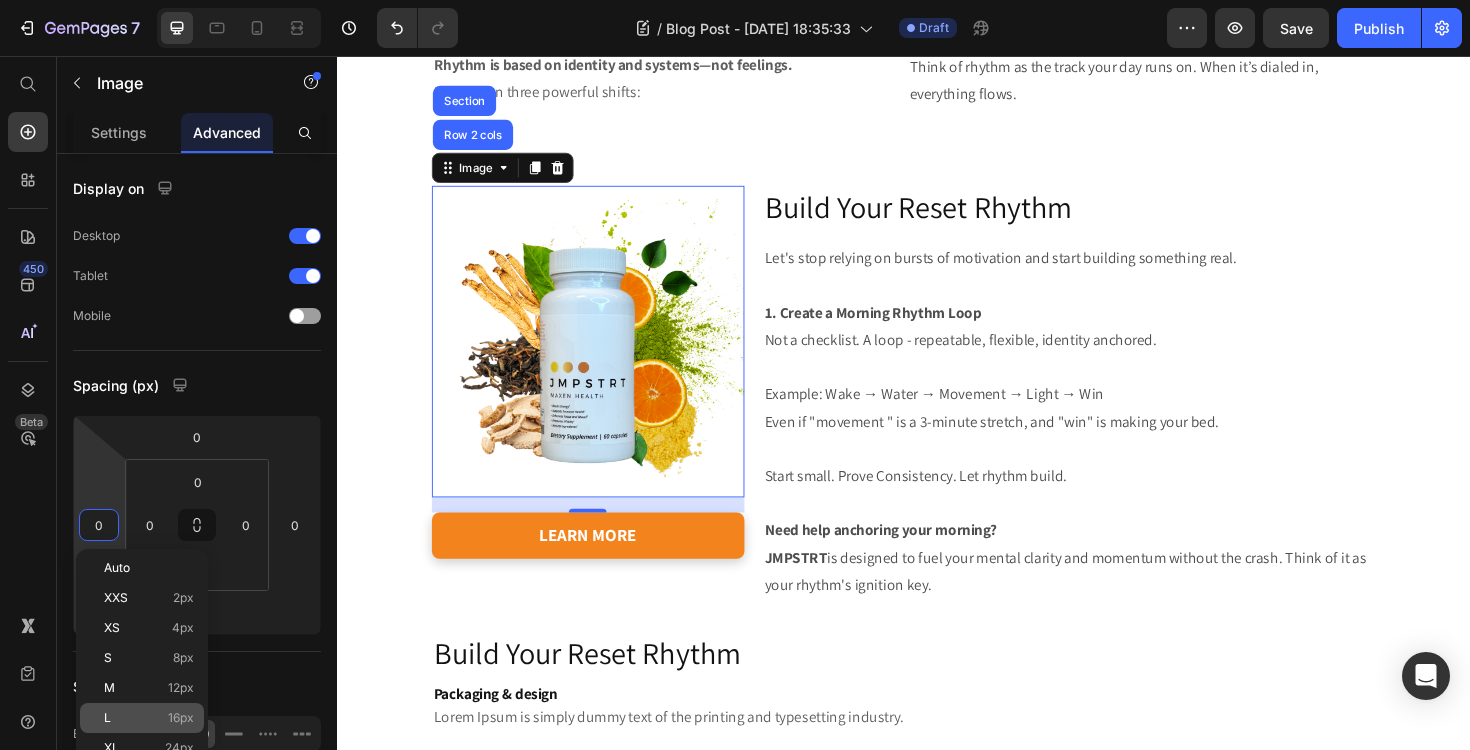 click on "L 16px" at bounding box center [149, 718] 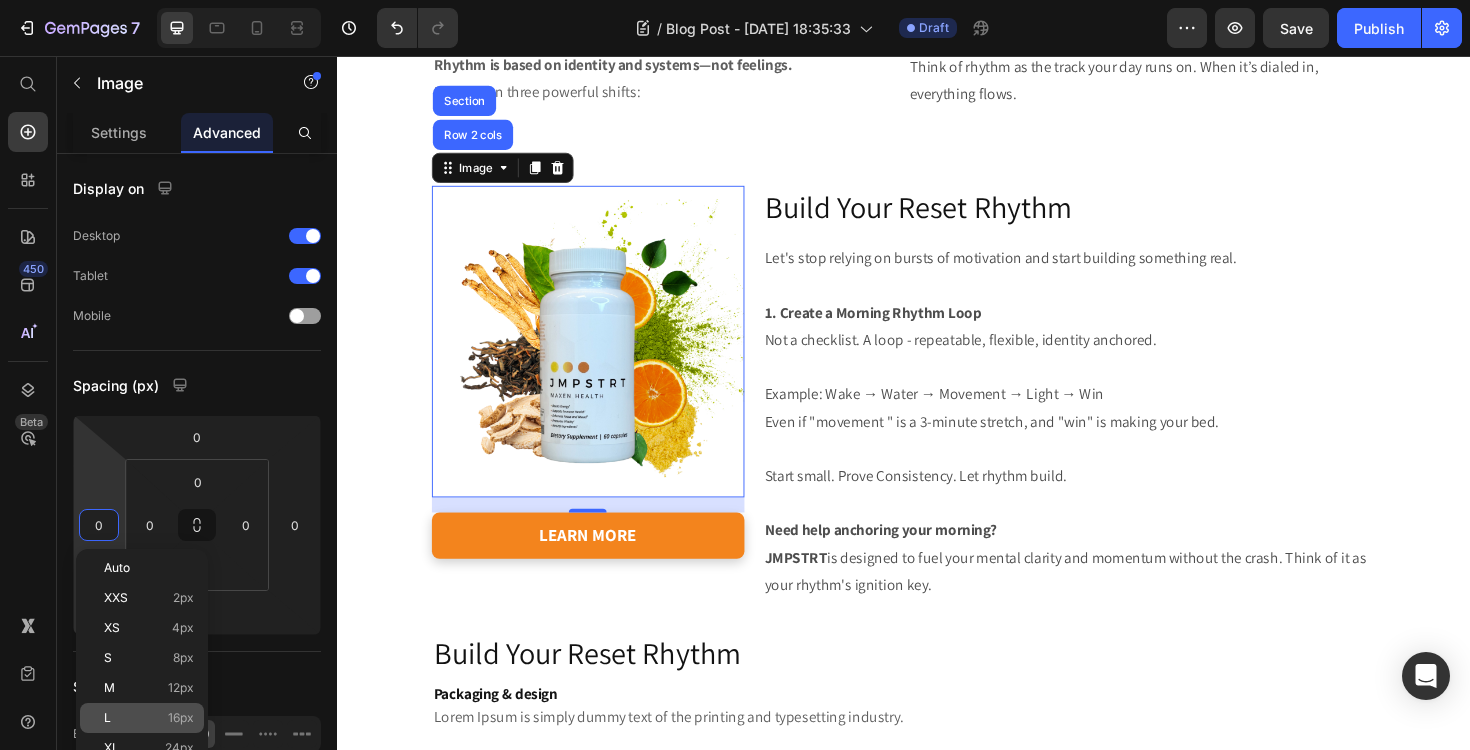 type on "16" 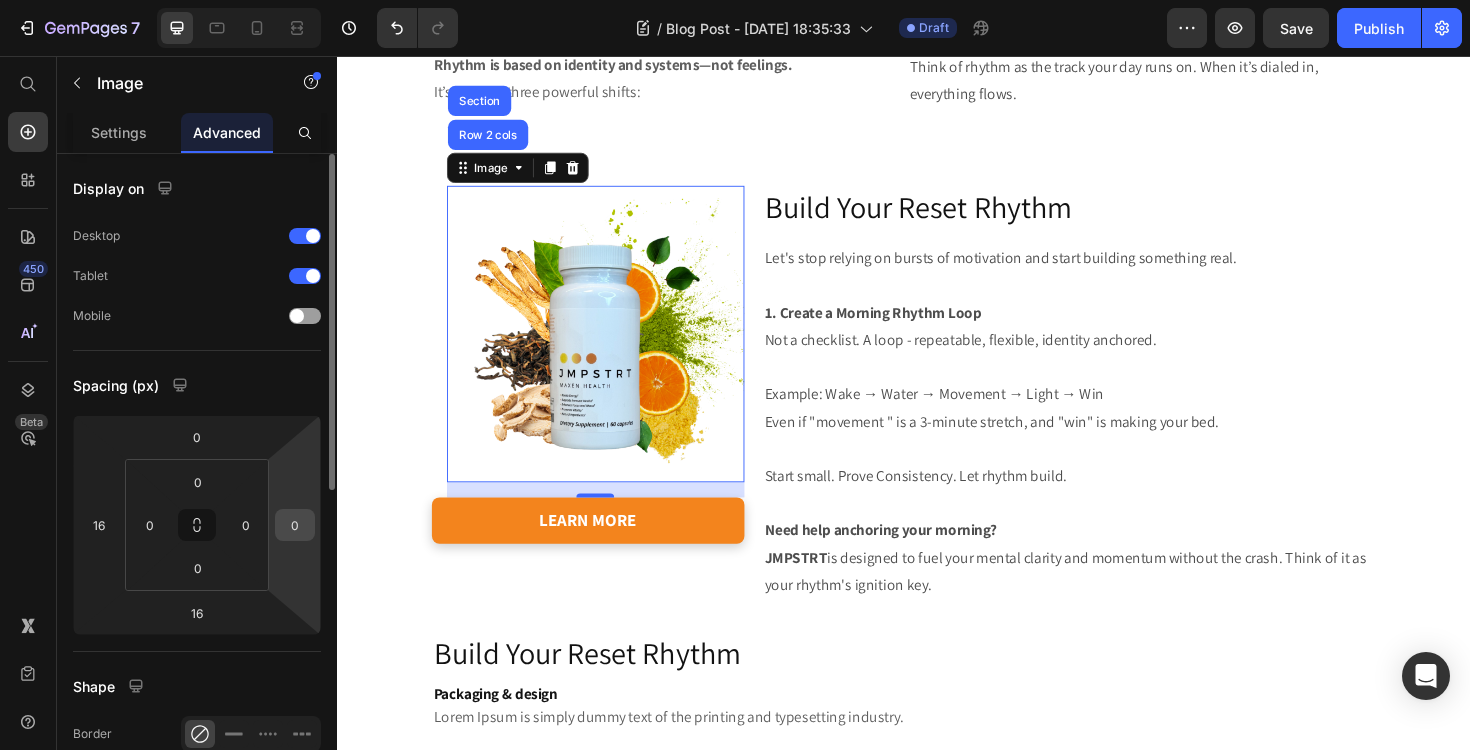 click on "0" at bounding box center (295, 525) 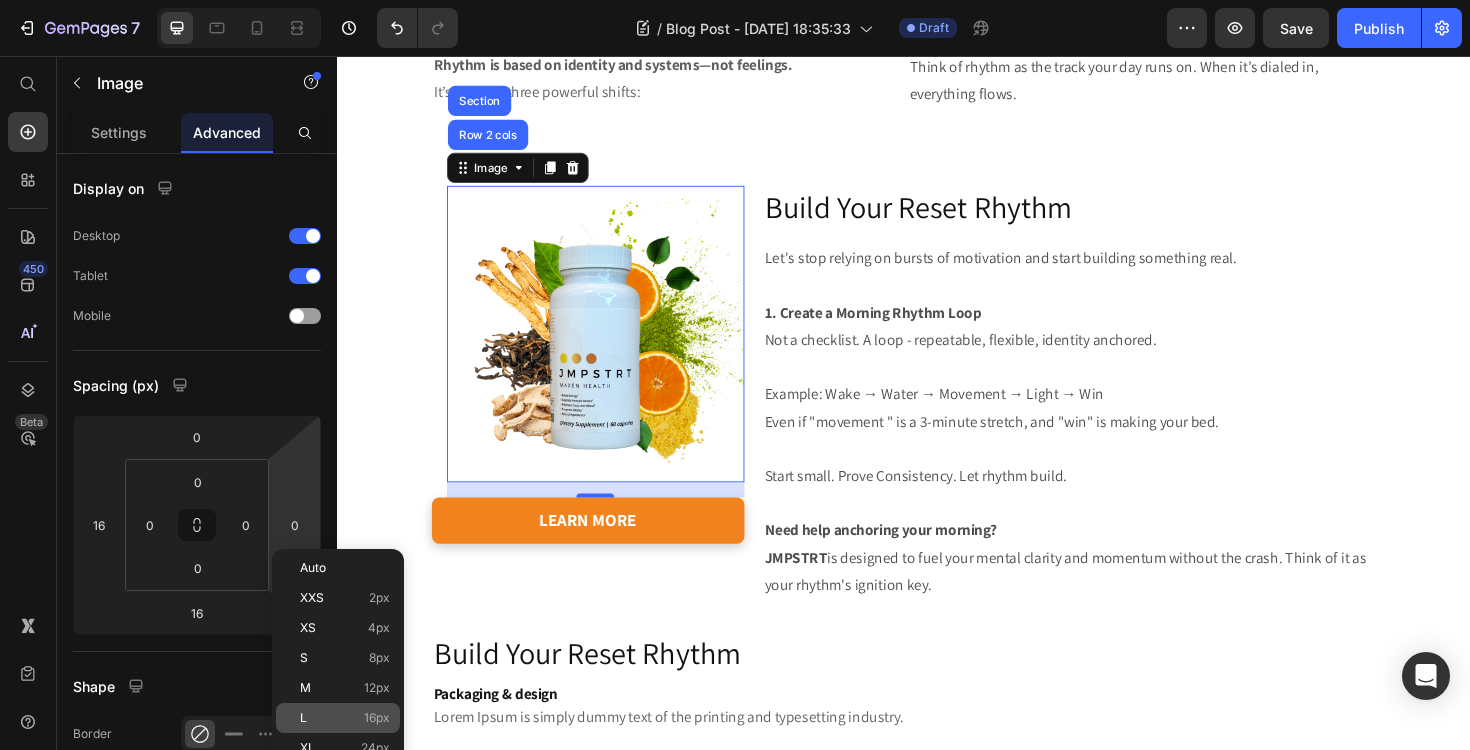click on "L 16px" at bounding box center [345, 718] 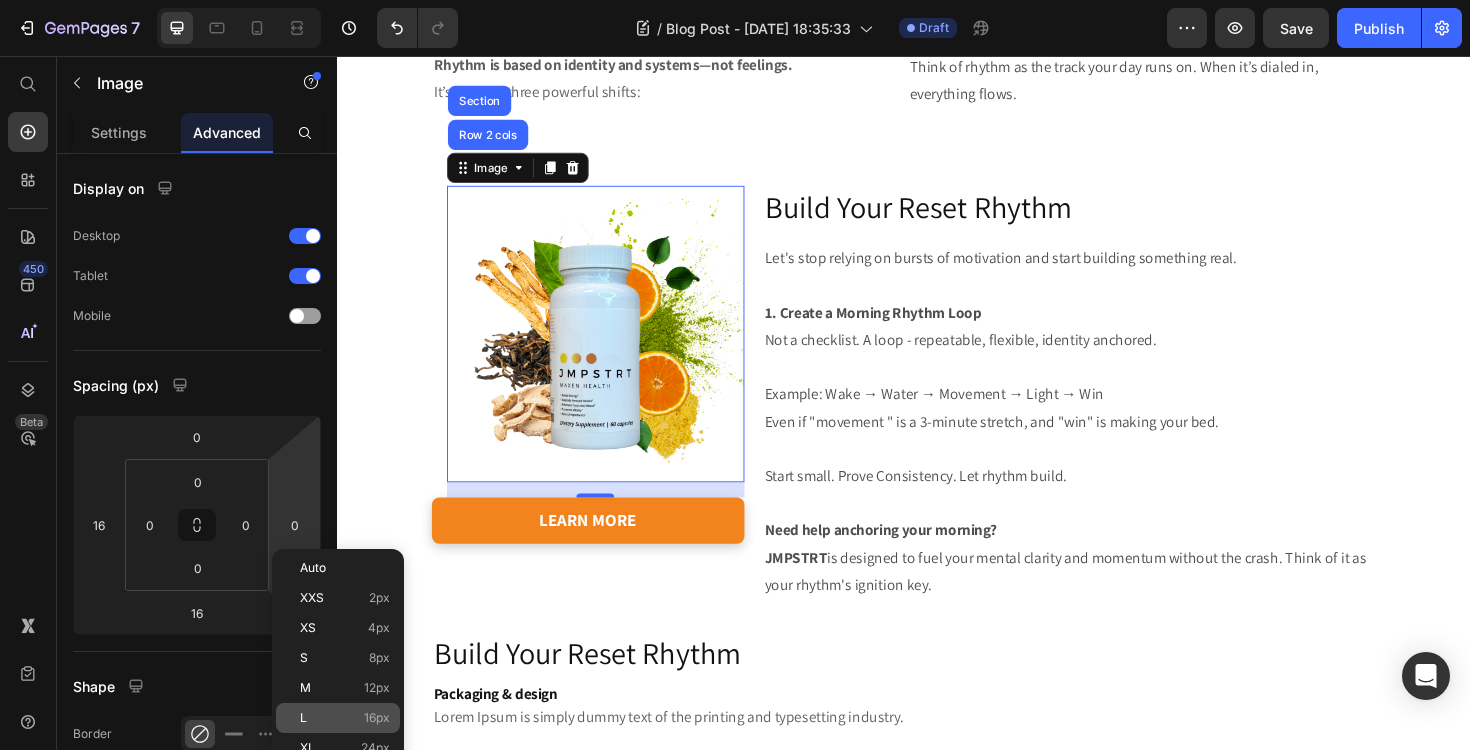 type on "16" 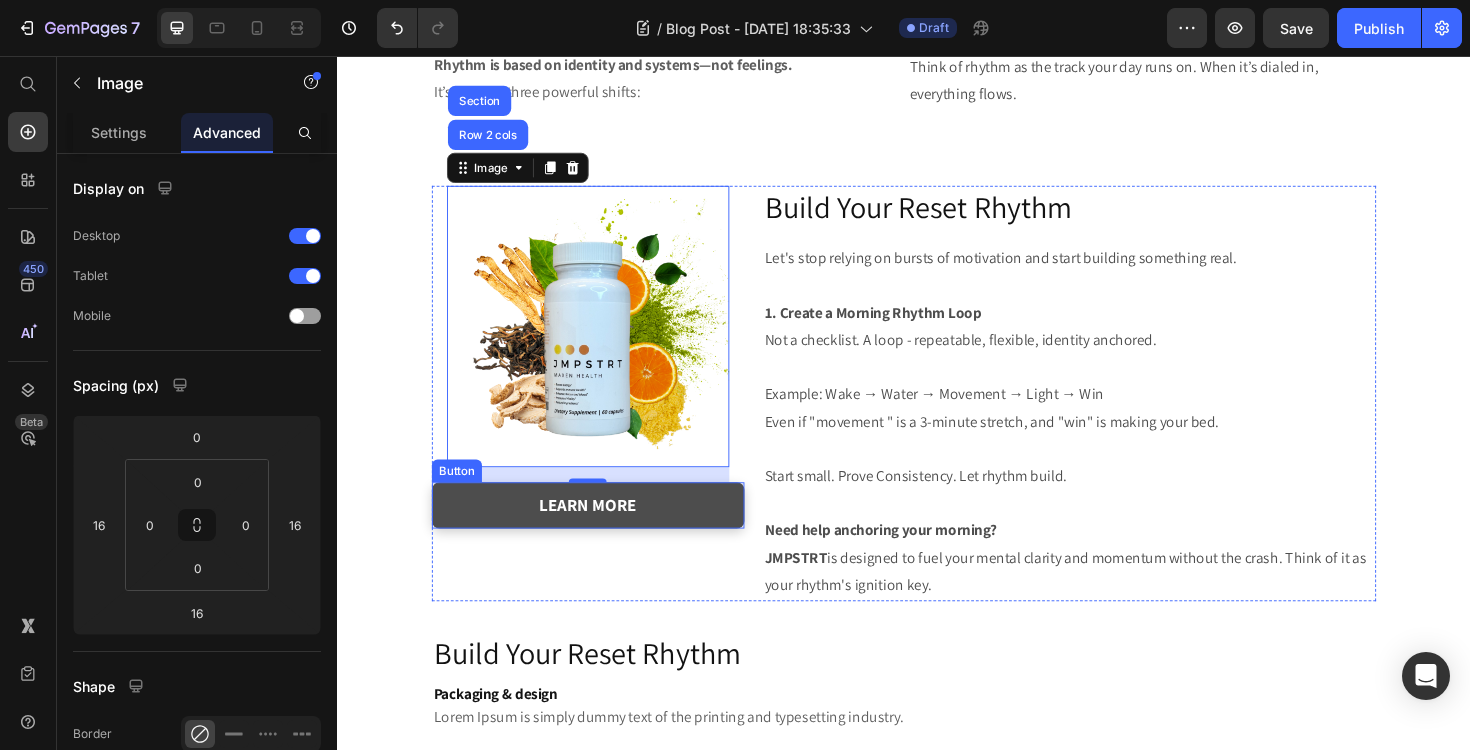 click on "learn more" at bounding box center [602, 532] 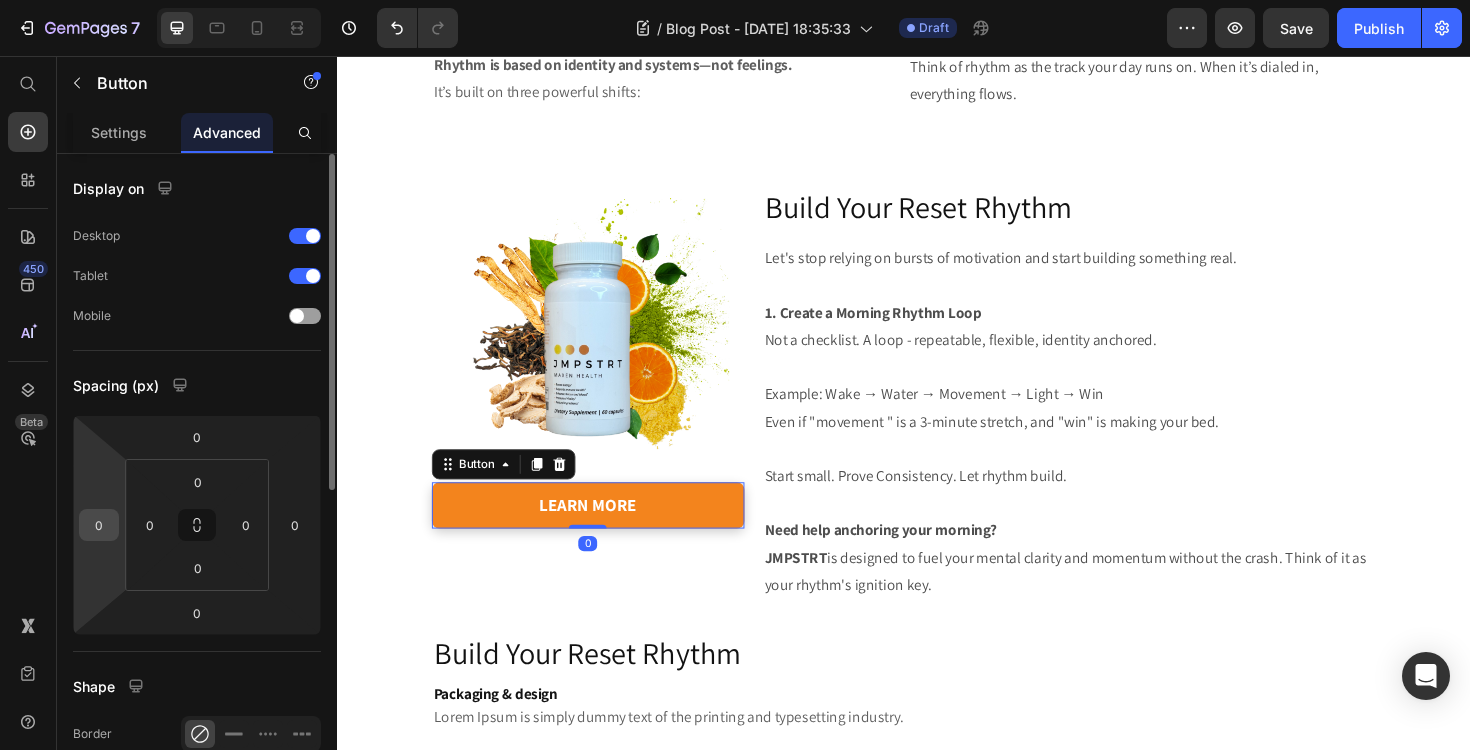 click on "0" at bounding box center [99, 525] 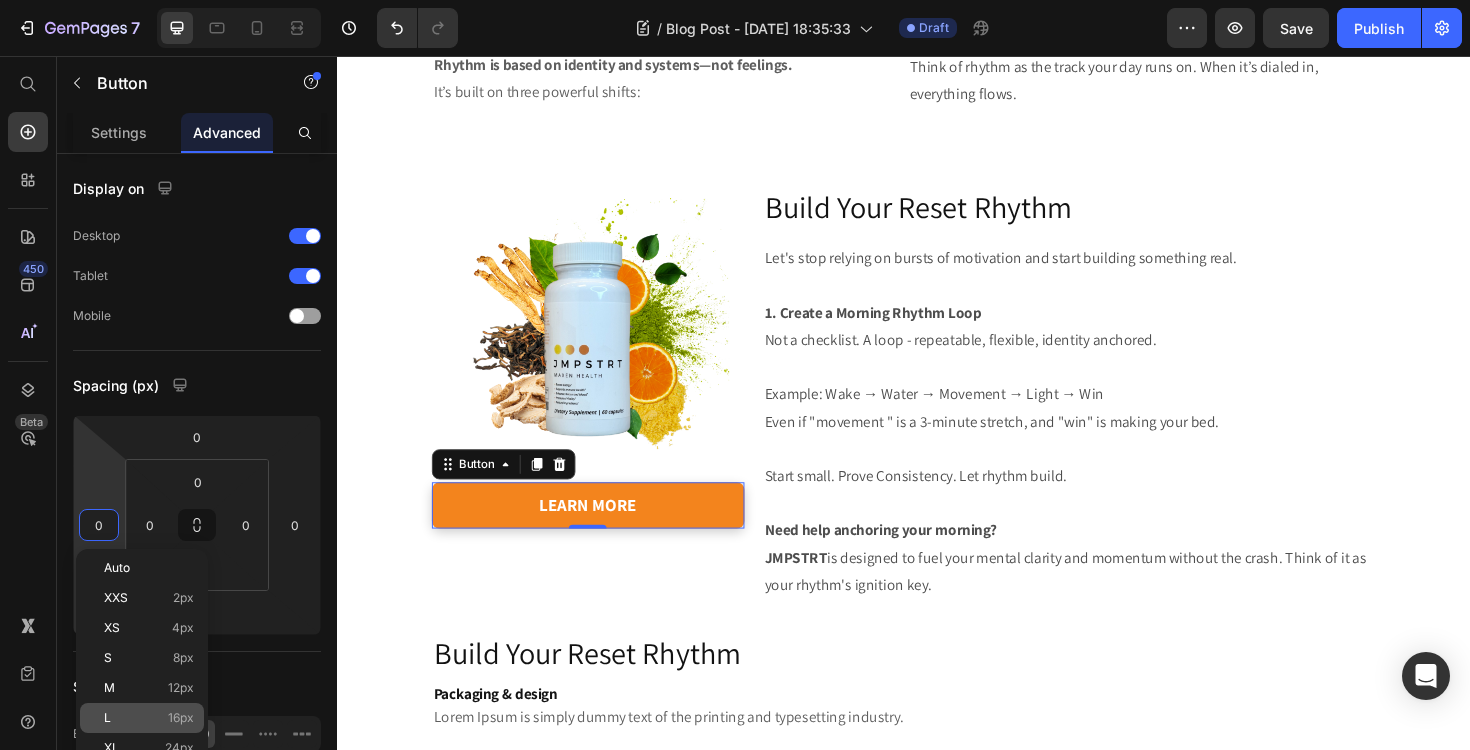 click on "L 16px" 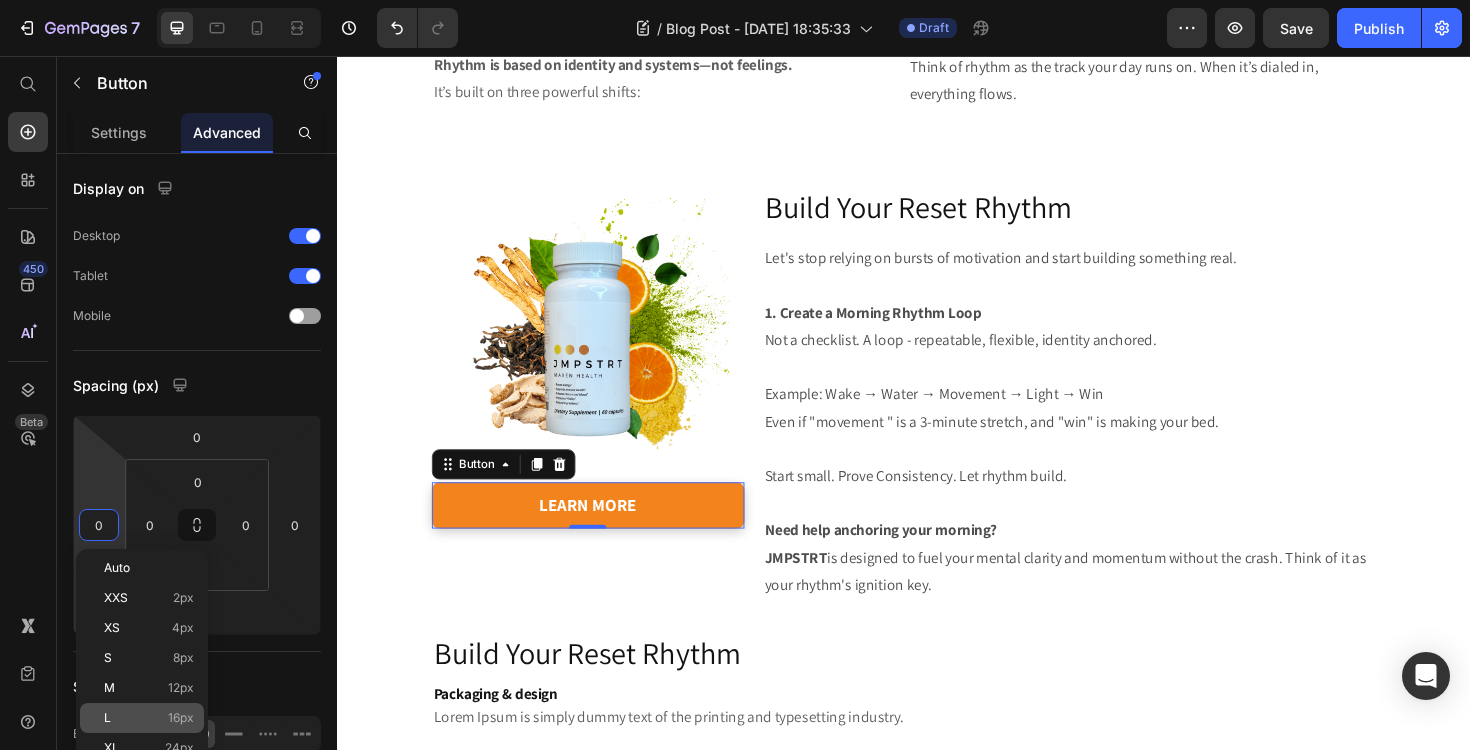 type on "16" 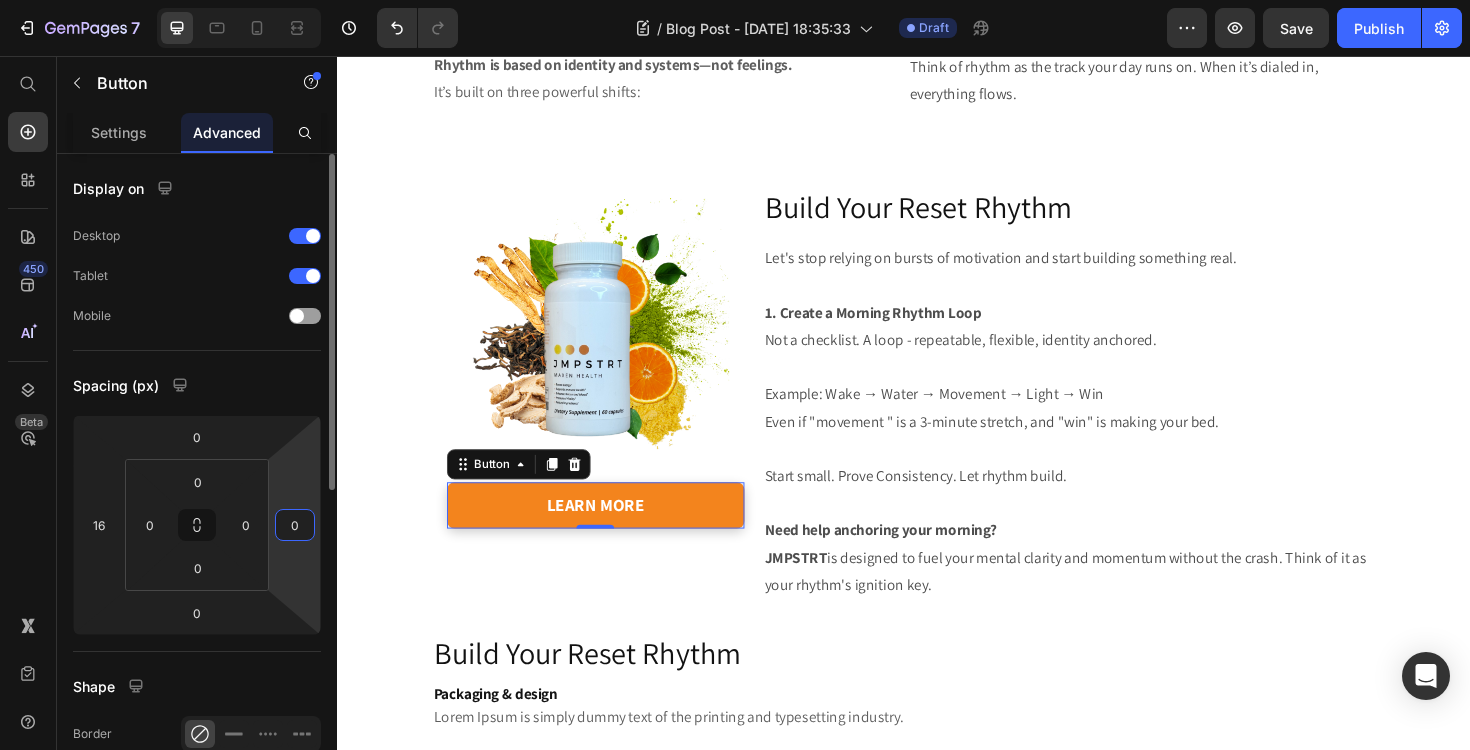 click on "0" at bounding box center (295, 525) 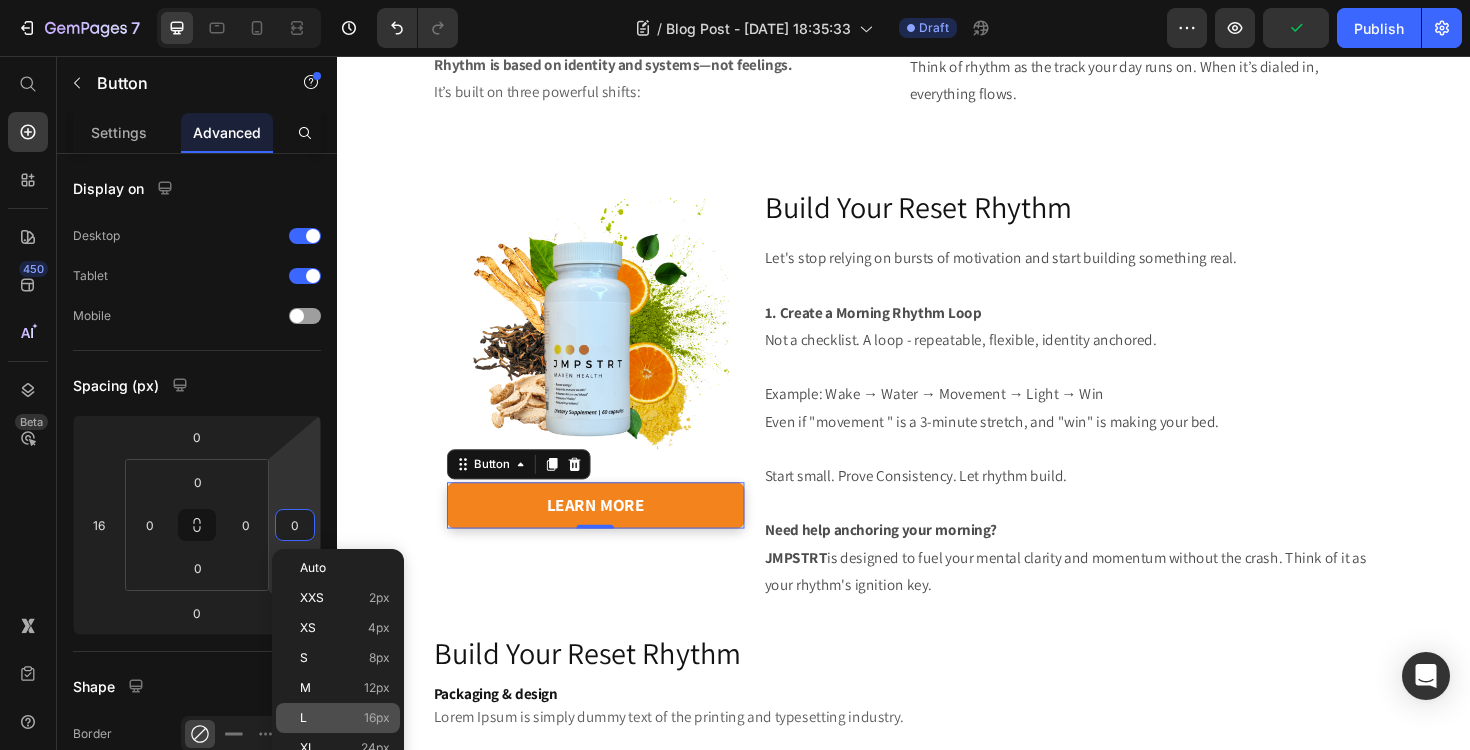 click on "L 16px" 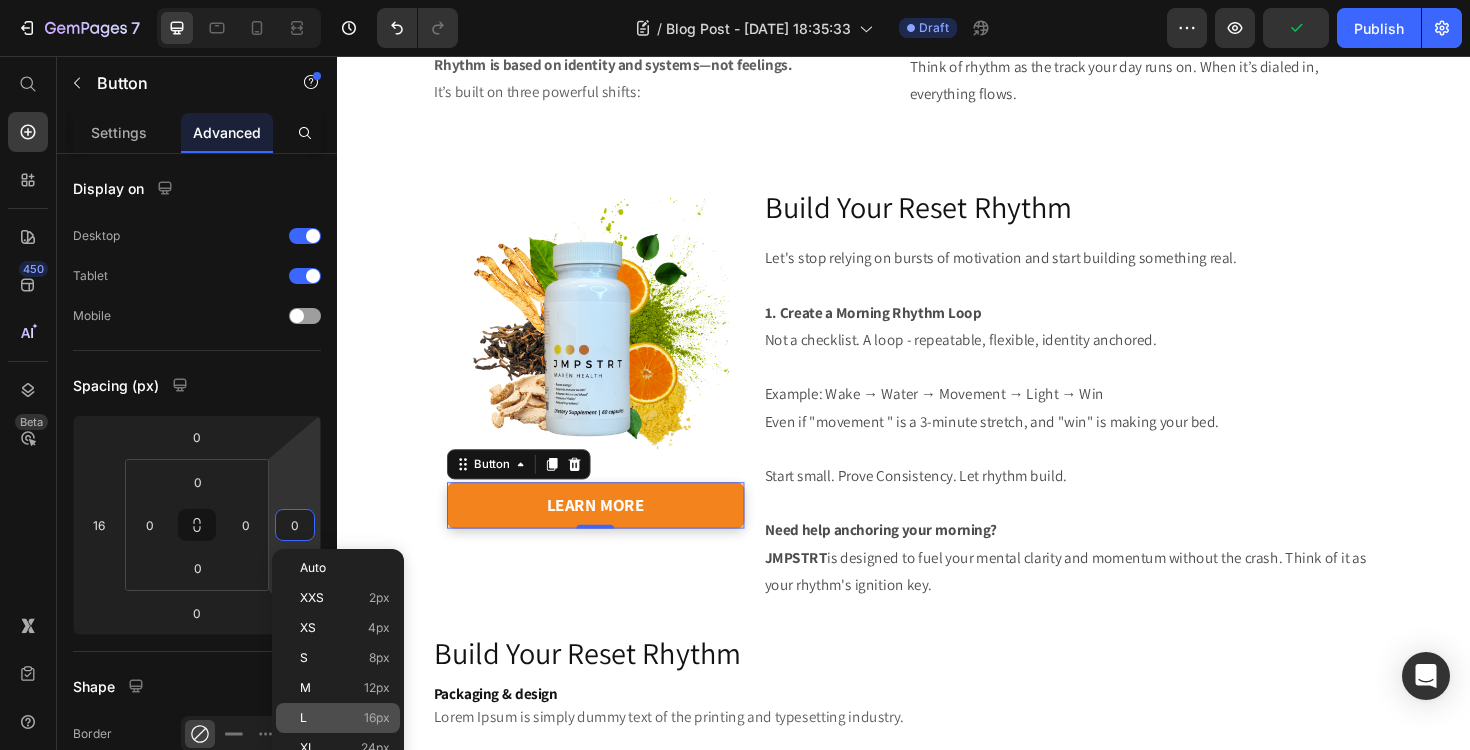 type on "16" 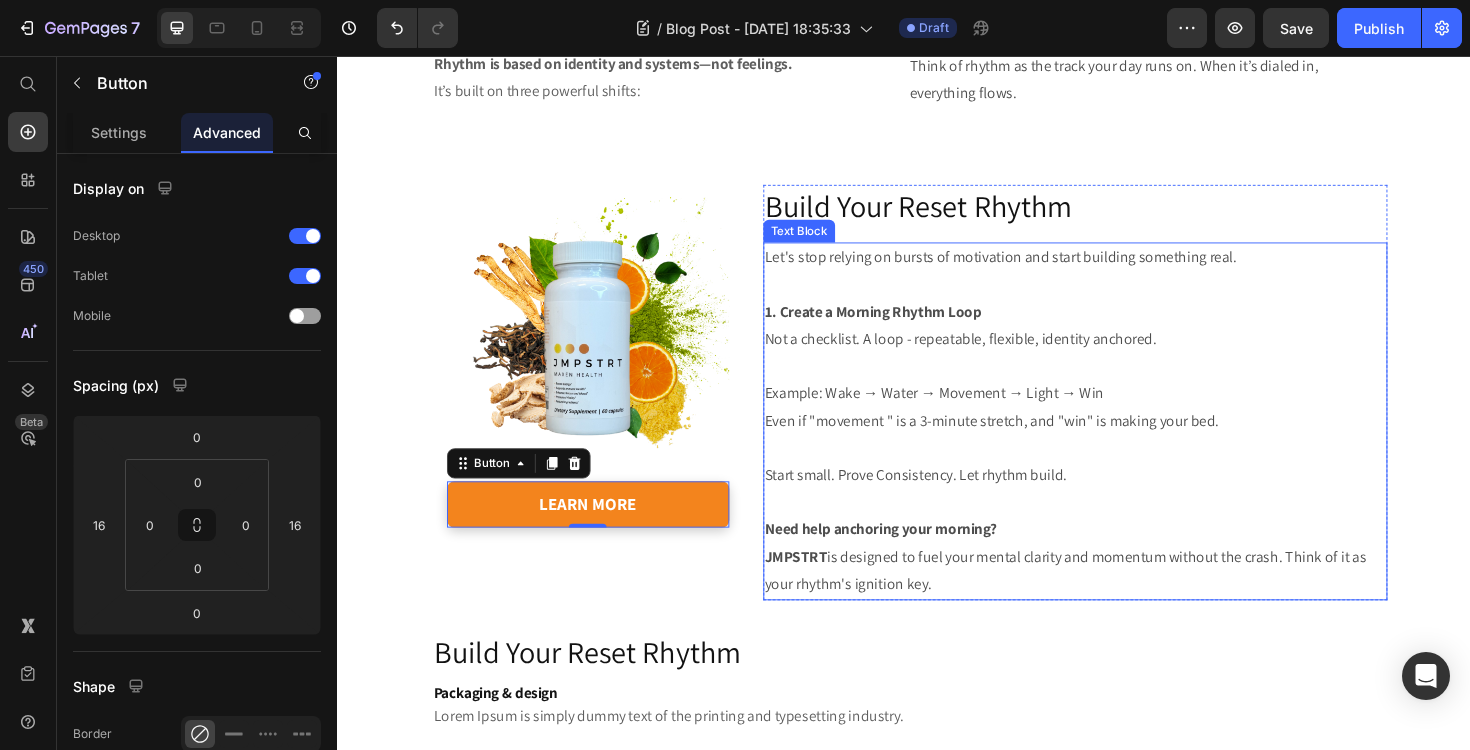 scroll, scrollTop: 1927, scrollLeft: 0, axis: vertical 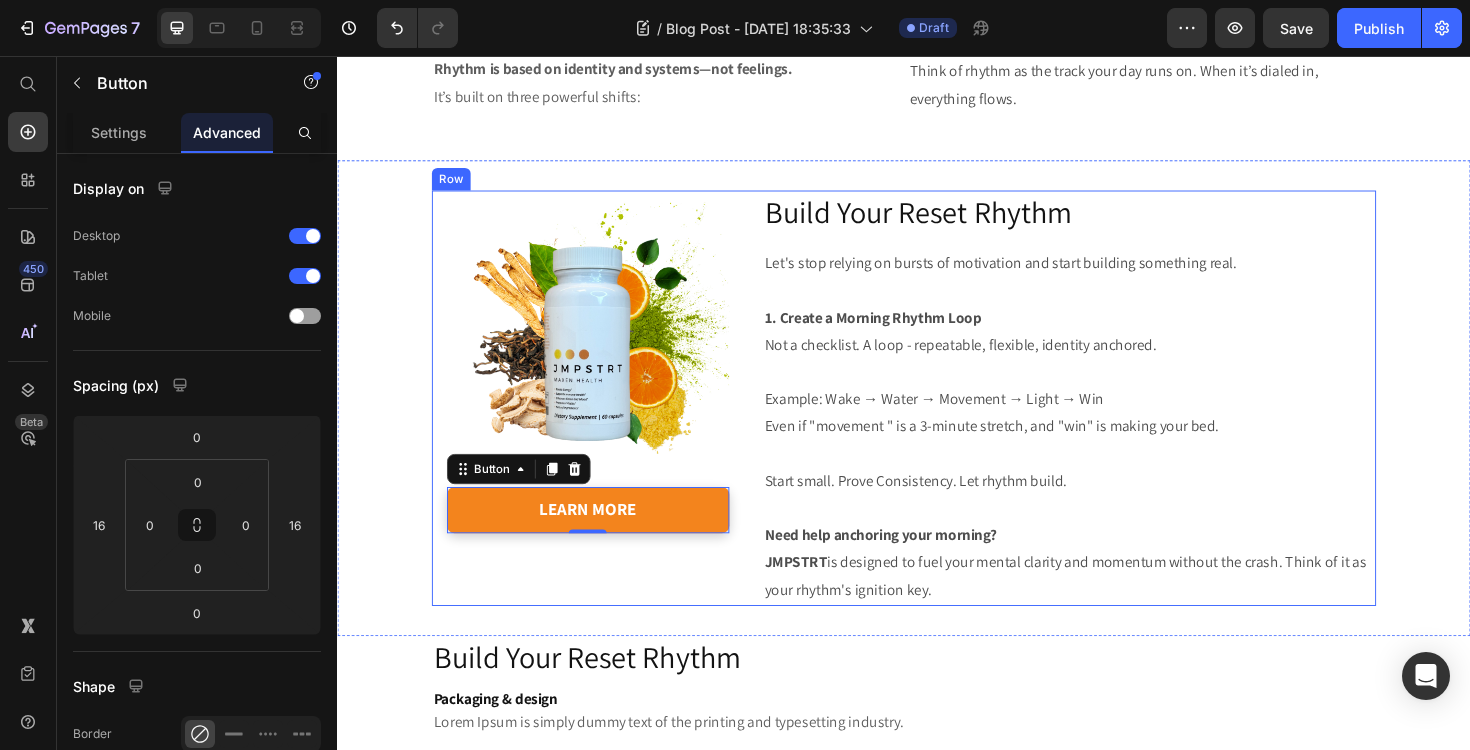 click on "Image learn more Button   0" at bounding box center [602, 419] 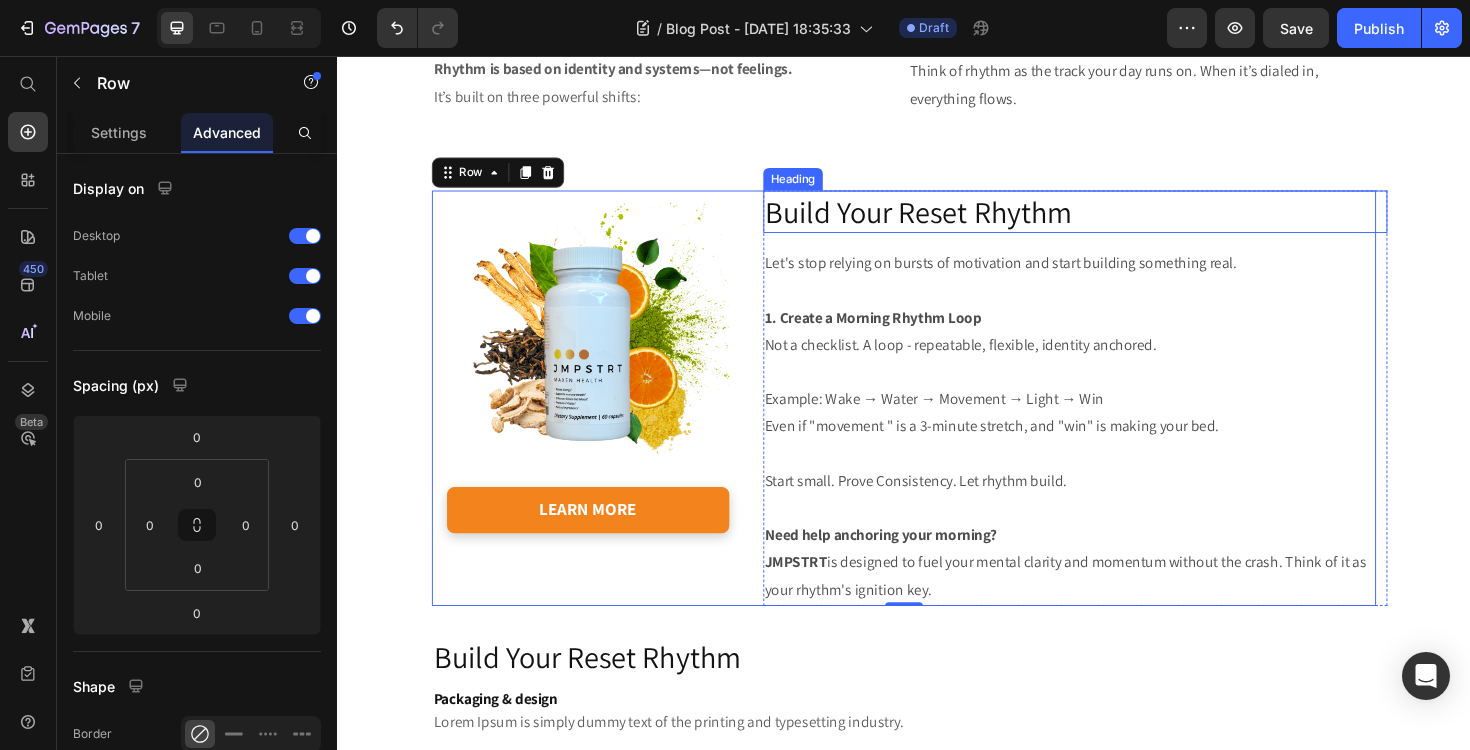 click on "Build your reset rhythm" at bounding box center [1118, 222] 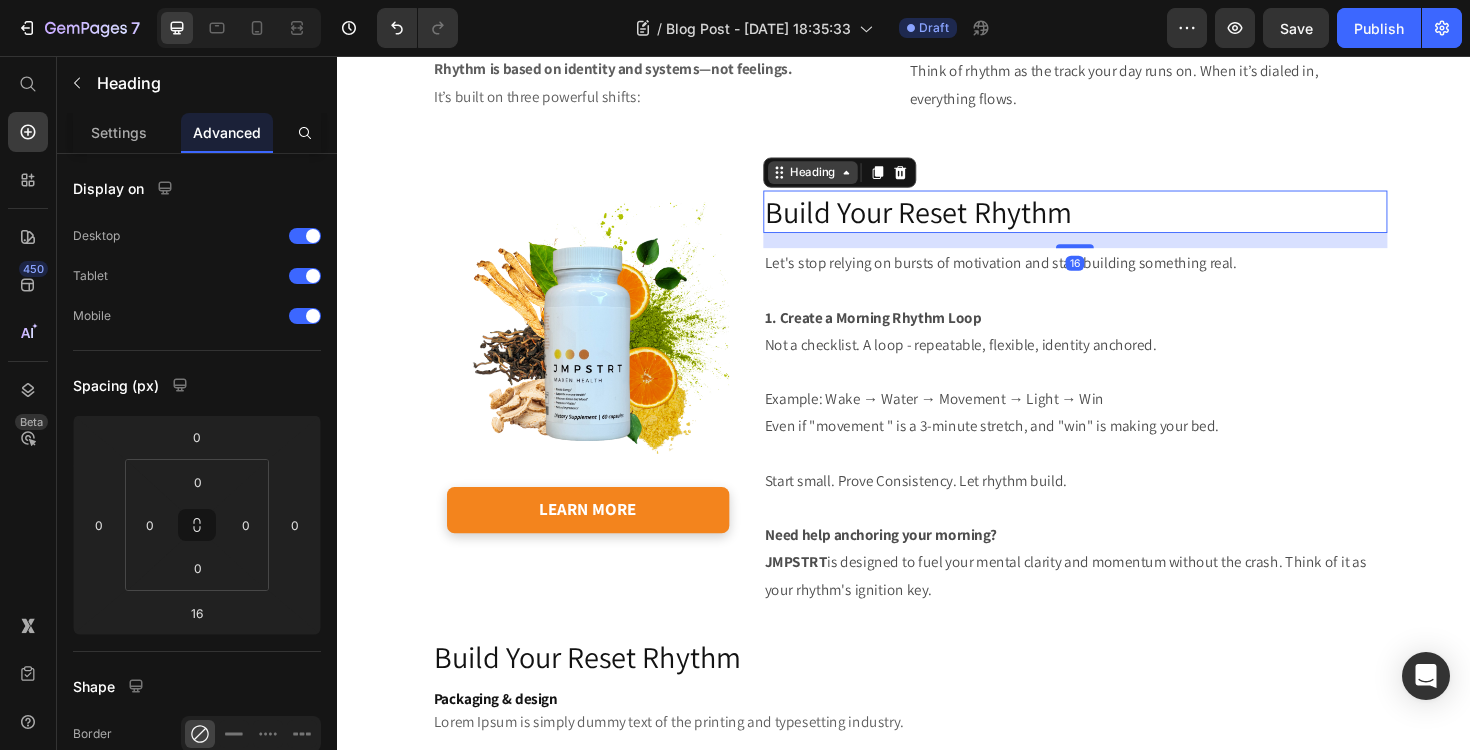 click on "Heading" at bounding box center (840, 180) 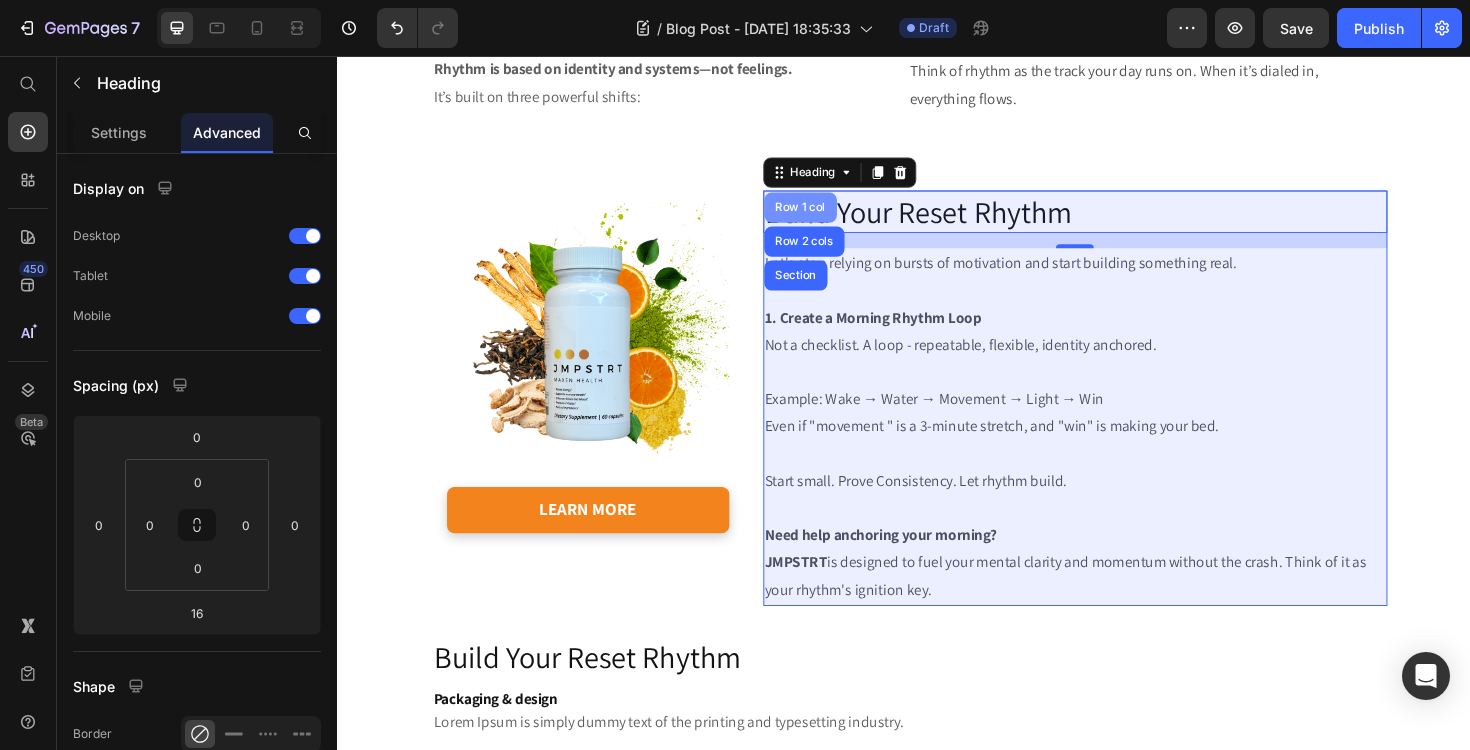 click on "Row 1 col" at bounding box center [827, 217] 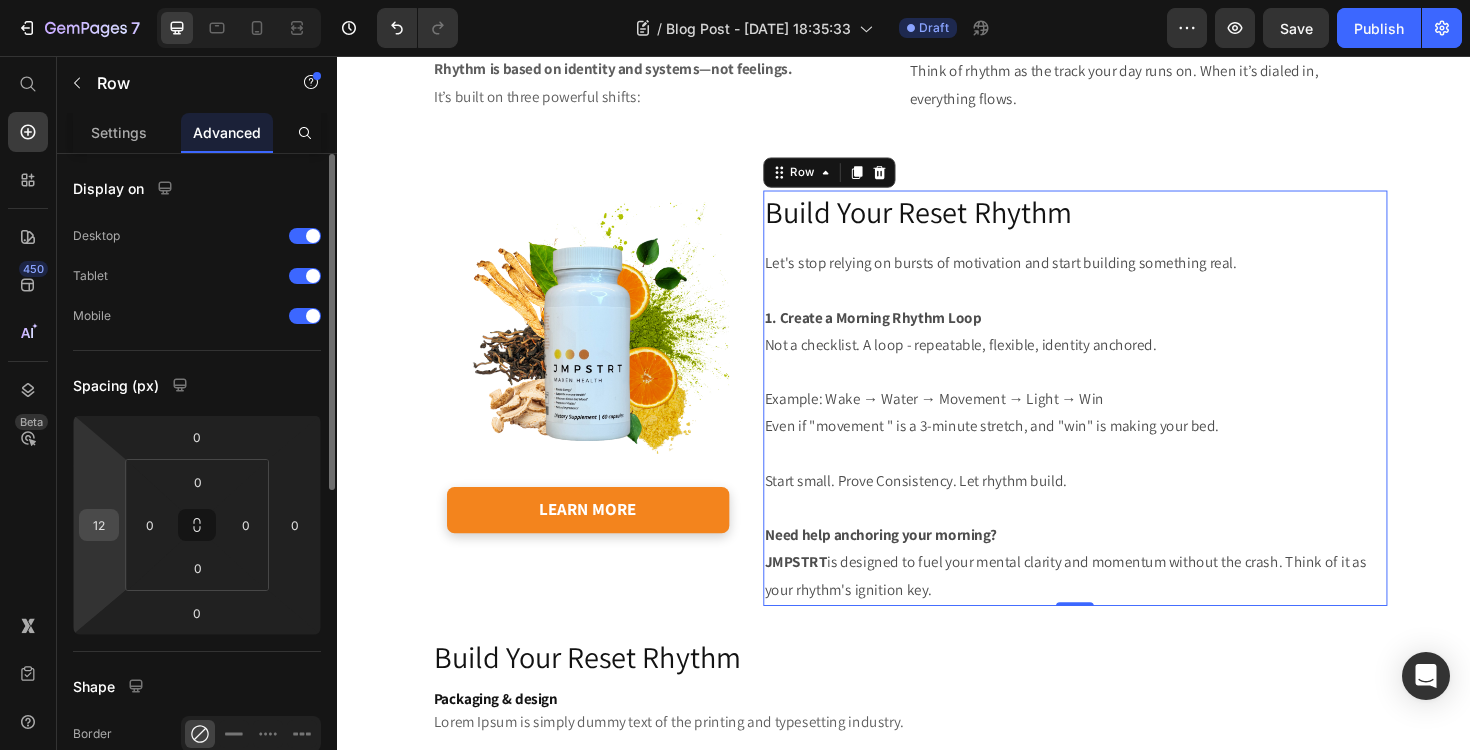 click on "12" at bounding box center [99, 525] 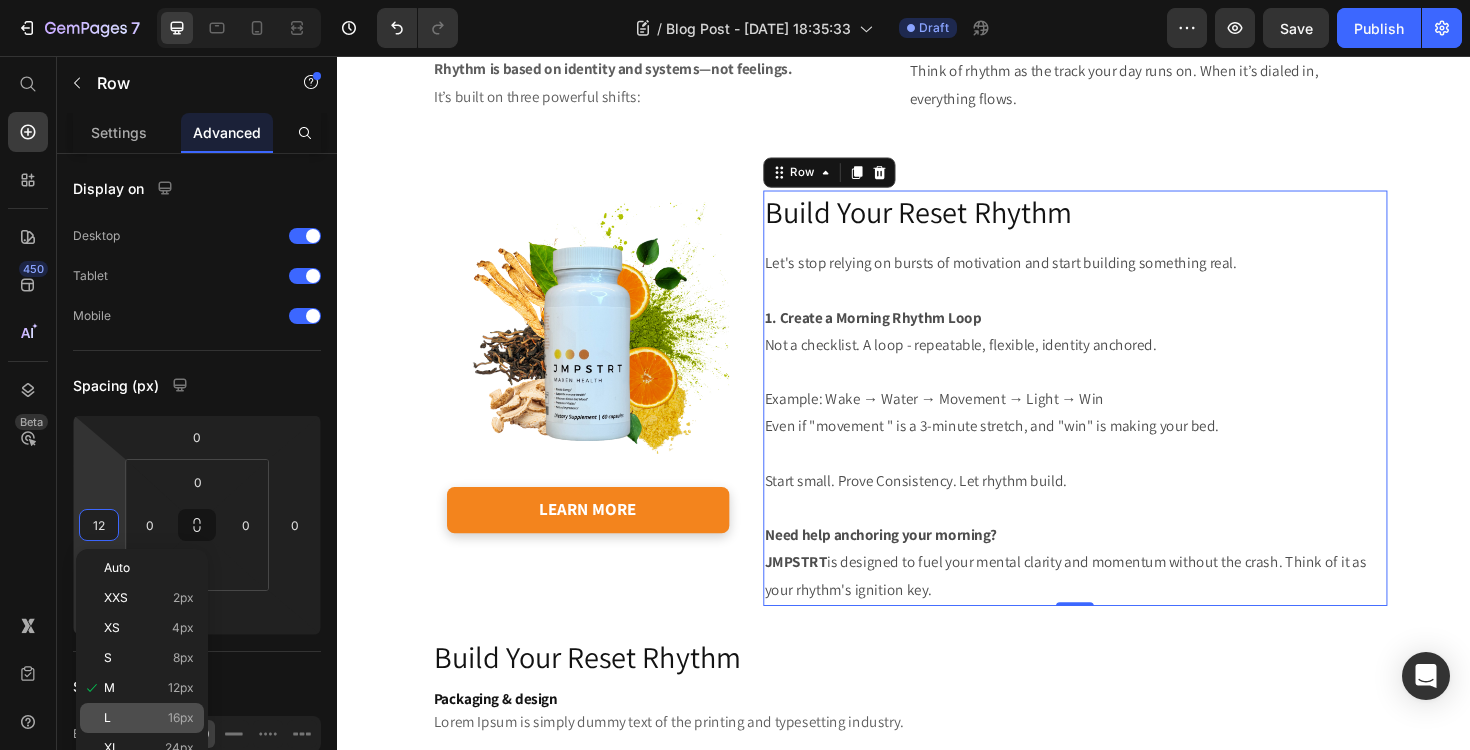 click on "L 16px" at bounding box center [149, 718] 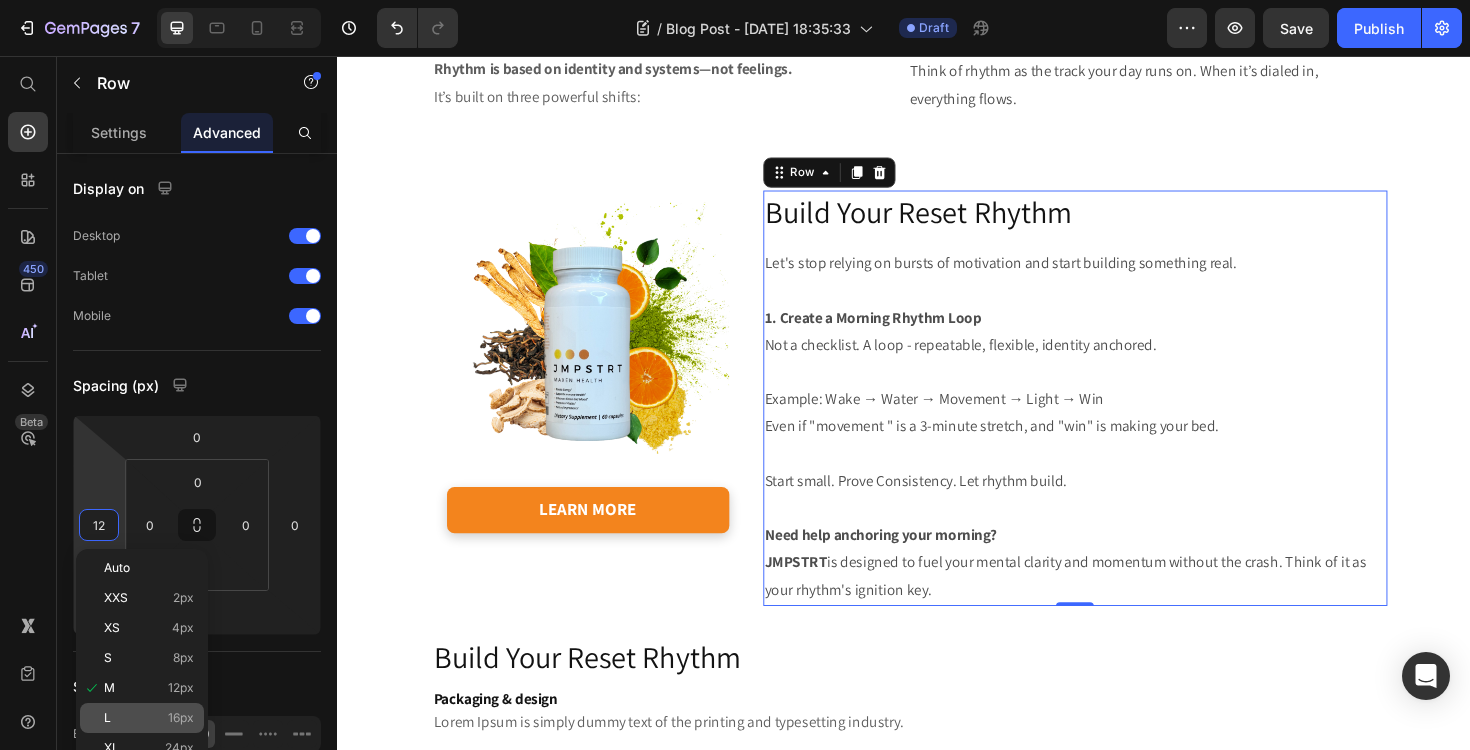 type on "16" 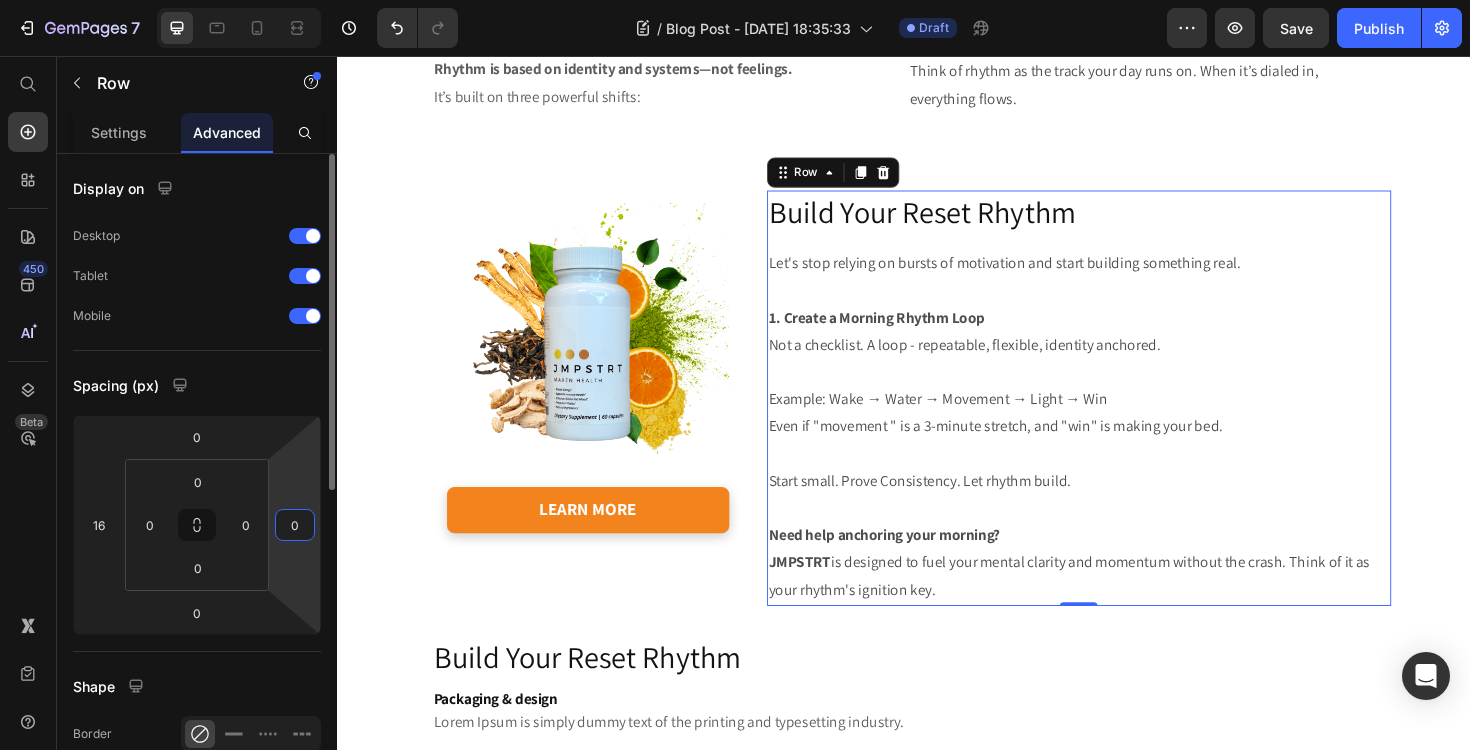 click on "0" at bounding box center (295, 525) 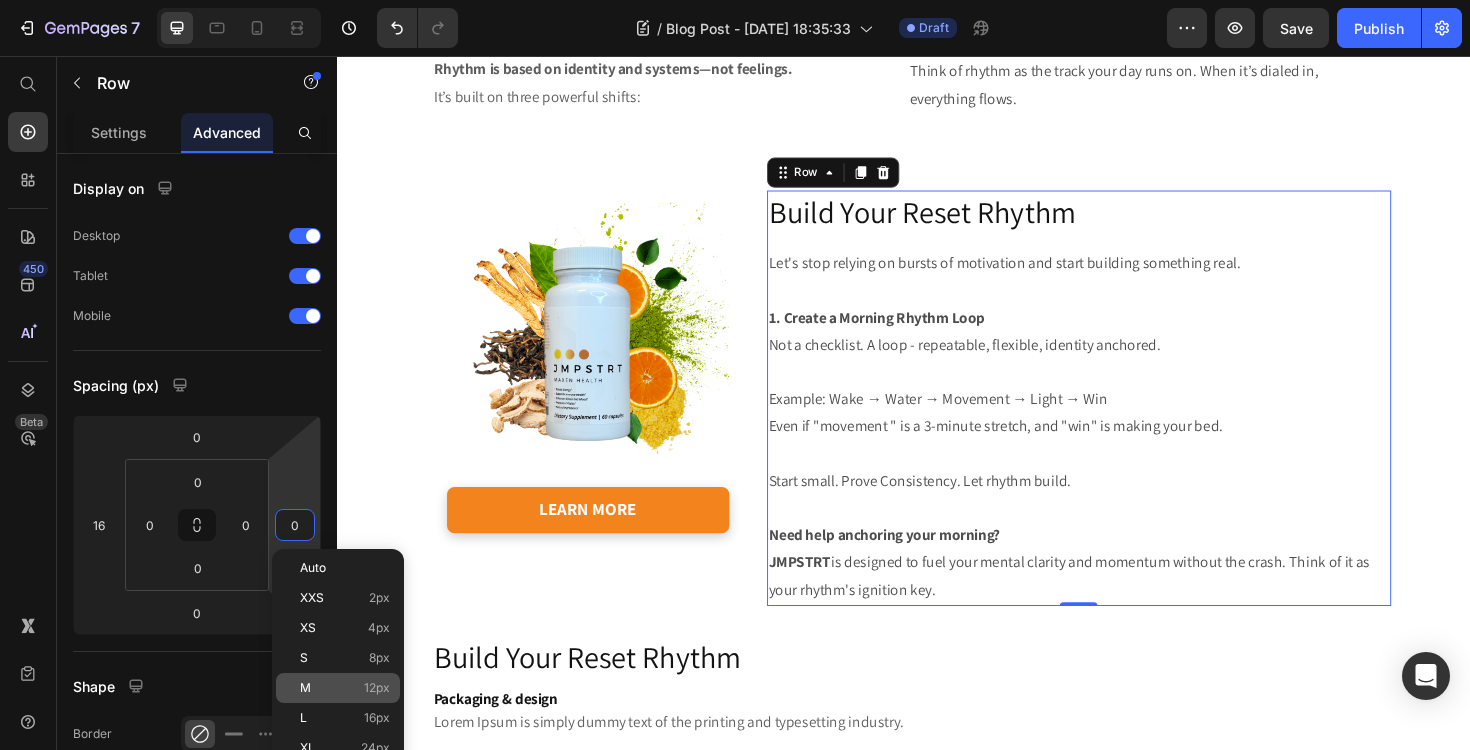click on "M 12px" 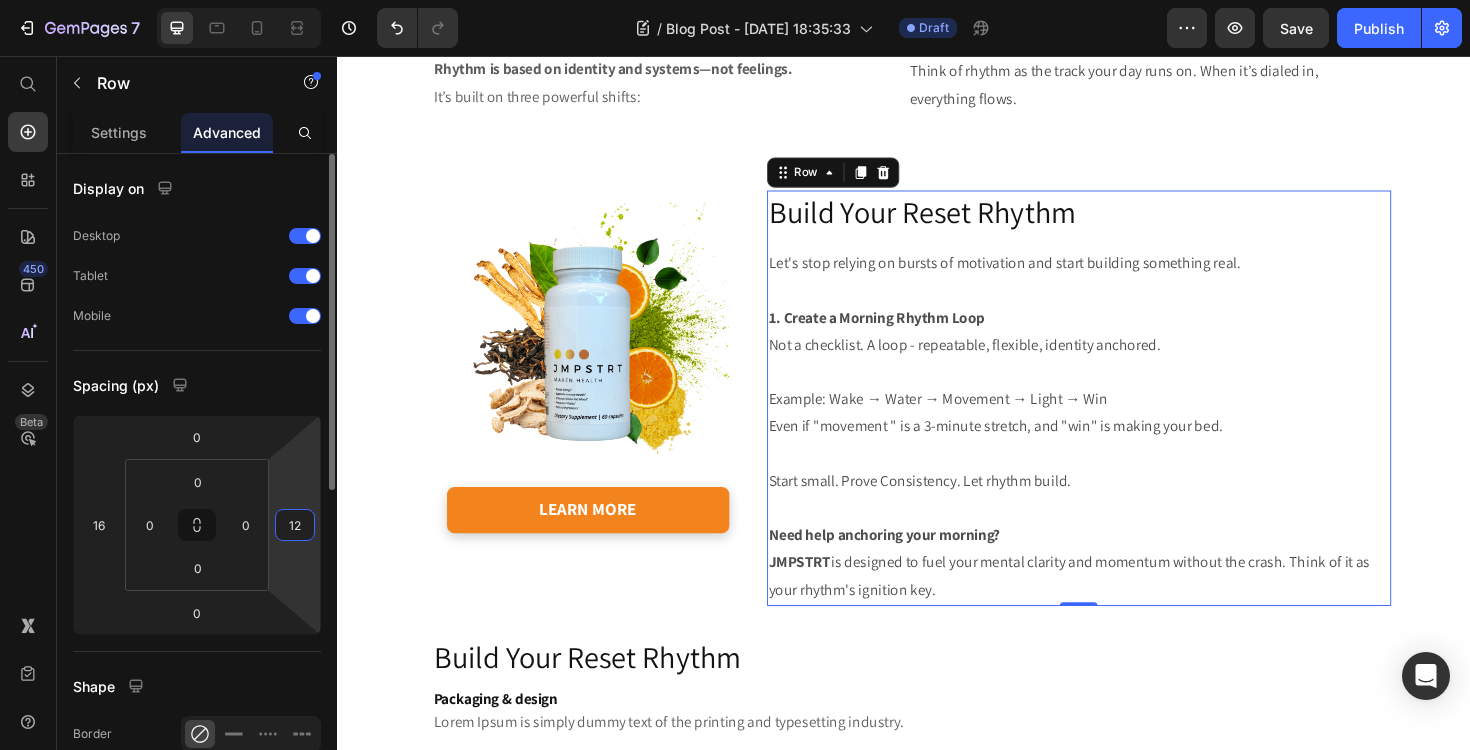 click on "12" at bounding box center (295, 525) 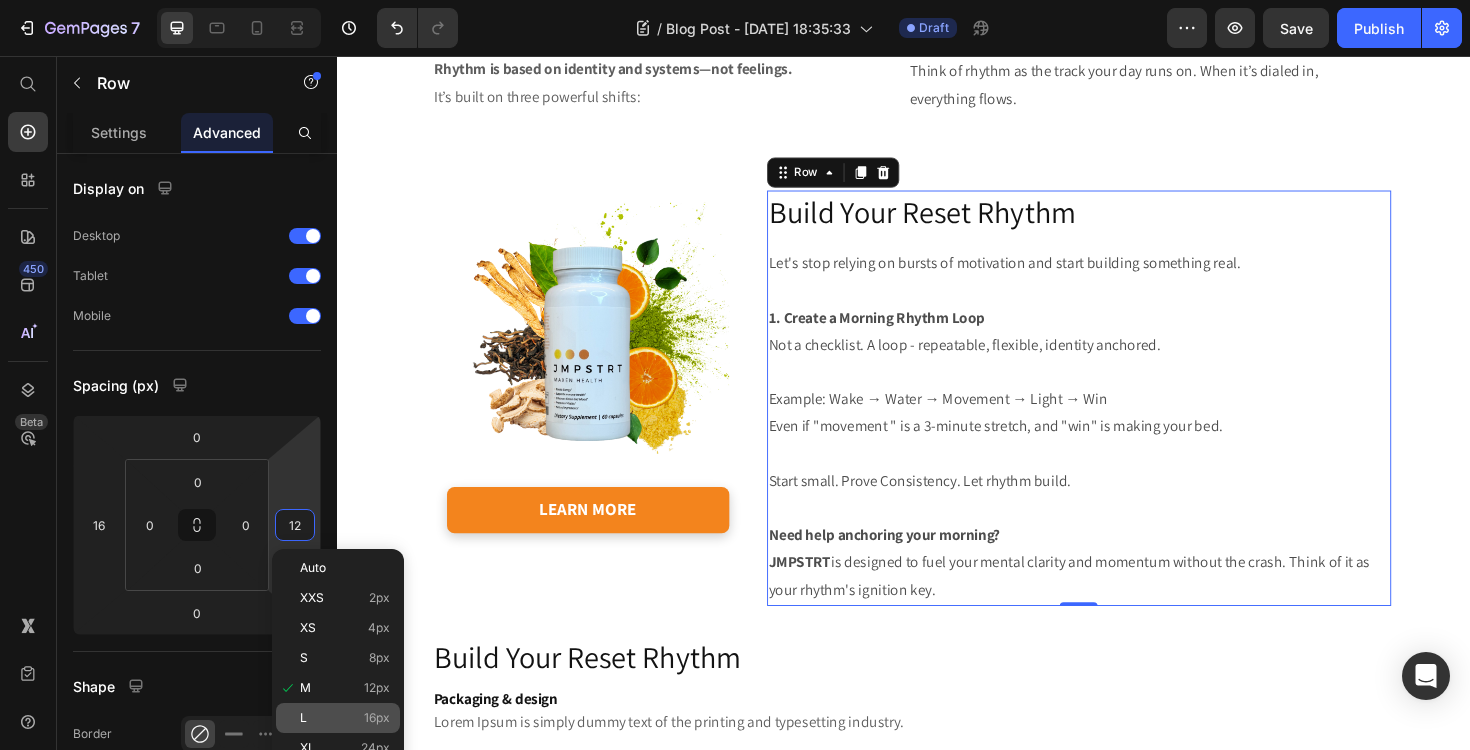 click on "L 16px" at bounding box center (345, 718) 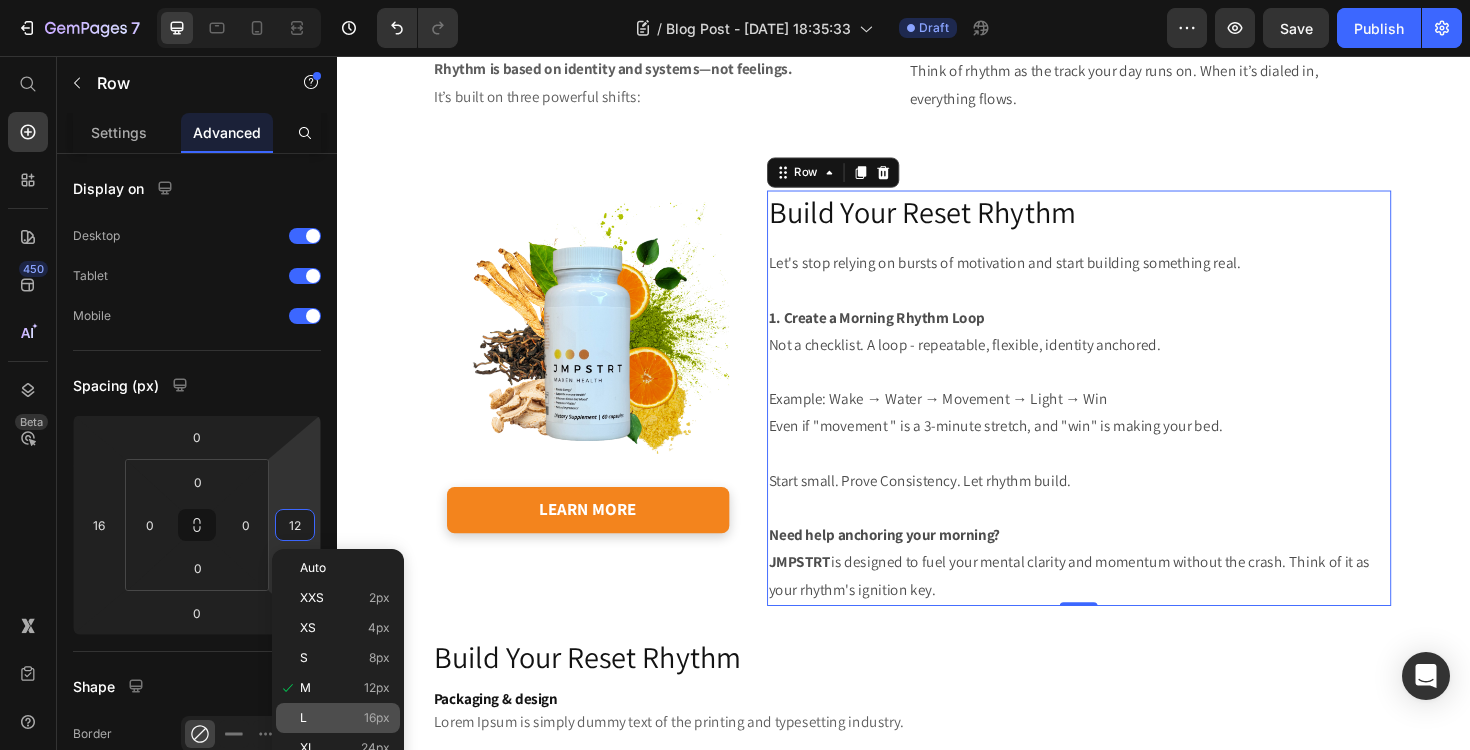 type on "16" 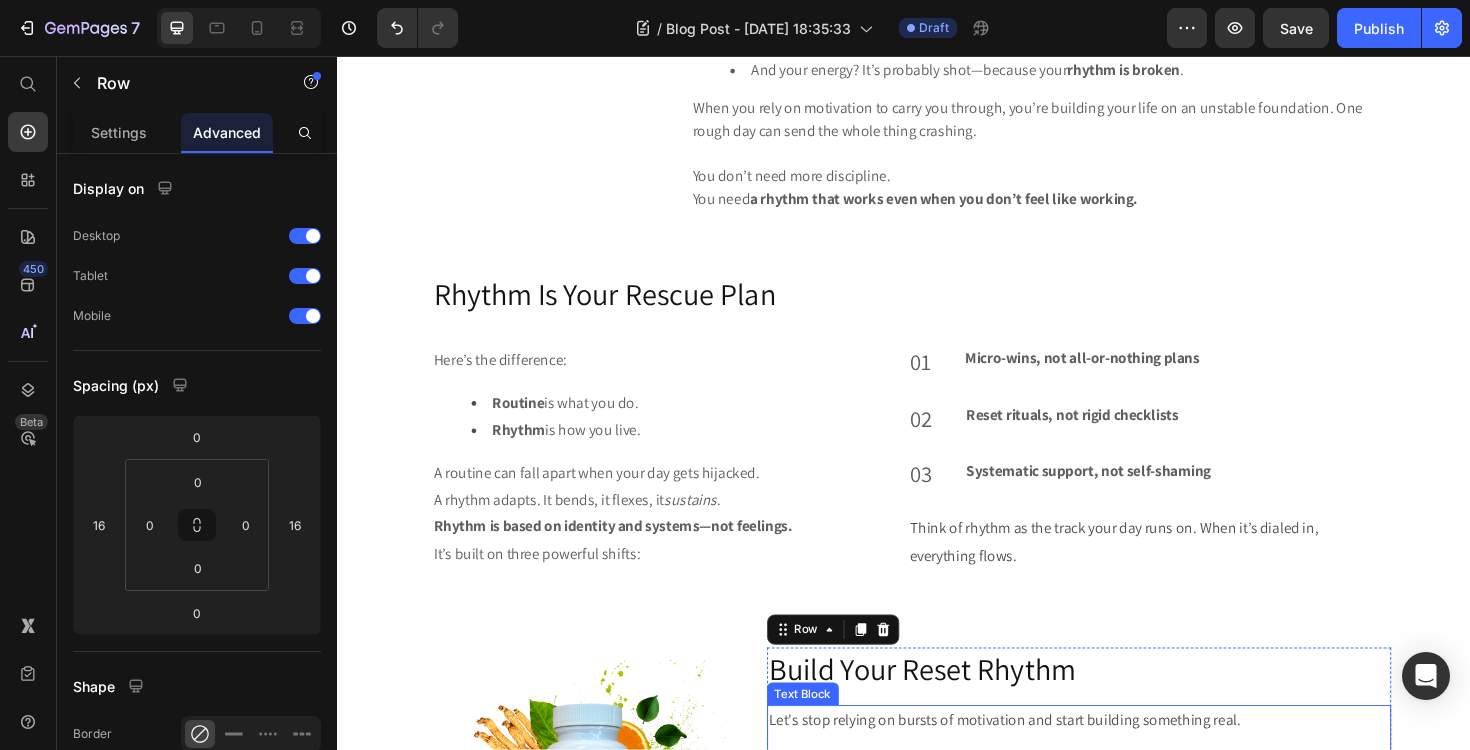 scroll, scrollTop: 1433, scrollLeft: 0, axis: vertical 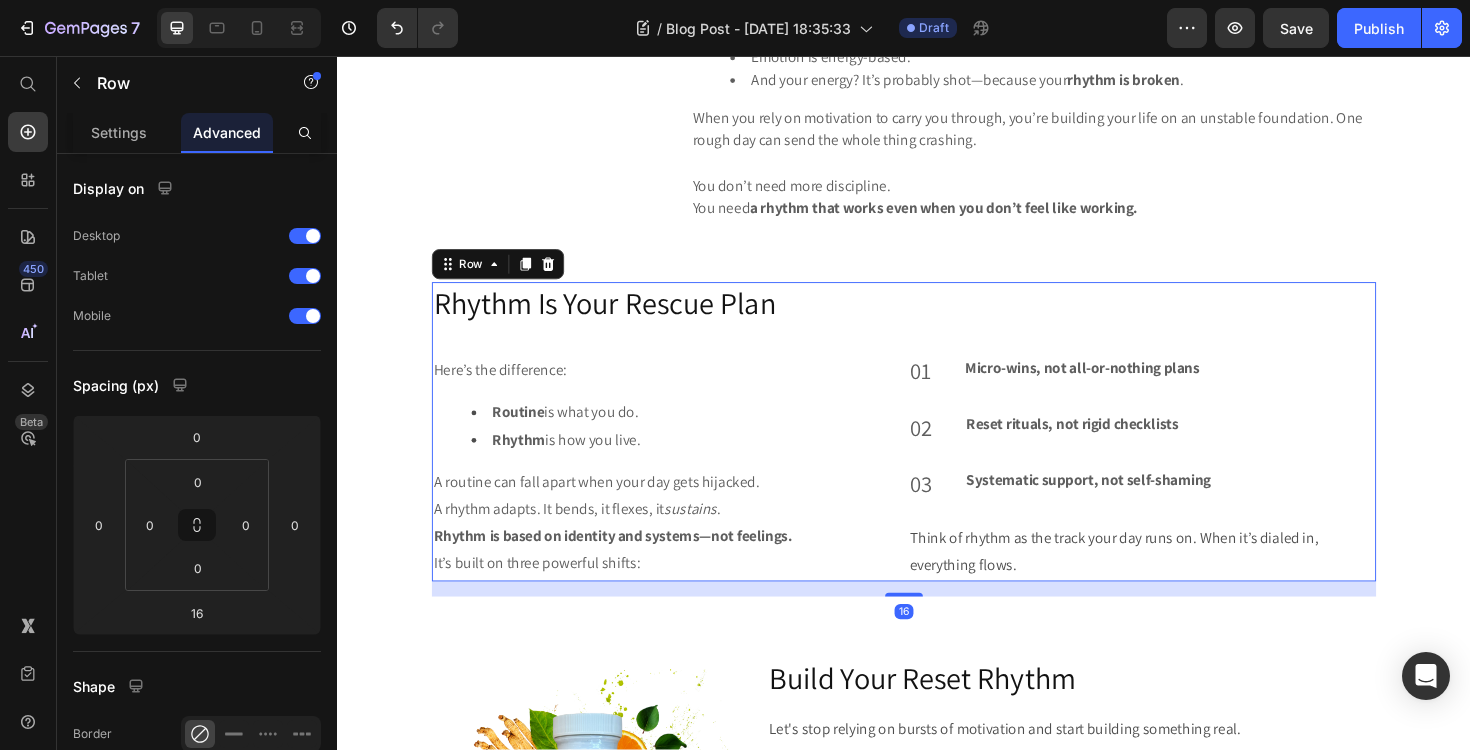 click on "Rhythm Is Your Rescue Plan Heading Here’s the difference: Routine  is what you do. Rhythm  is how you live. A routine can fall apart when your day gets hijacked. A rhythm adapts. It bends, it flexes, it  sustains . Rhythm is based on identity and systems—not feelings. It’s built on three powerful shifts: Text Block 01 Text block Micro-wins, not all-or-nothing plans Text block Row 02 Text block Reset rituals, not rigid checklists Text block Row 03 Text block Systematic support, not self-shaming Text block Row Think of rhythm as the track your day runs on. When it’s dialed in, everything flows. Text Block Row" at bounding box center [937, 454] 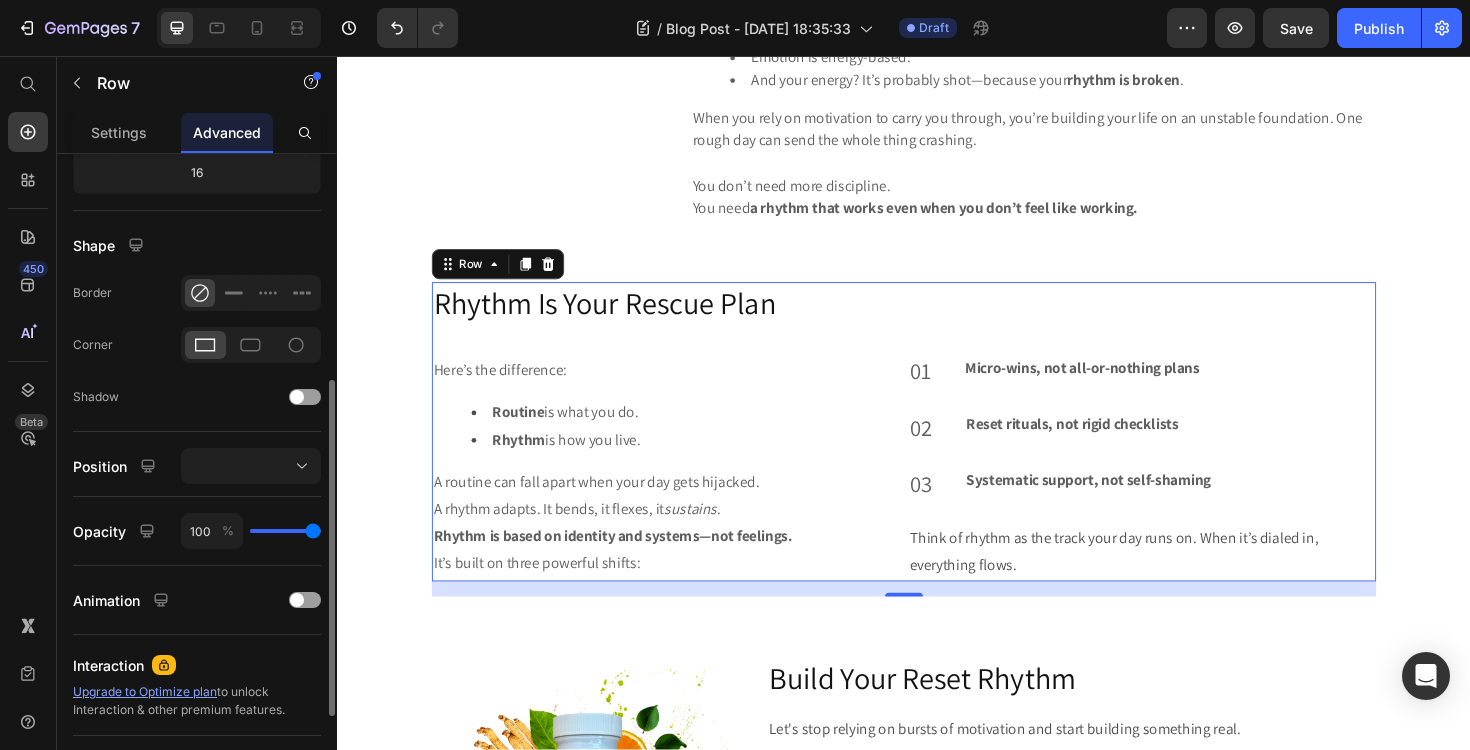 scroll, scrollTop: 0, scrollLeft: 0, axis: both 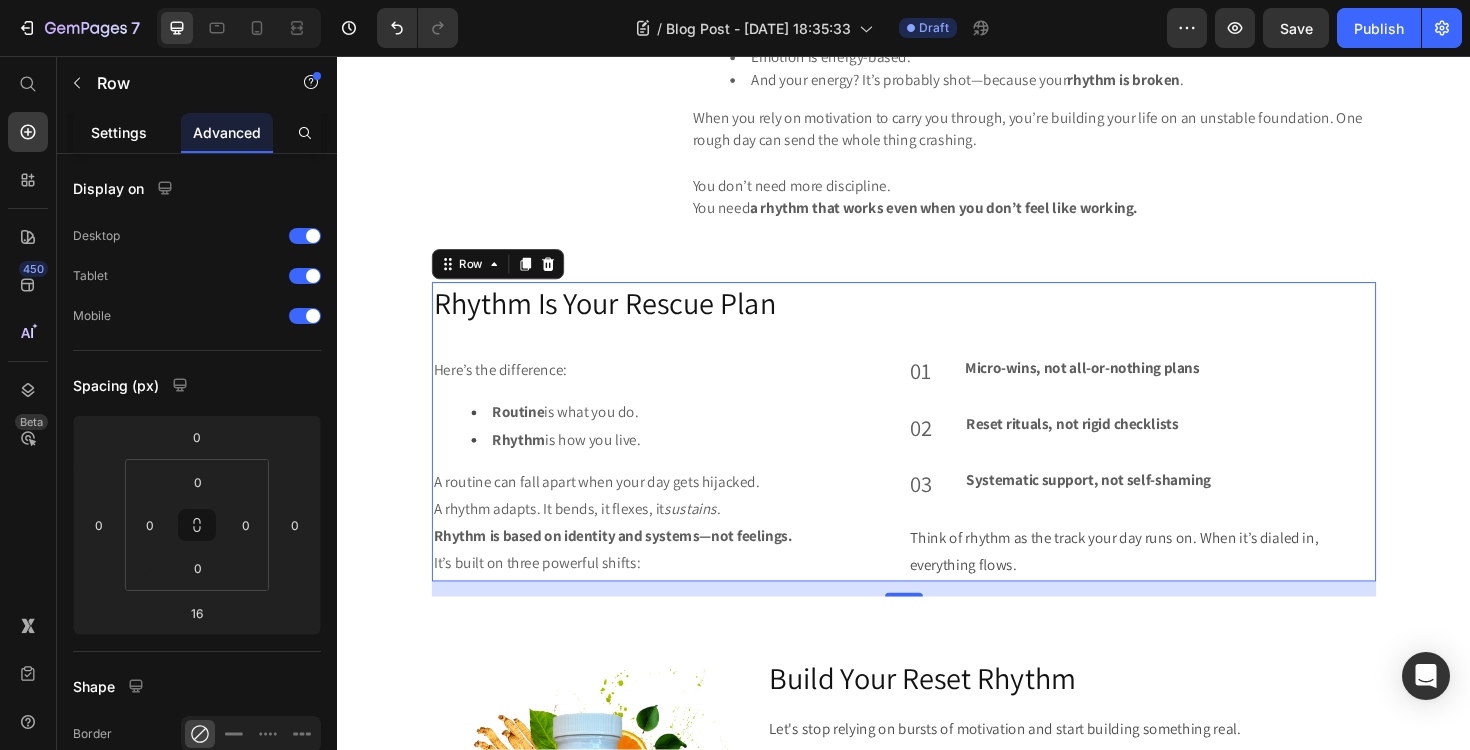 click on "Settings" 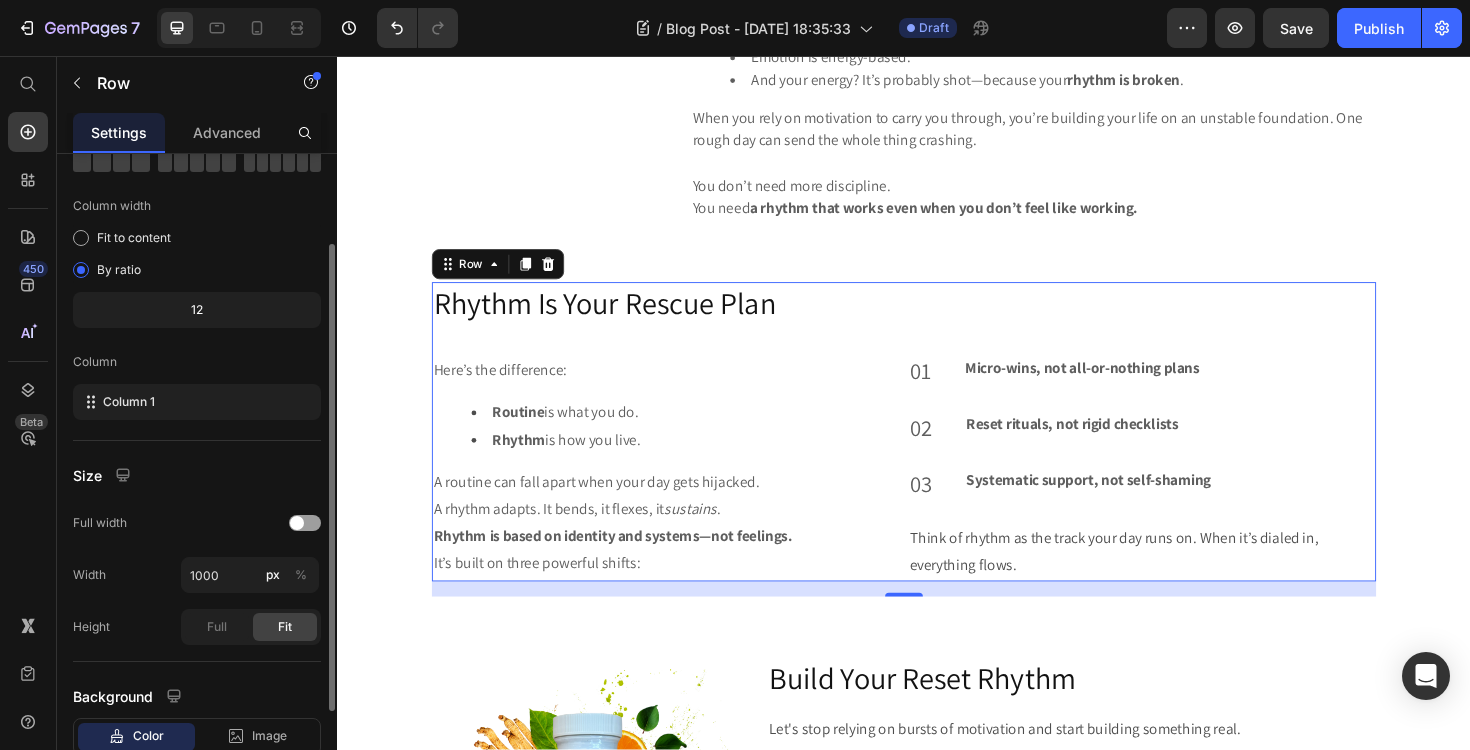 scroll, scrollTop: 133, scrollLeft: 0, axis: vertical 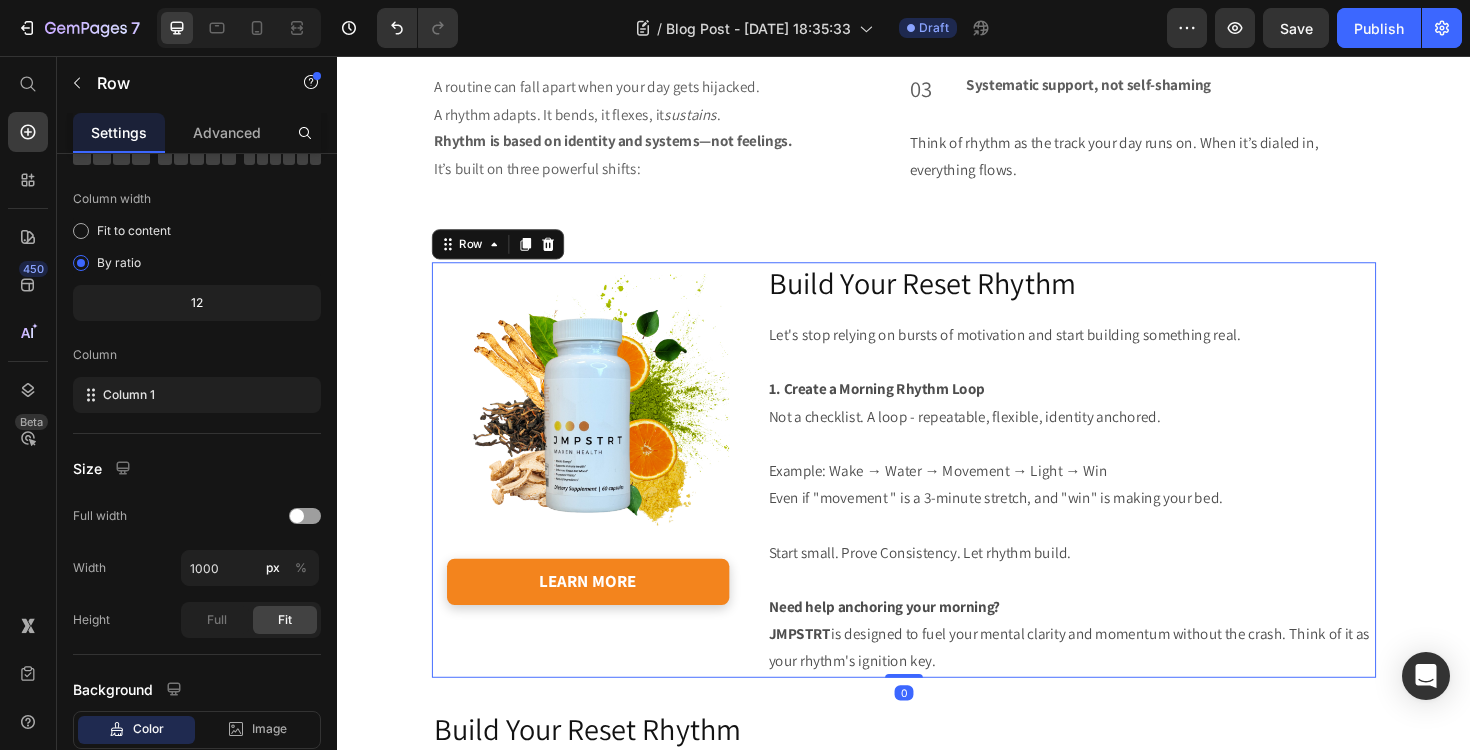 click on "Image learn more Button Build your reset rhythm Heading Let's stop relying on bursts of motivation and start building something real. 1. Create a Morning Rhythm Loop Not a checklist. A loop - repeatable, flexible, identity anchored. Example: Wake → Water → Movement → Light → Win Even if "movement " is a 3-minute stretch, and "win" is making your bed. Start small. Prove Consistency. Let rhythm build. Need help anchoring your morning? JMPSTRT  is designed to fuel your mental clarity and momentum without the crash. Think of it as your rhythm's ignition key.  Text Block Image Row Row   0" at bounding box center [937, 495] 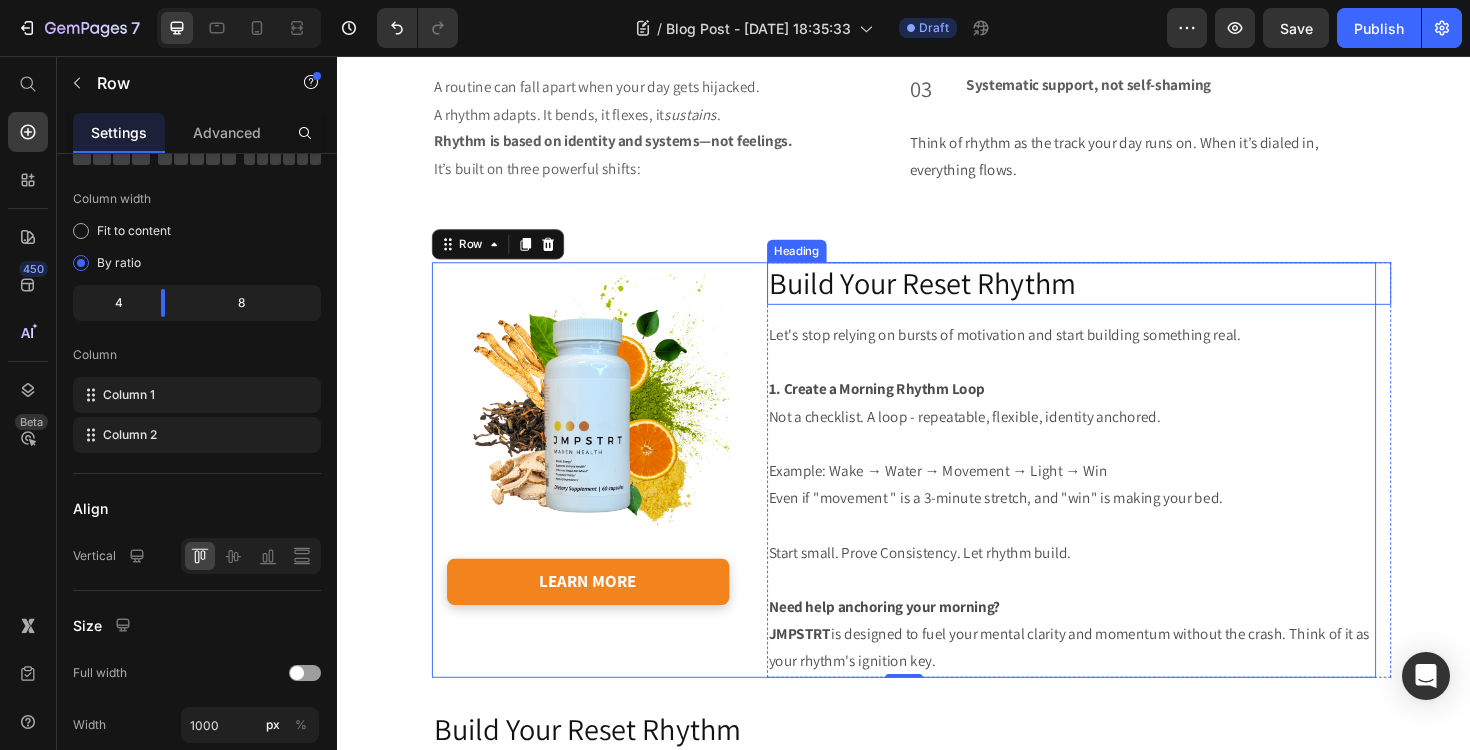 click on "Heading" at bounding box center [823, 263] 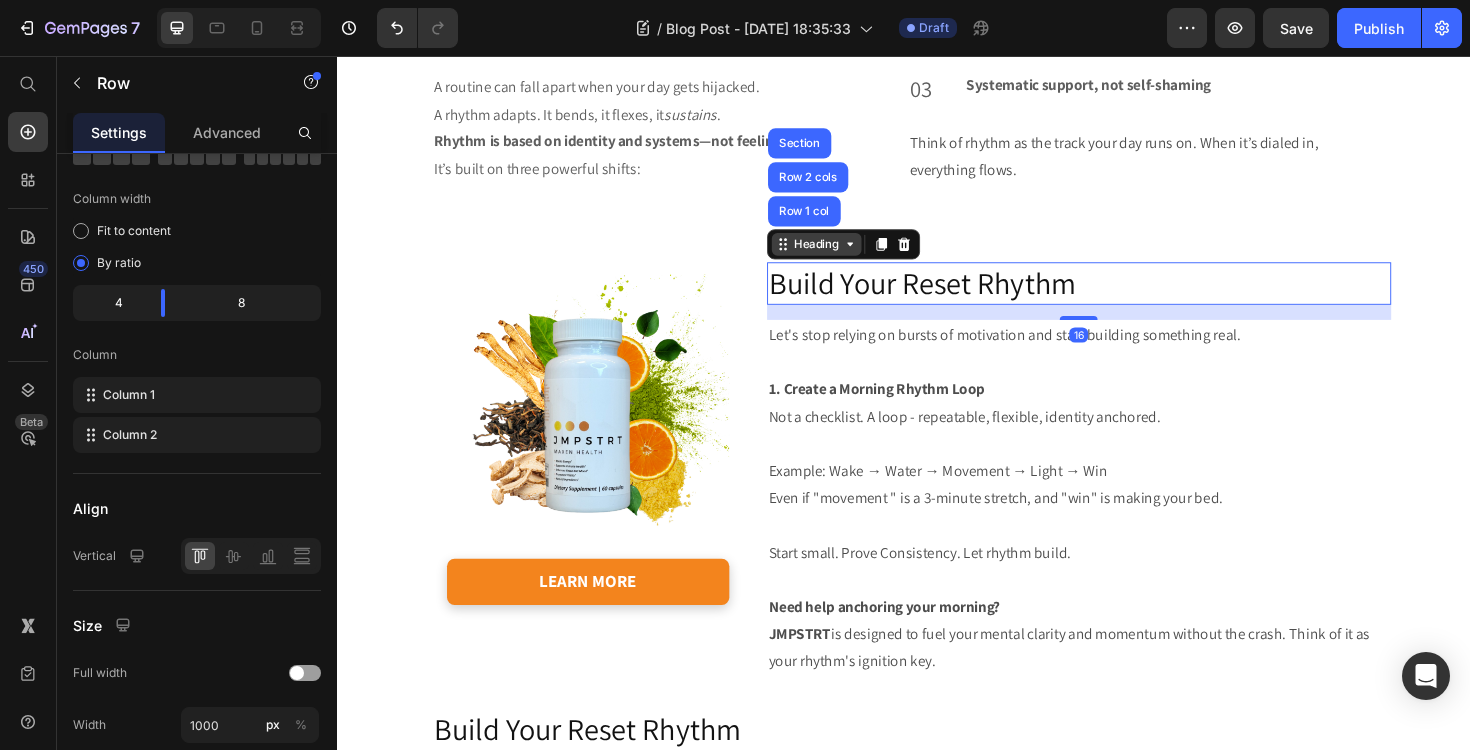 scroll, scrollTop: 0, scrollLeft: 0, axis: both 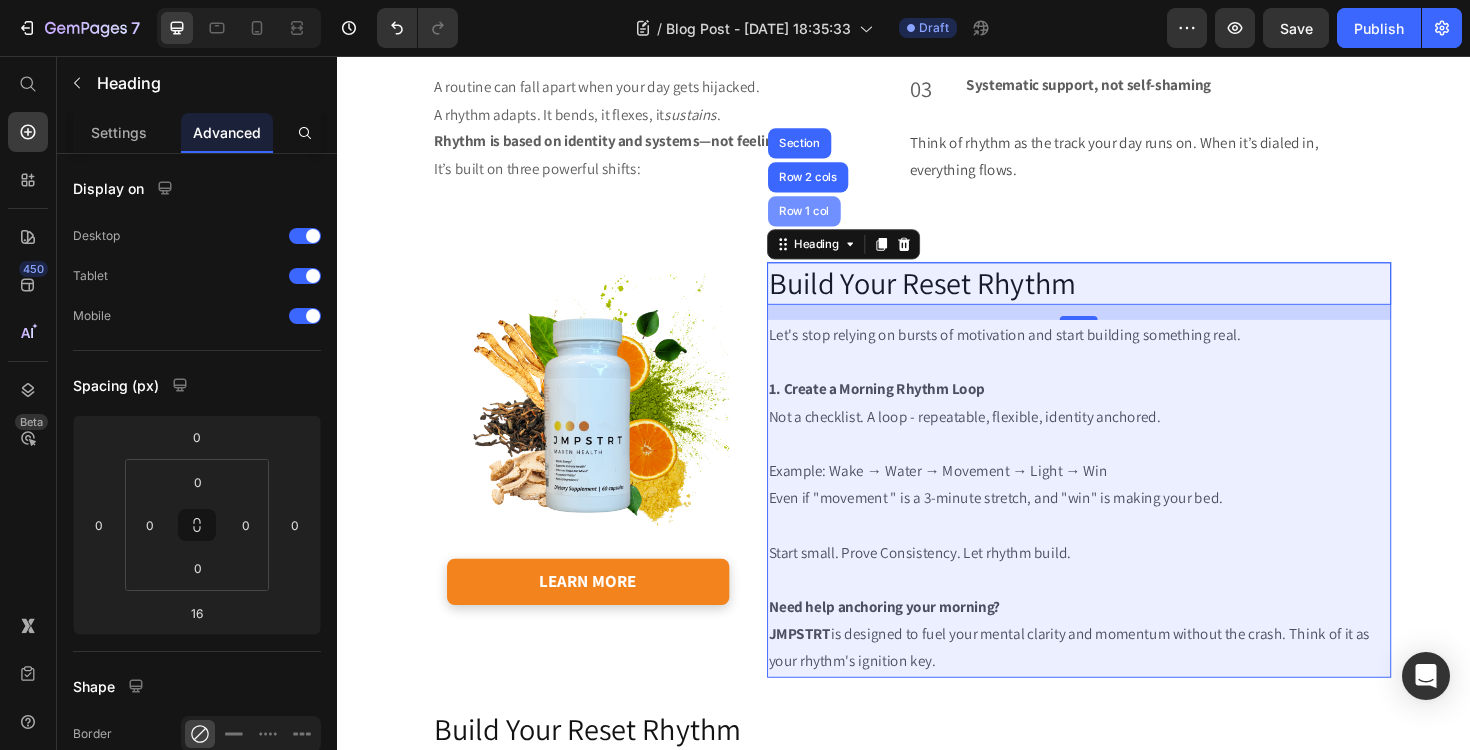 click on "Row 1 col" at bounding box center [831, 221] 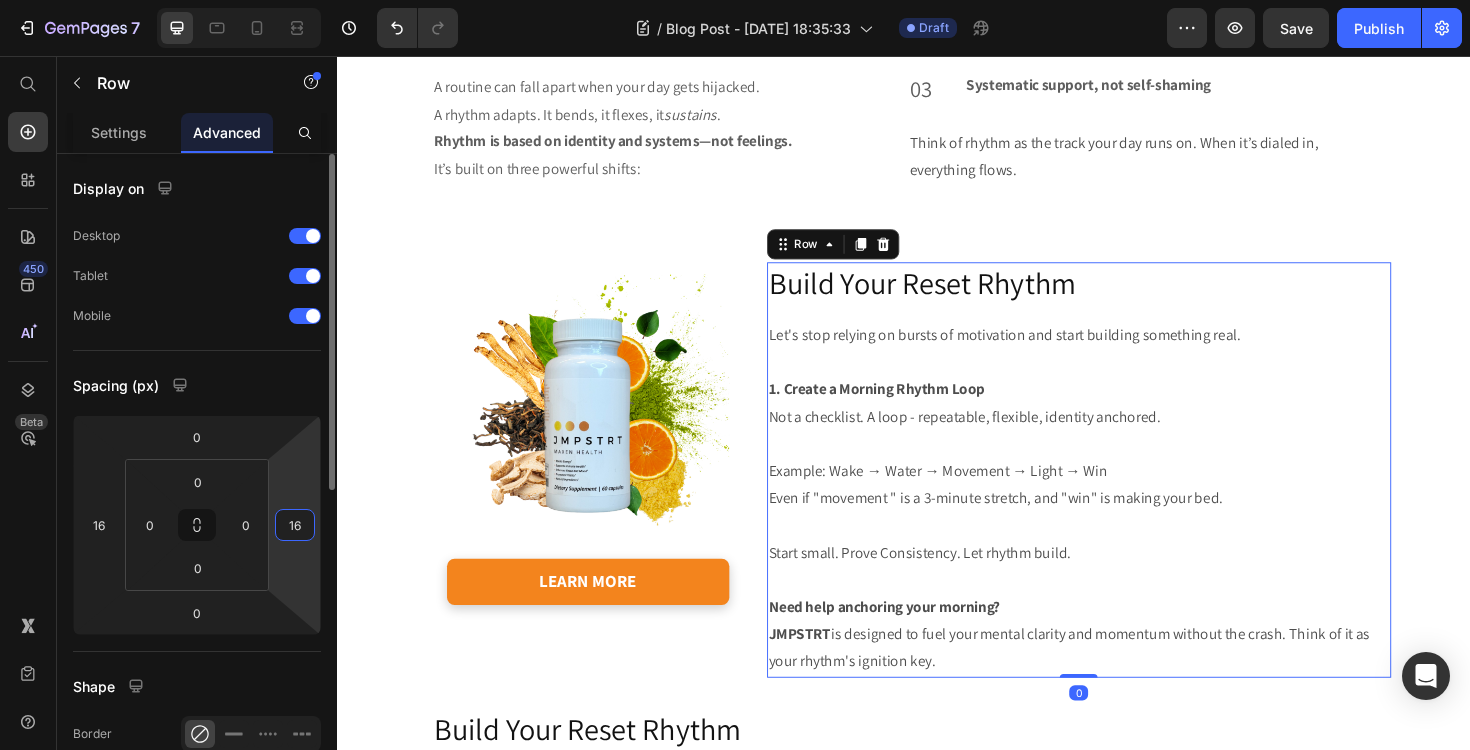 click on "16" at bounding box center [295, 525] 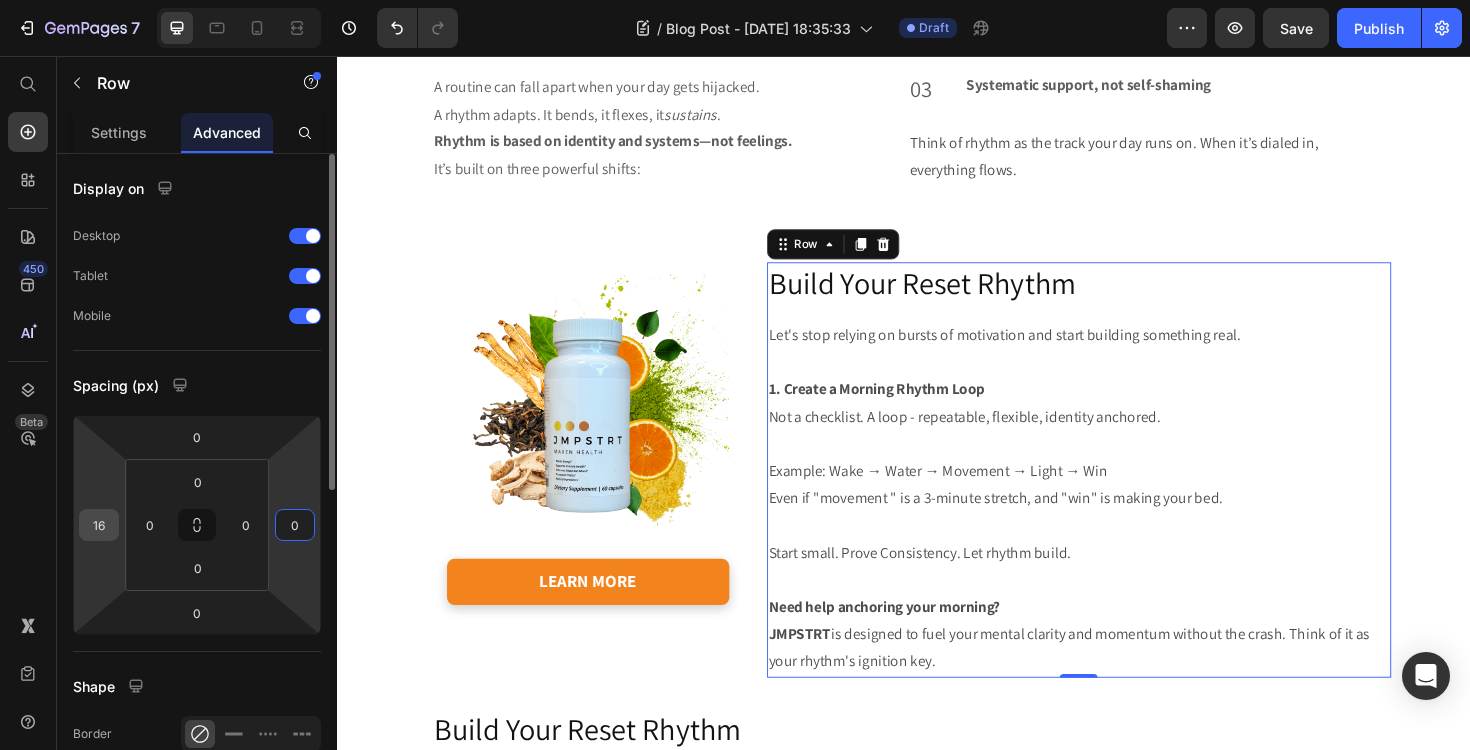 type on "0" 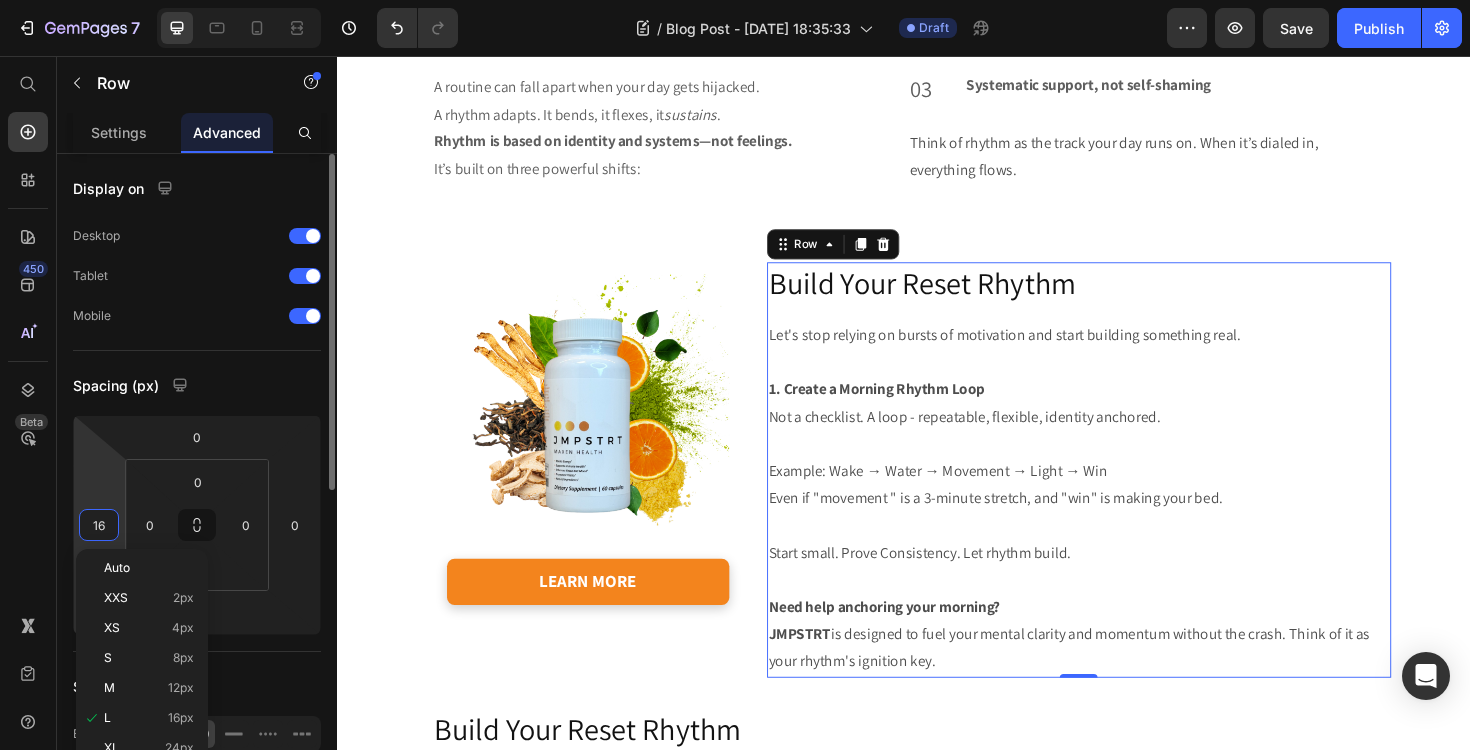type on "0" 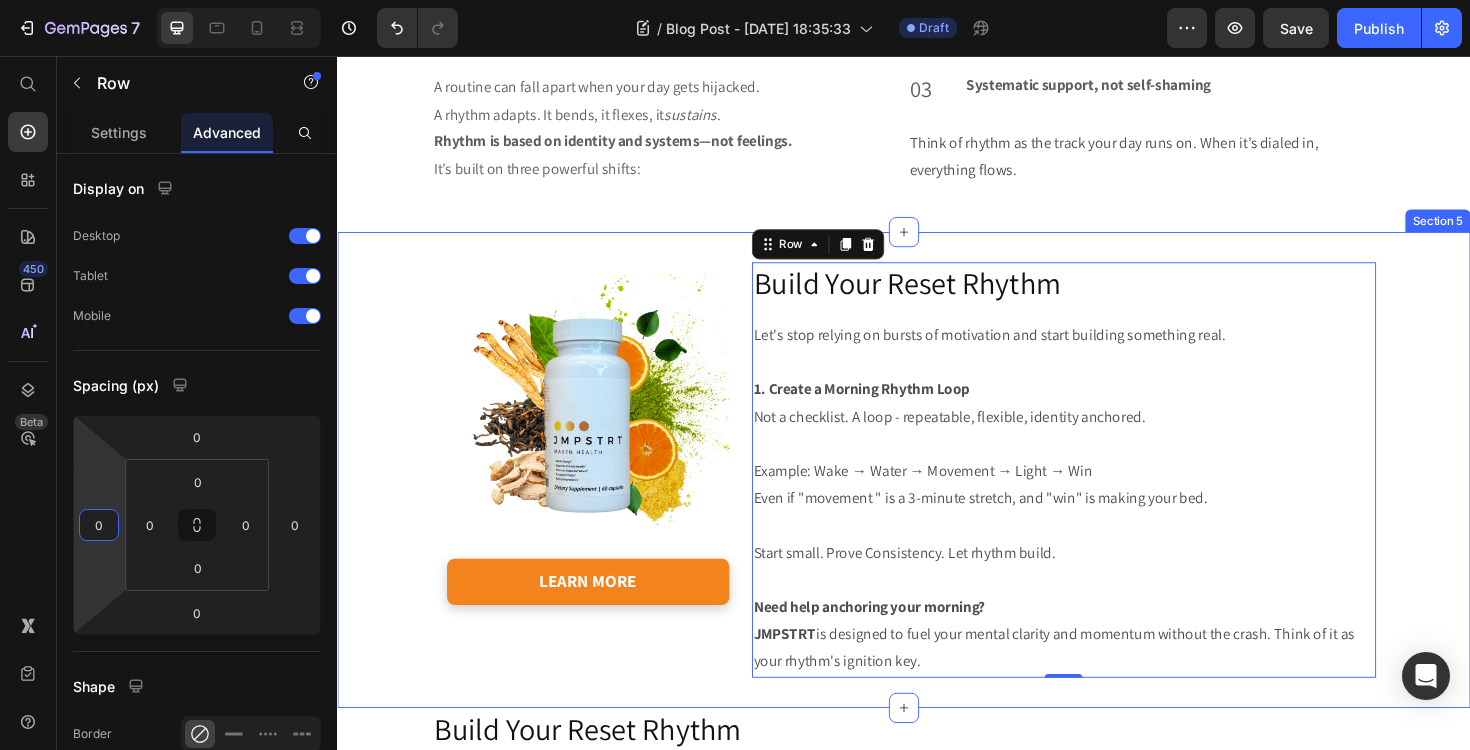 click on "Image learn more Button Build your reset rhythm Heading Let's stop relying on bursts of motivation and start building something real. 1. Create a Morning Rhythm Loop Not a checklist. A loop - repeatable, flexible, identity anchored. Example: Wake → Water → Movement → Light → Win Even if "movement " is a 3-minute stretch, and "win" is making your bed. Start small. Prove Consistency. Let rhythm build. Need help anchoring your morning? JMPSTRT  is designed to fuel your mental clarity and momentum without the crash. Think of it as your rhythm's ignition key.  Text Block Image Row   0 Row learn more Button" at bounding box center [937, 495] 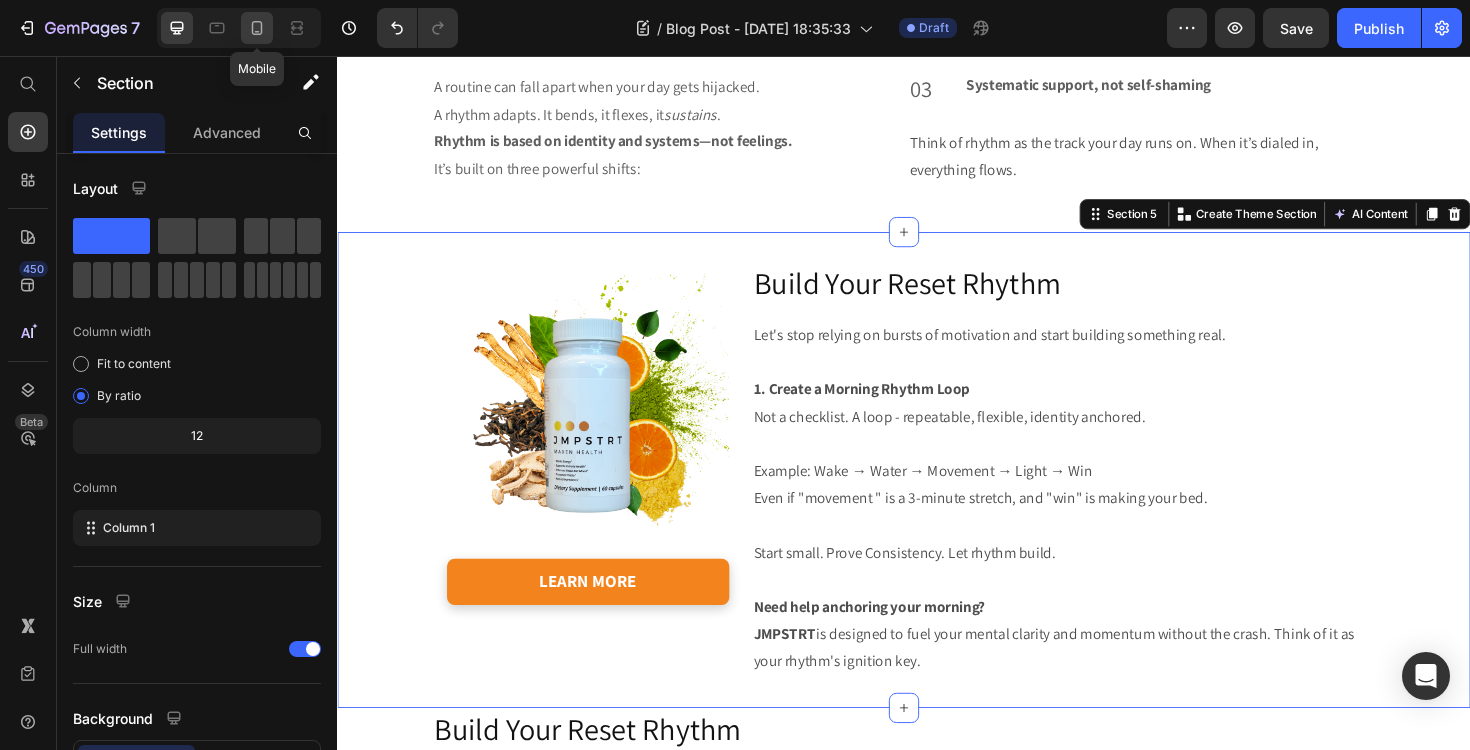 click 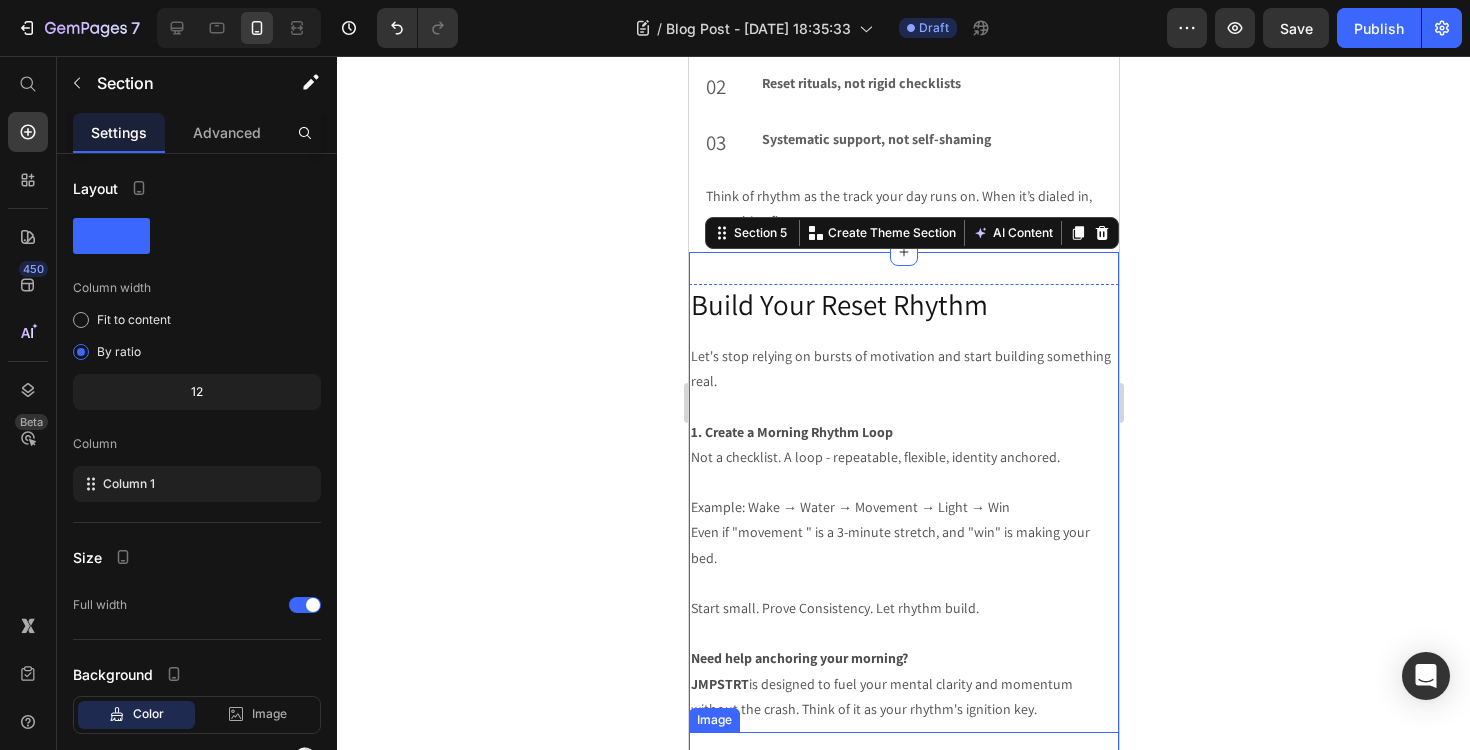 scroll, scrollTop: 2156, scrollLeft: 0, axis: vertical 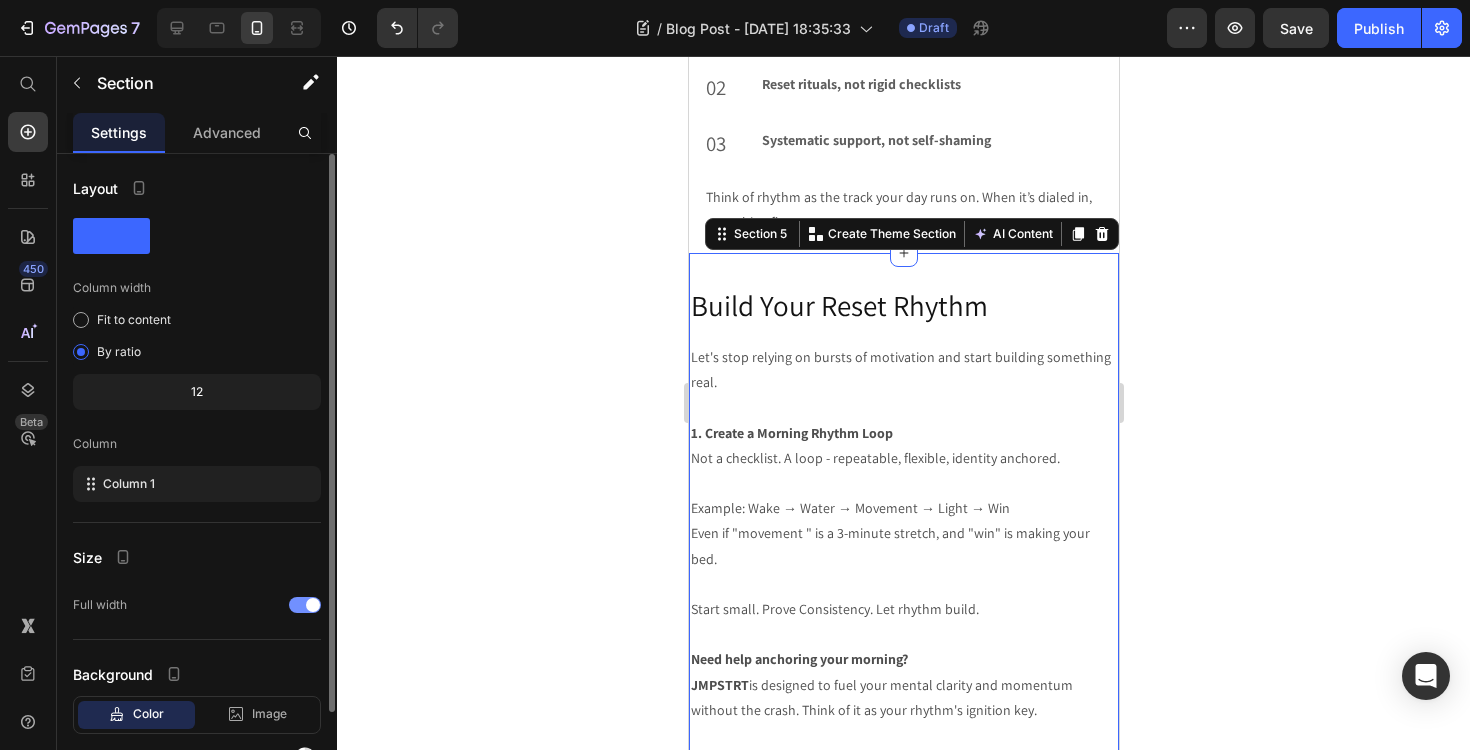 click at bounding box center [313, 605] 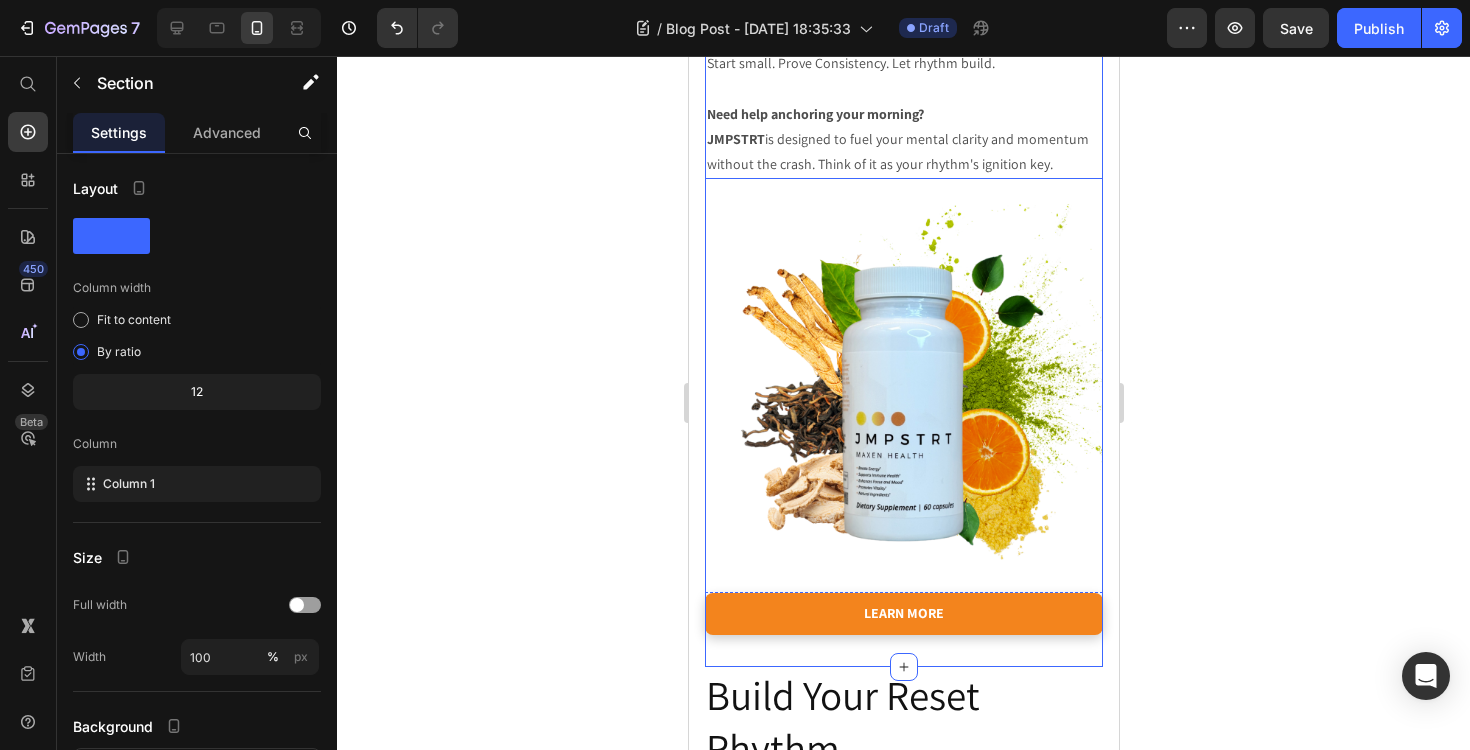 scroll, scrollTop: 2736, scrollLeft: 0, axis: vertical 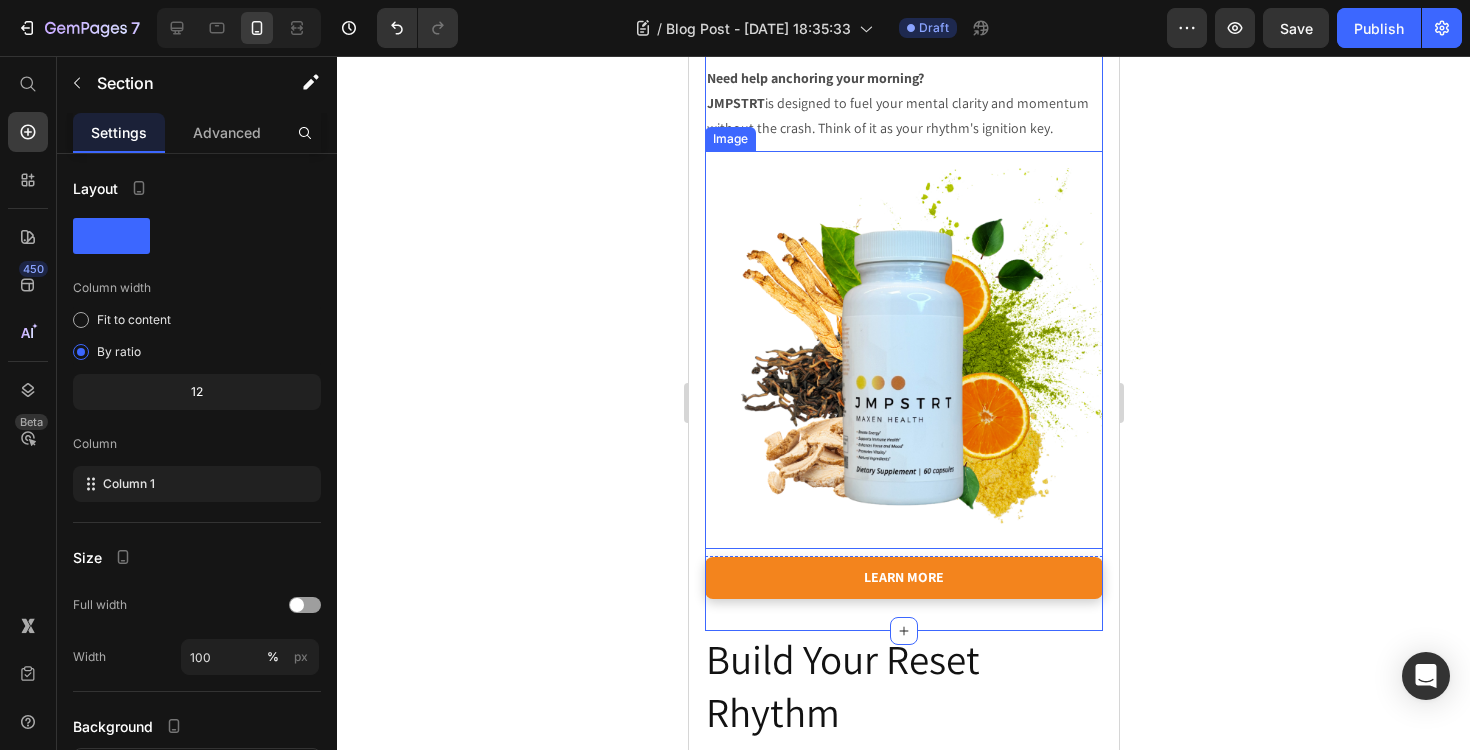 click 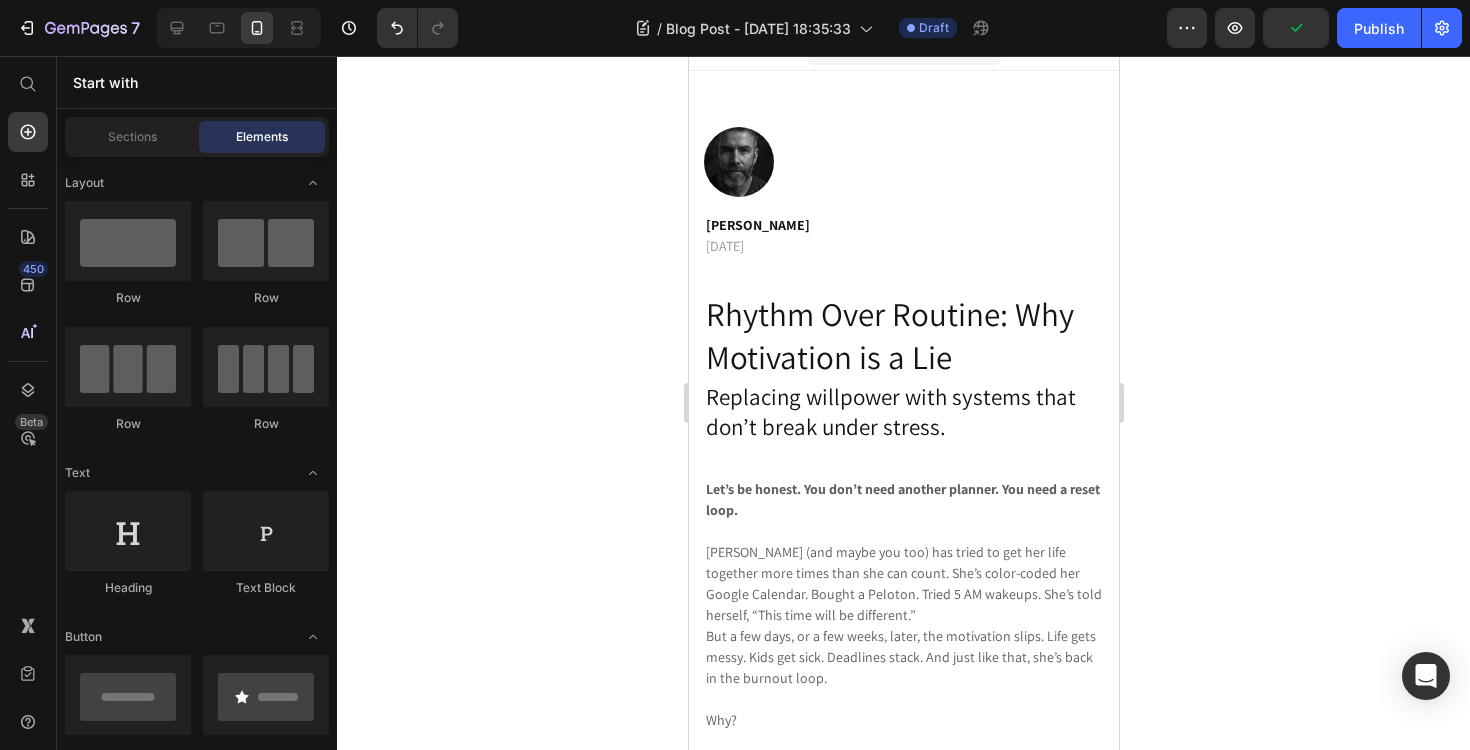 scroll, scrollTop: 0, scrollLeft: 0, axis: both 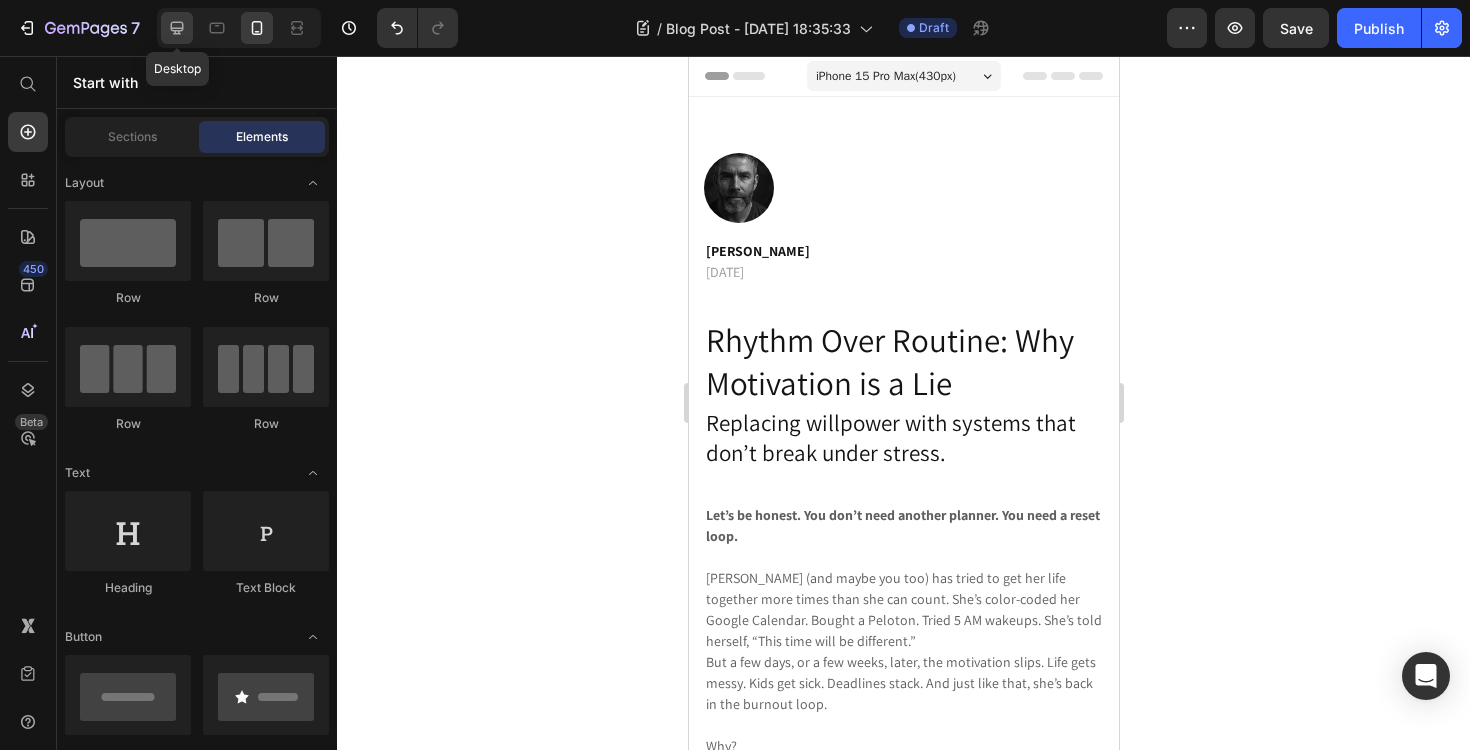 click 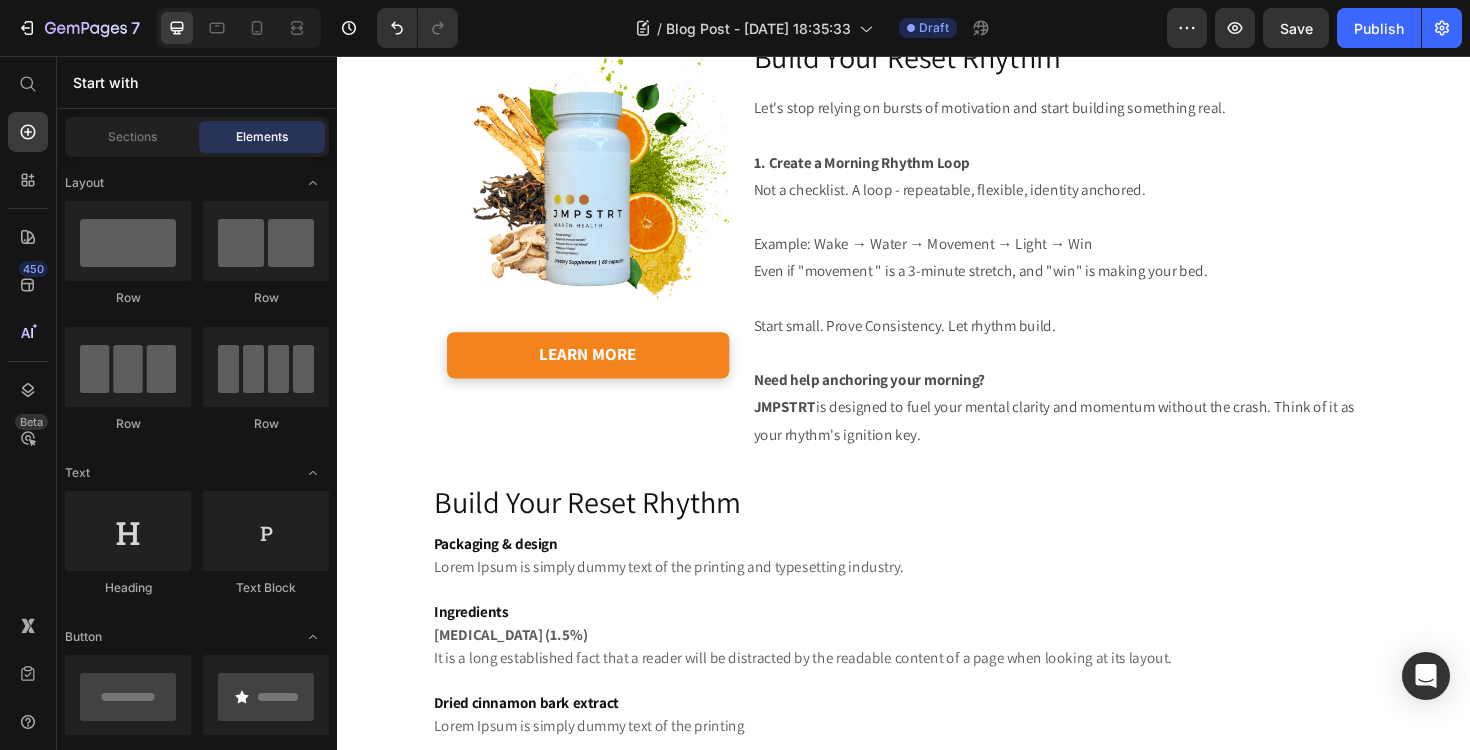 scroll, scrollTop: 2141, scrollLeft: 0, axis: vertical 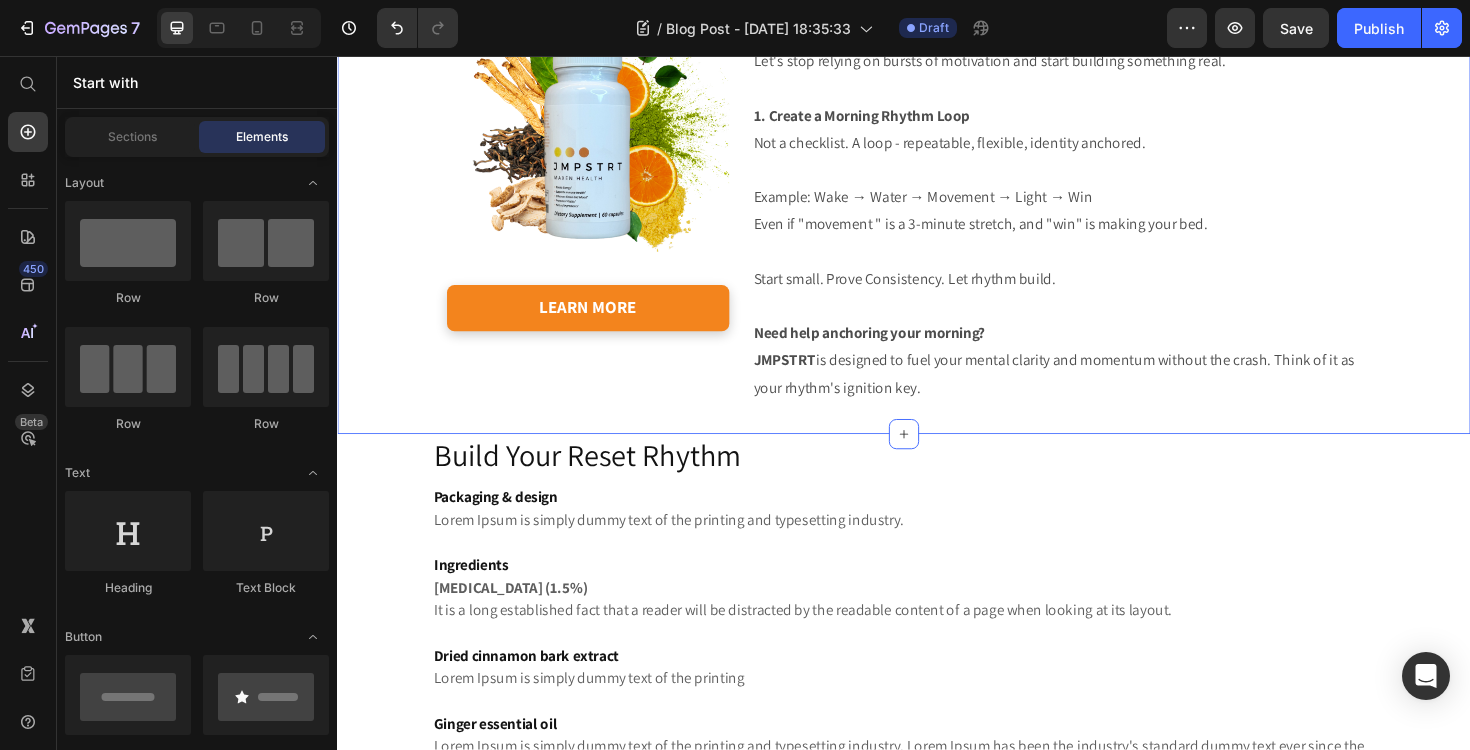 click on "Image learn more Button Build your reset rhythm Heading Let's stop relying on bursts of motivation and start building something real.   1. Create a Morning Rhythm Loop Not a checklist. A loop - repeatable, flexible, identity anchored.   Example: Wake → Water → Movement → Light → Win Even if "movement " is a 3-minute stretch, and "win" is making your bed.   Start small. Prove Consistency. Let rhythm build.   Need help anchoring your morning? JMPSTRT  is designed to fuel your mental clarity and momentum without the crash. Think of it as your rhythm's ignition key.  Text Block Image Row Row learn more Button Section 5" at bounding box center (937, 205) 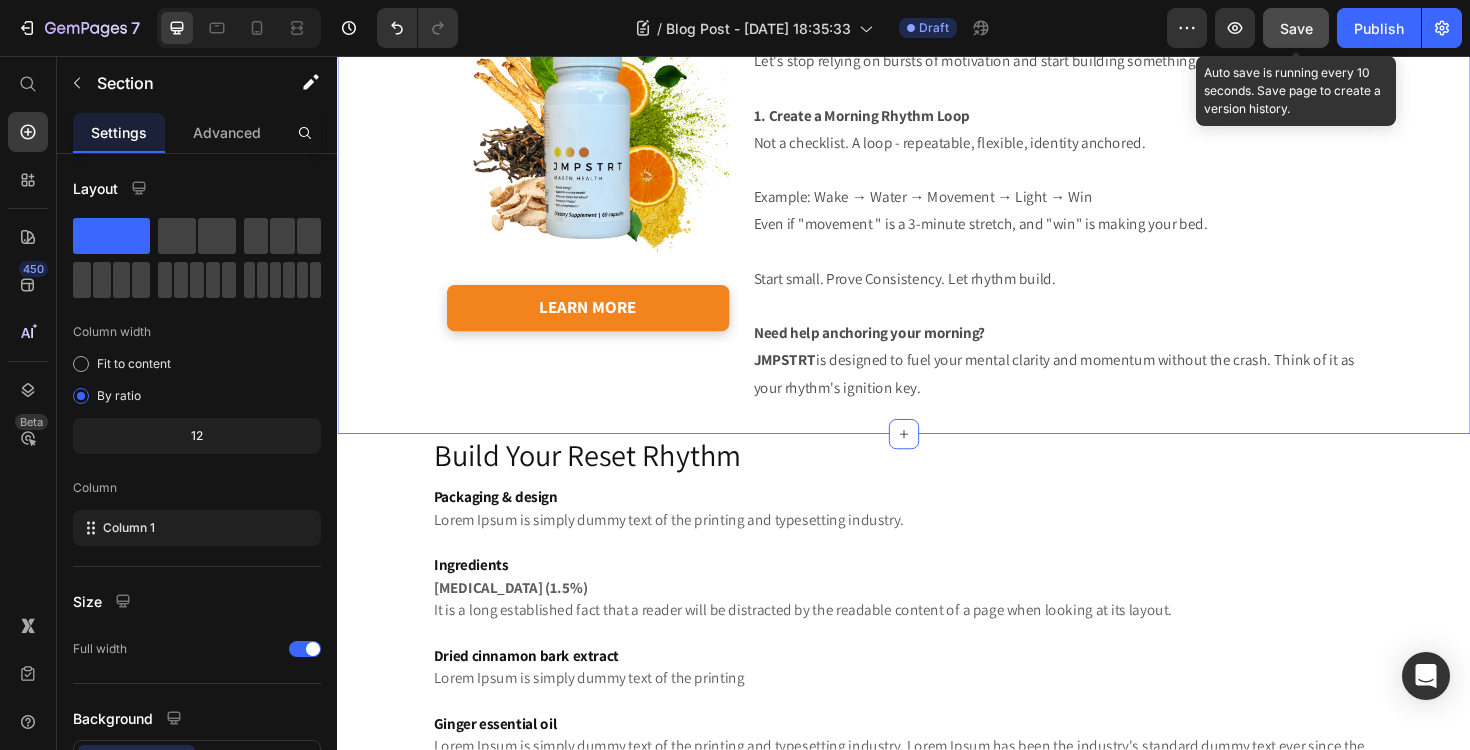 click on "Save" 